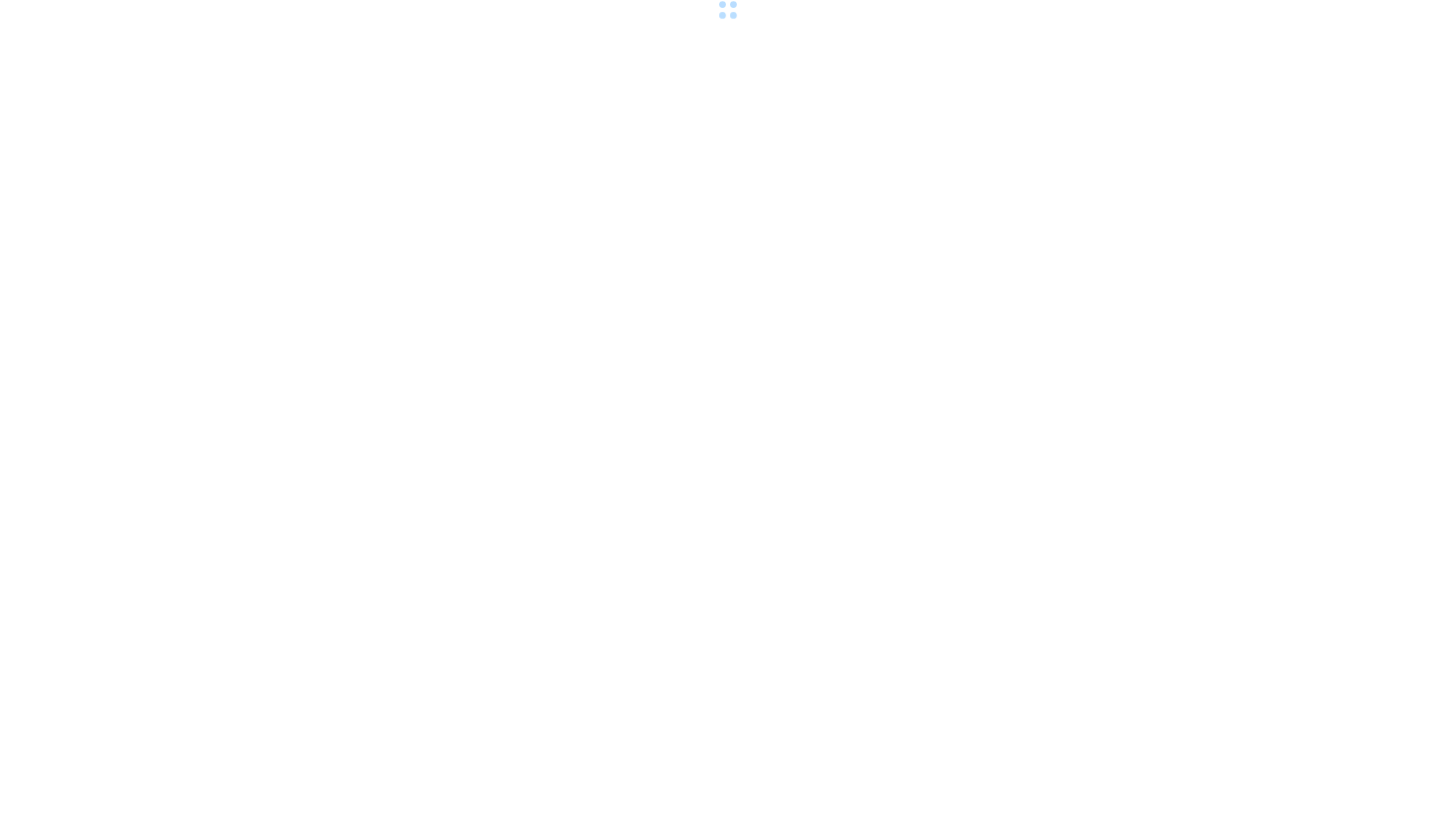 scroll, scrollTop: 0, scrollLeft: 0, axis: both 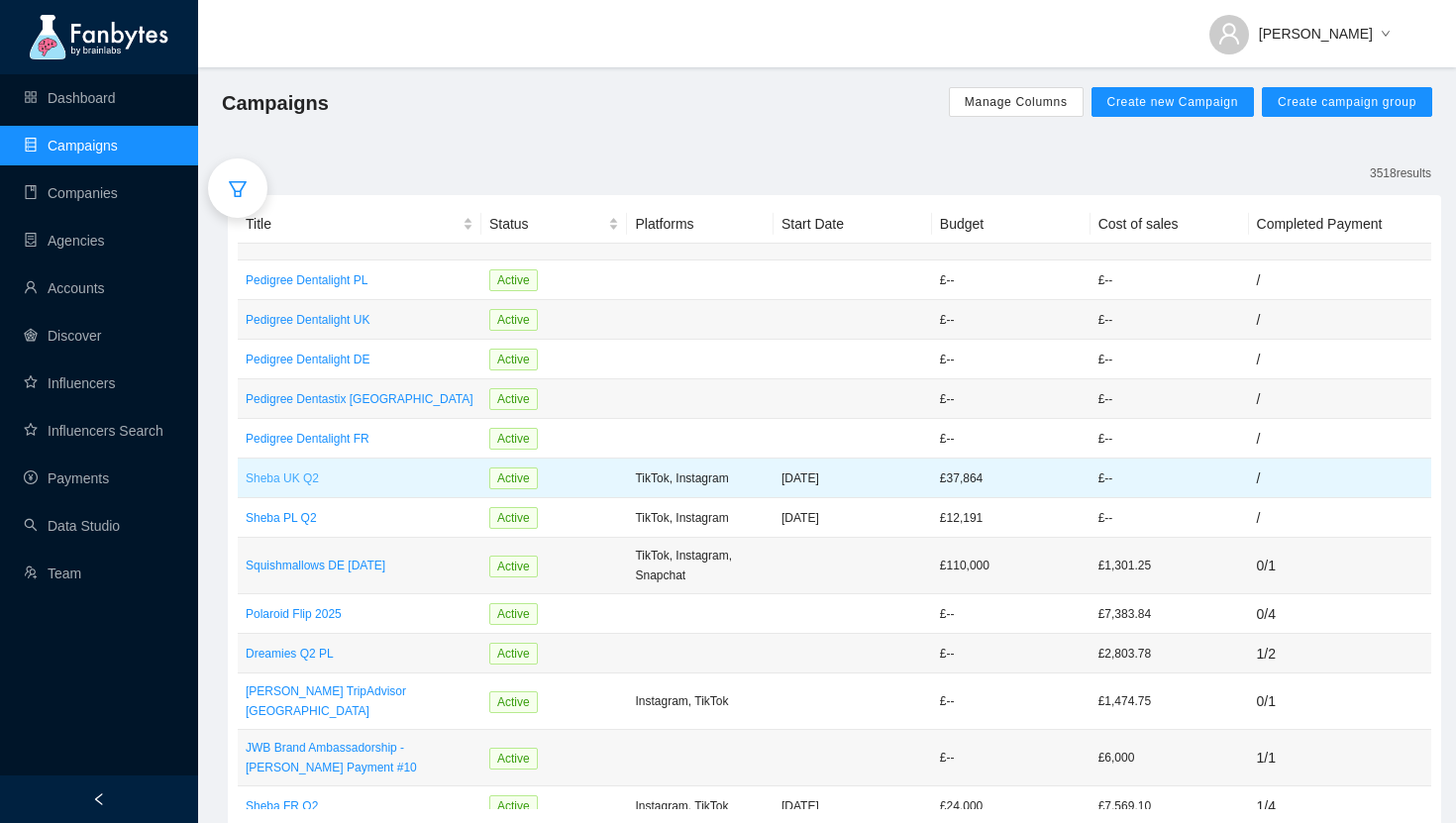 click on "Sheba UK Q2" at bounding box center (360, 478) 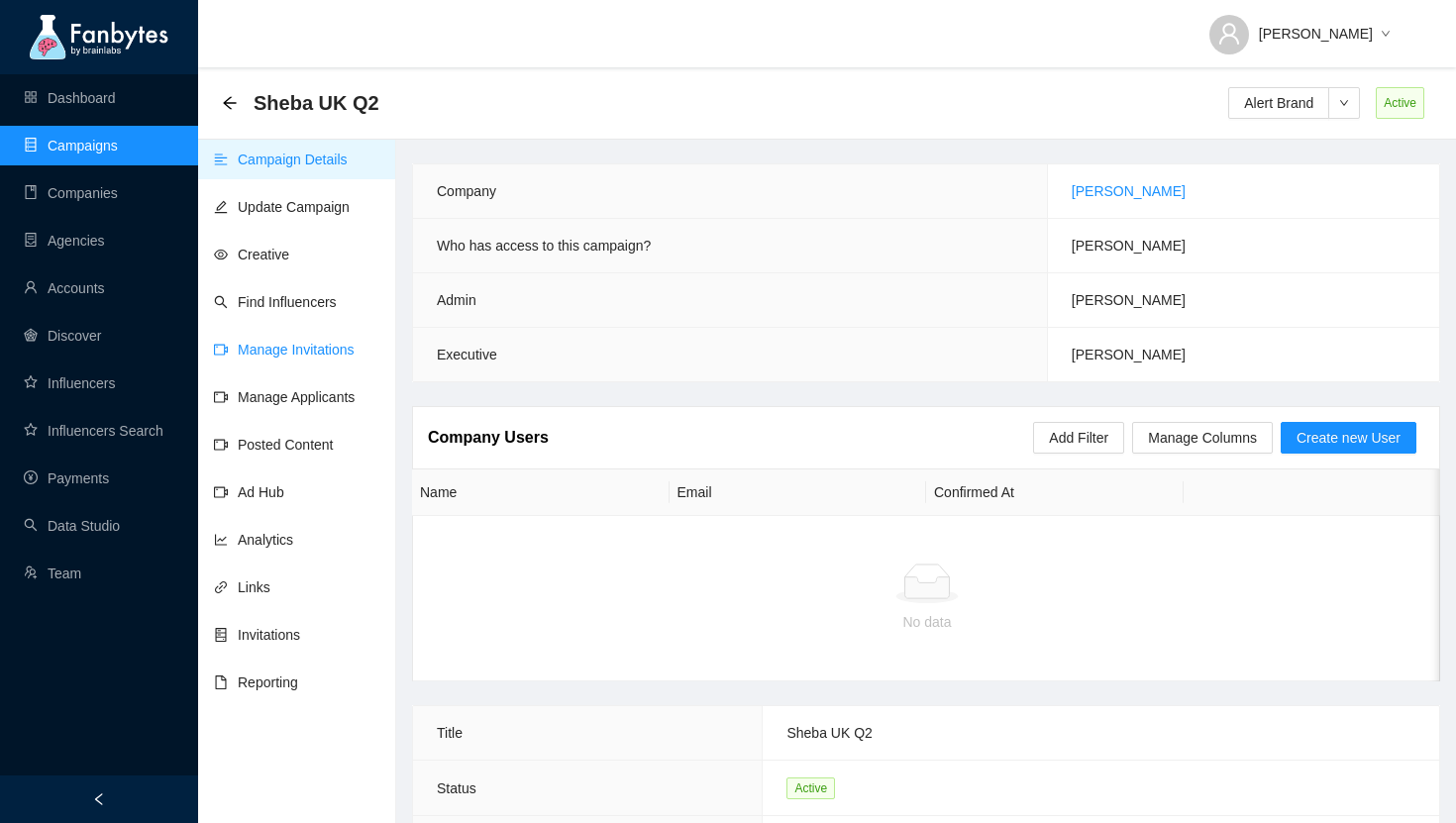 click on "Manage Invitations" at bounding box center [284, 350] 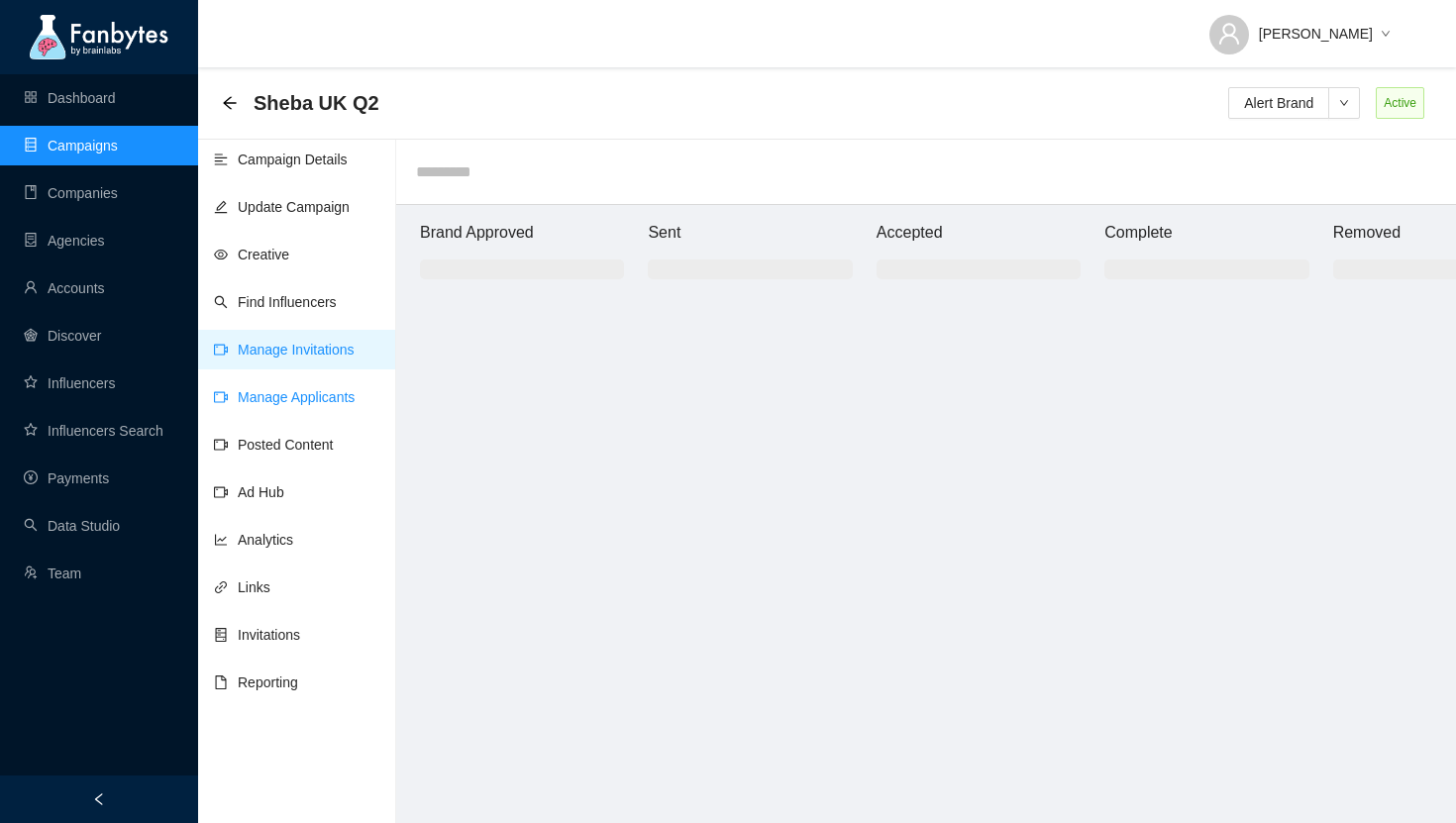 click on "Manage Applicants" at bounding box center [284, 397] 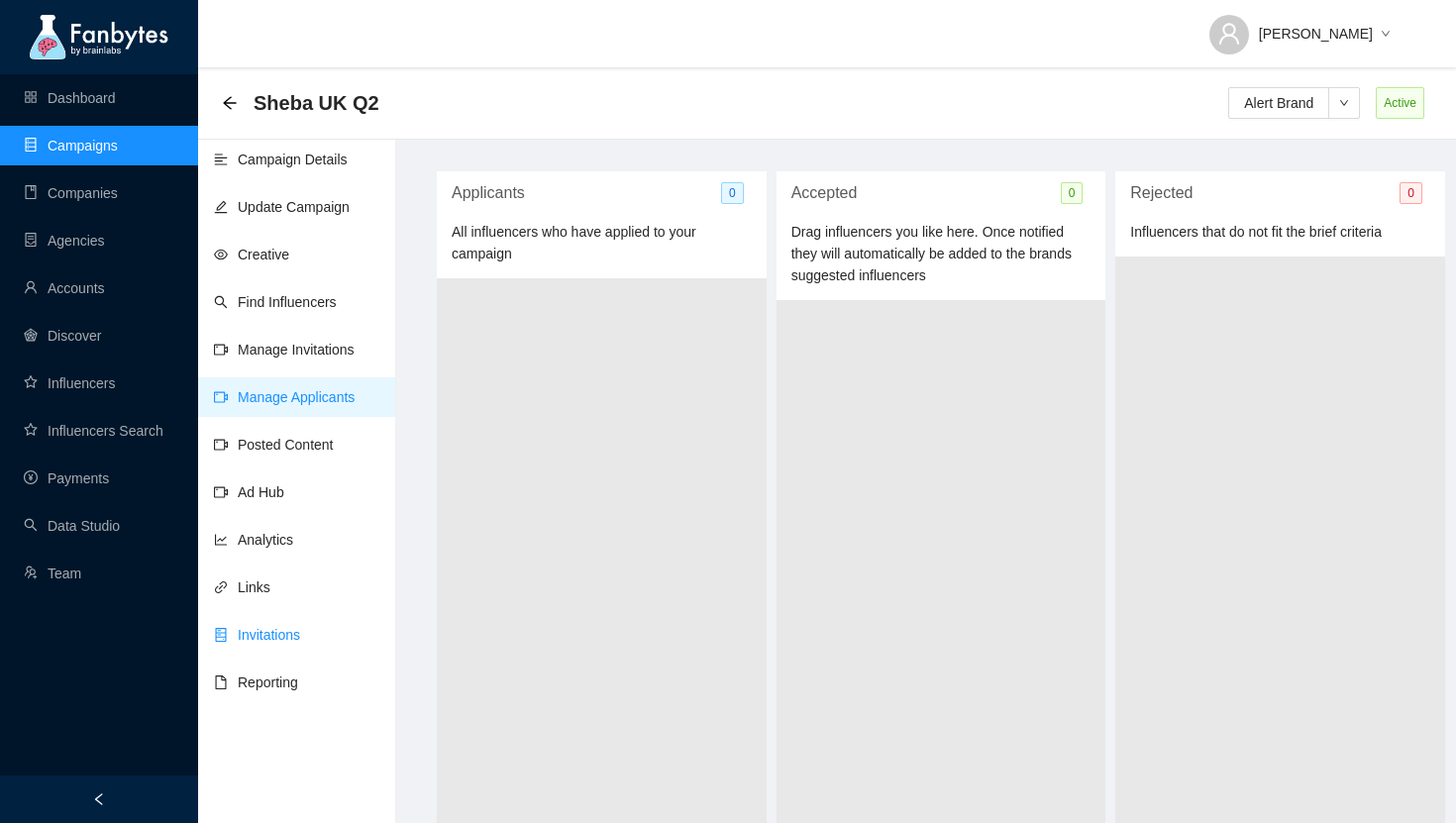 click on "Invitations" at bounding box center [257, 635] 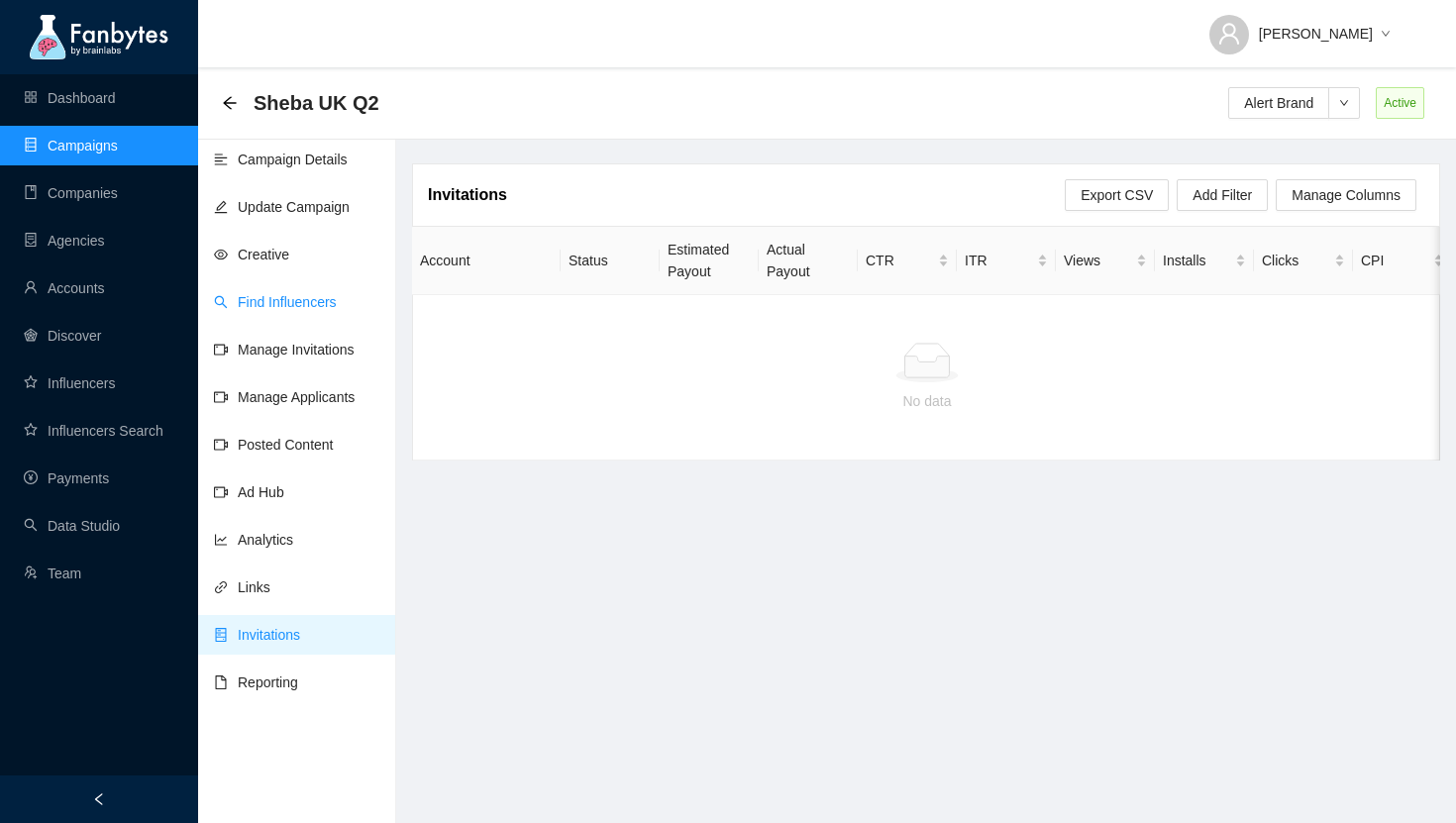 click on "Find Influencers" at bounding box center (275, 302) 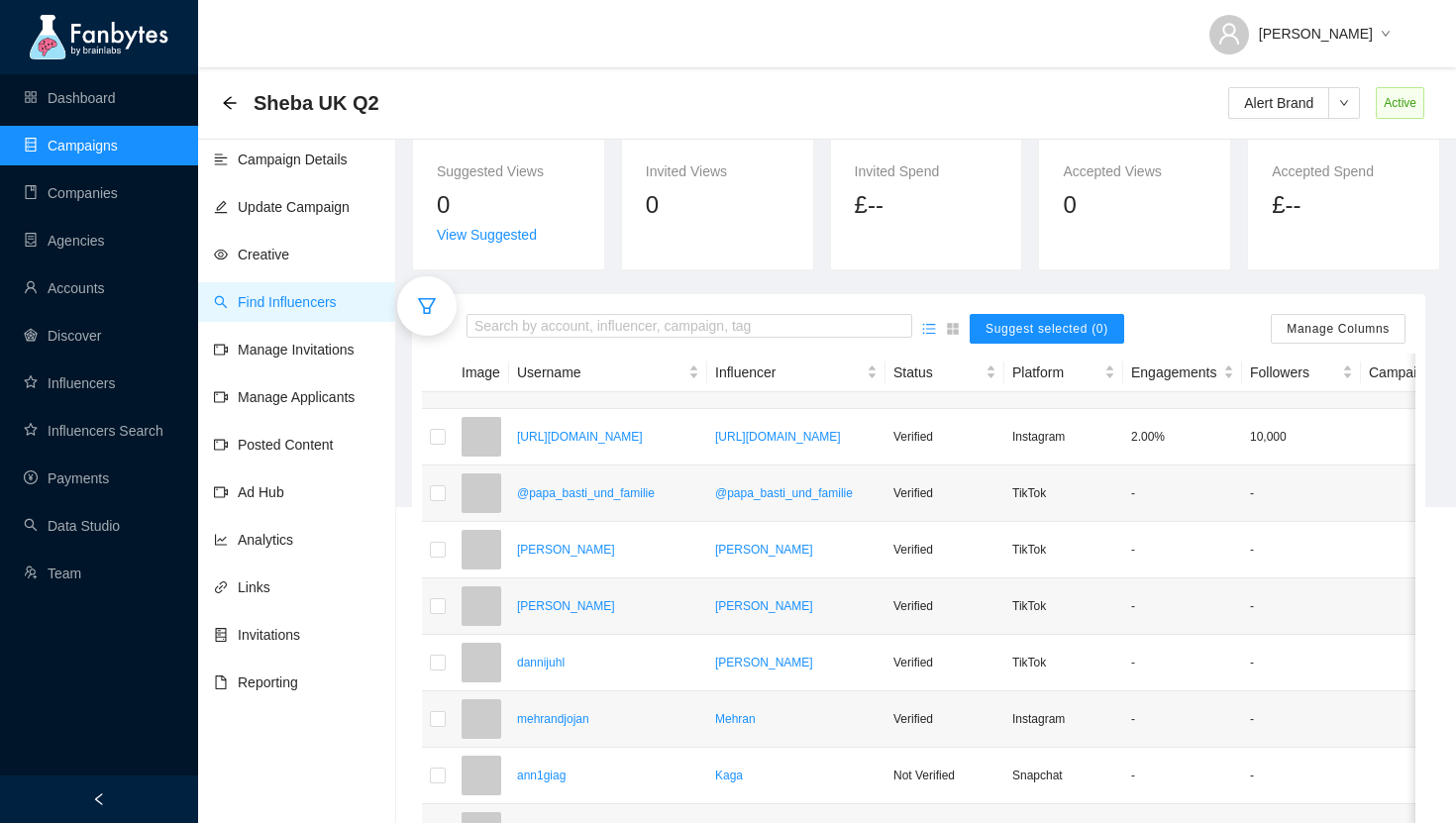 scroll, scrollTop: 334, scrollLeft: 0, axis: vertical 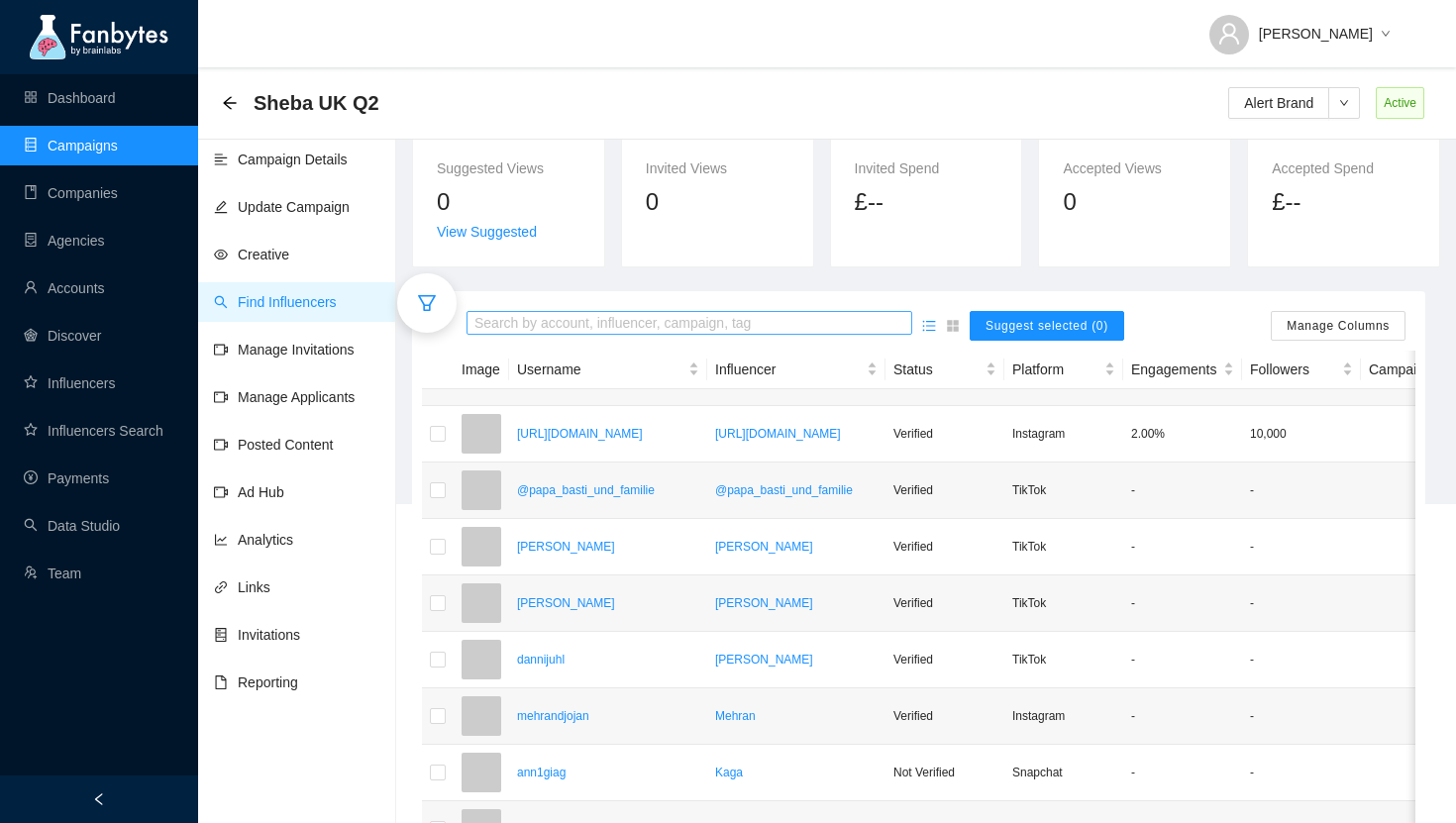 click at bounding box center (689, 324) 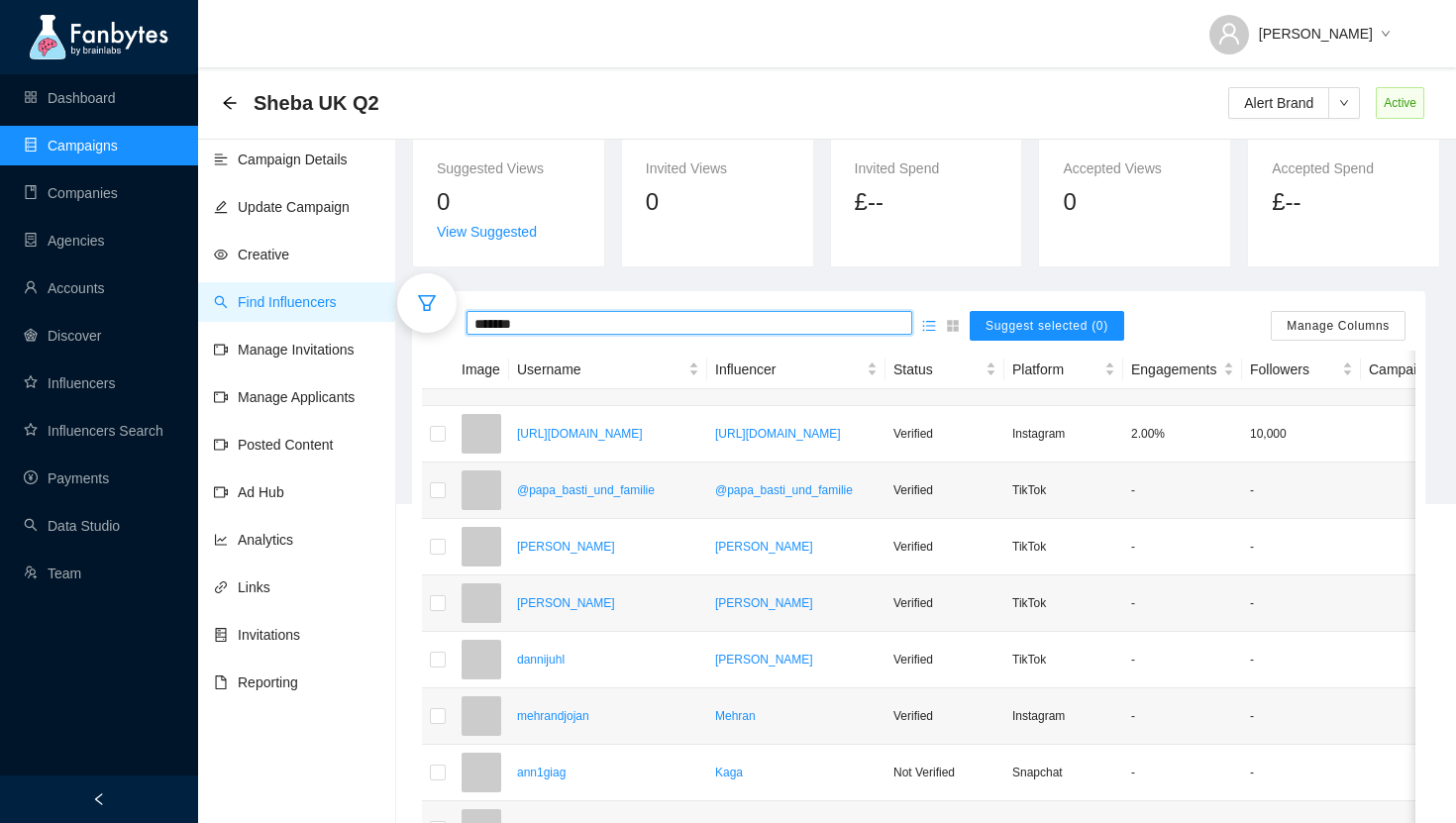 click on "*******" at bounding box center [689, 324] 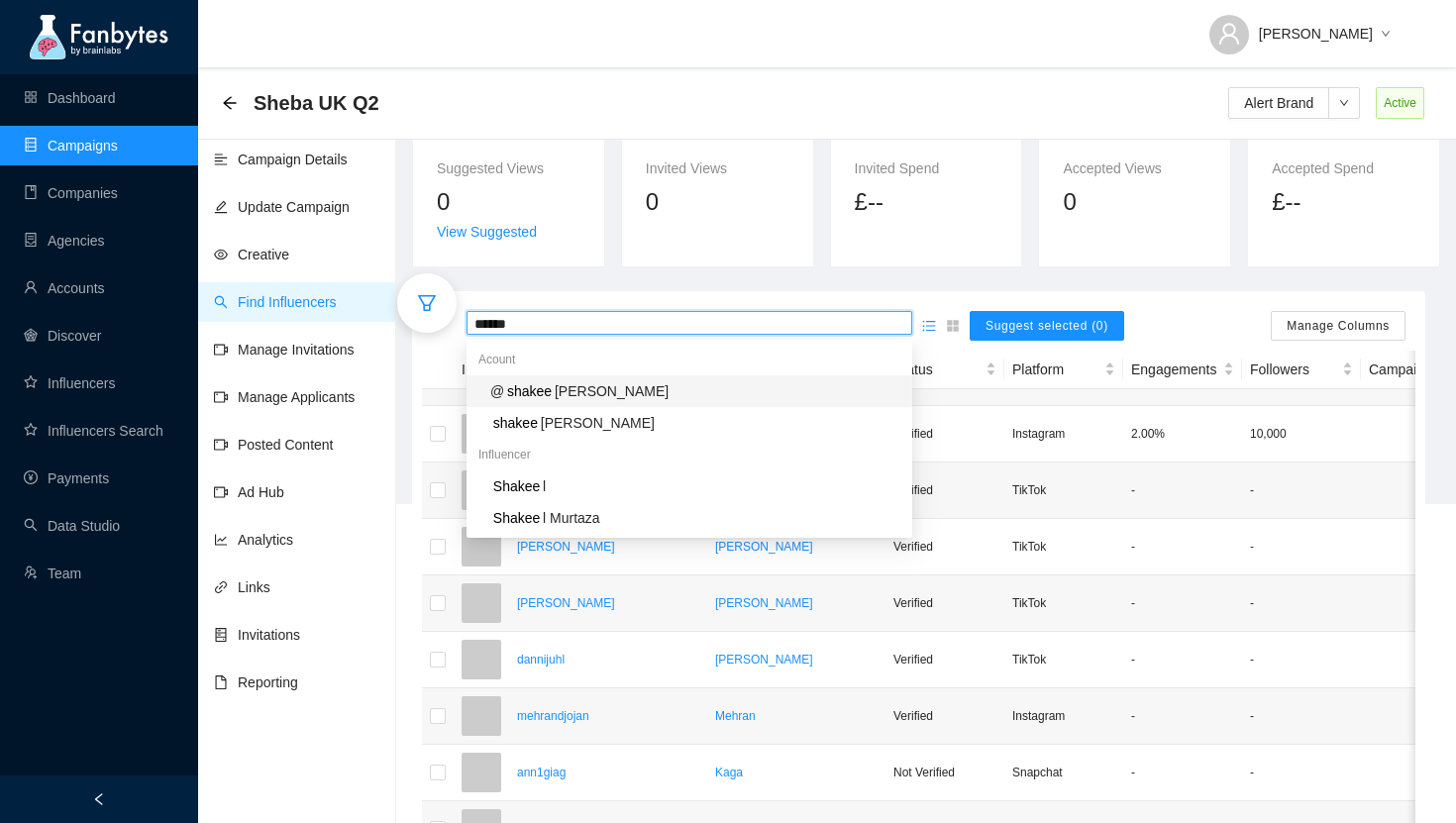 click on "@ [PERSON_NAME]" at bounding box center (695, 391) 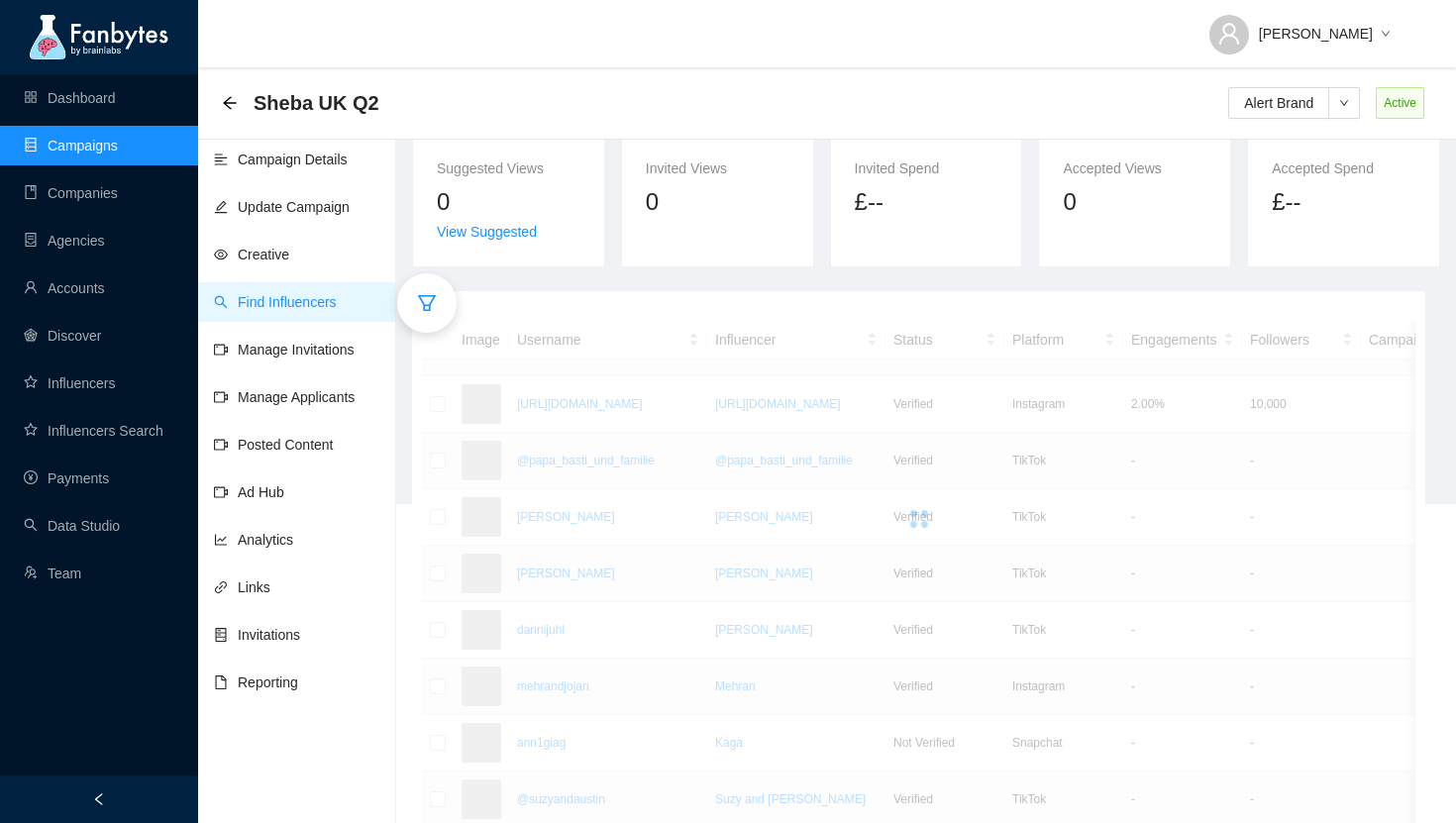 scroll, scrollTop: 67, scrollLeft: 0, axis: vertical 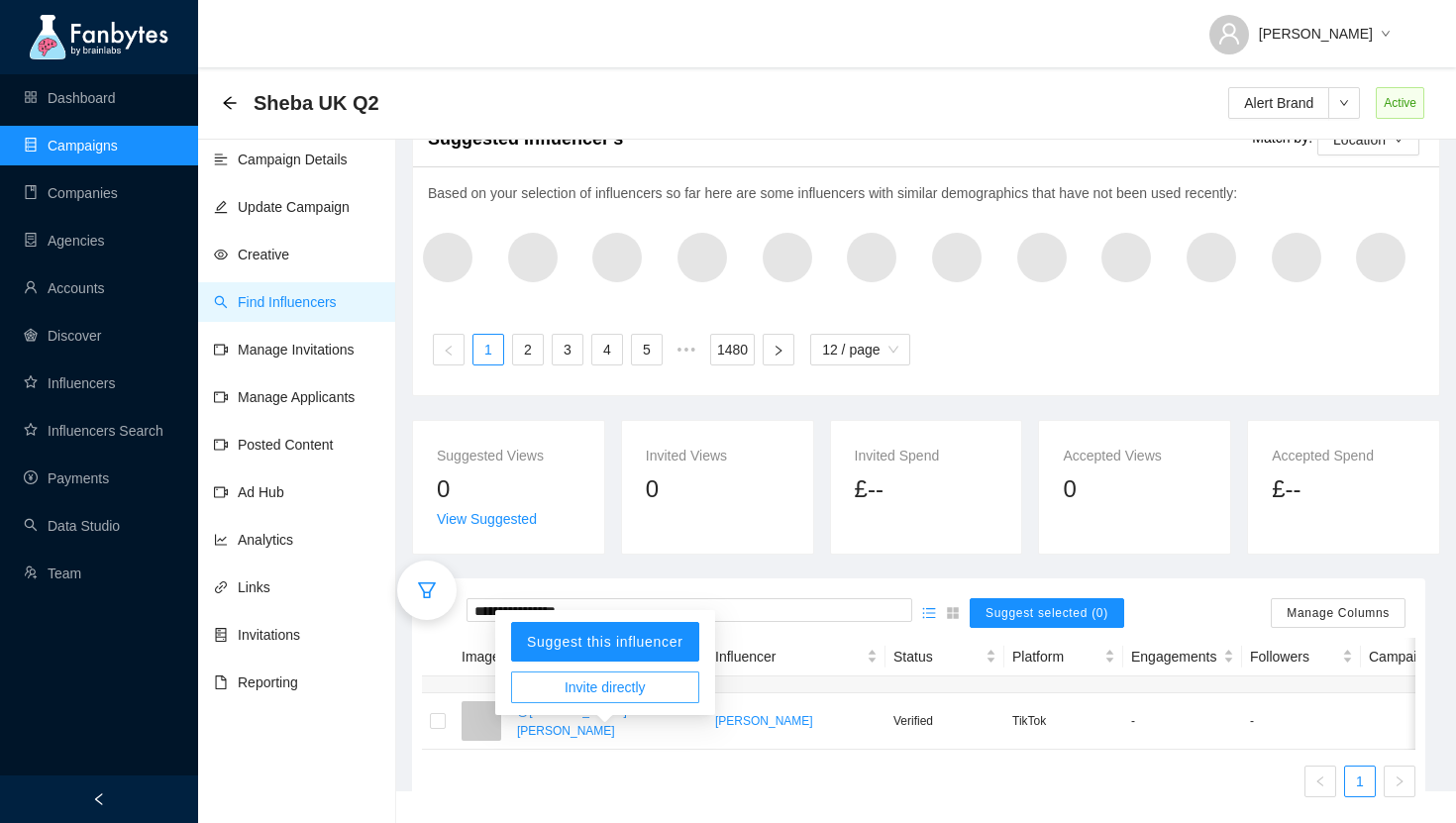 click on "Invite directly" at bounding box center [605, 687] 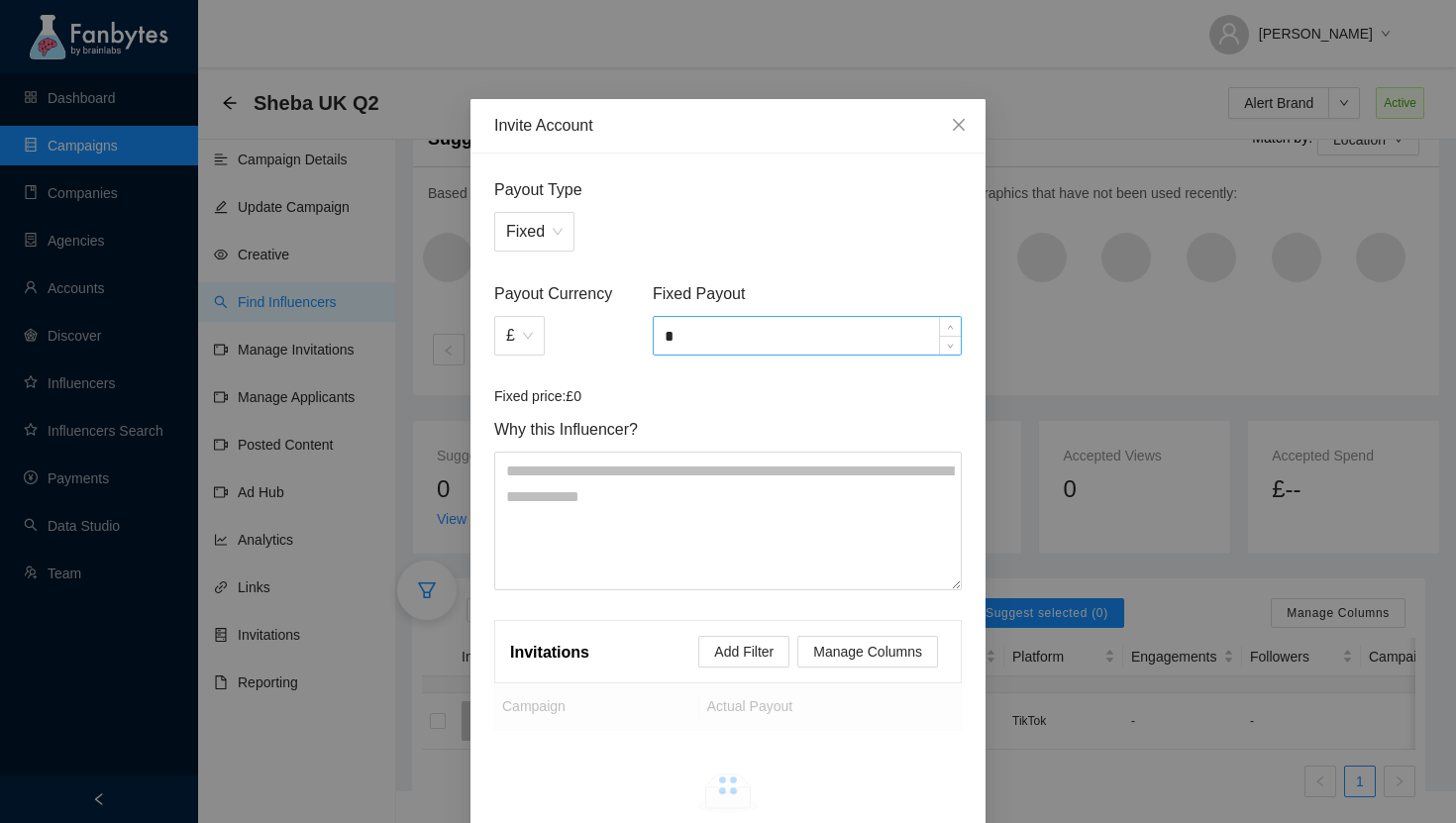 click on "*" at bounding box center (807, 336) 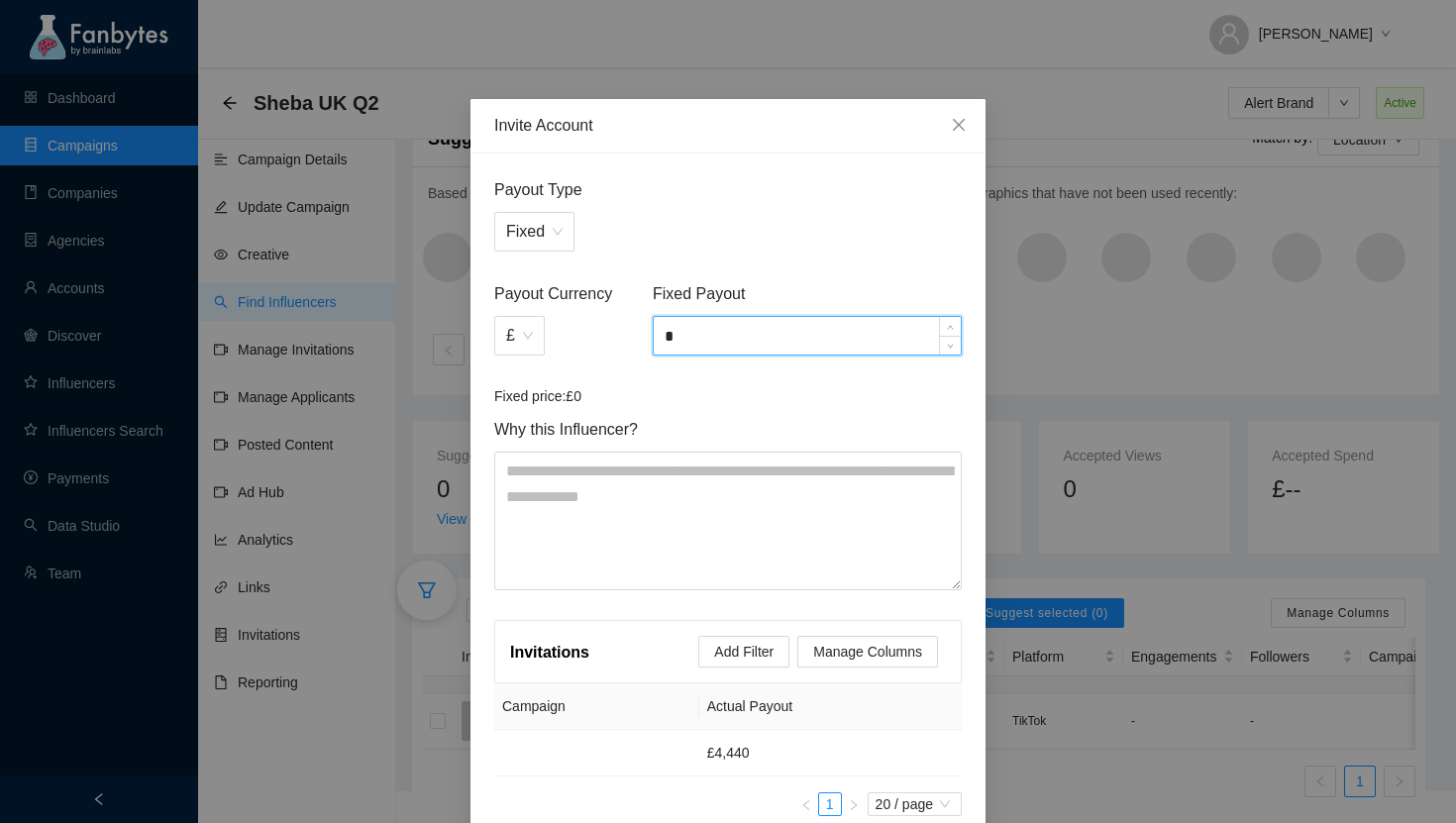 scroll, scrollTop: 109, scrollLeft: 0, axis: vertical 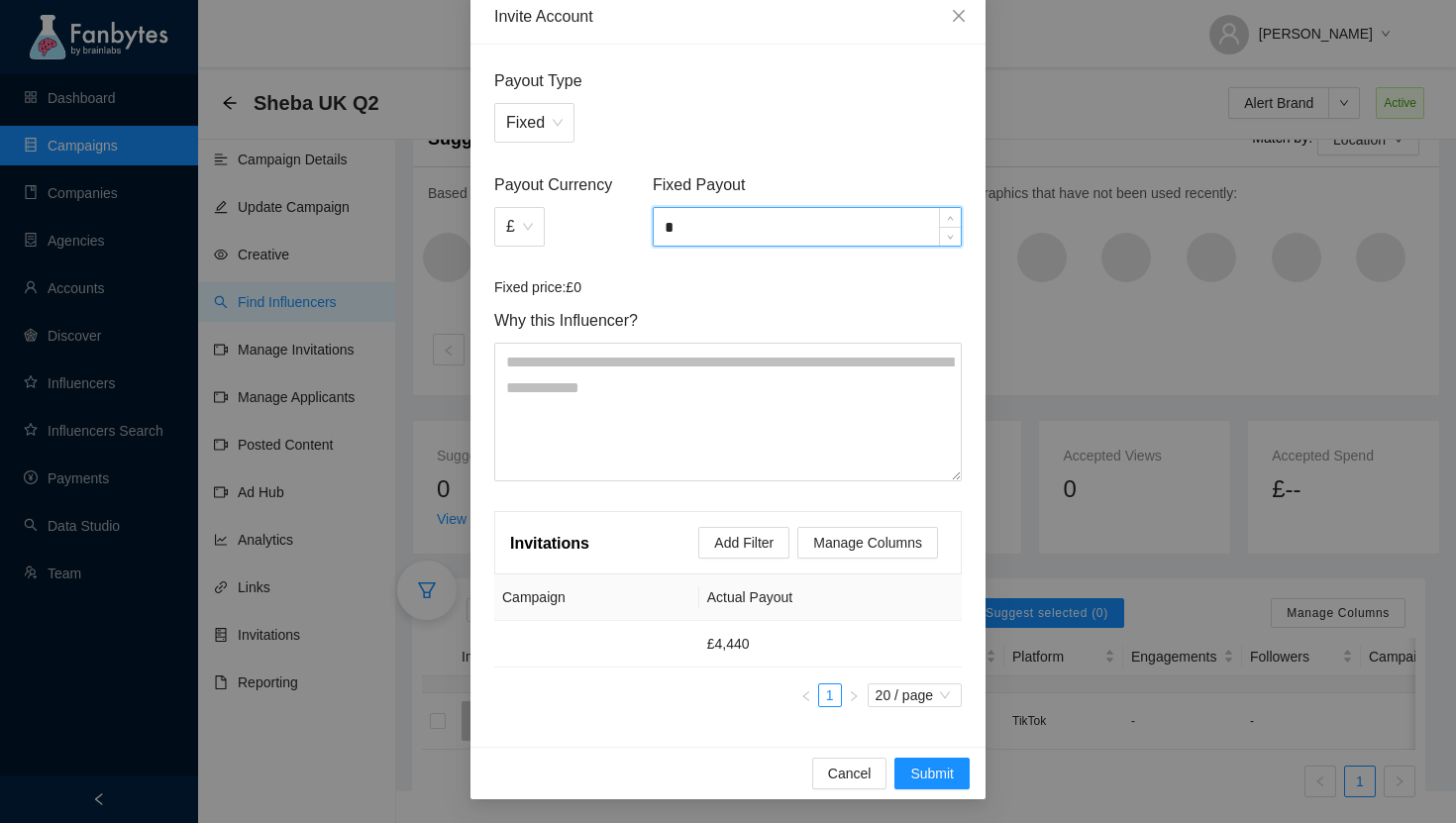 click on "*" at bounding box center [807, 227] 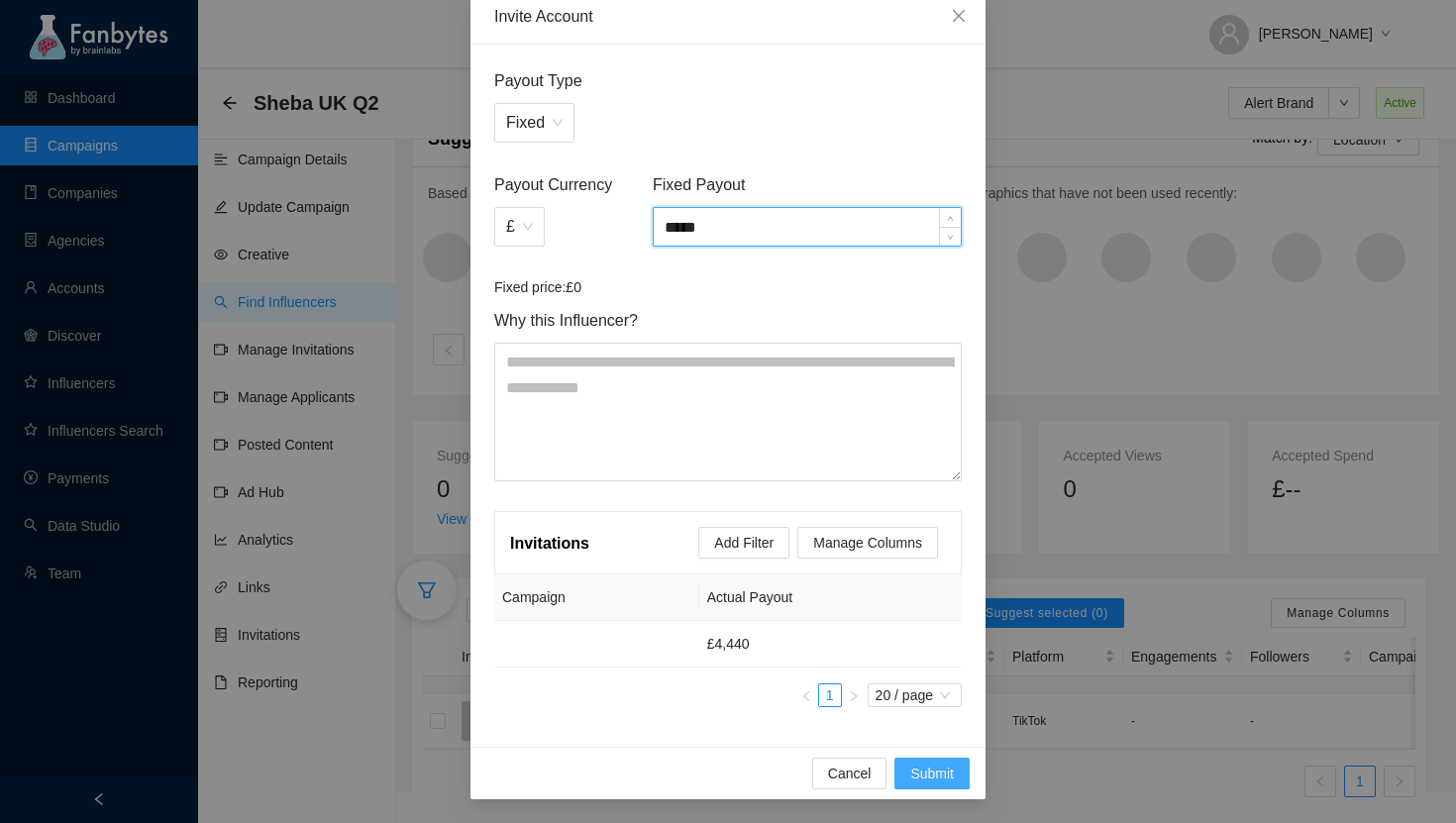 type on "*****" 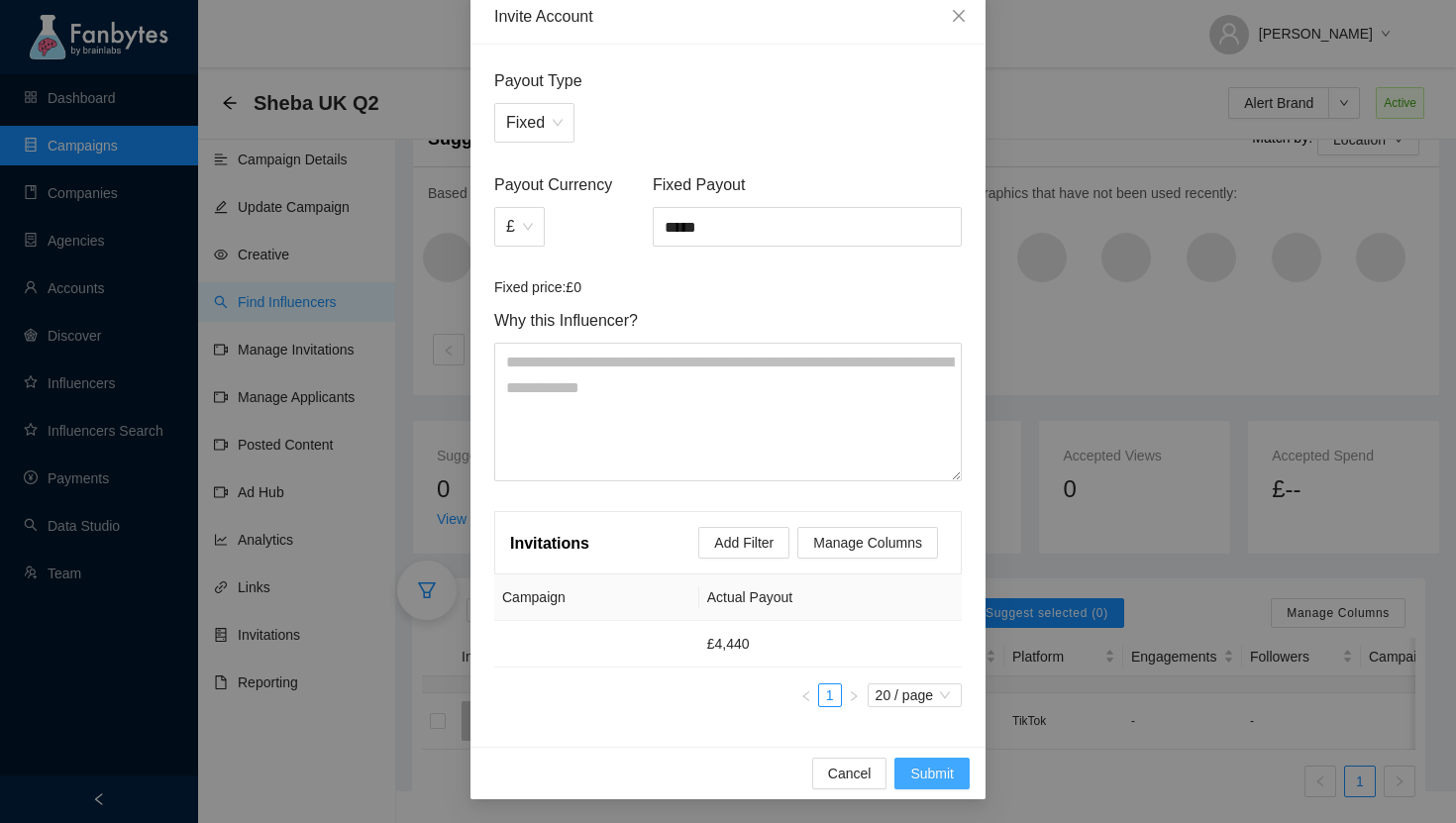 click on "Submit" at bounding box center [932, 773] 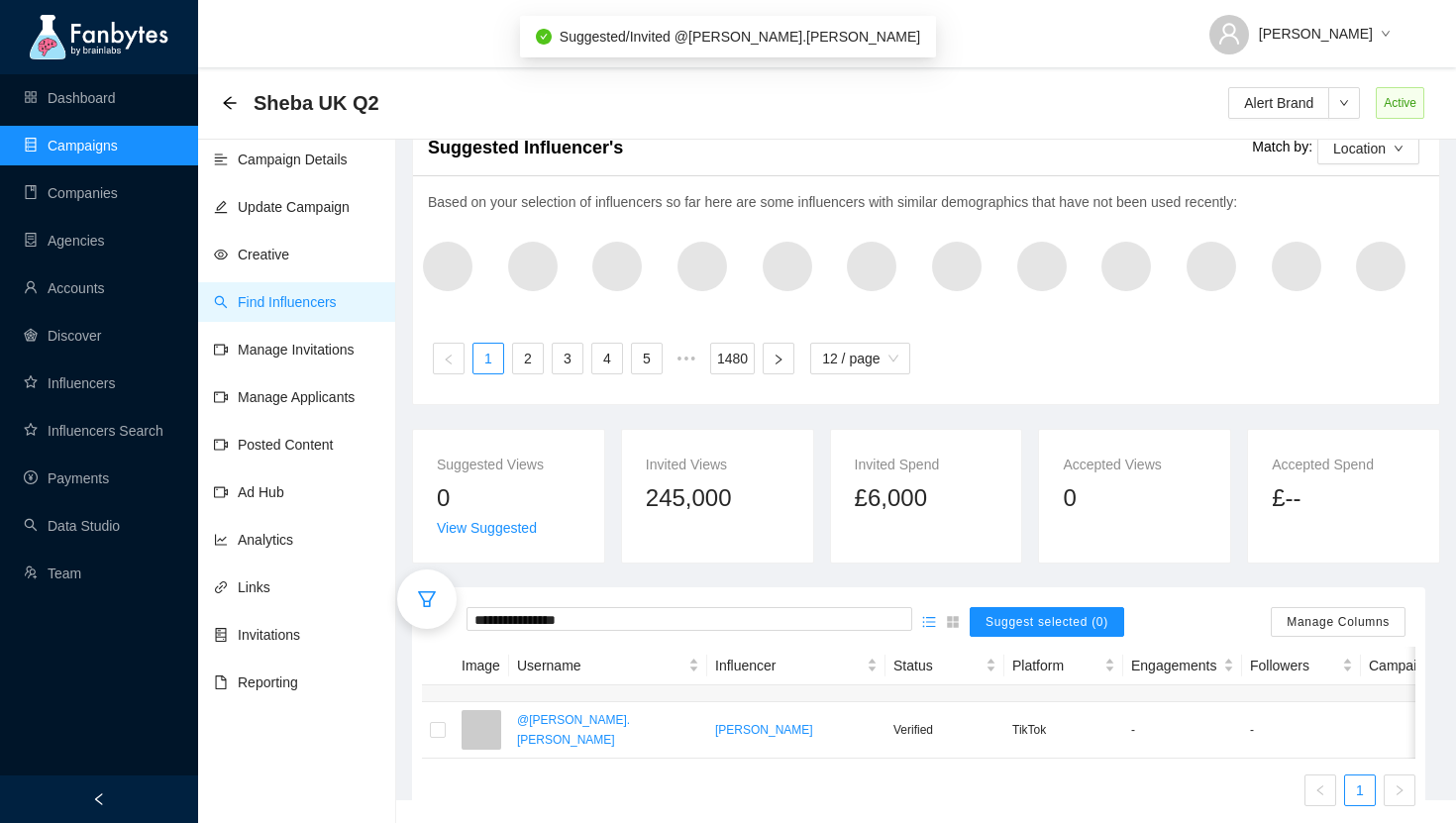 scroll, scrollTop: 67, scrollLeft: 0, axis: vertical 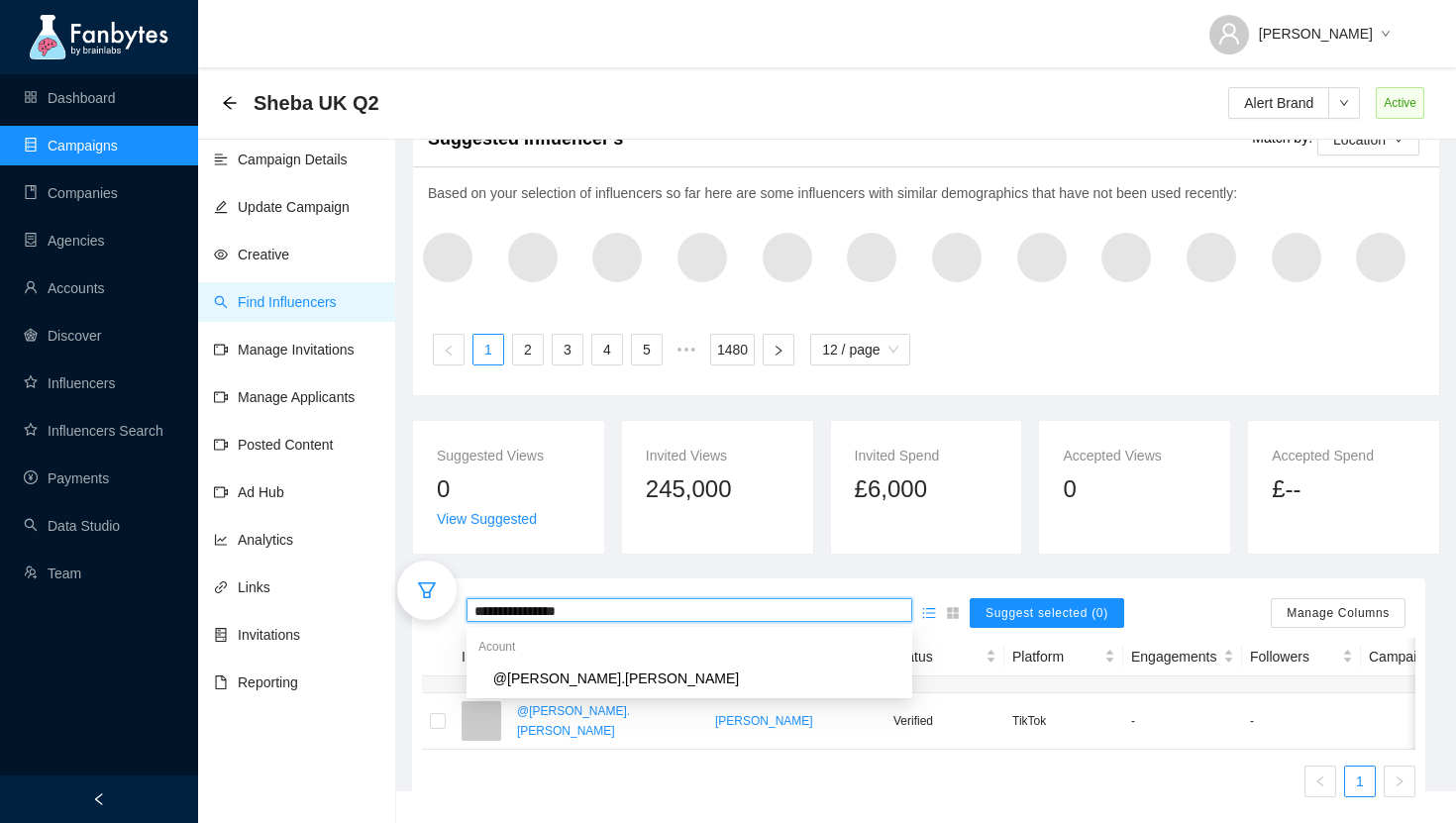 drag, startPoint x: 704, startPoint y: 585, endPoint x: 460, endPoint y: 581, distance: 244.03278 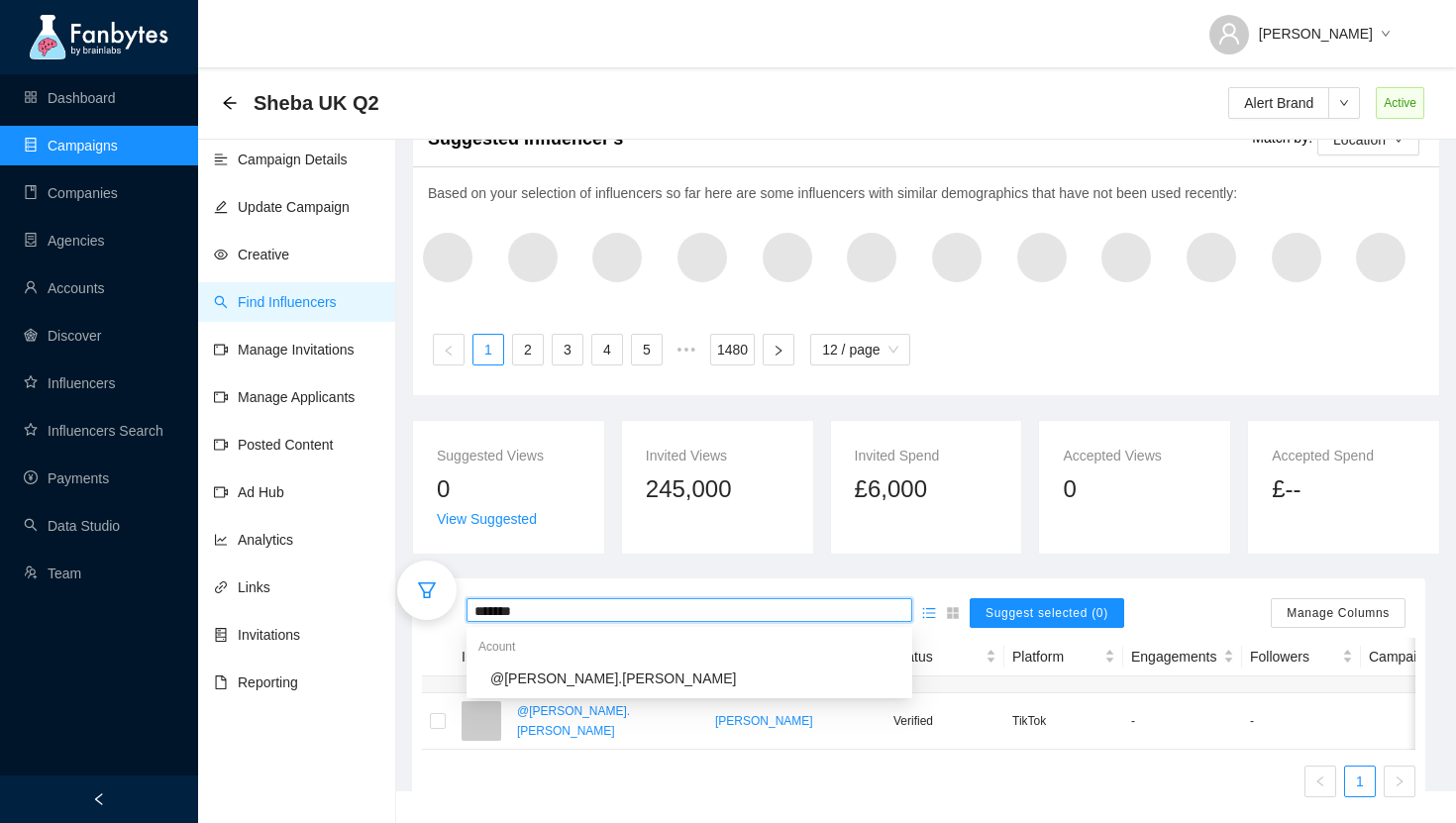 type on "********" 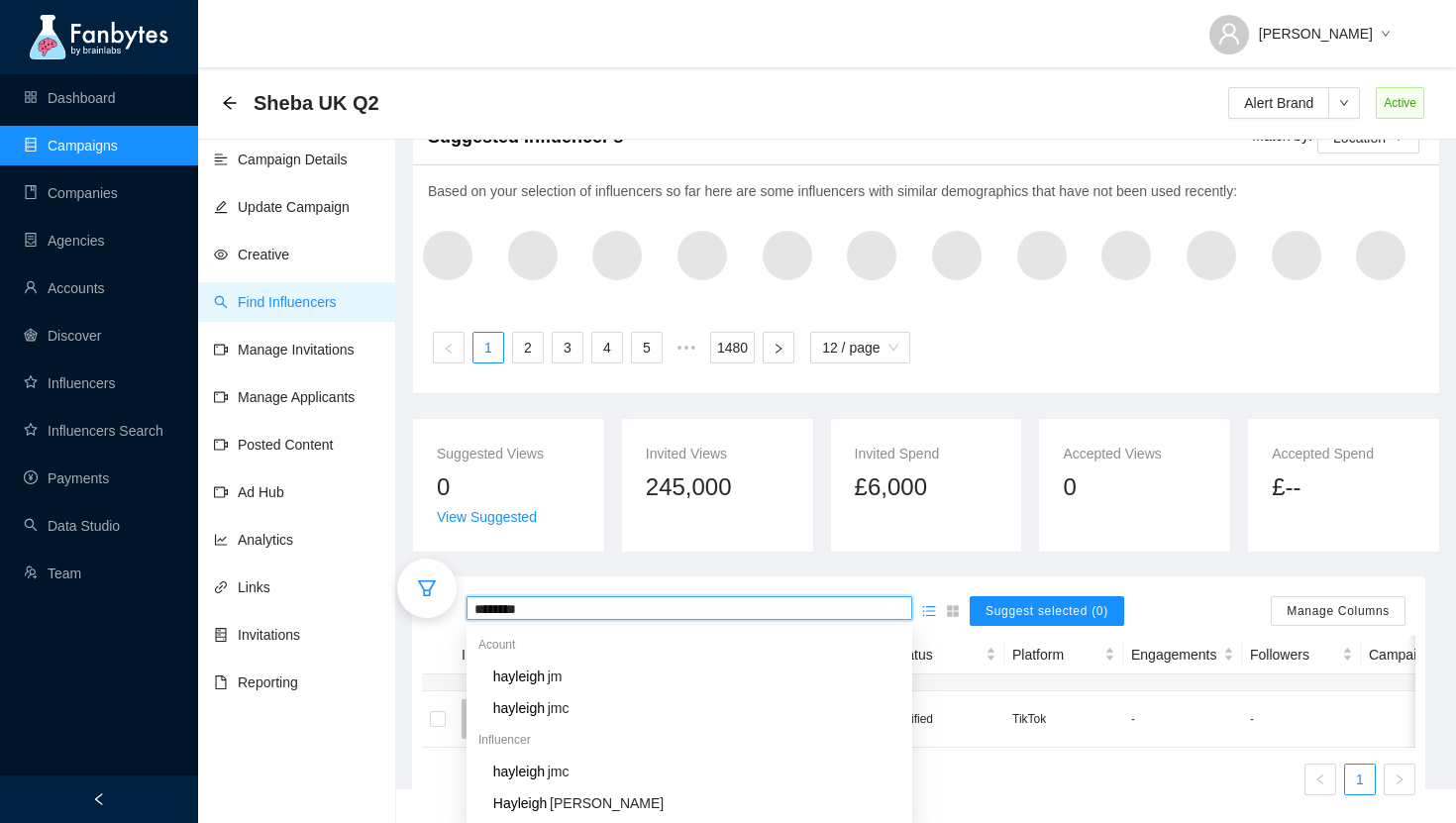 click on "********" at bounding box center [689, 609] 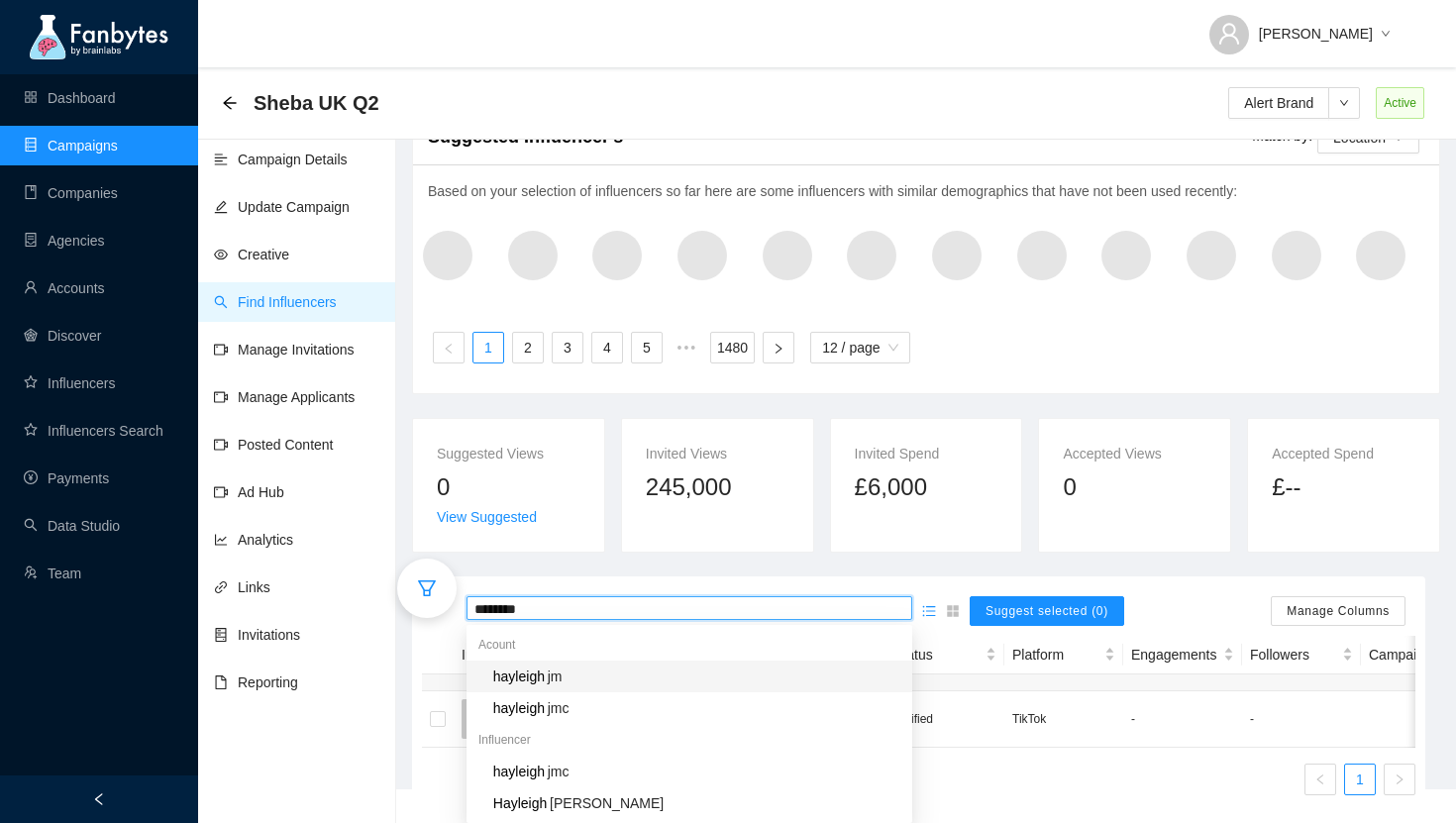 click on "hayleigh jm" at bounding box center (689, 676) 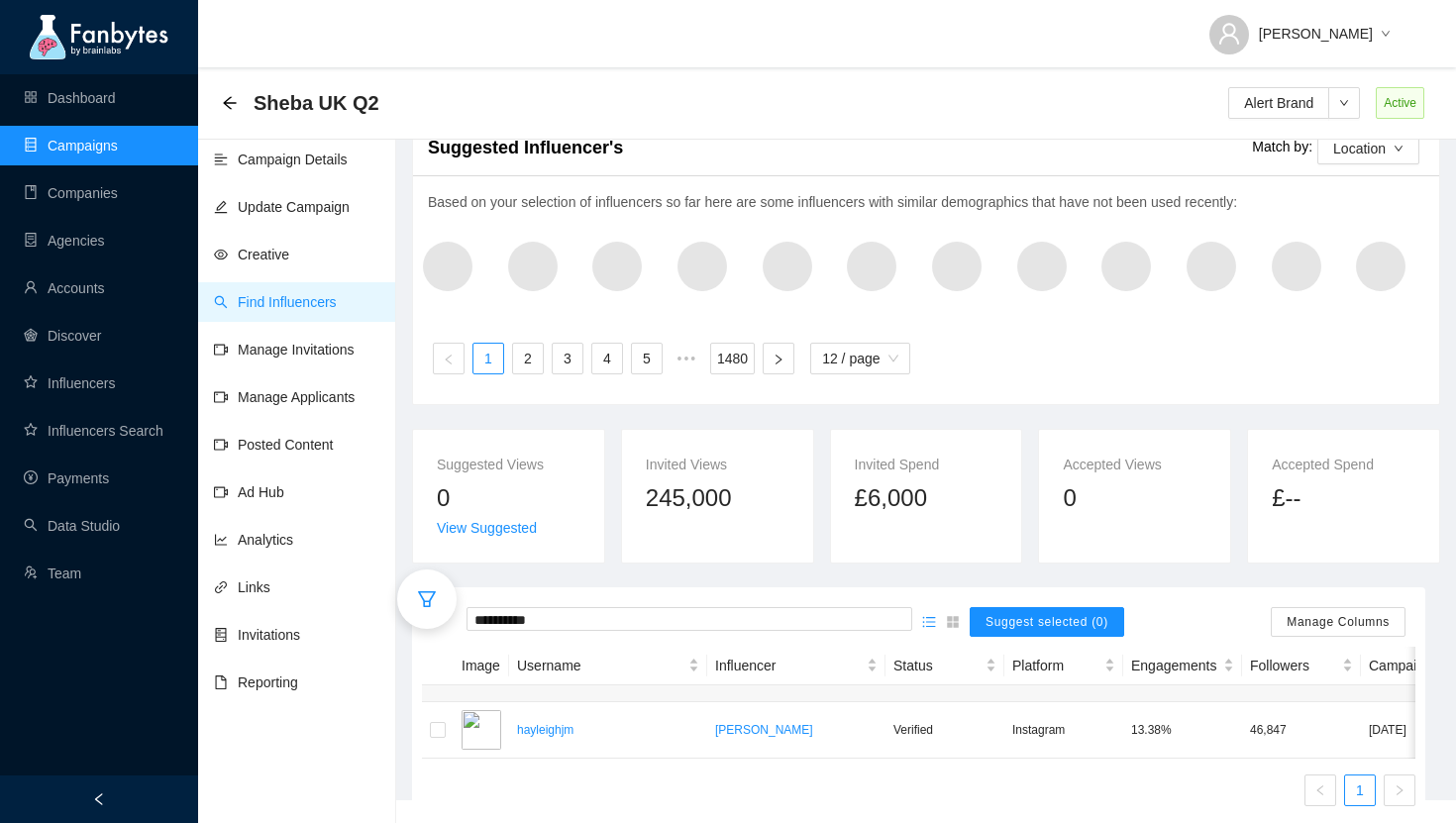 scroll, scrollTop: 67, scrollLeft: 0, axis: vertical 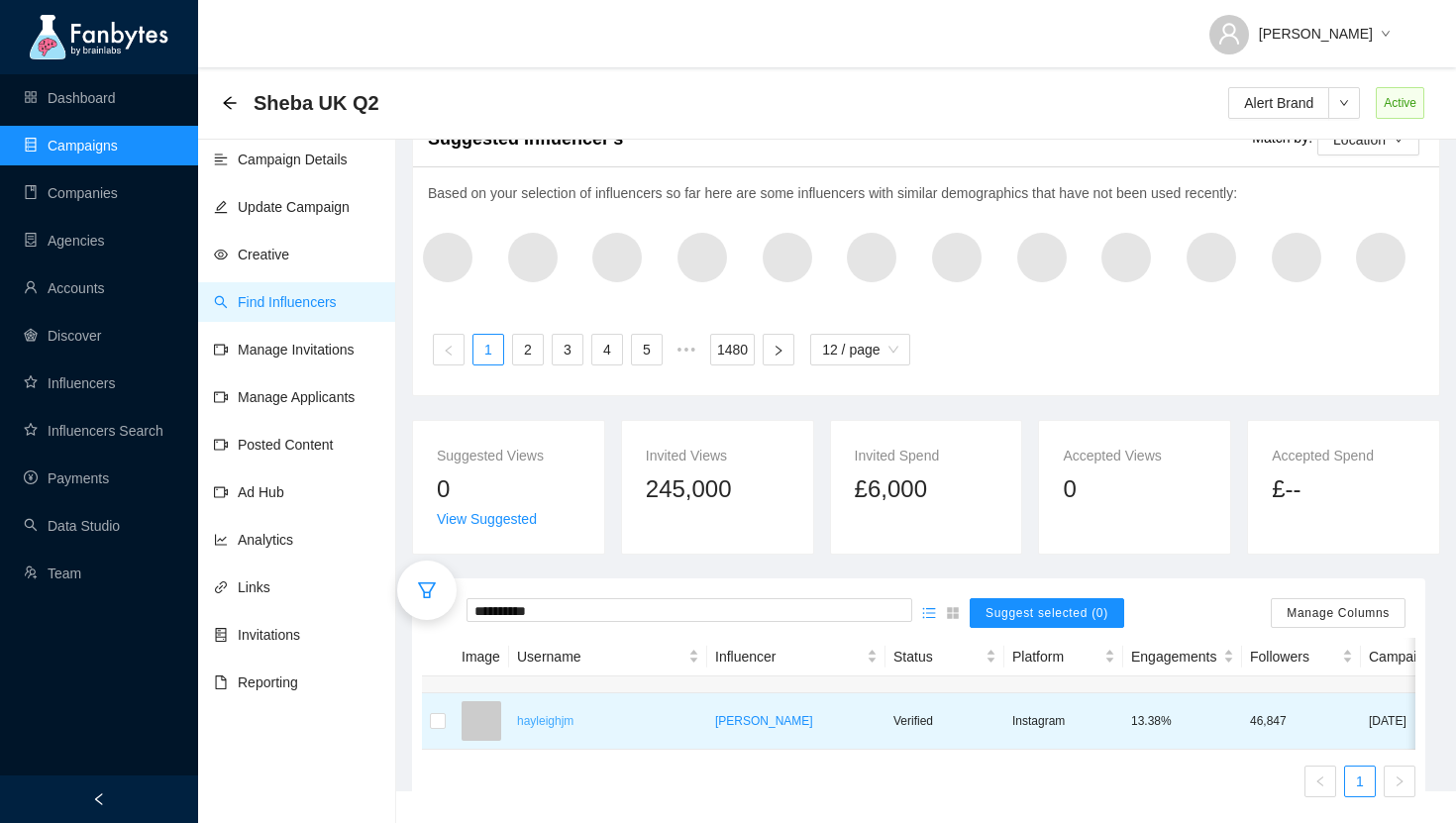 click on "hayleighjm" at bounding box center (608, 721) 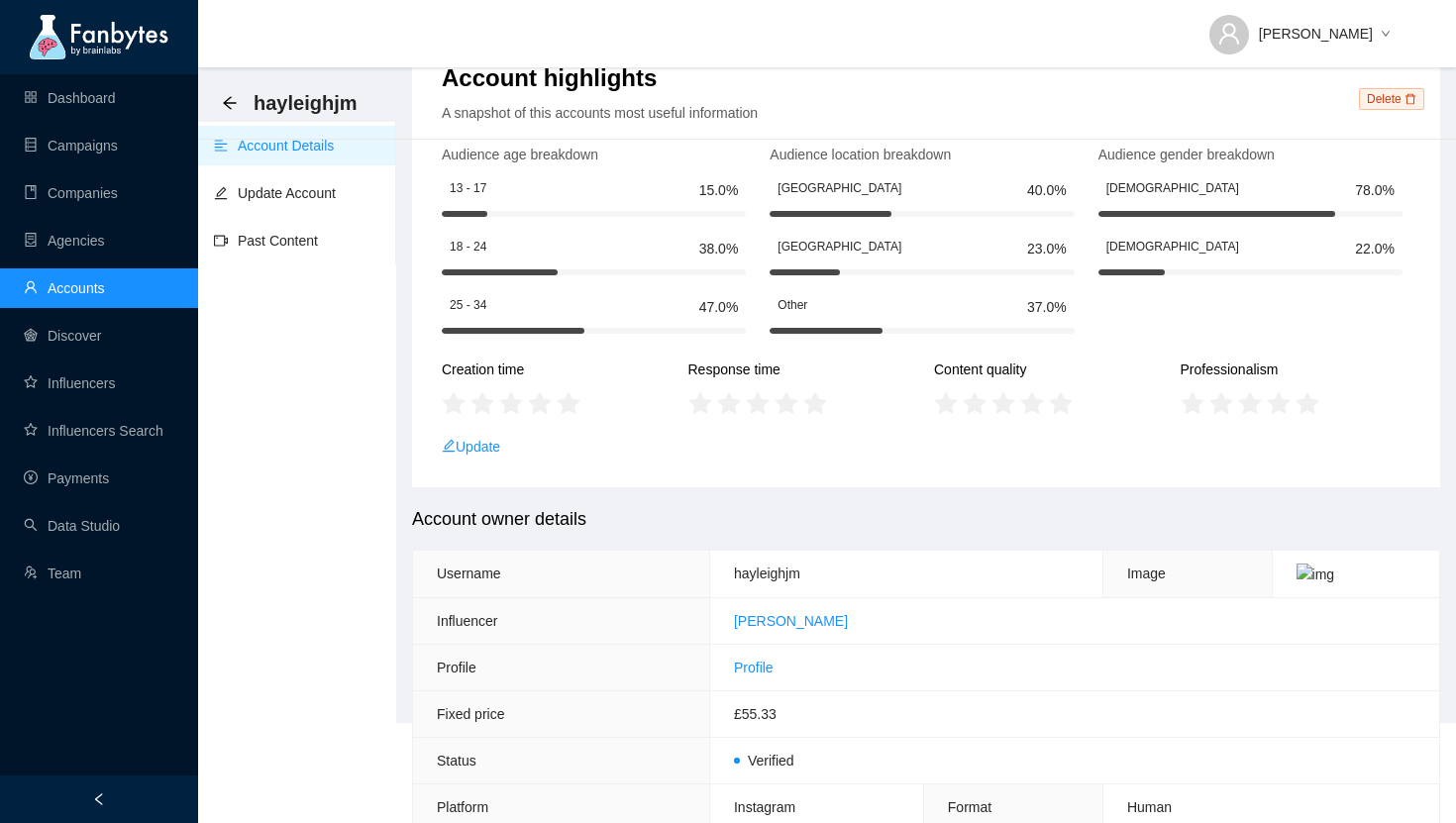 scroll, scrollTop: 0, scrollLeft: 0, axis: both 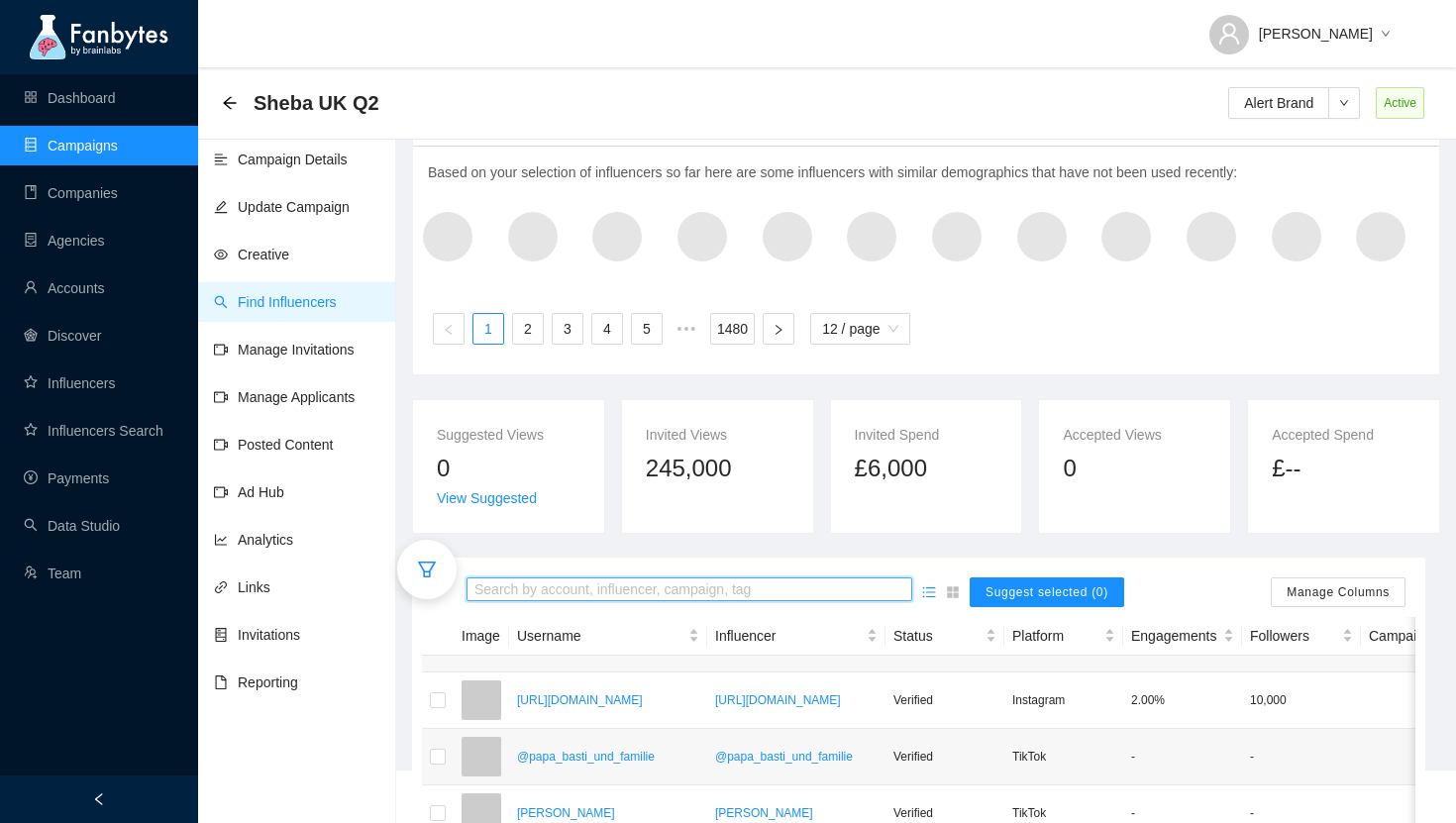 click at bounding box center [689, 590] 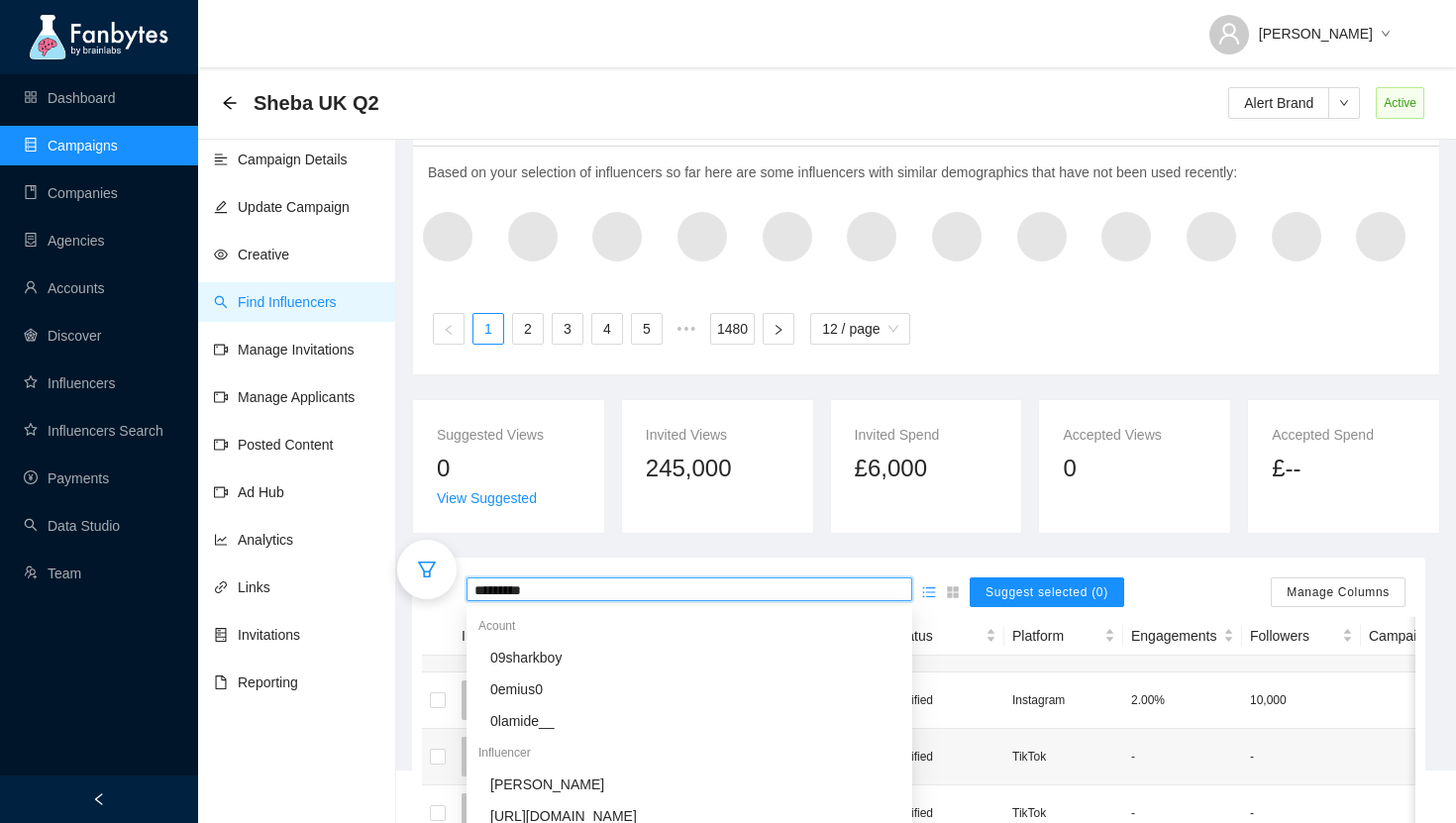 type on "**********" 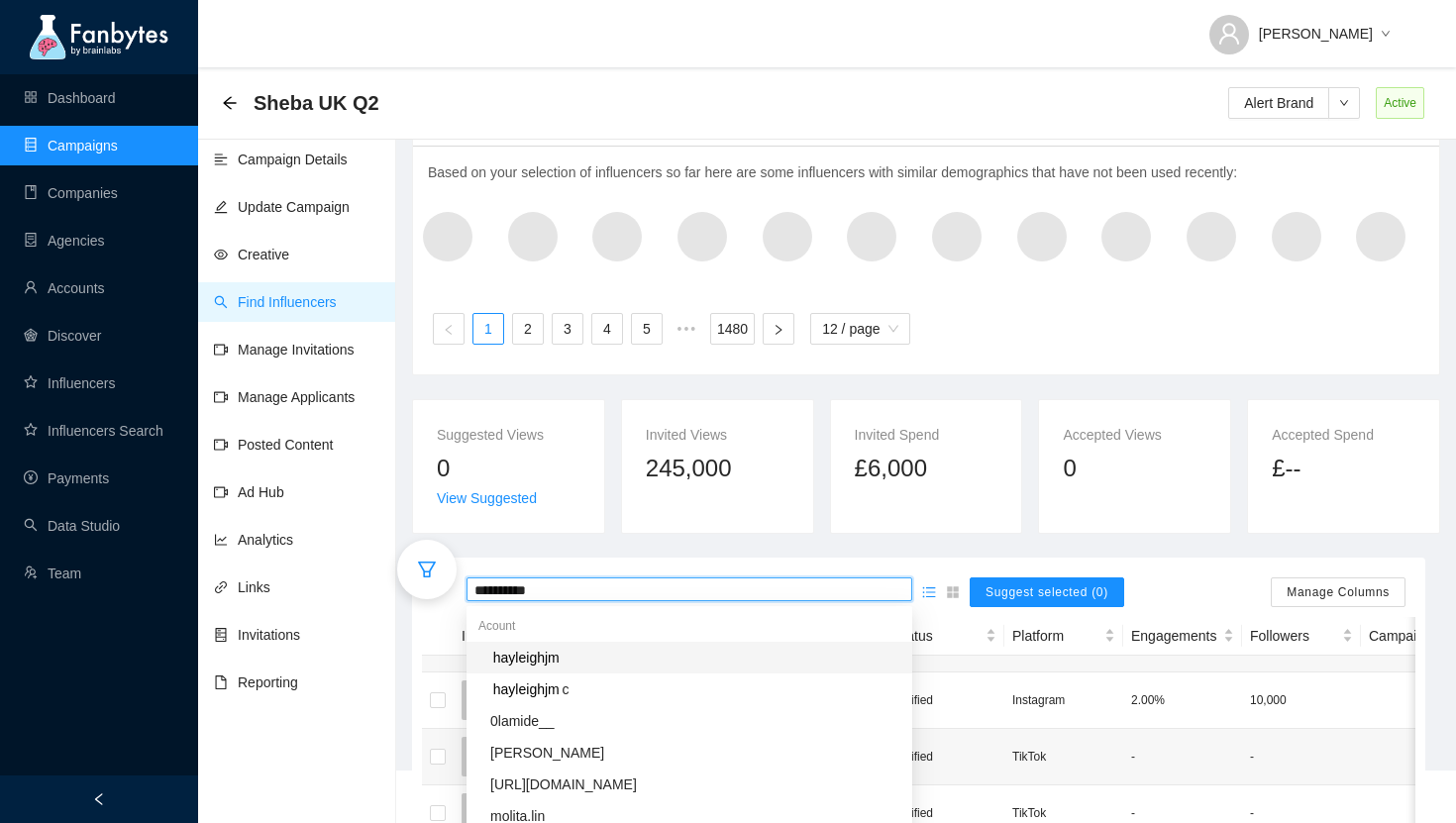 click on "hayleighjm" at bounding box center (695, 658) 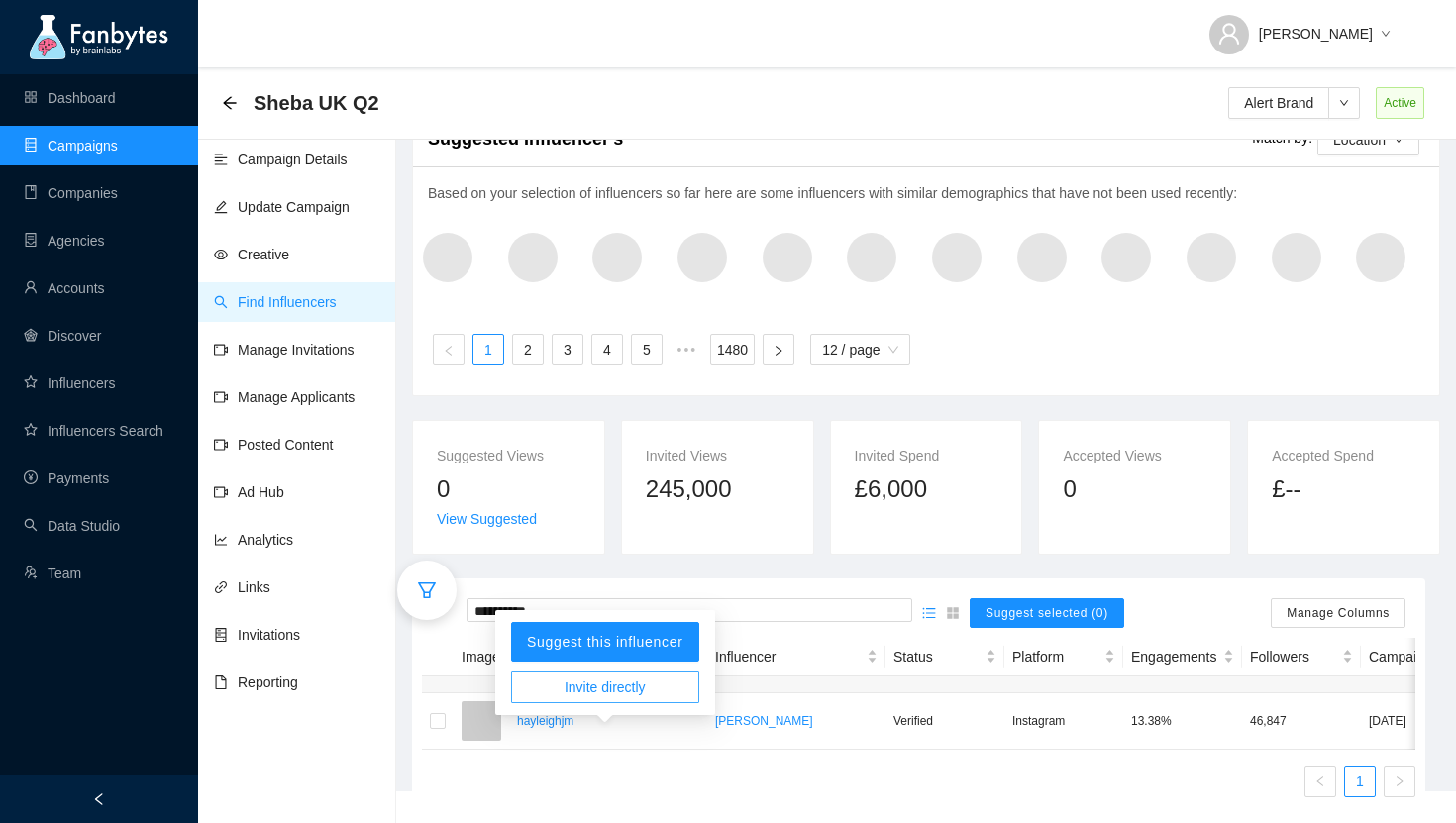 click on "Invite directly" at bounding box center (605, 687) 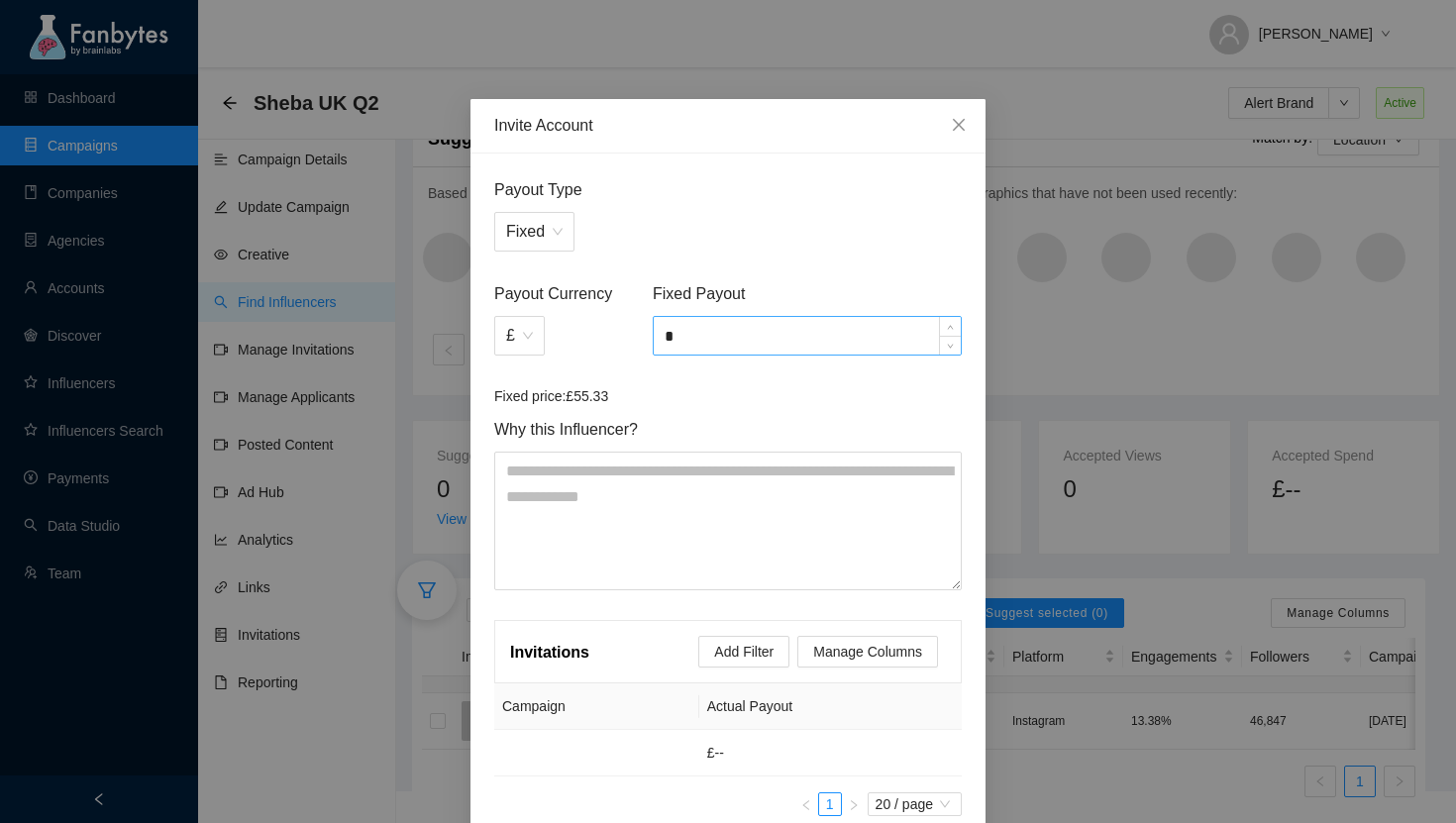 click on "*" at bounding box center [807, 336] 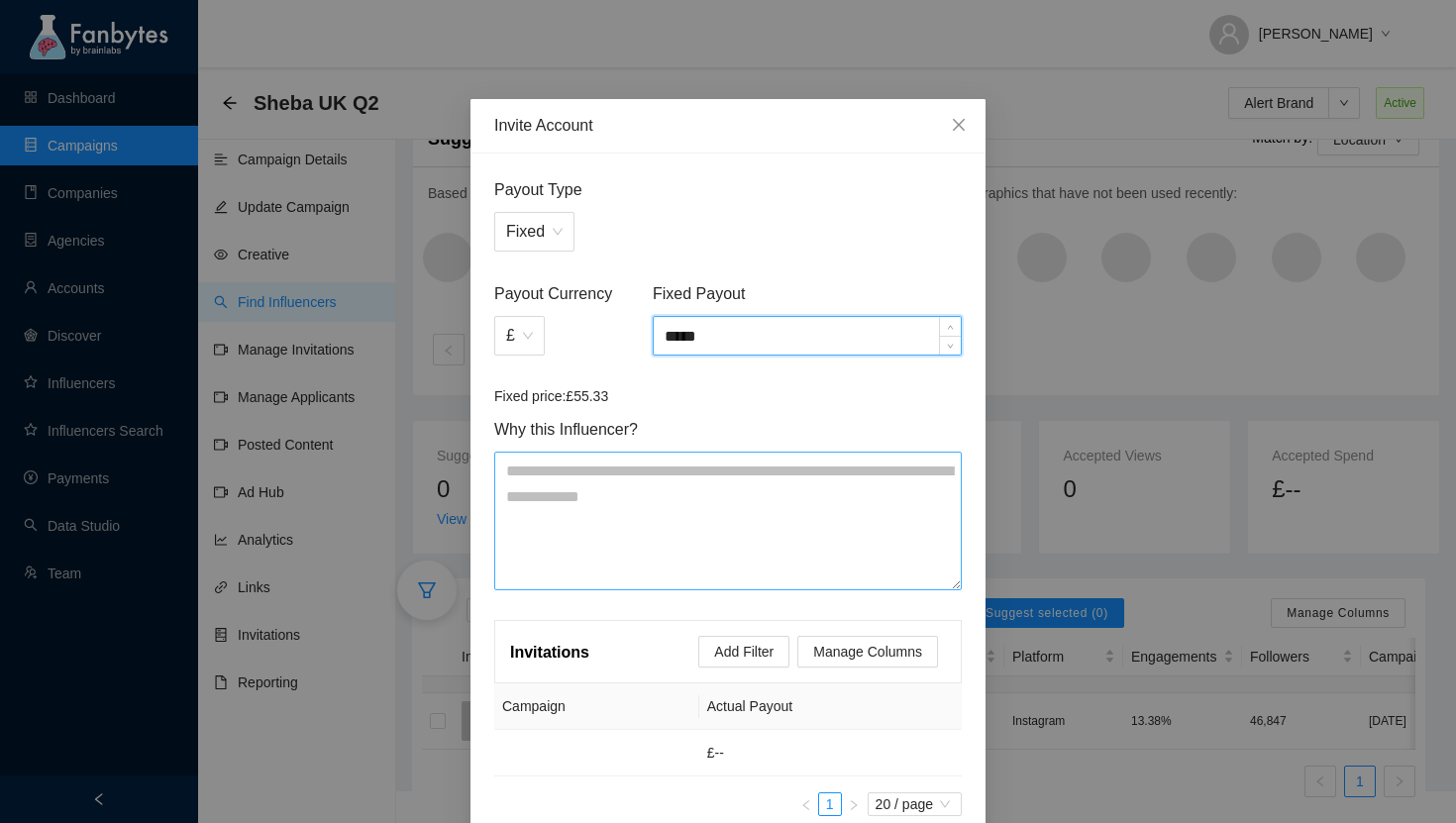 scroll, scrollTop: 109, scrollLeft: 0, axis: vertical 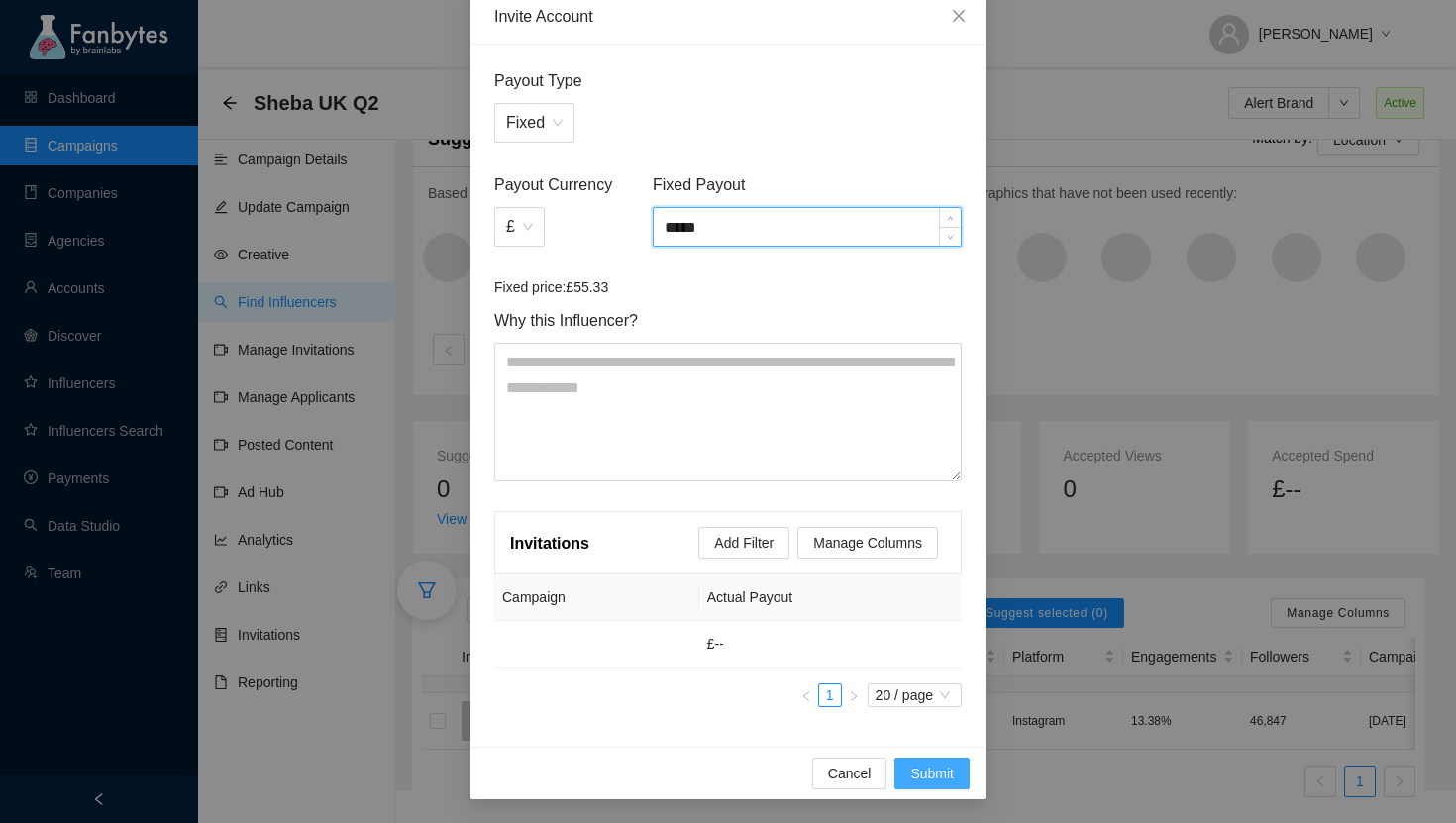 type on "*****" 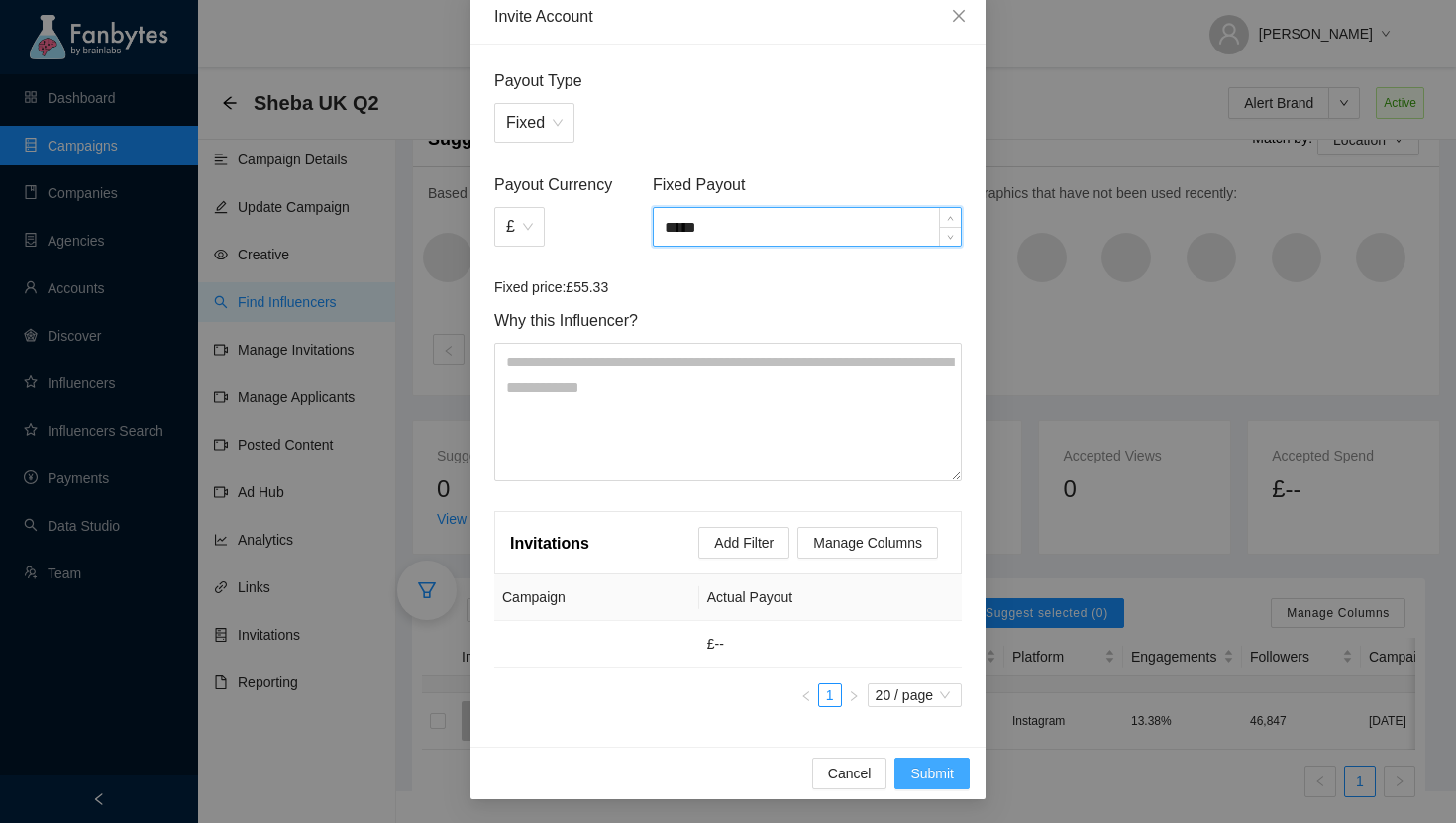 click on "Submit" at bounding box center (932, 773) 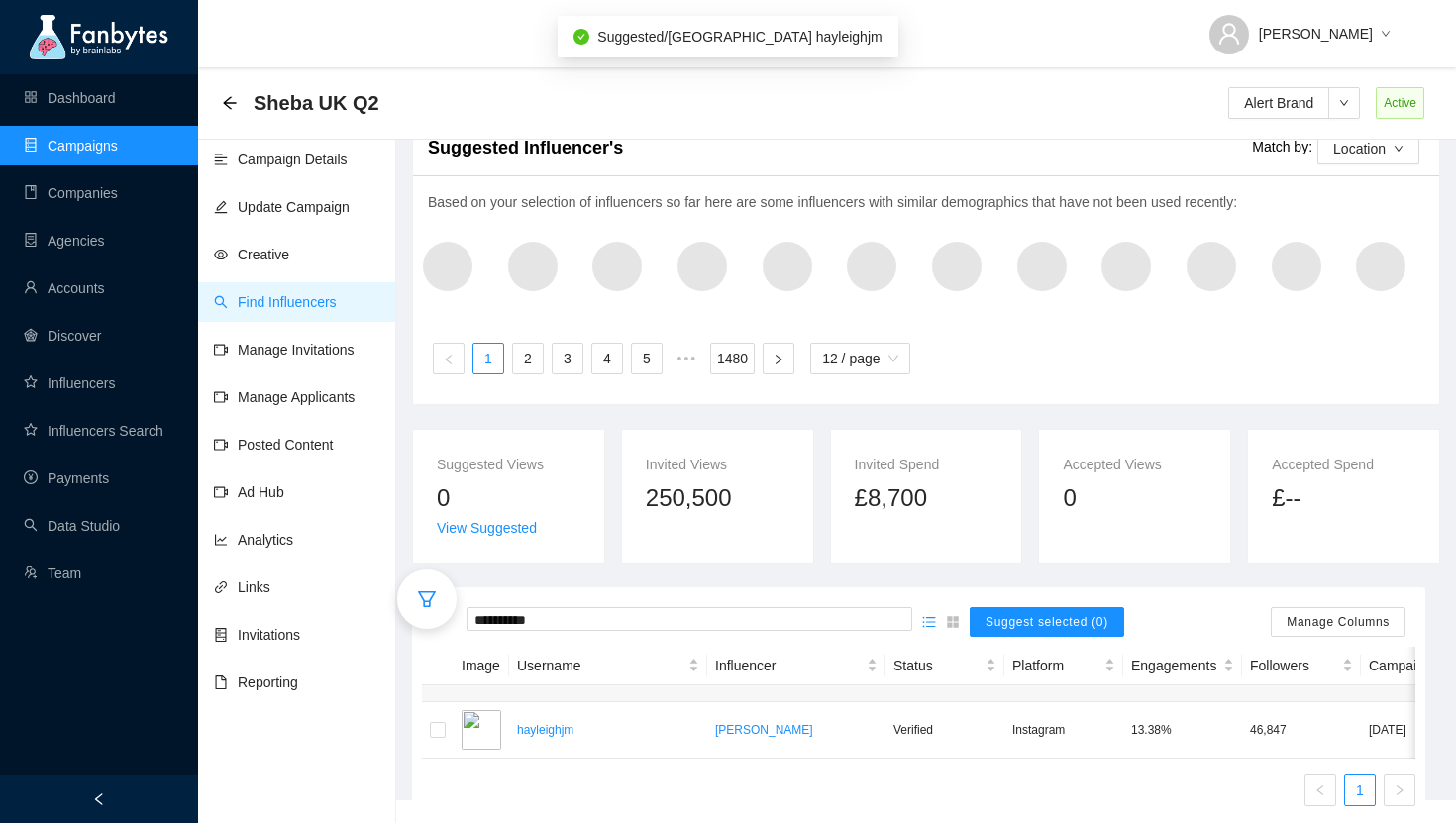 scroll, scrollTop: 67, scrollLeft: 0, axis: vertical 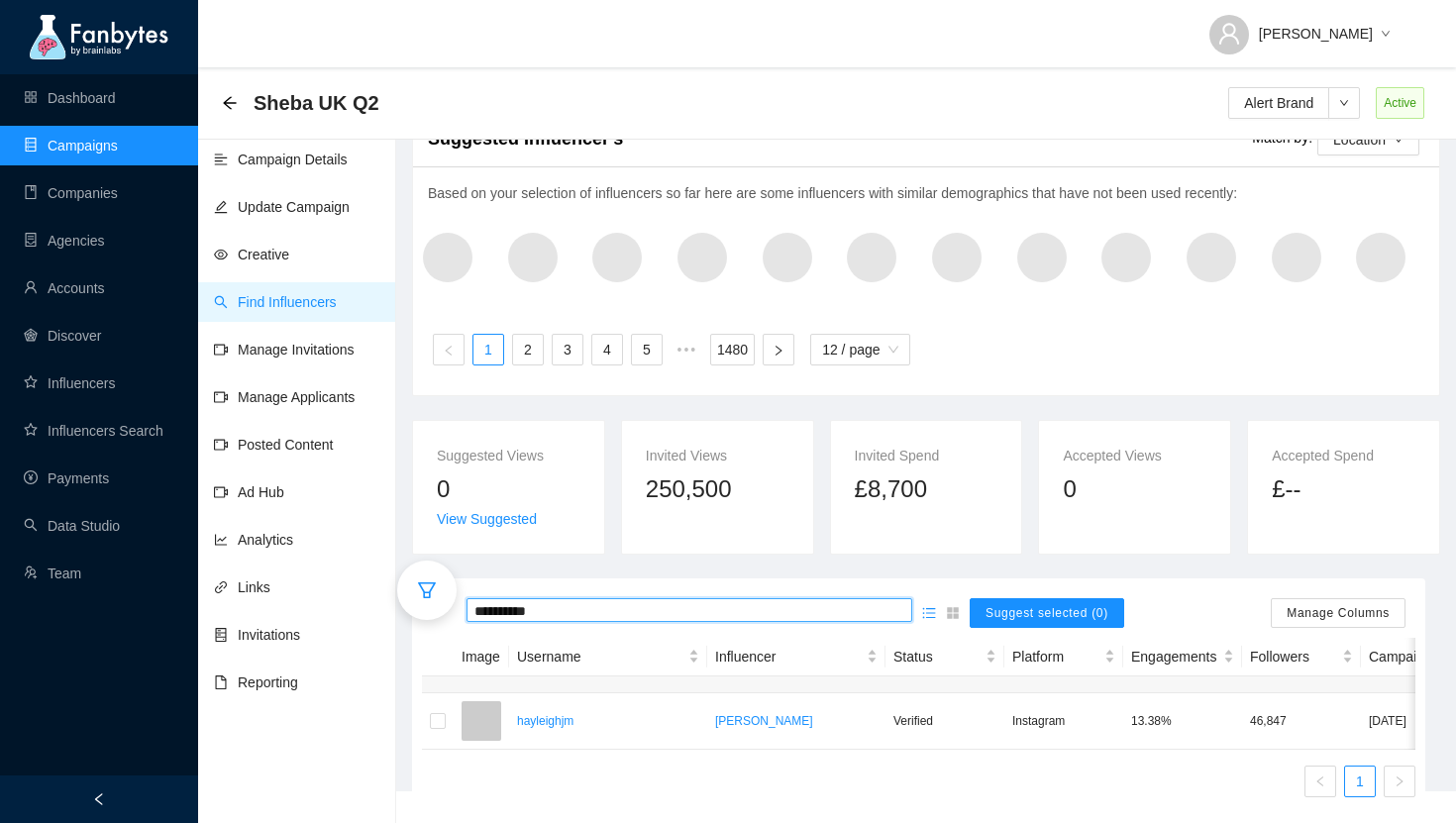 click on "**********" at bounding box center (689, 611) 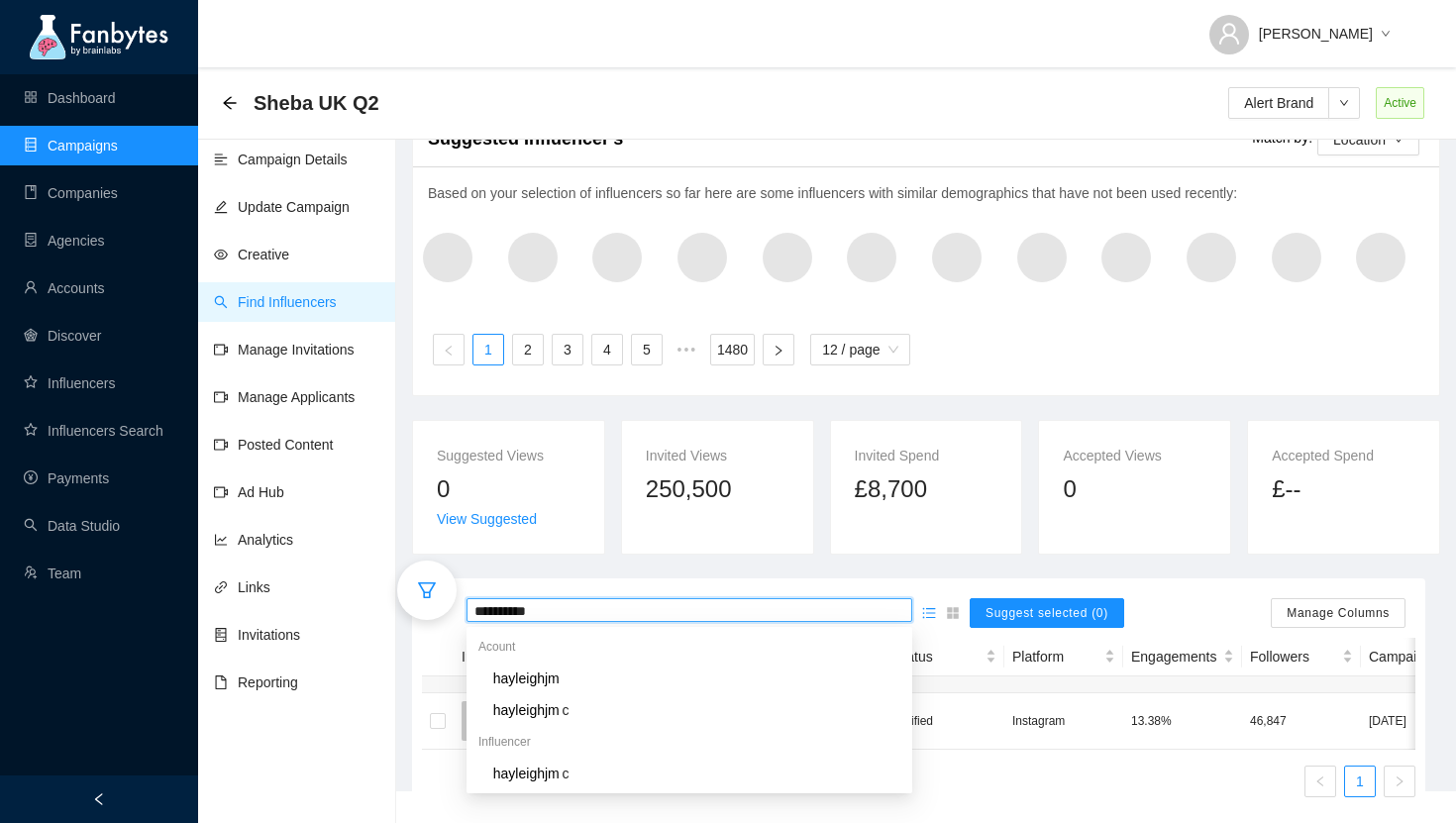 click on "**********" at bounding box center (689, 611) 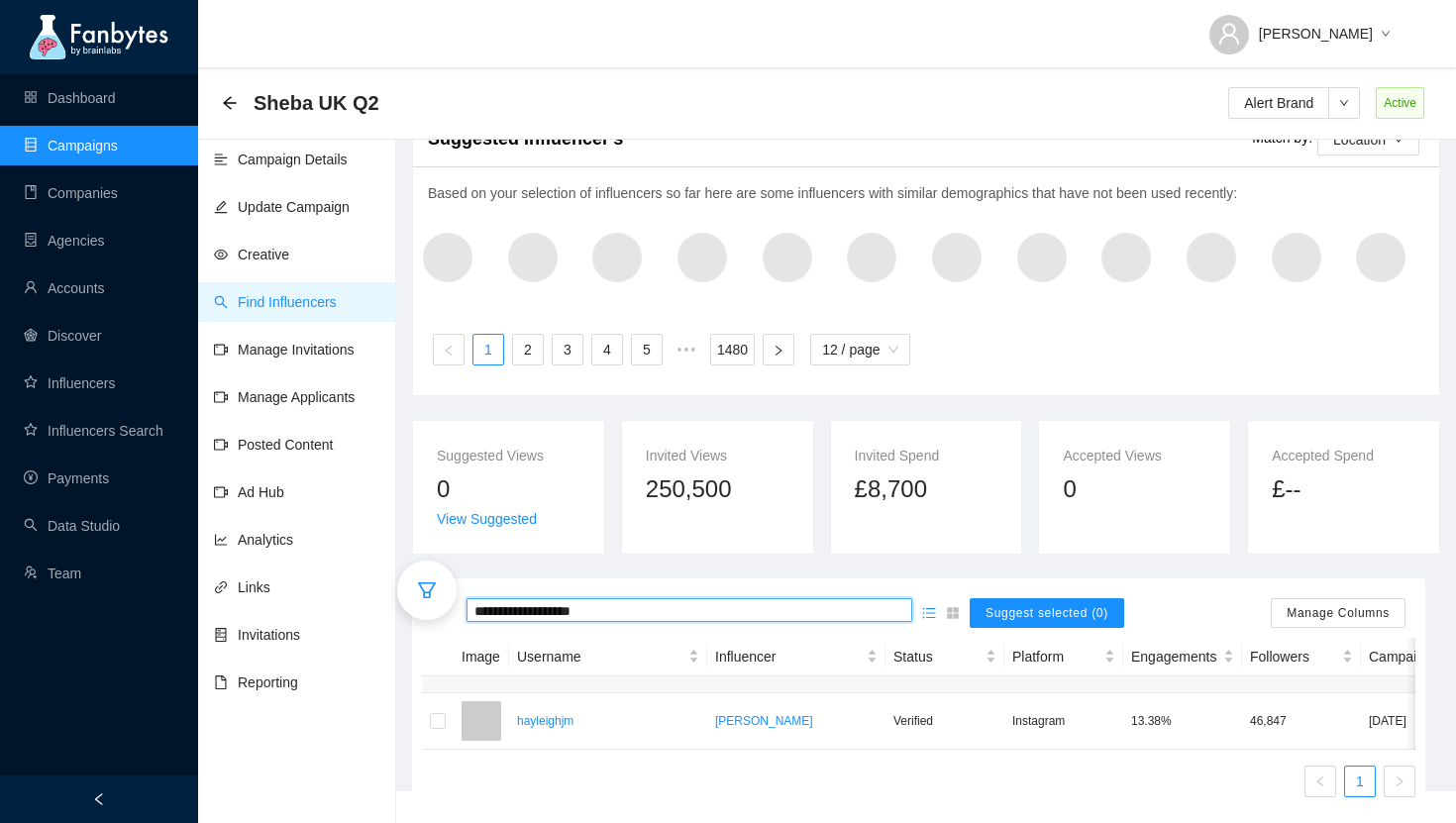 type on "**********" 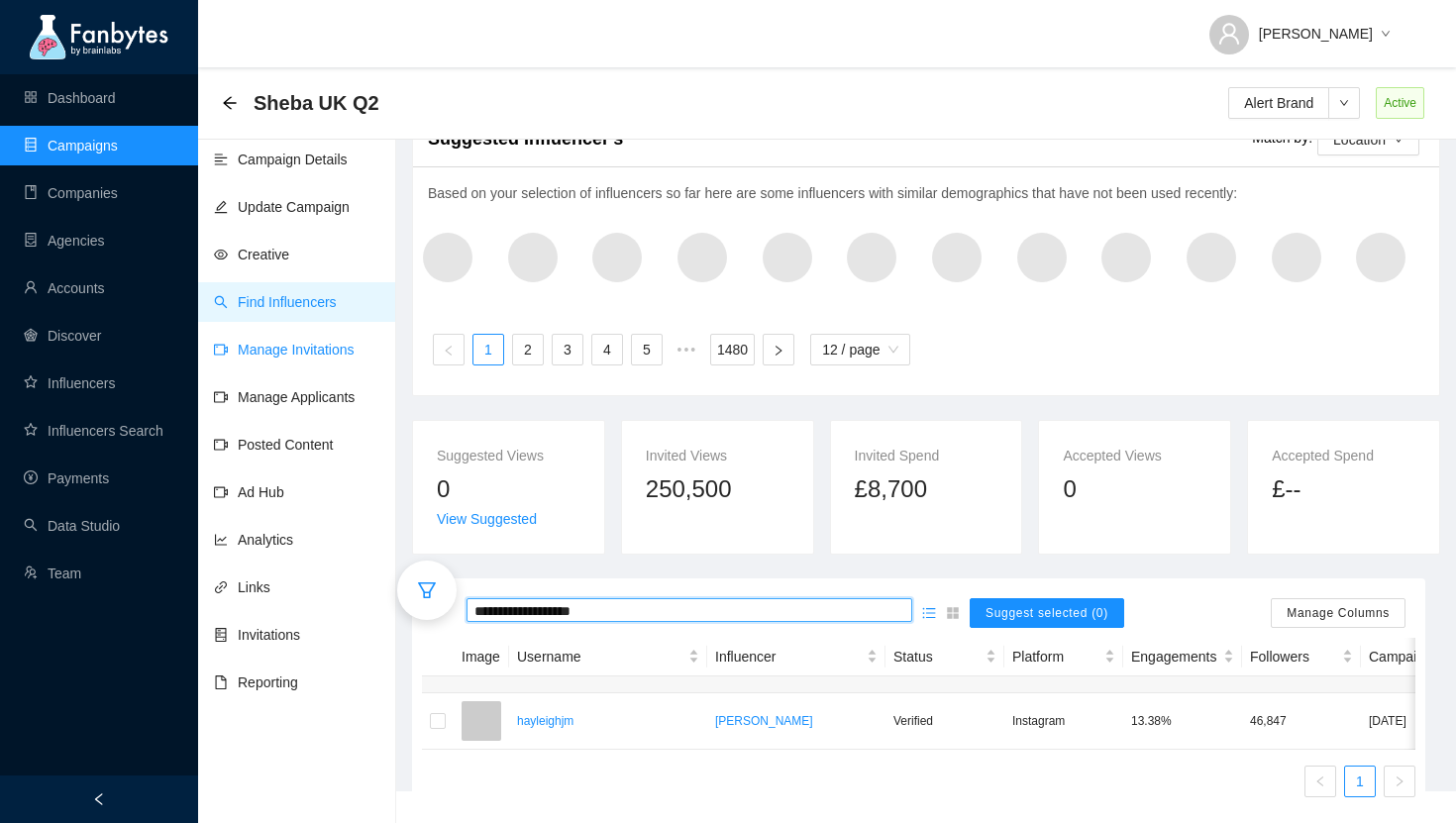 click on "Manage Invitations" at bounding box center (284, 350) 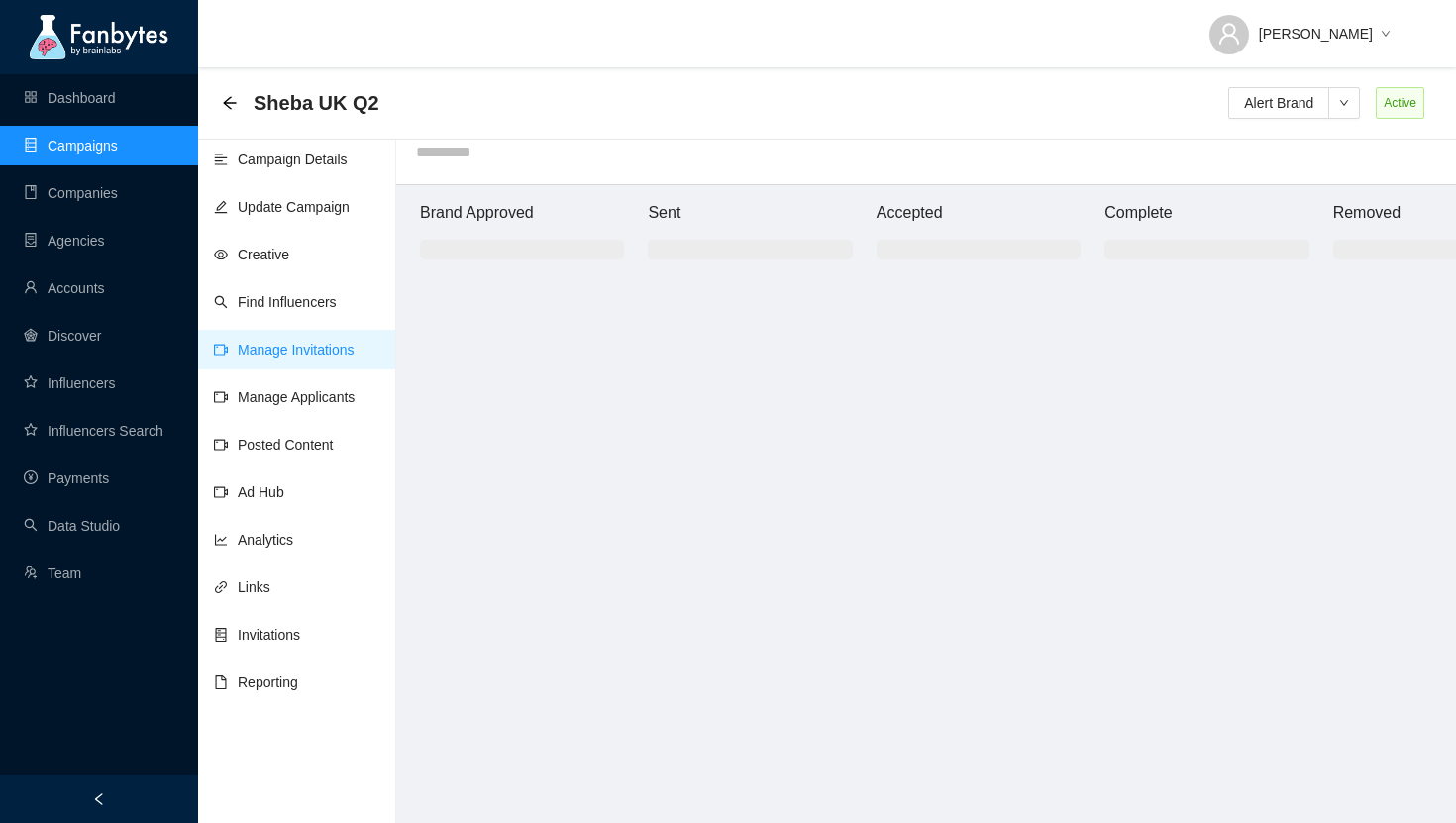 scroll, scrollTop: 20, scrollLeft: 0, axis: vertical 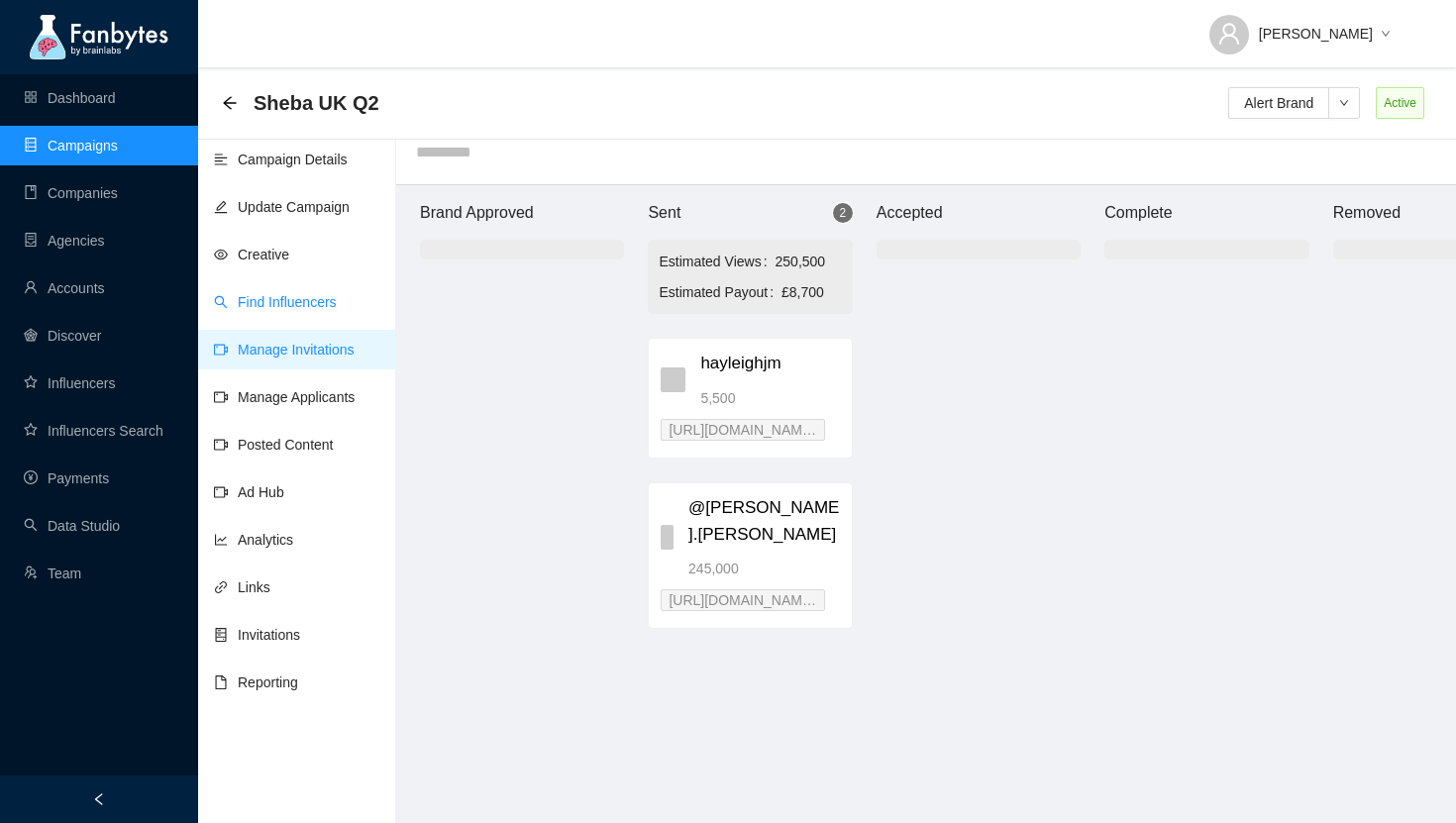 click on "Find Influencers" at bounding box center [275, 302] 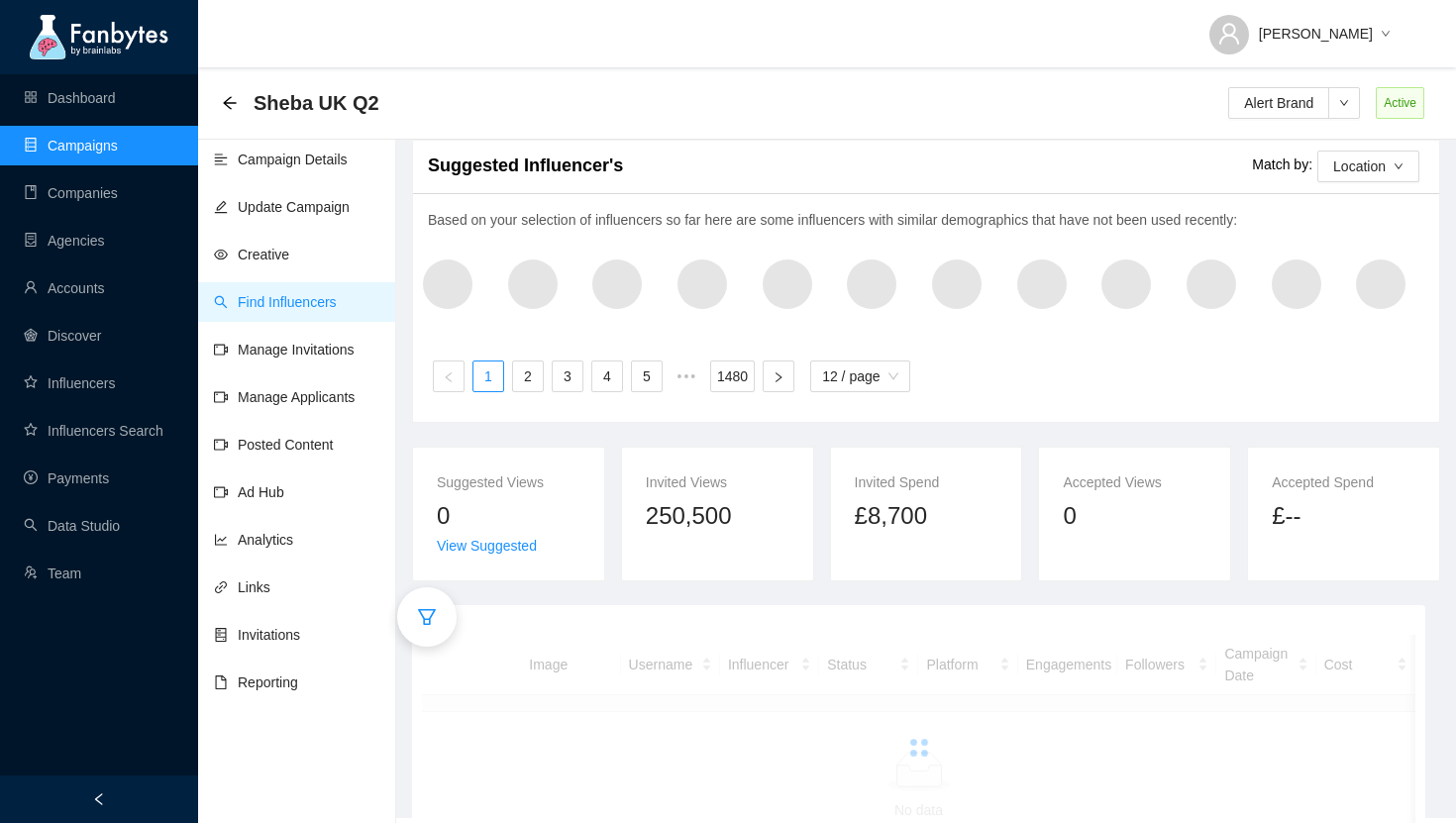 scroll, scrollTop: 67, scrollLeft: 0, axis: vertical 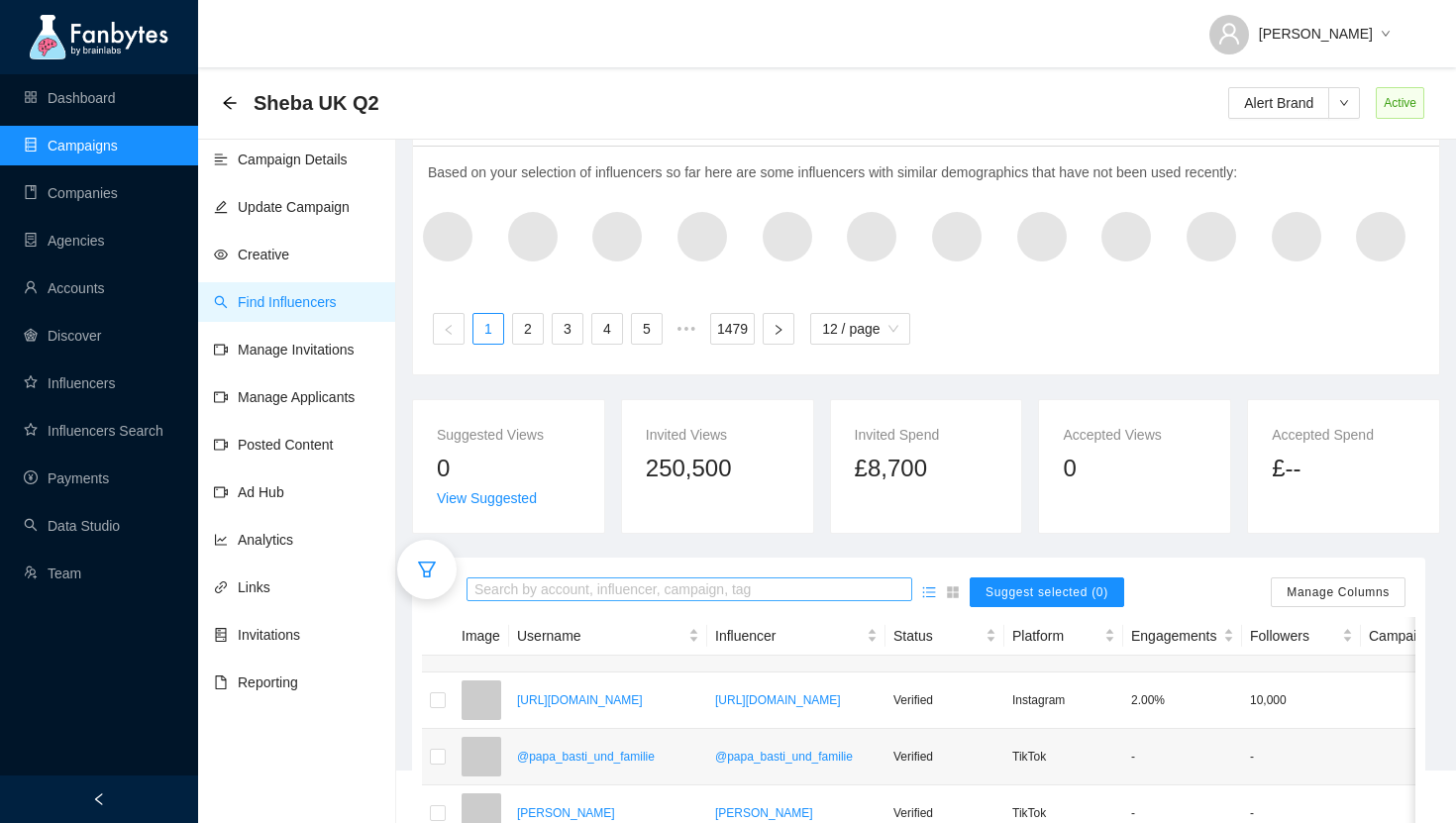 click at bounding box center [689, 590] 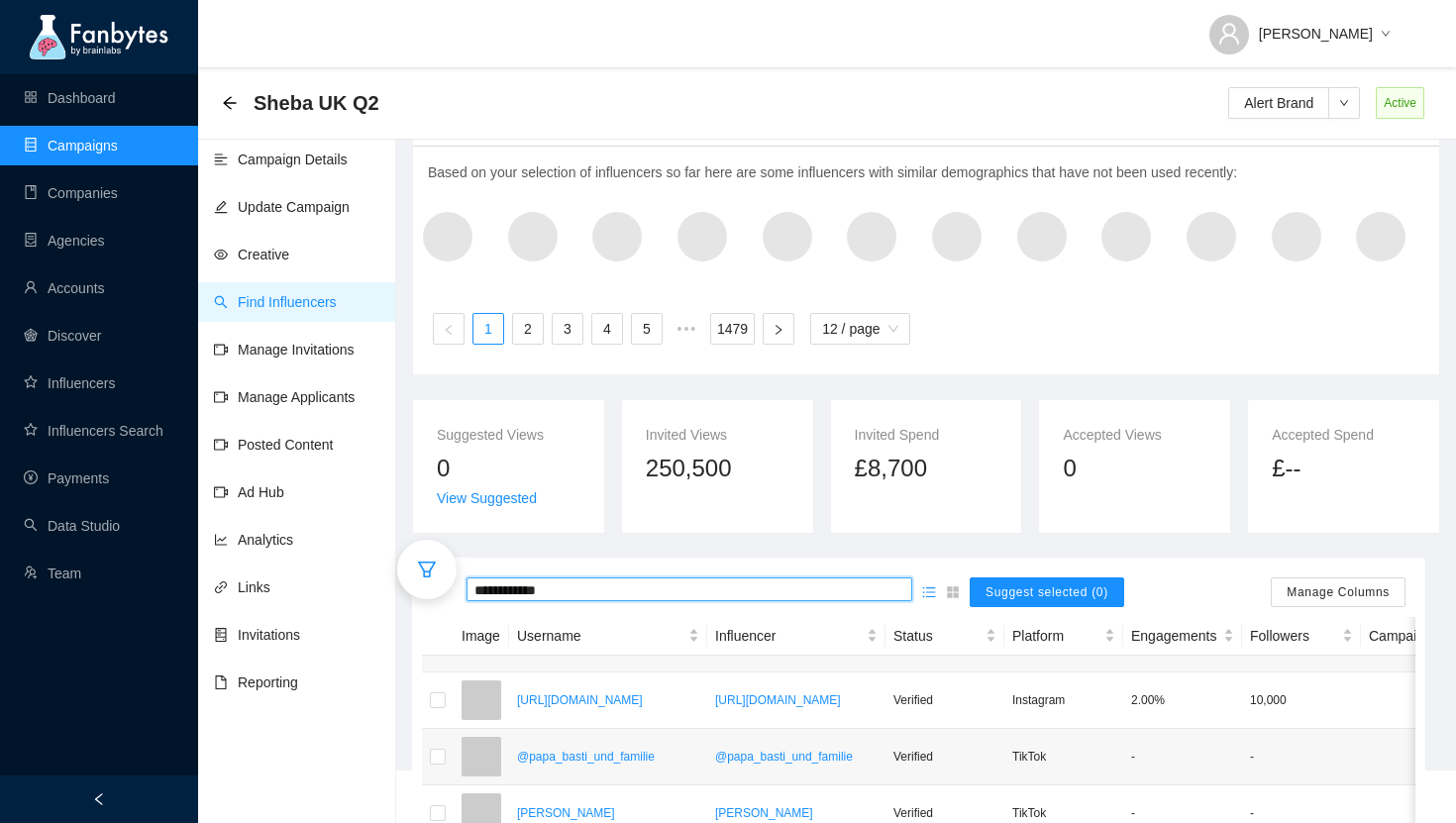 type on "**********" 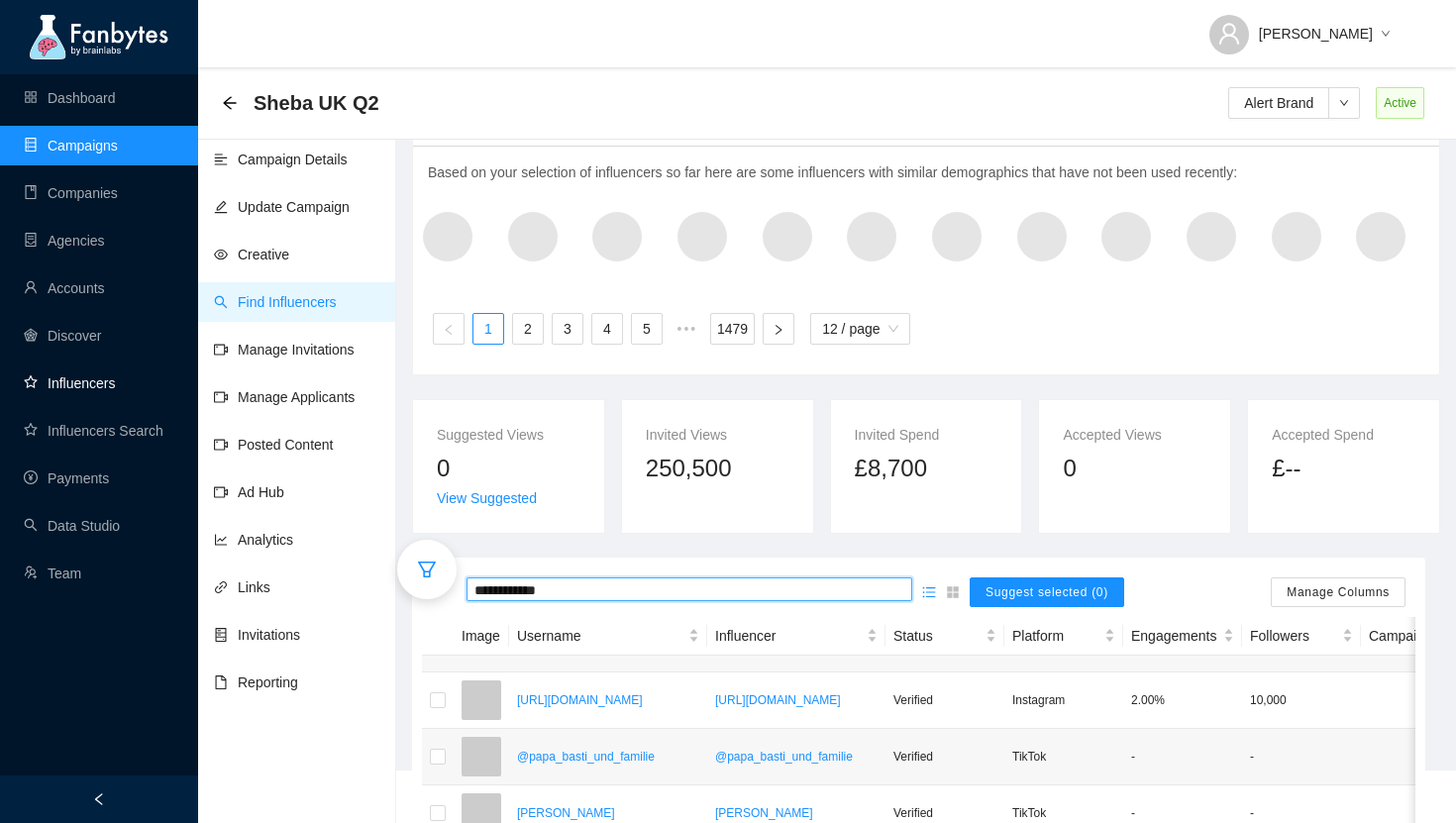 click on "Influencers" at bounding box center [69, 383] 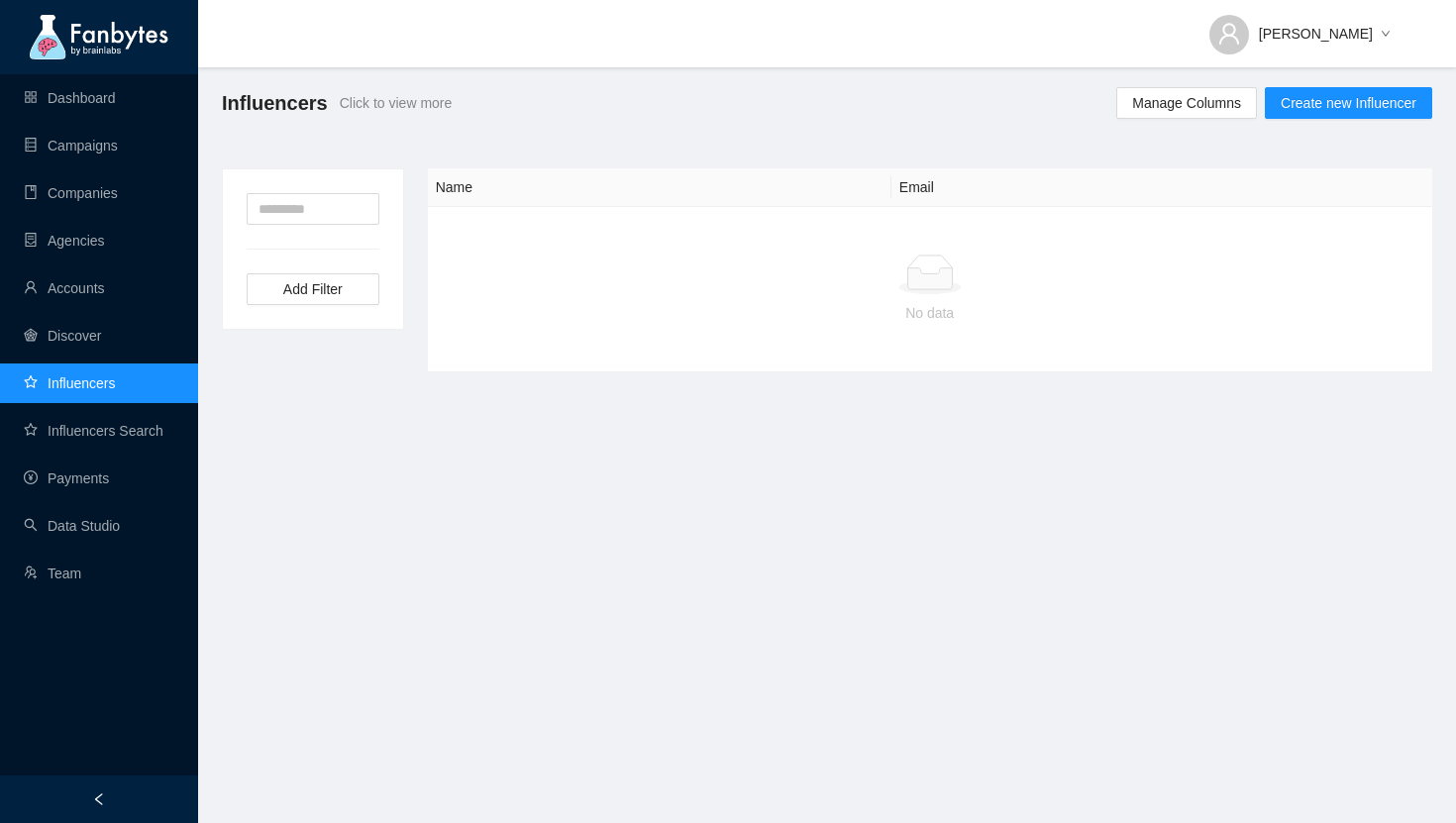 scroll, scrollTop: 0, scrollLeft: 0, axis: both 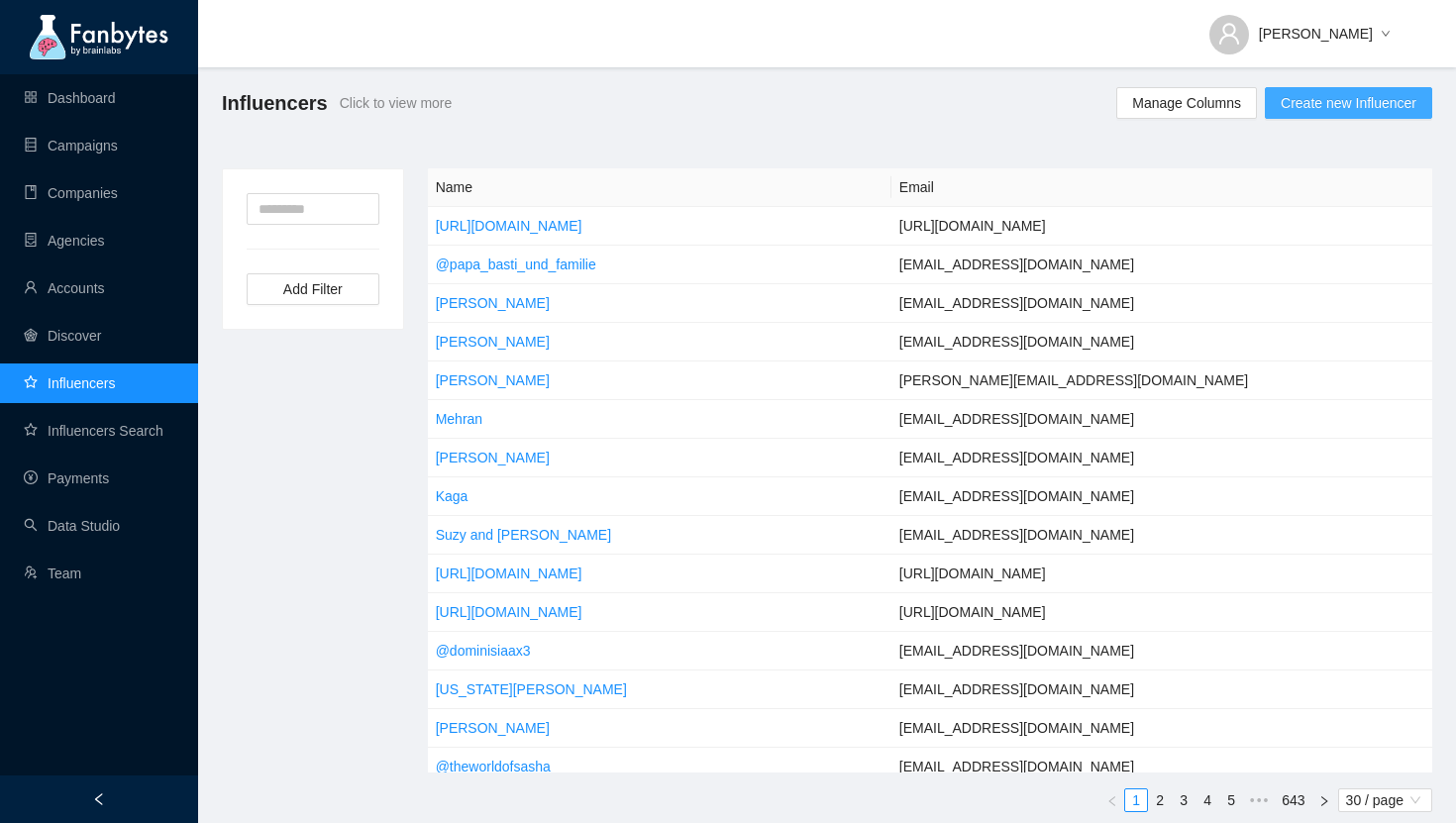 click on "Create new Influencer" at bounding box center [1348, 103] 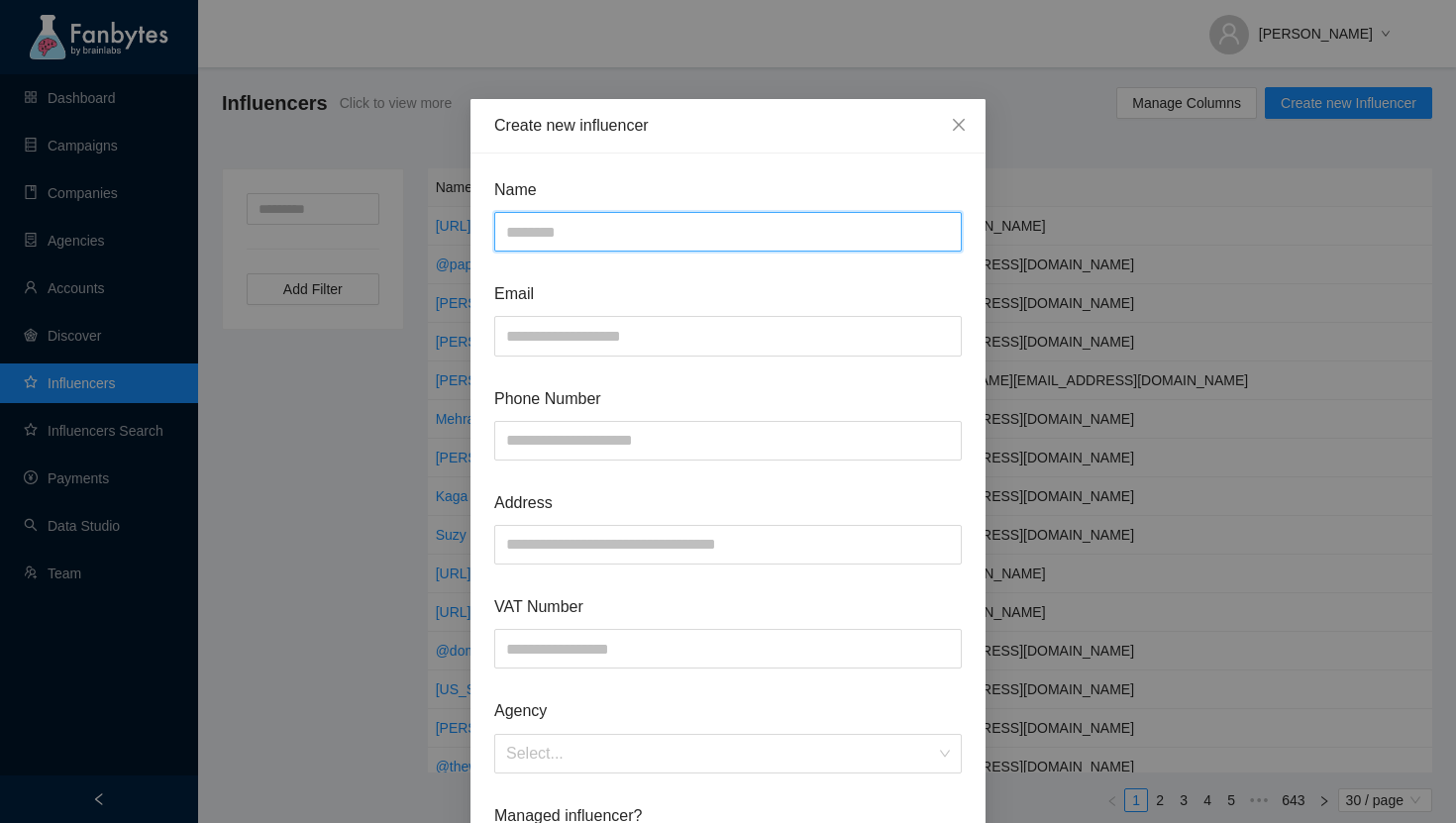 click at bounding box center [728, 232] 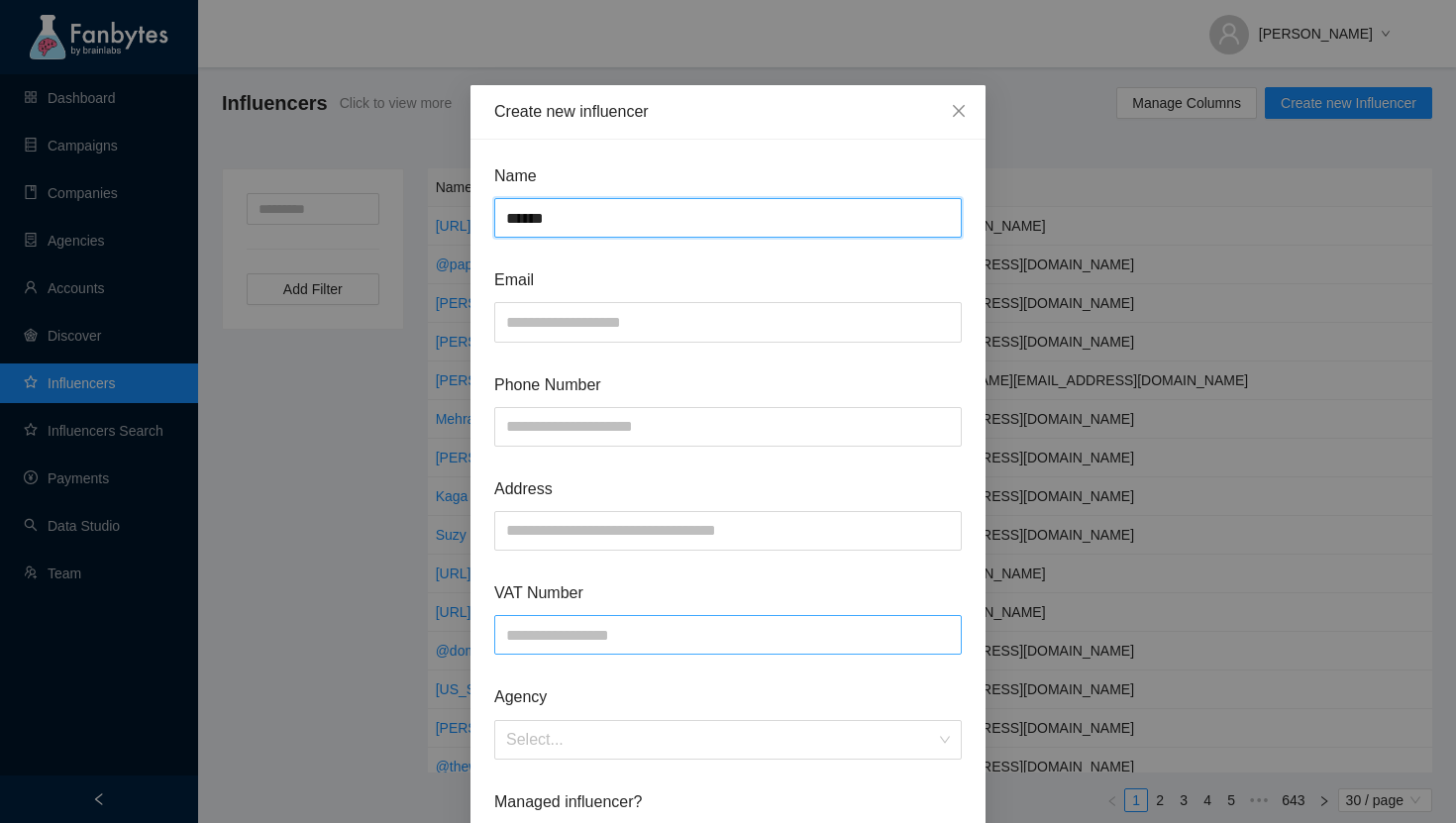 scroll, scrollTop: 0, scrollLeft: 0, axis: both 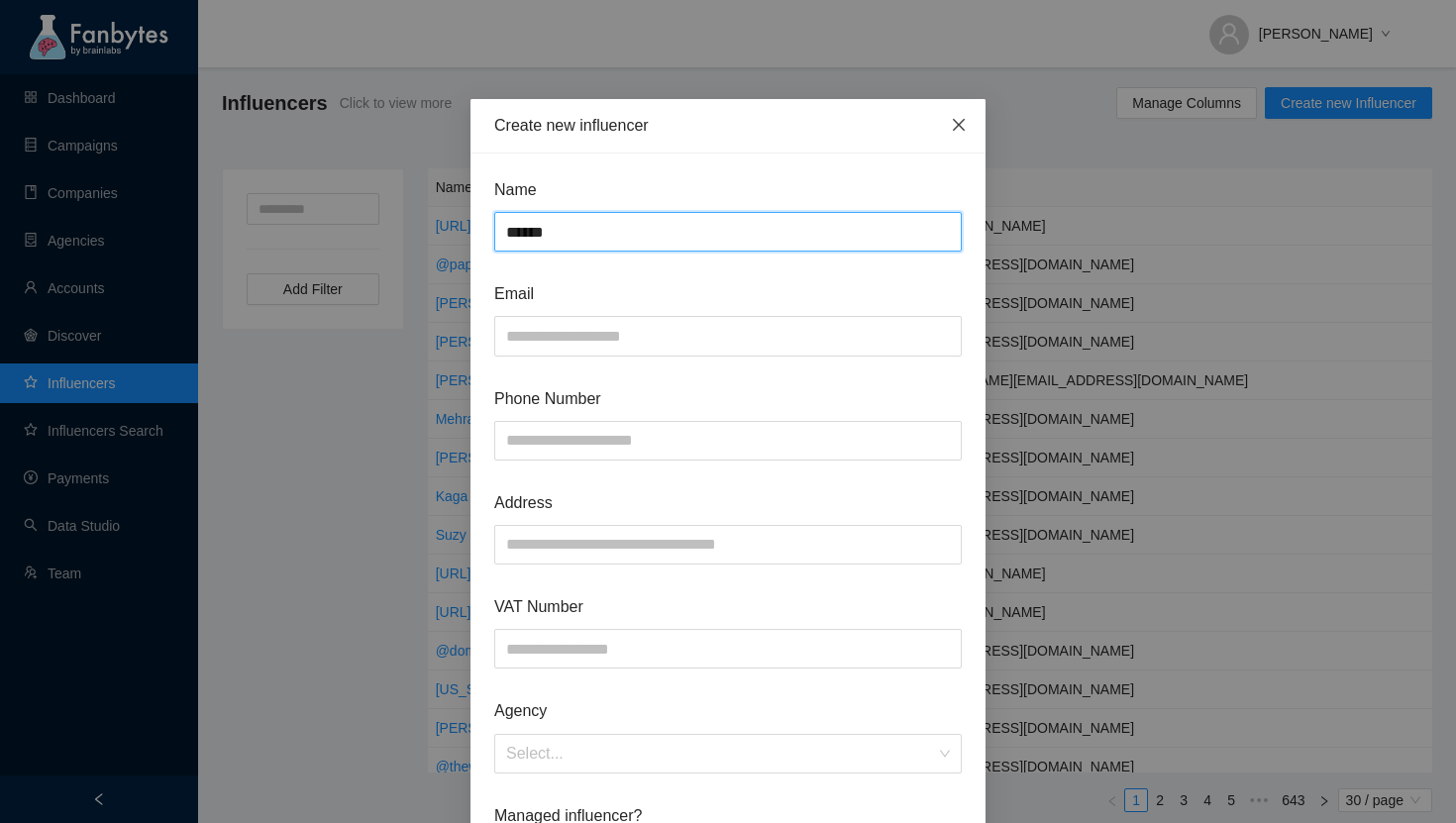 type on "******" 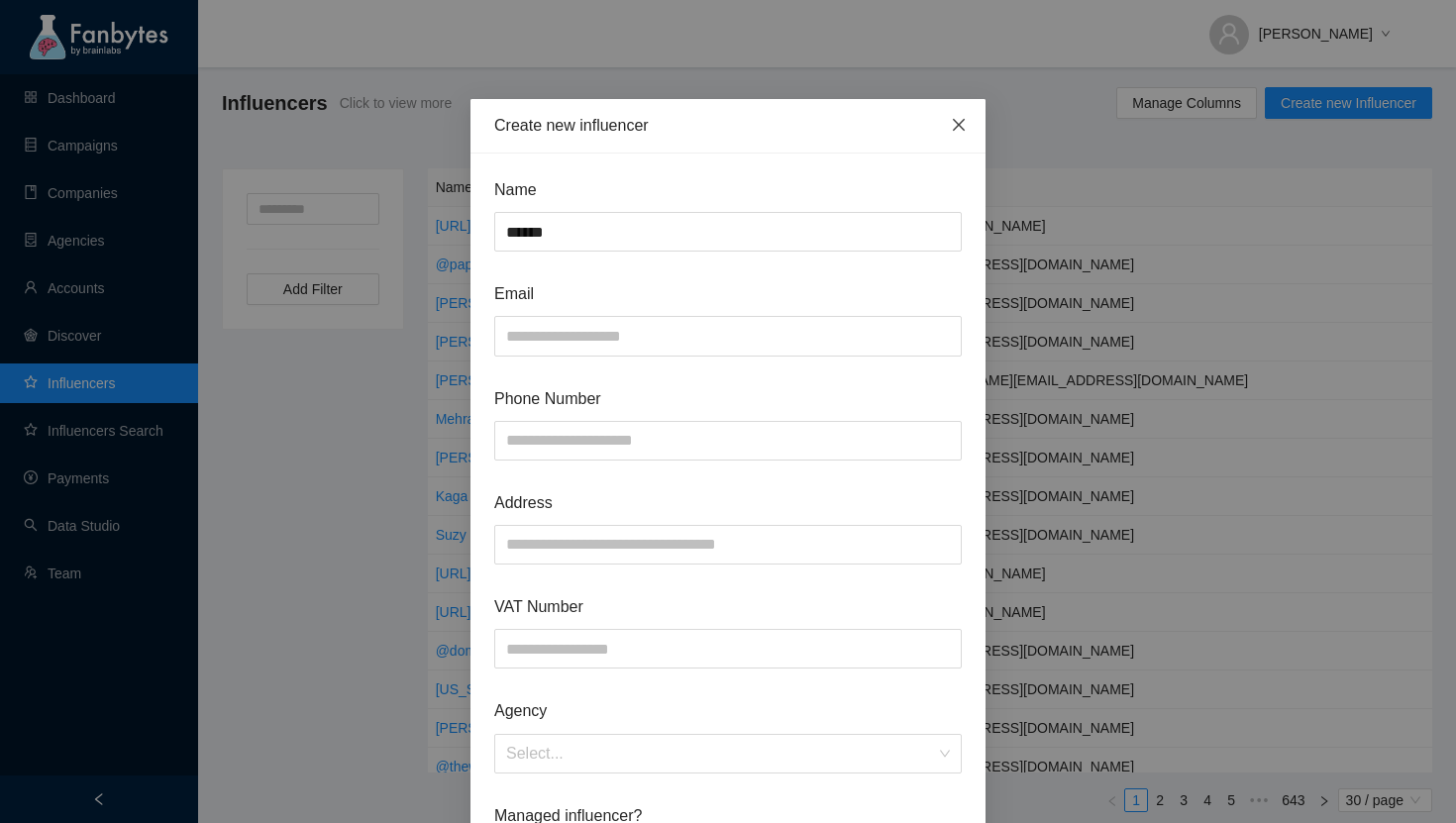 click 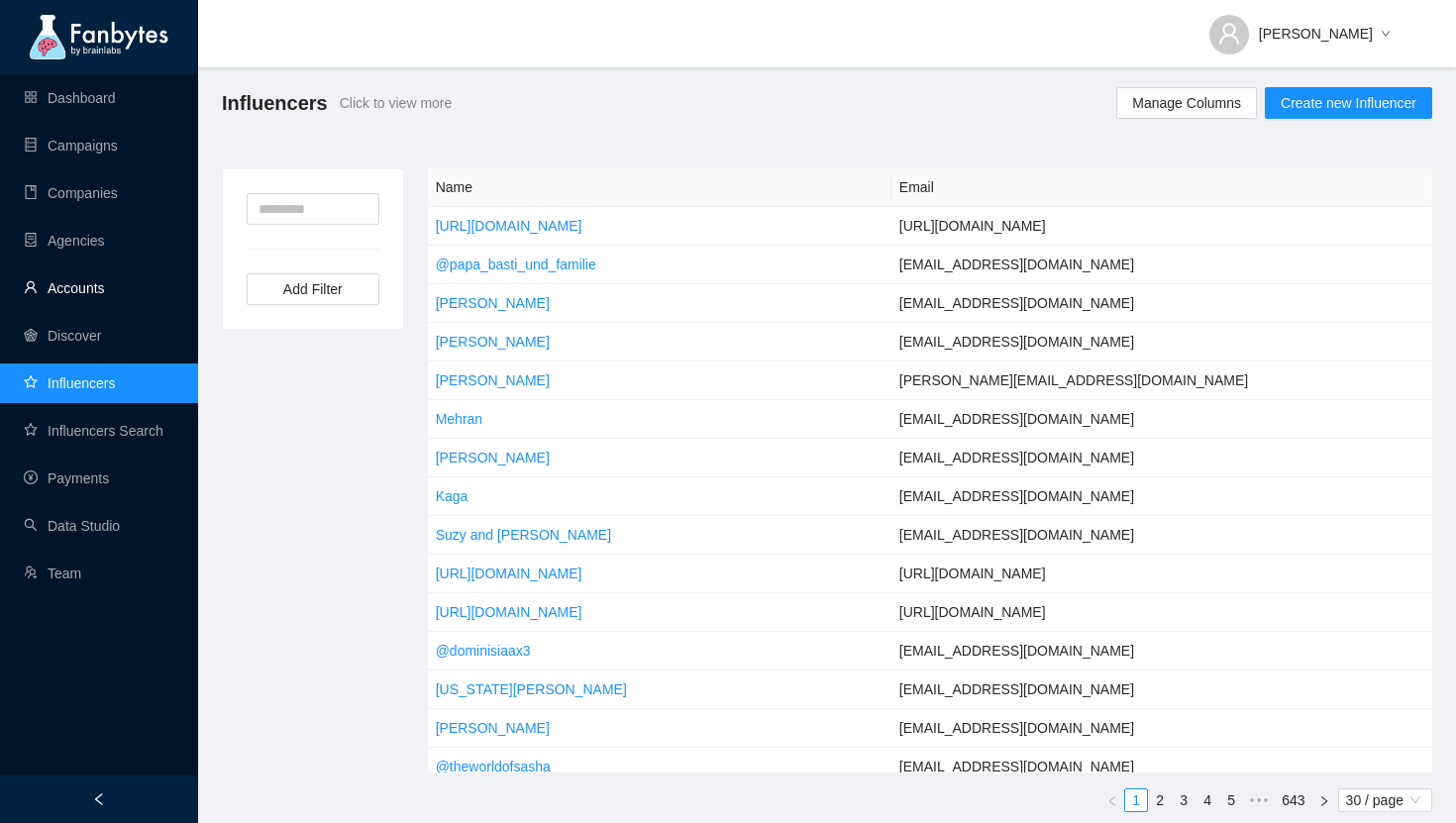 click on "Accounts" at bounding box center (64, 288) 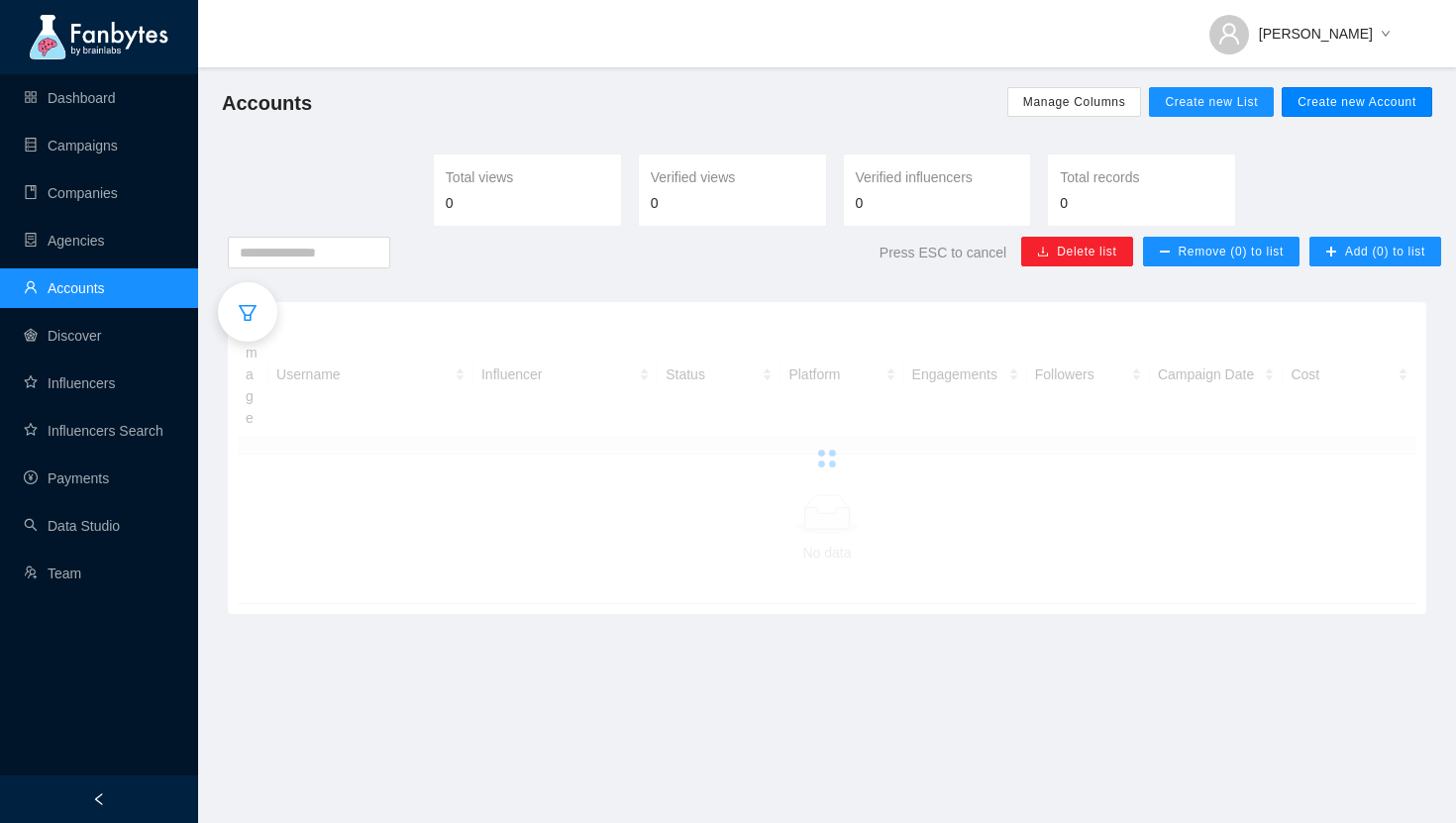 click on "Create new Account" at bounding box center [1357, 102] 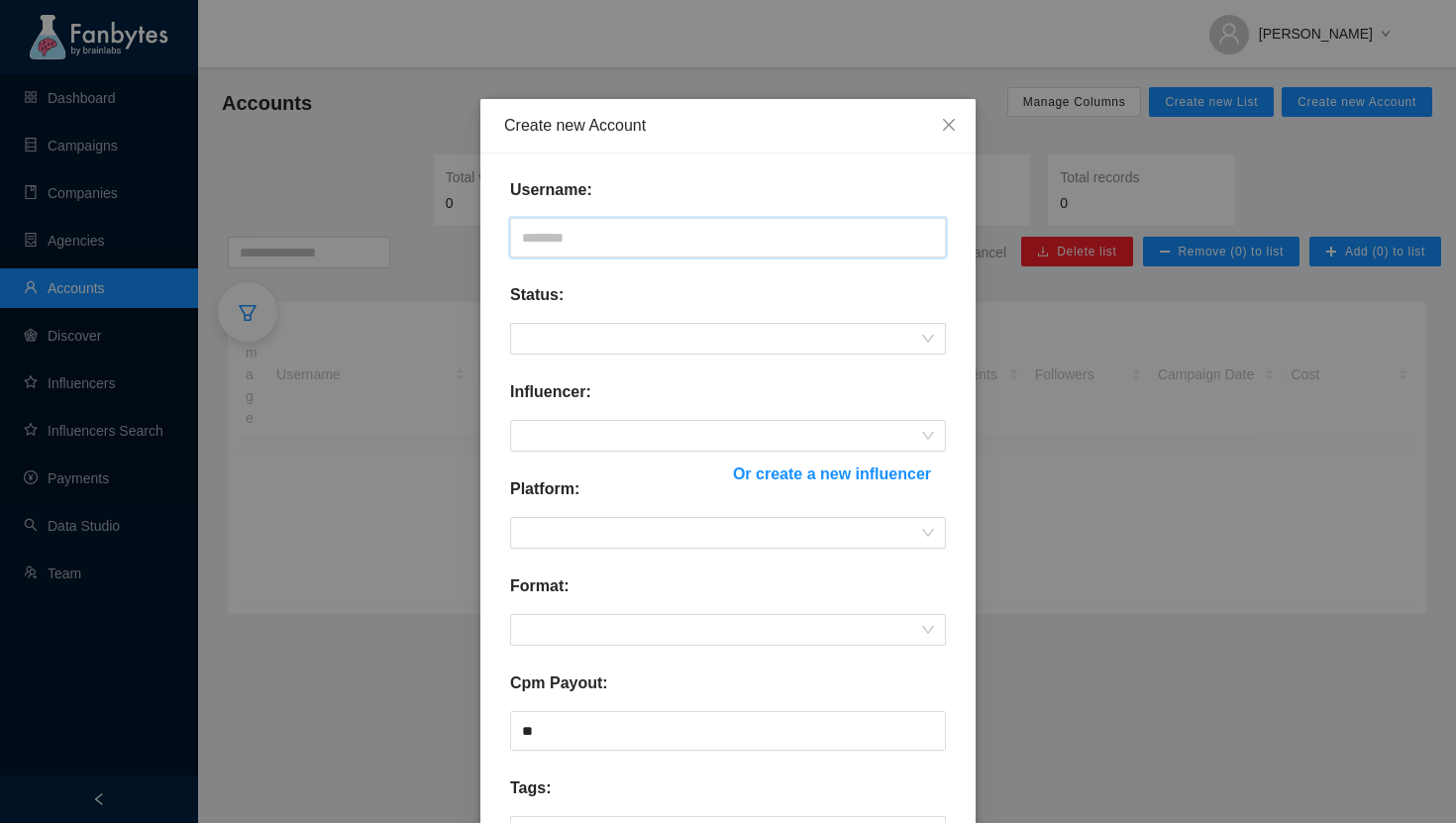 click at bounding box center [728, 238] 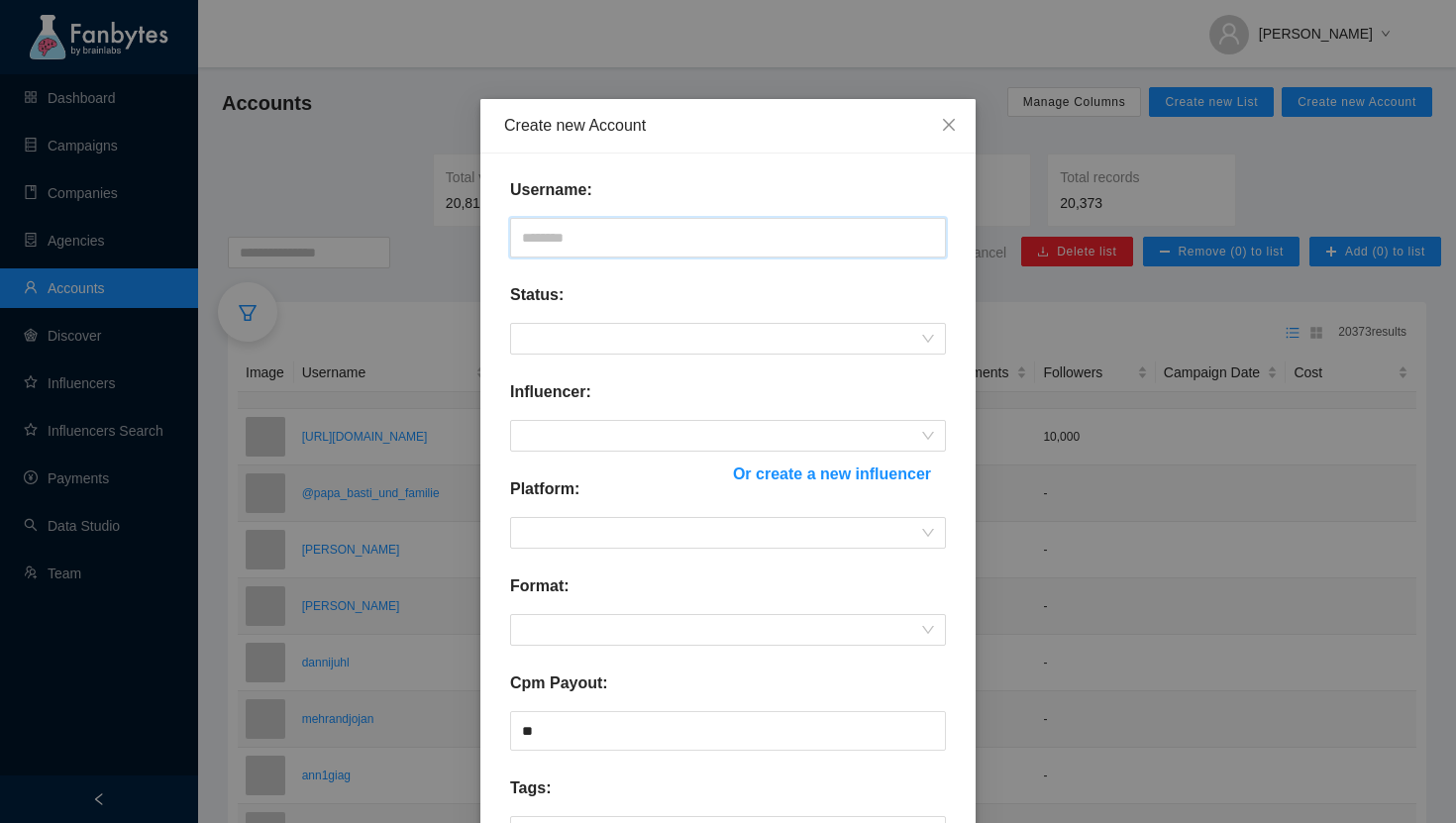 click at bounding box center (728, 238) 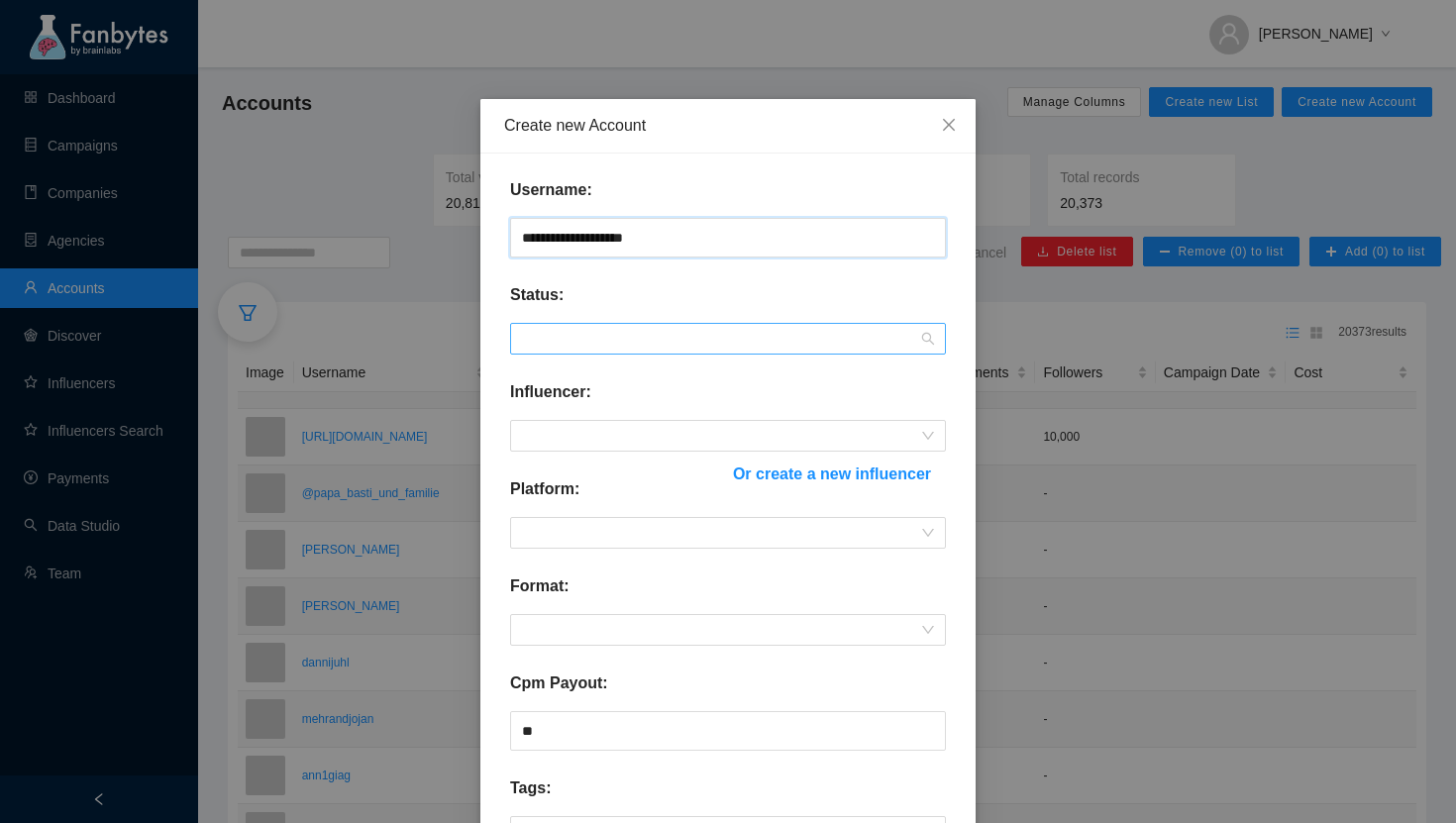 click at bounding box center (728, 339) 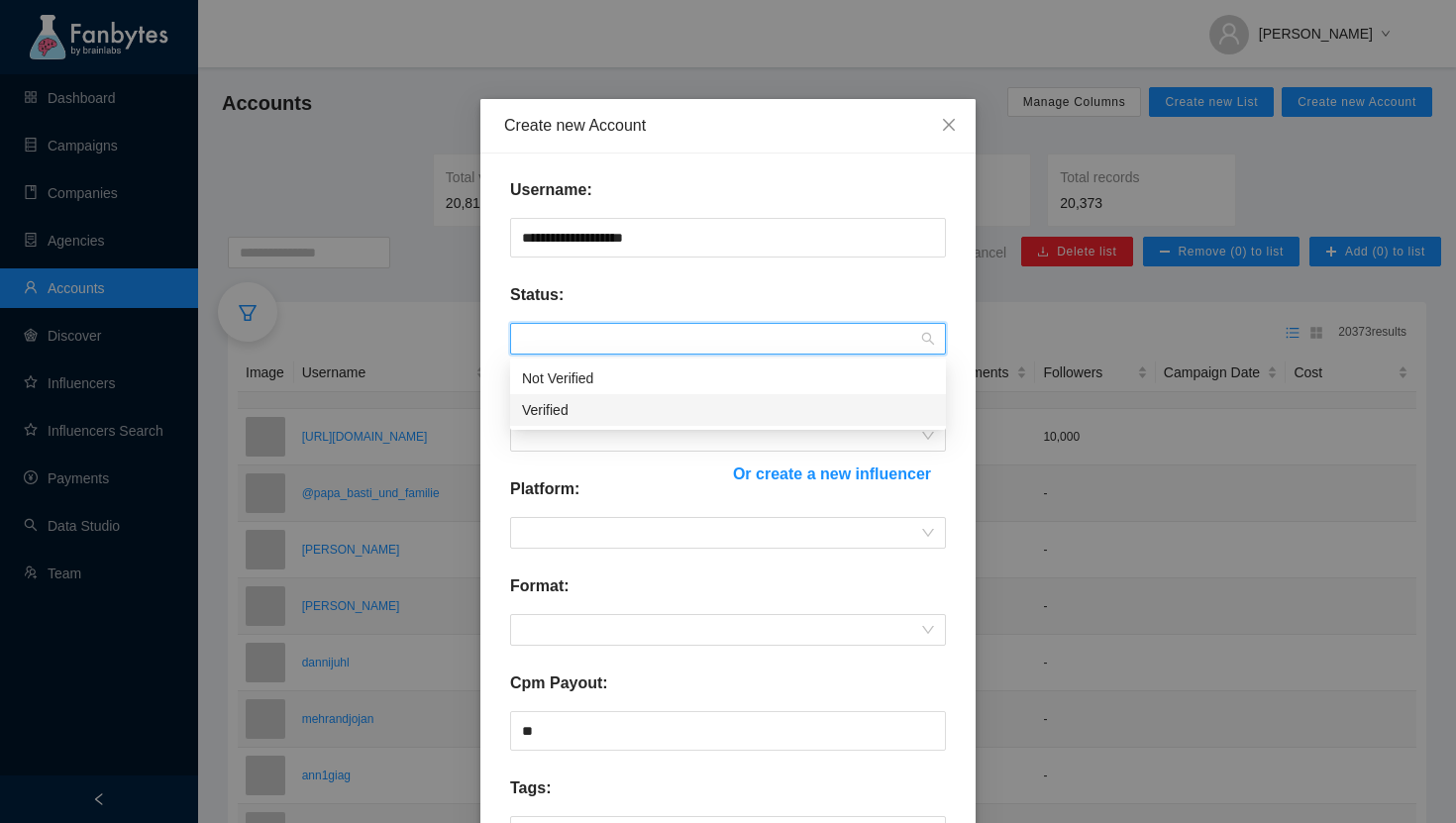click on "Verified" at bounding box center (728, 410) 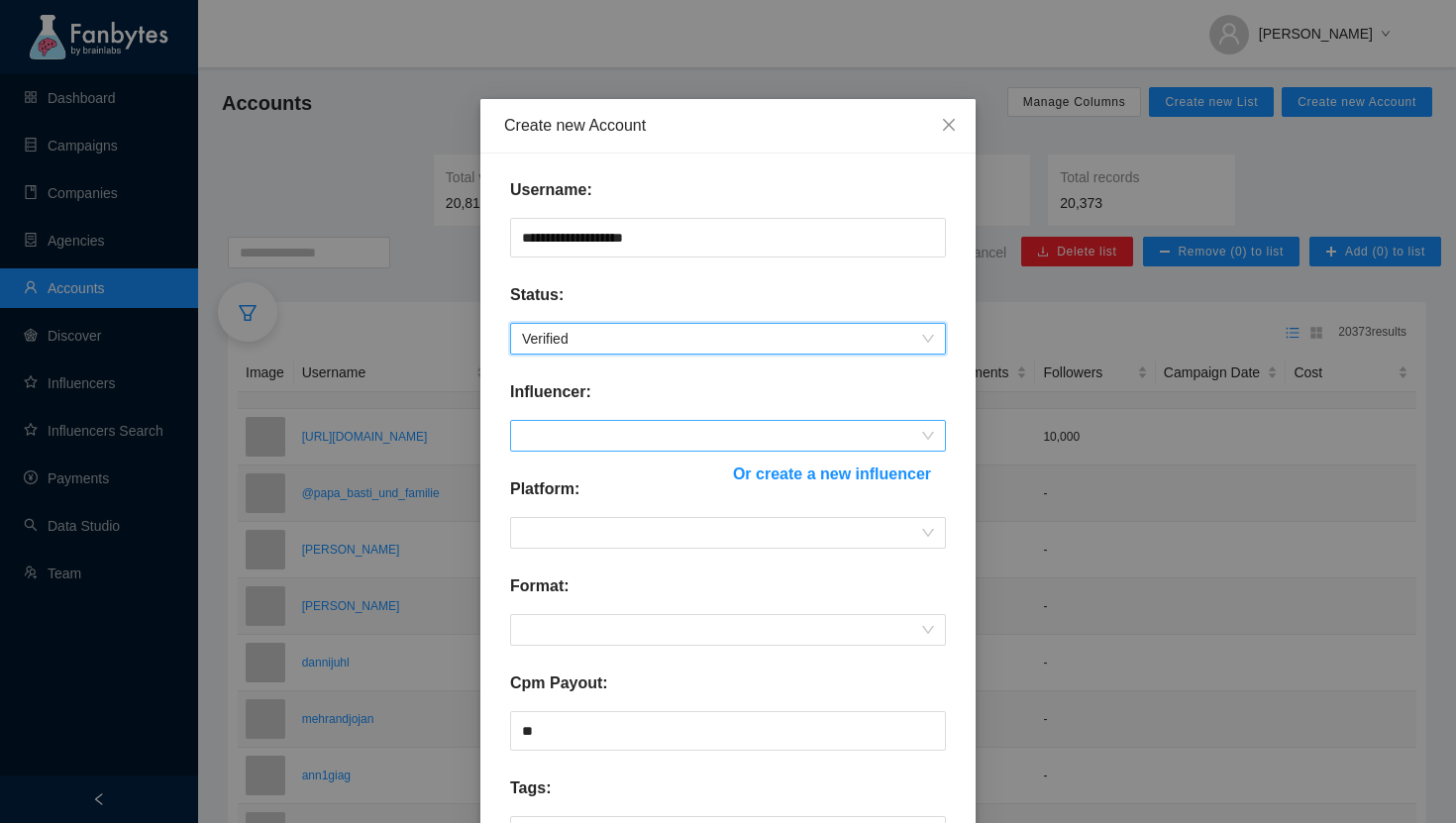 click at bounding box center (728, 436) 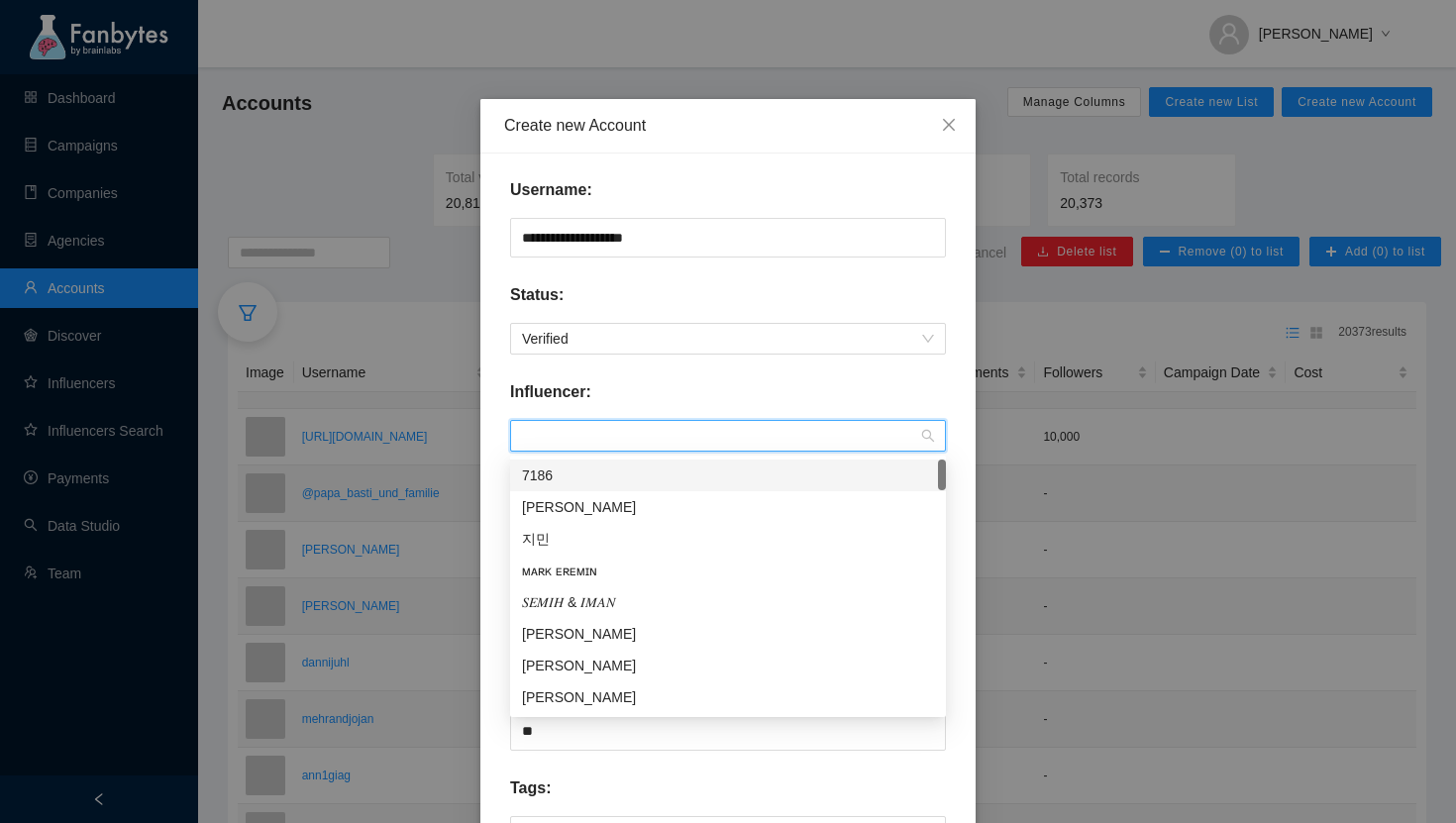 click on "Influencer:" at bounding box center [728, 400] 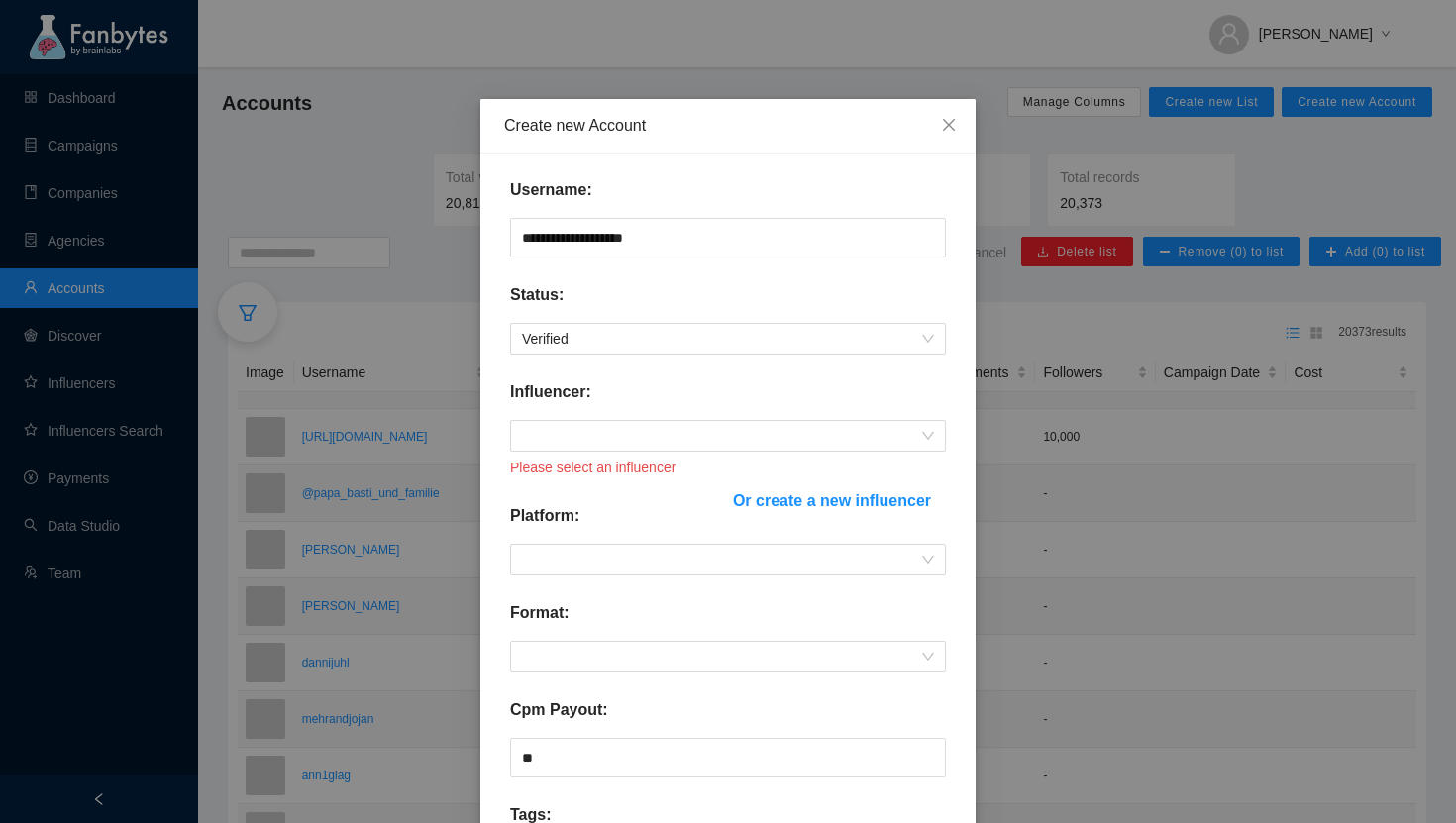 click on "Or create a new influencer" at bounding box center (832, 500) 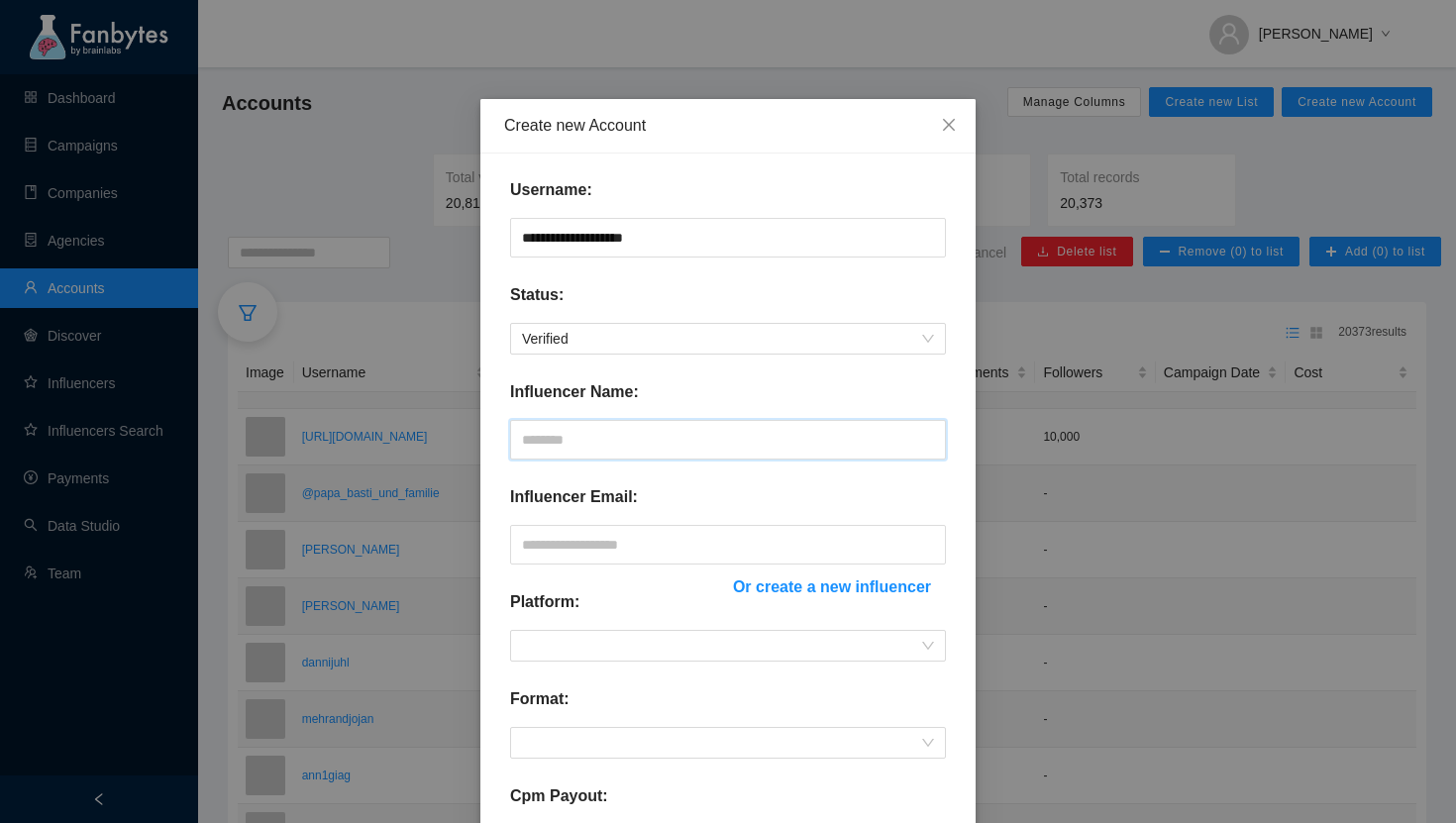 click at bounding box center [728, 440] 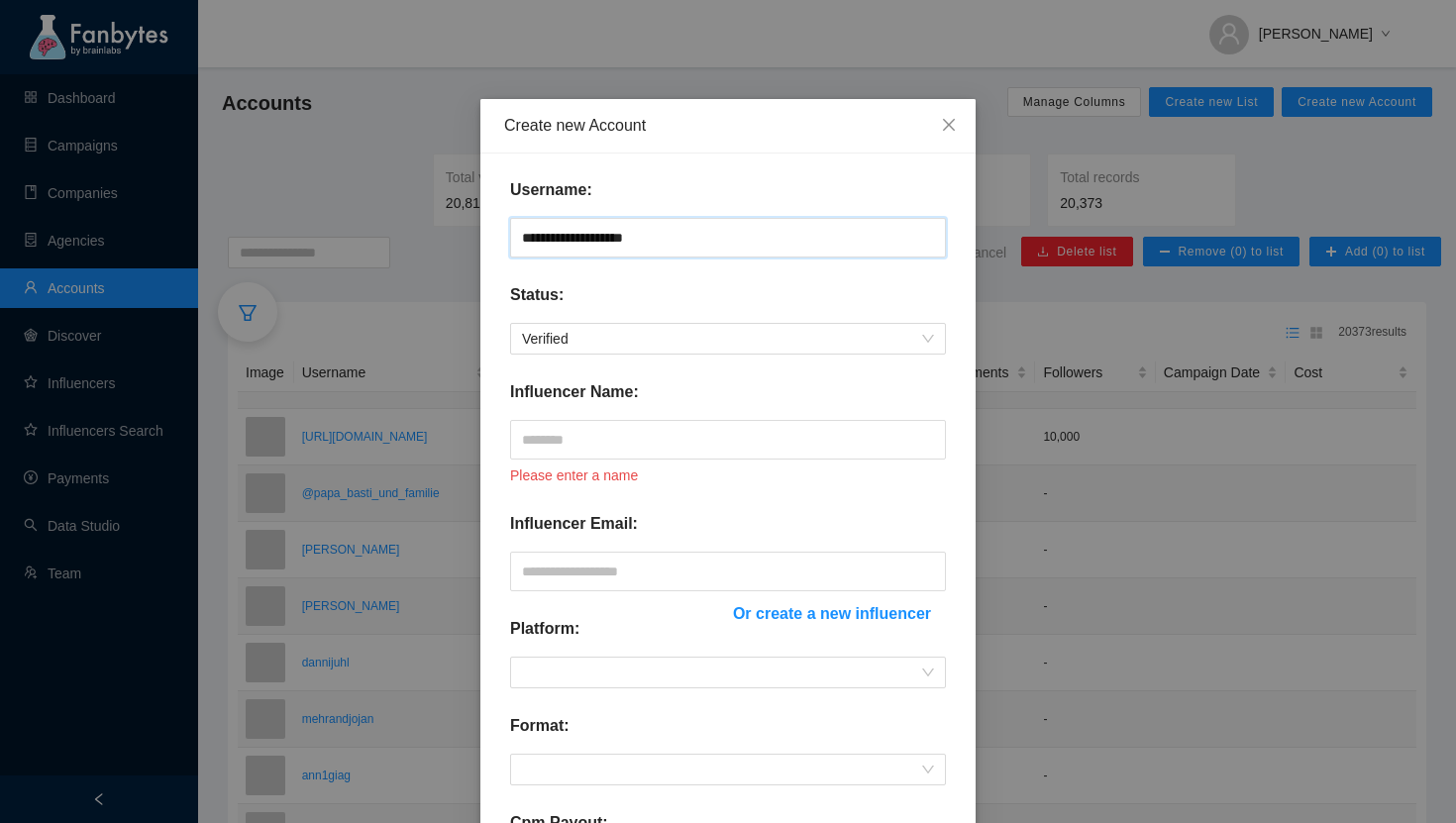 click on "**********" at bounding box center (728, 238) 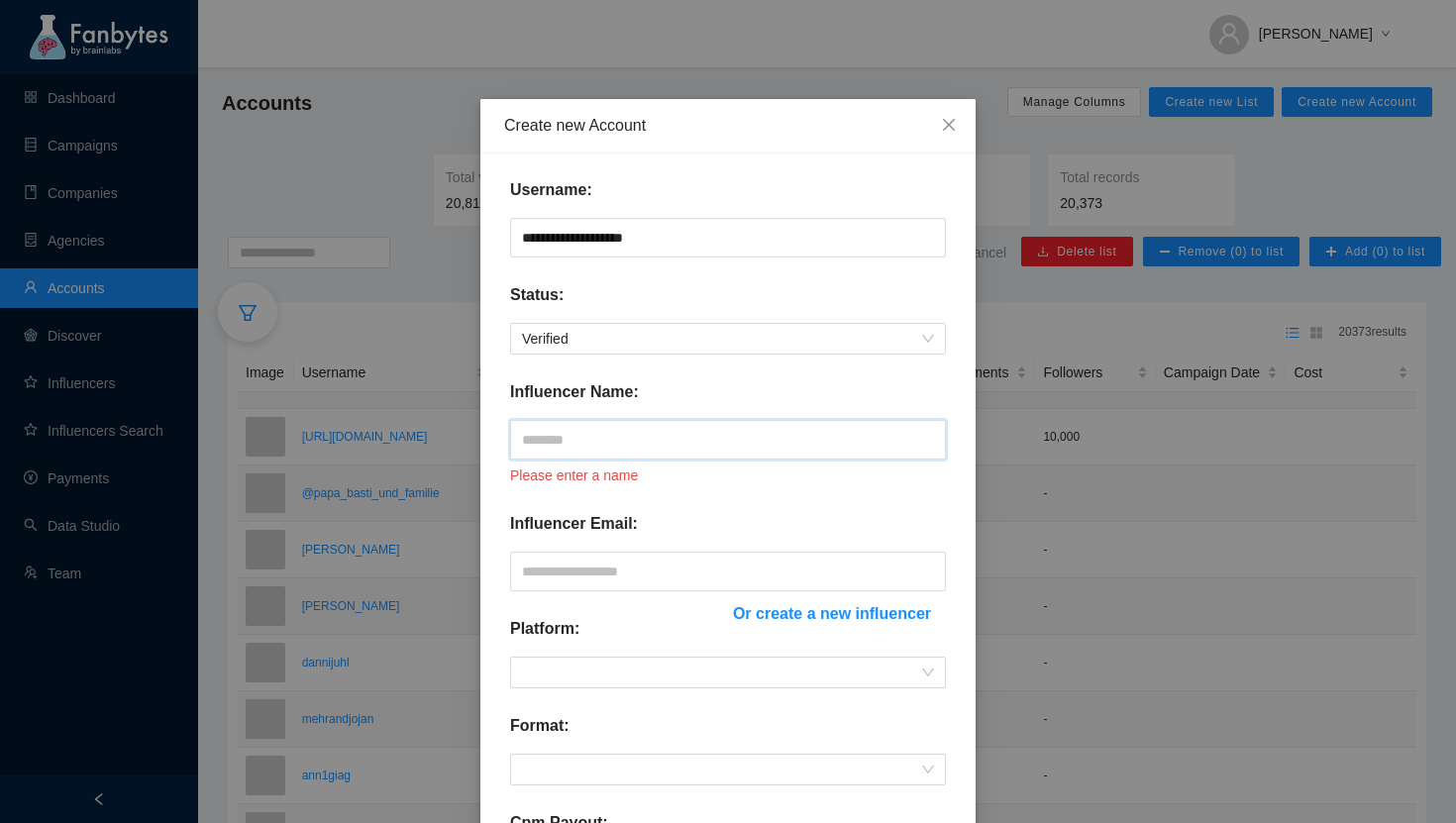 click at bounding box center [728, 440] 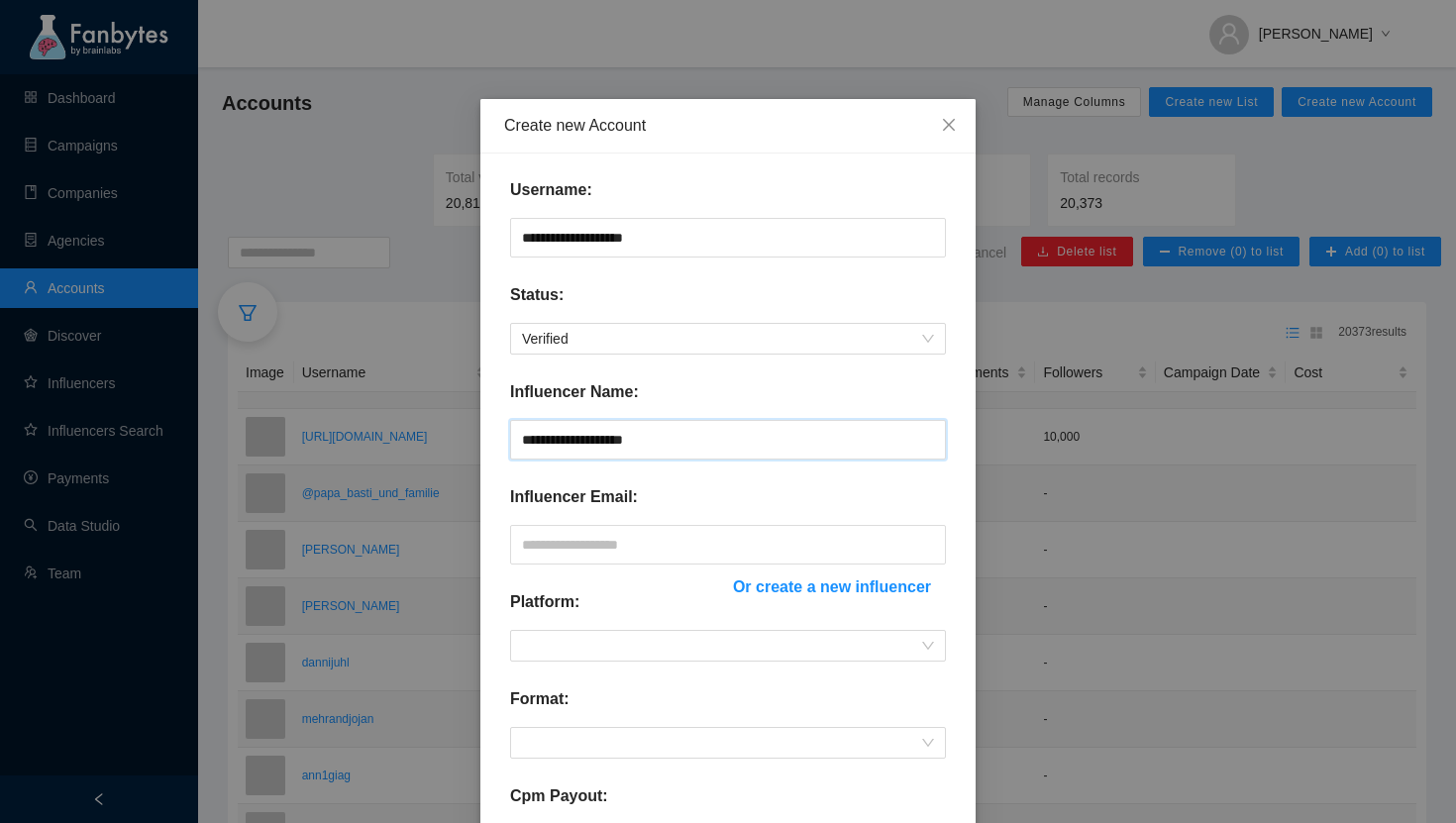 type on "**********" 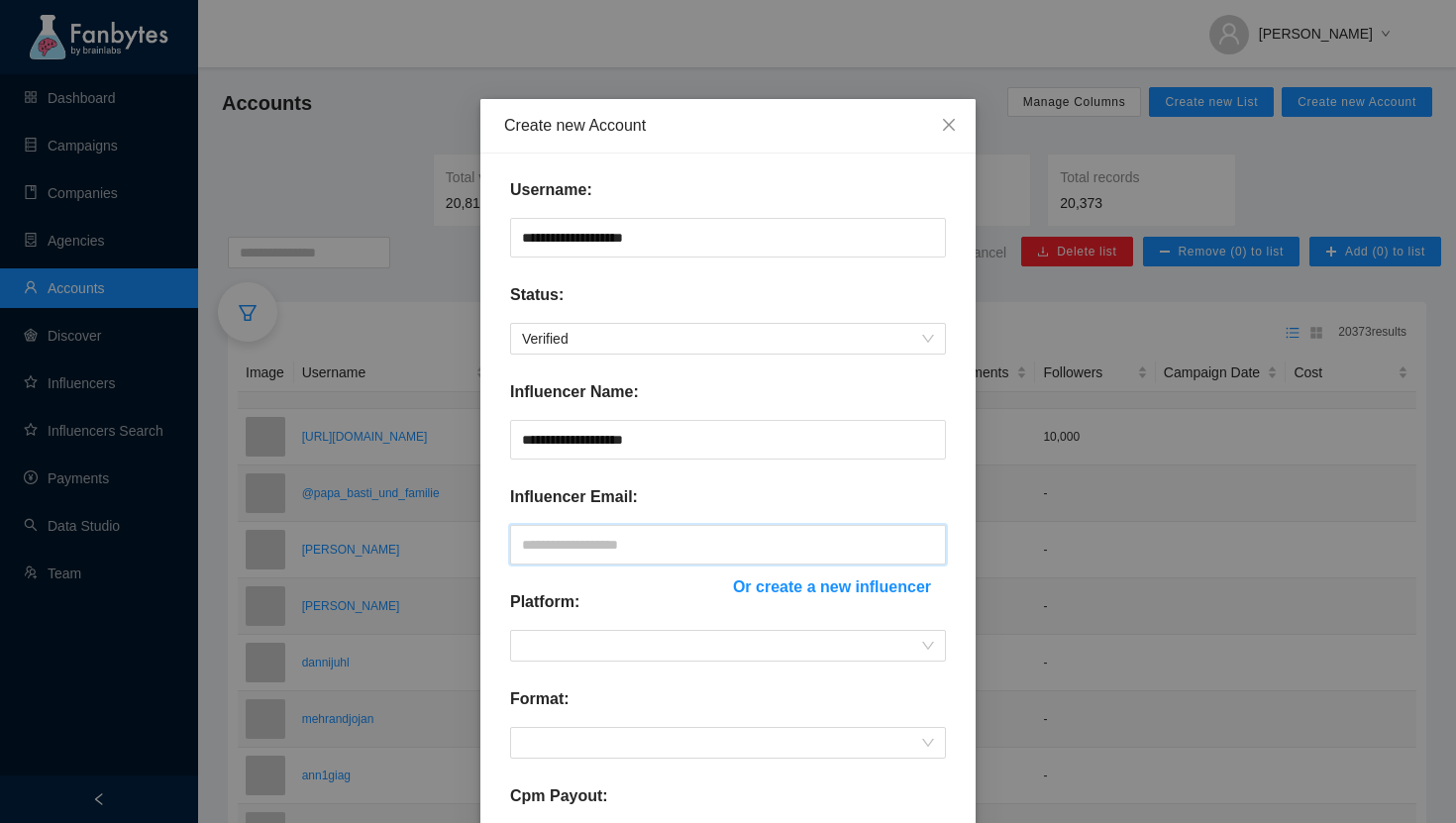 click at bounding box center (728, 545) 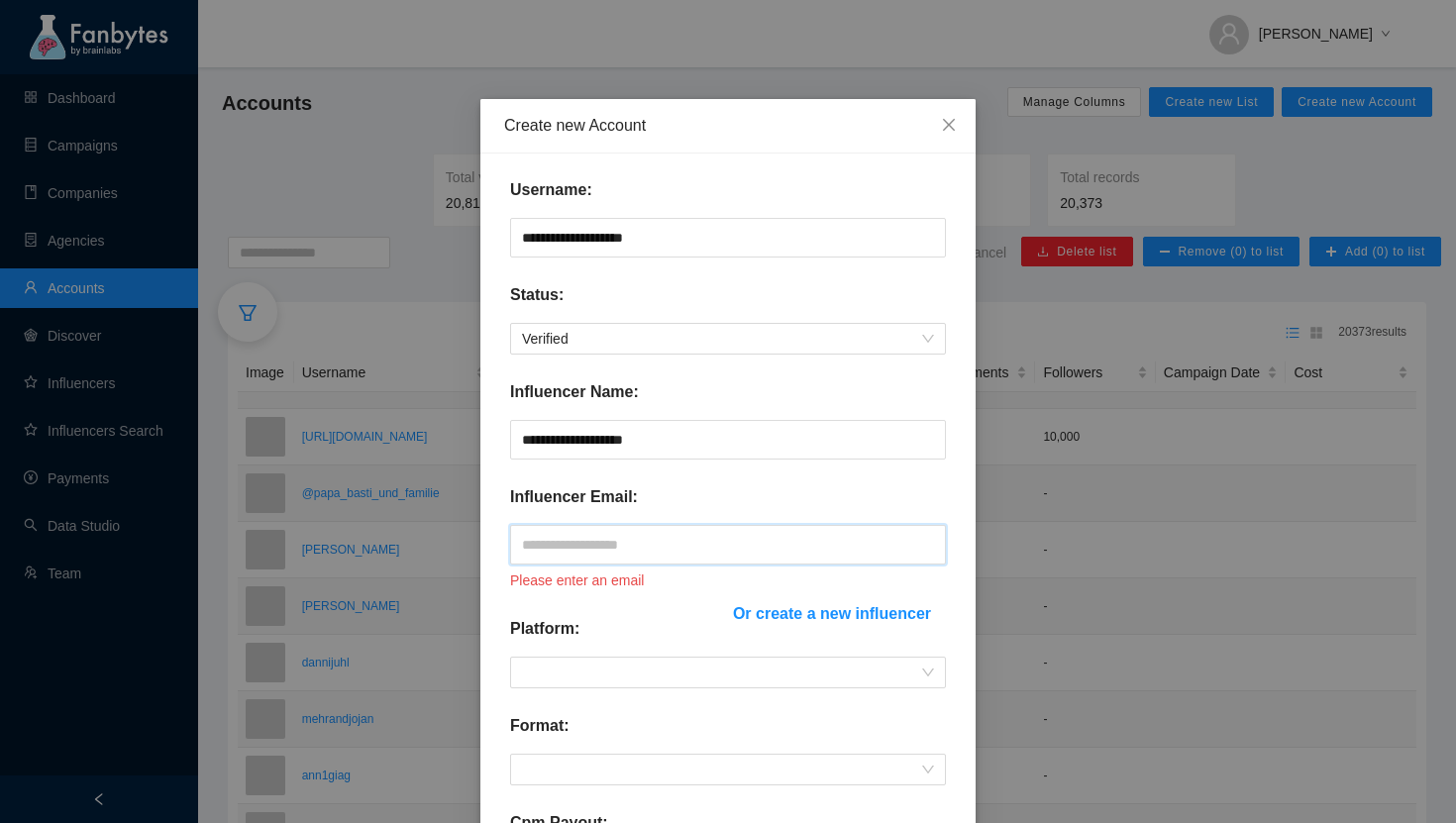 paste on "**********" 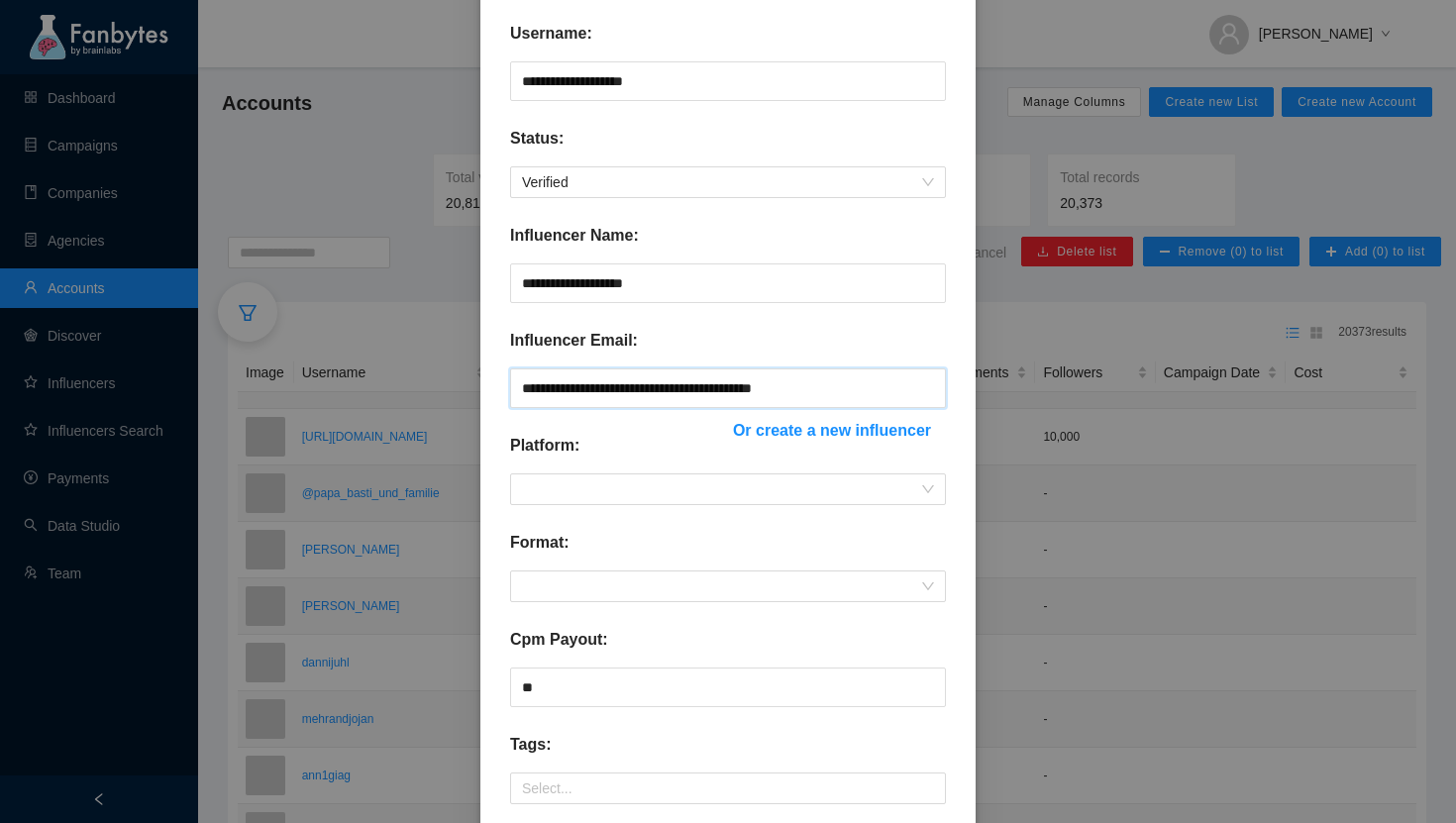 scroll, scrollTop: 158, scrollLeft: 0, axis: vertical 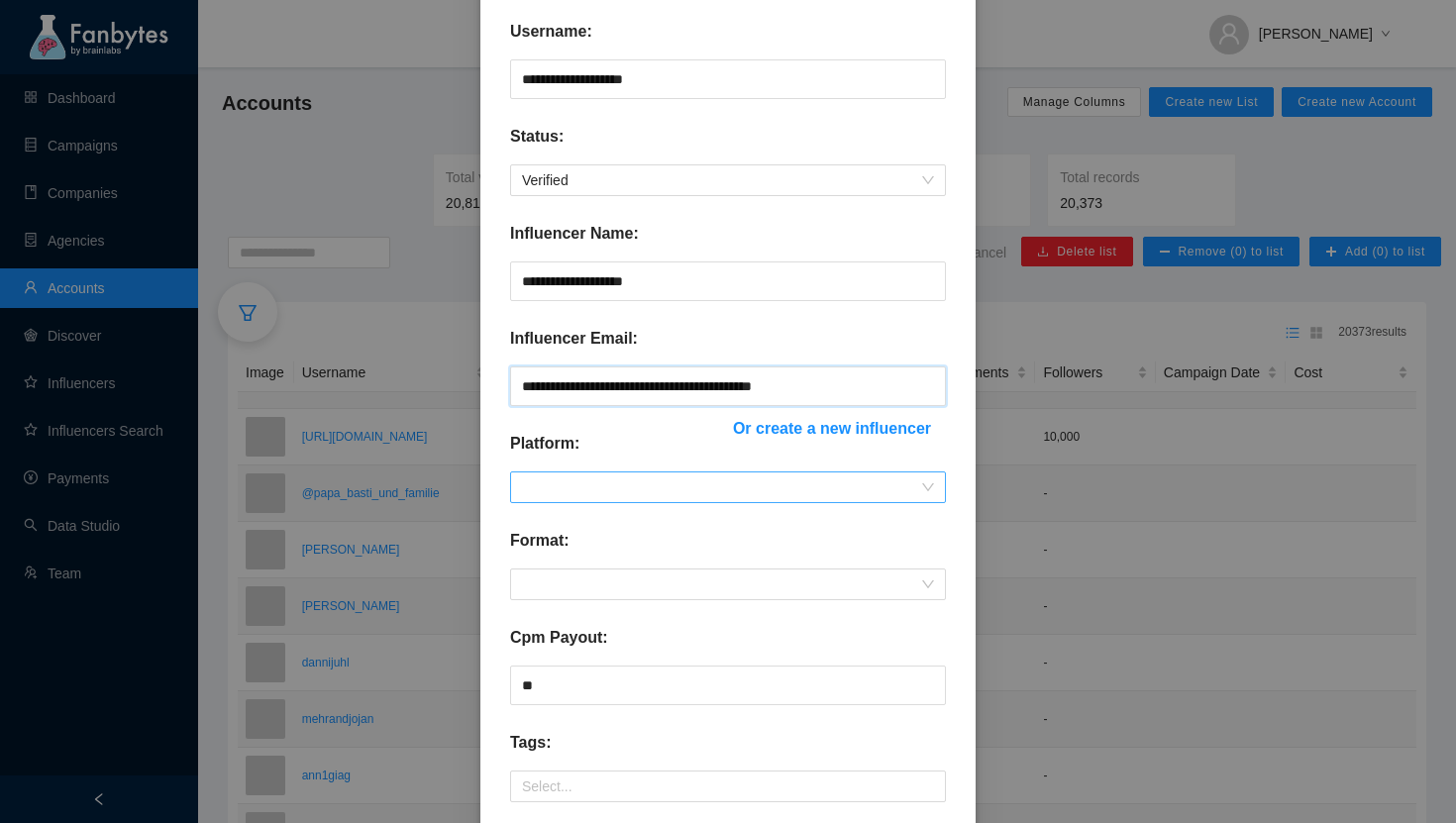 click at bounding box center [728, 487] 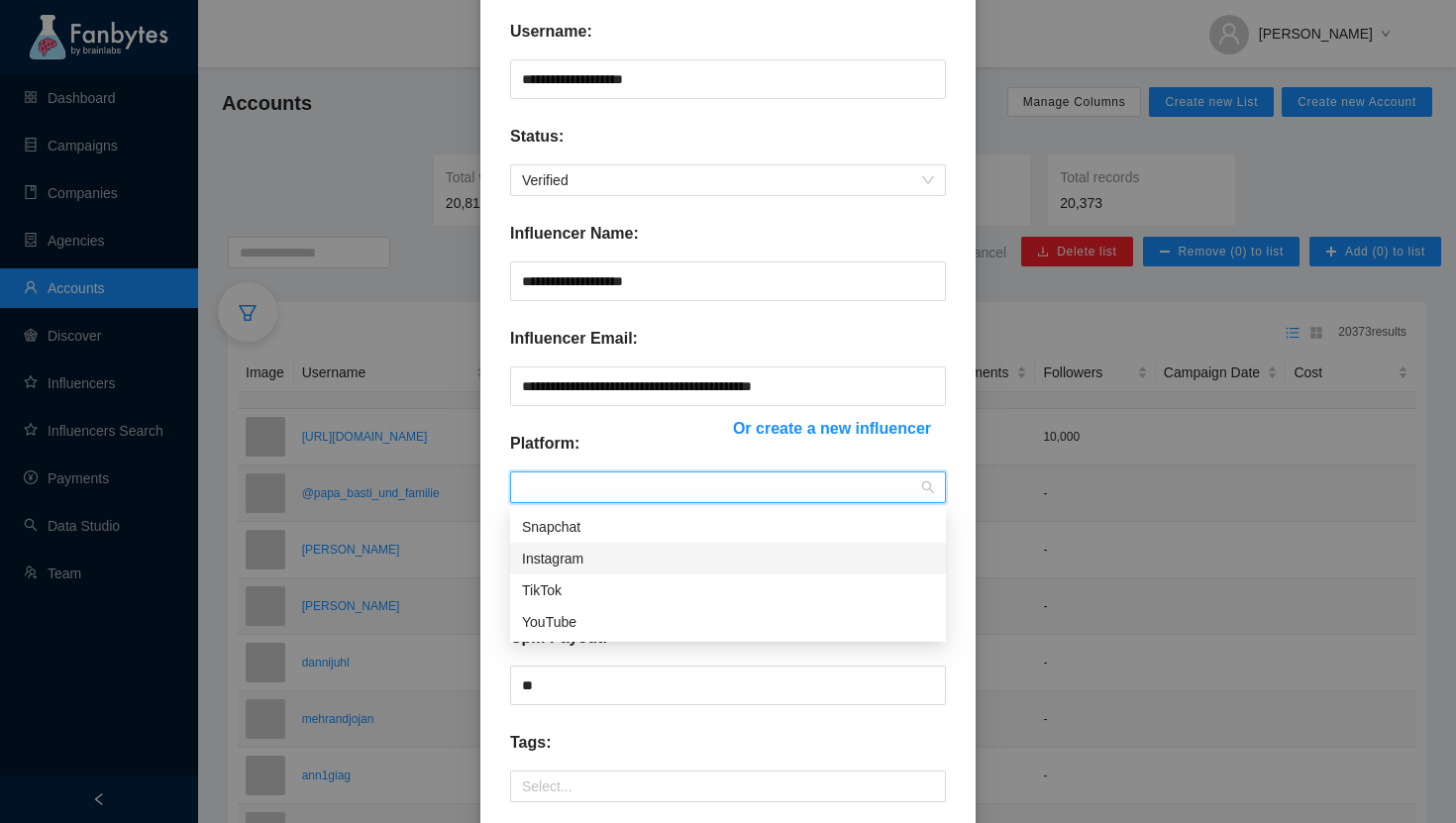 click on "Instagram" at bounding box center [728, 559] 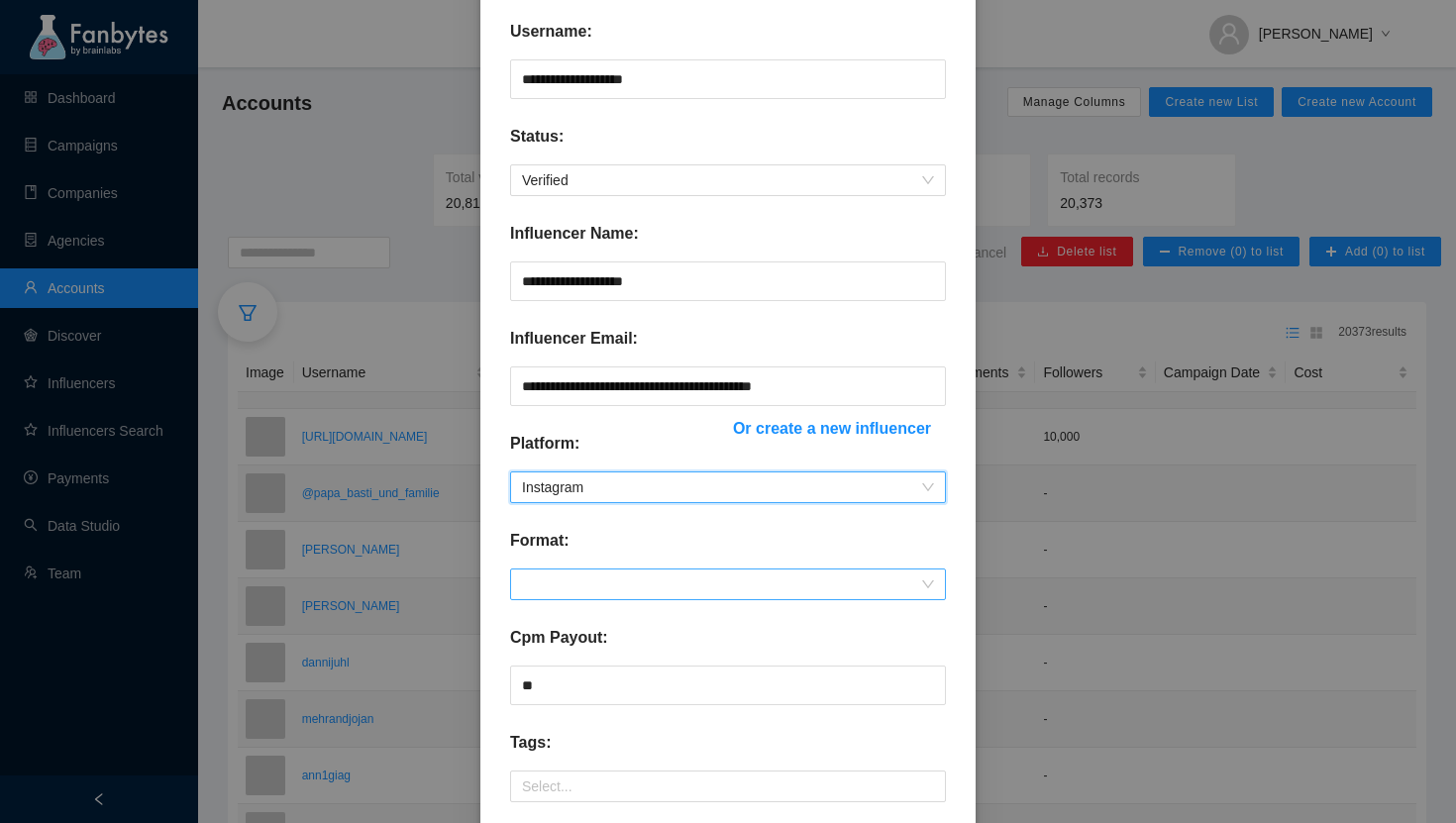 click at bounding box center (728, 584) 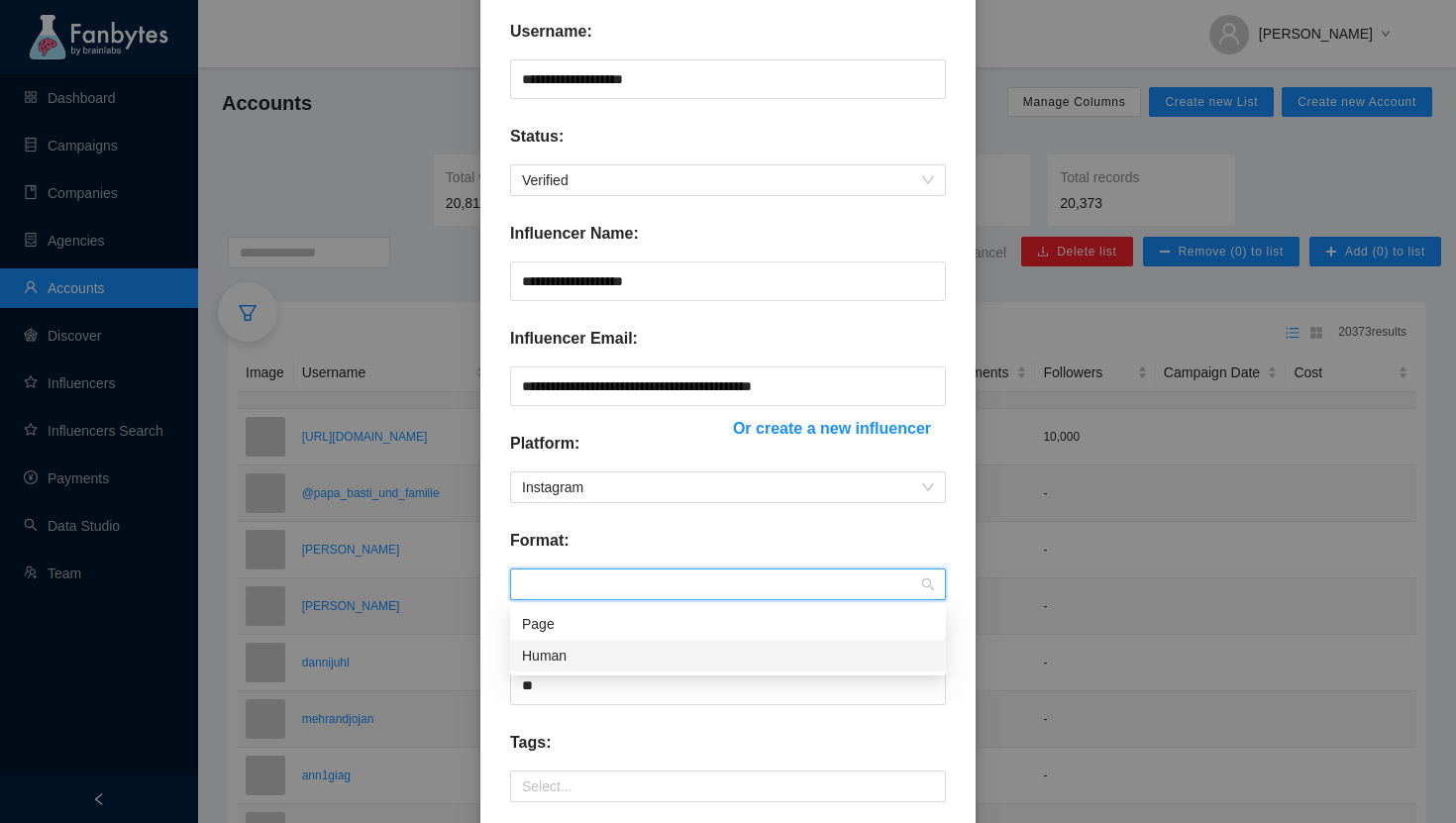 click on "Human" at bounding box center [728, 656] 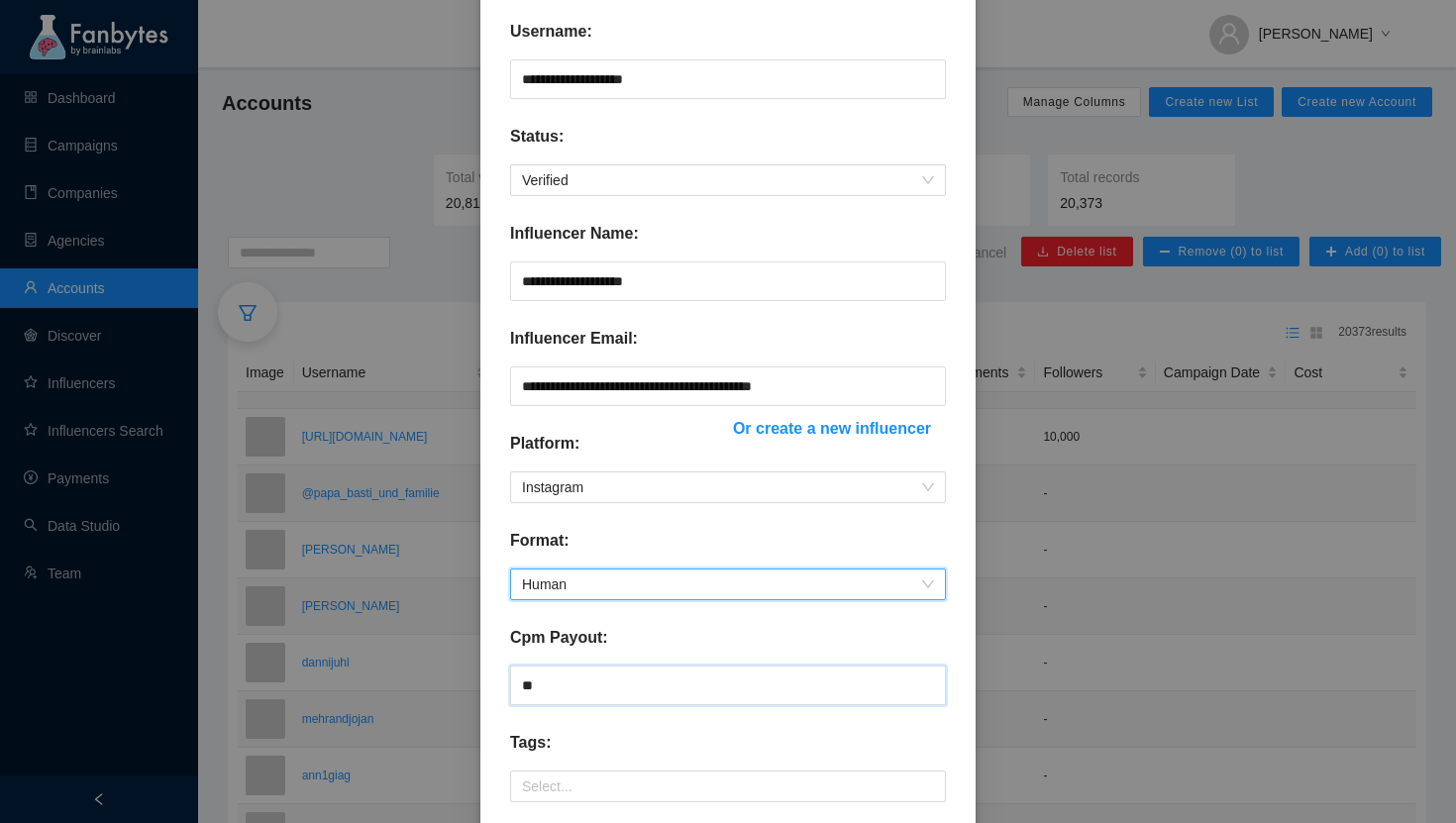 click on "**" at bounding box center [728, 685] 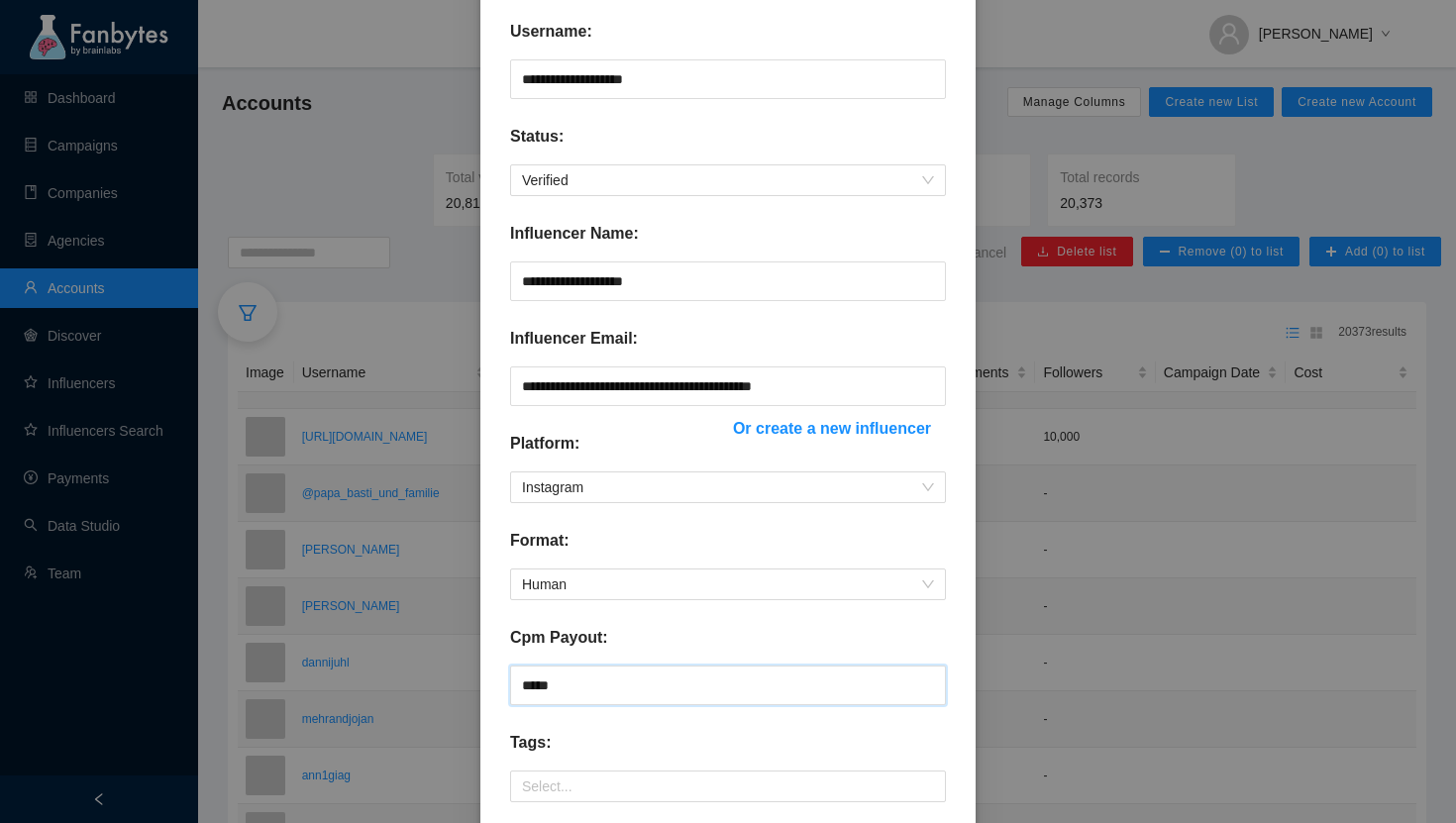 scroll, scrollTop: 428, scrollLeft: 0, axis: vertical 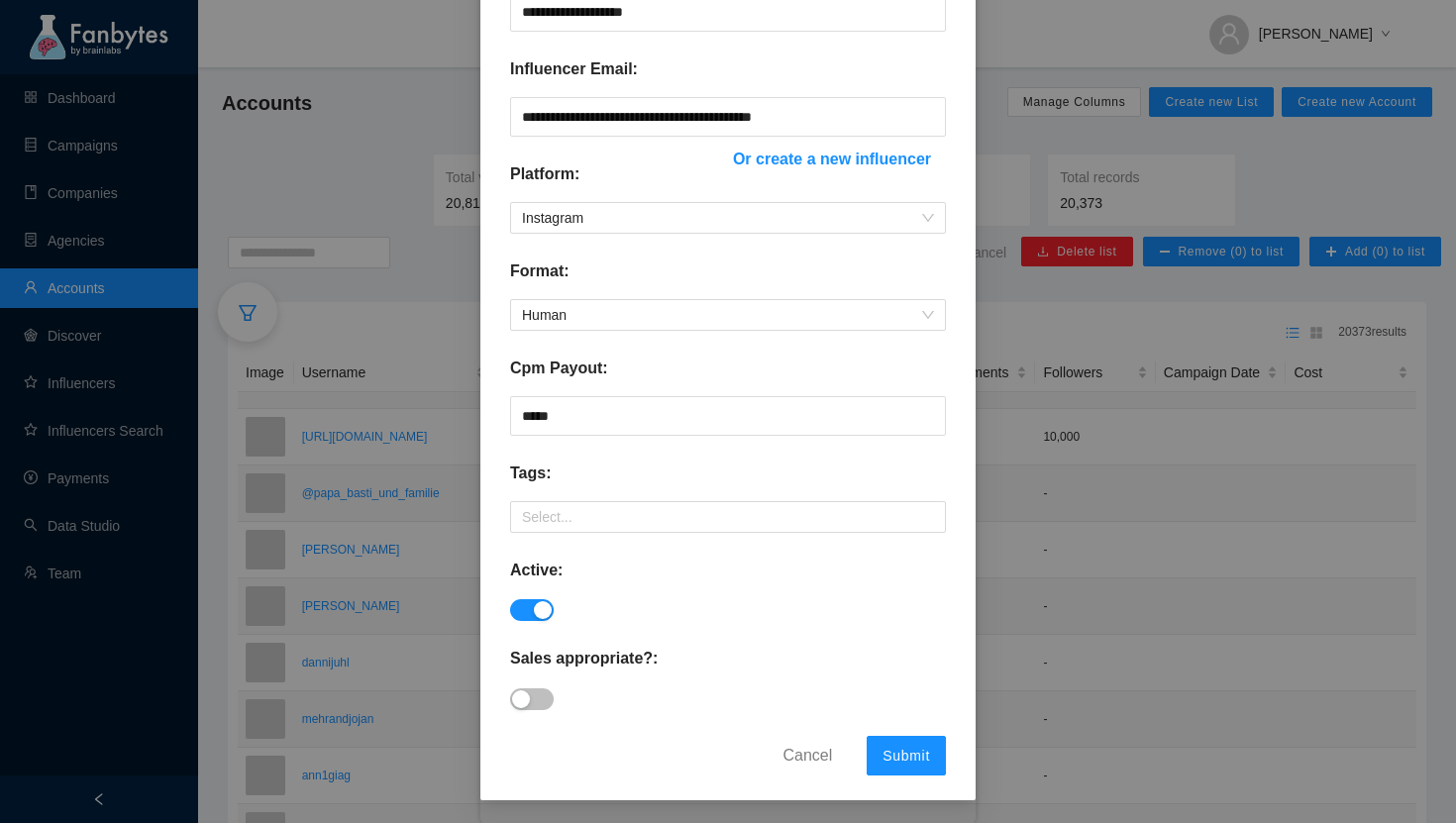 click on "Tags:" at bounding box center [728, 481] 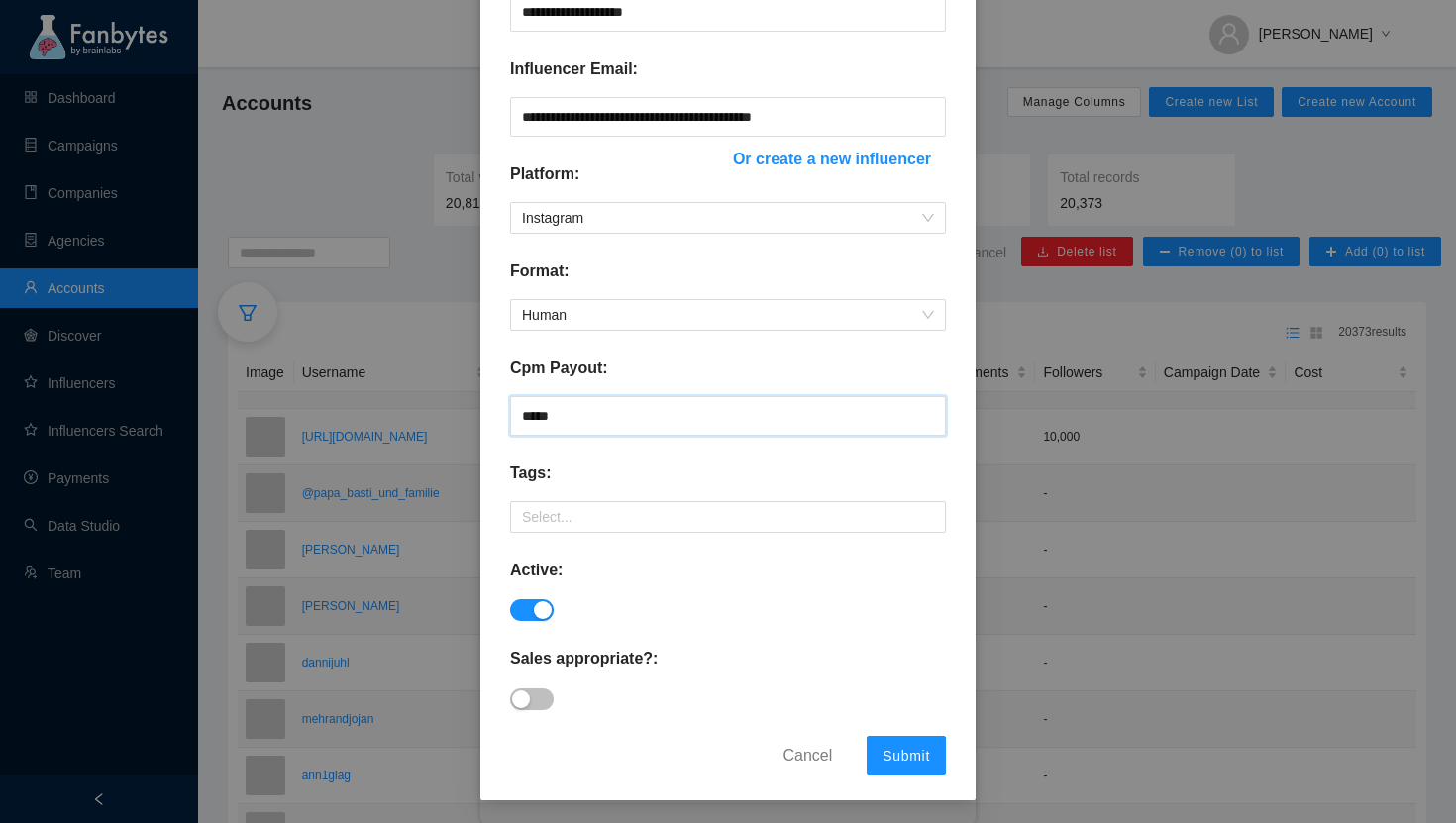 click on "*****" at bounding box center (728, 416) 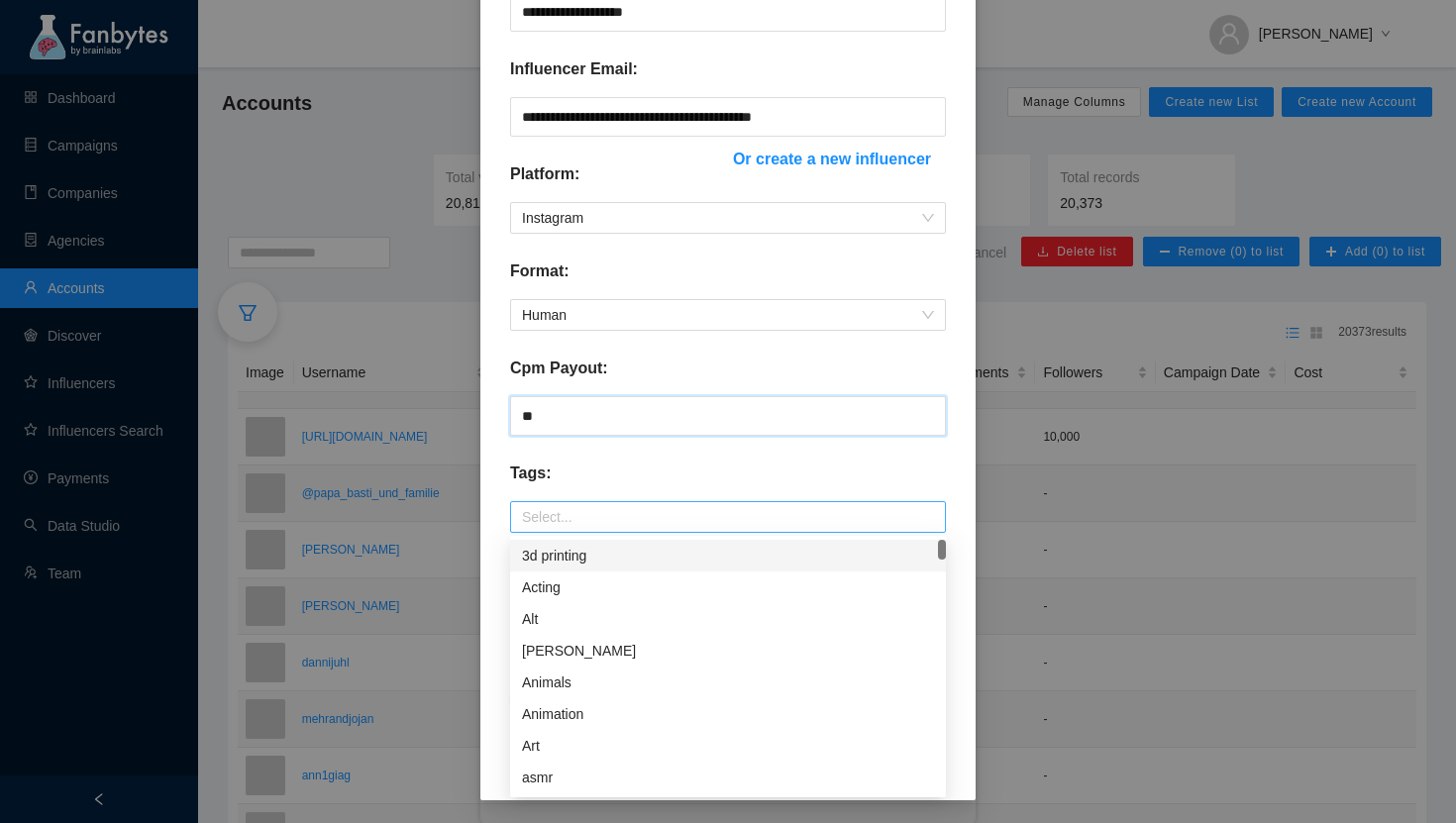 click at bounding box center [728, 517] 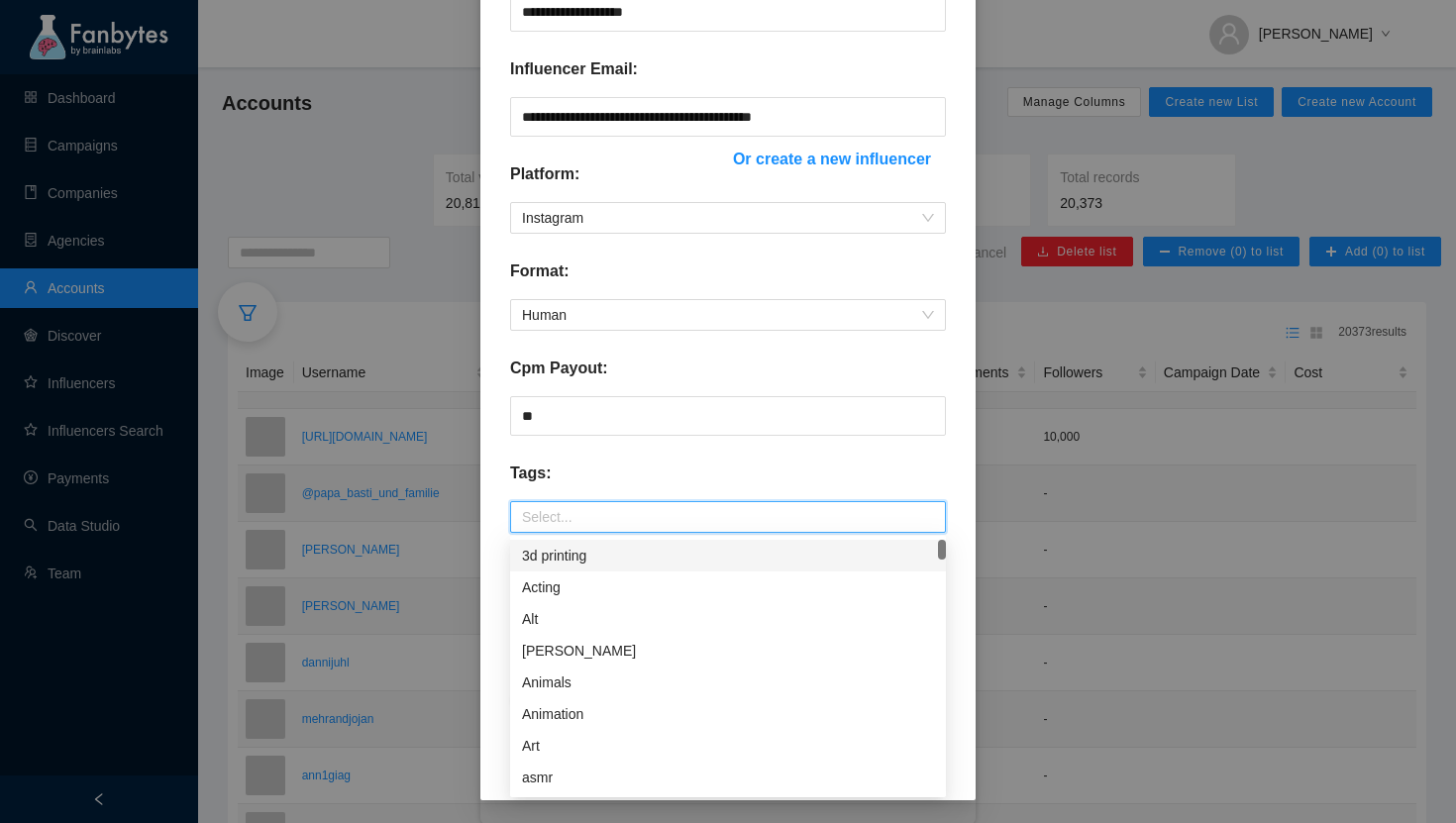 click on "Tags:" at bounding box center (728, 481) 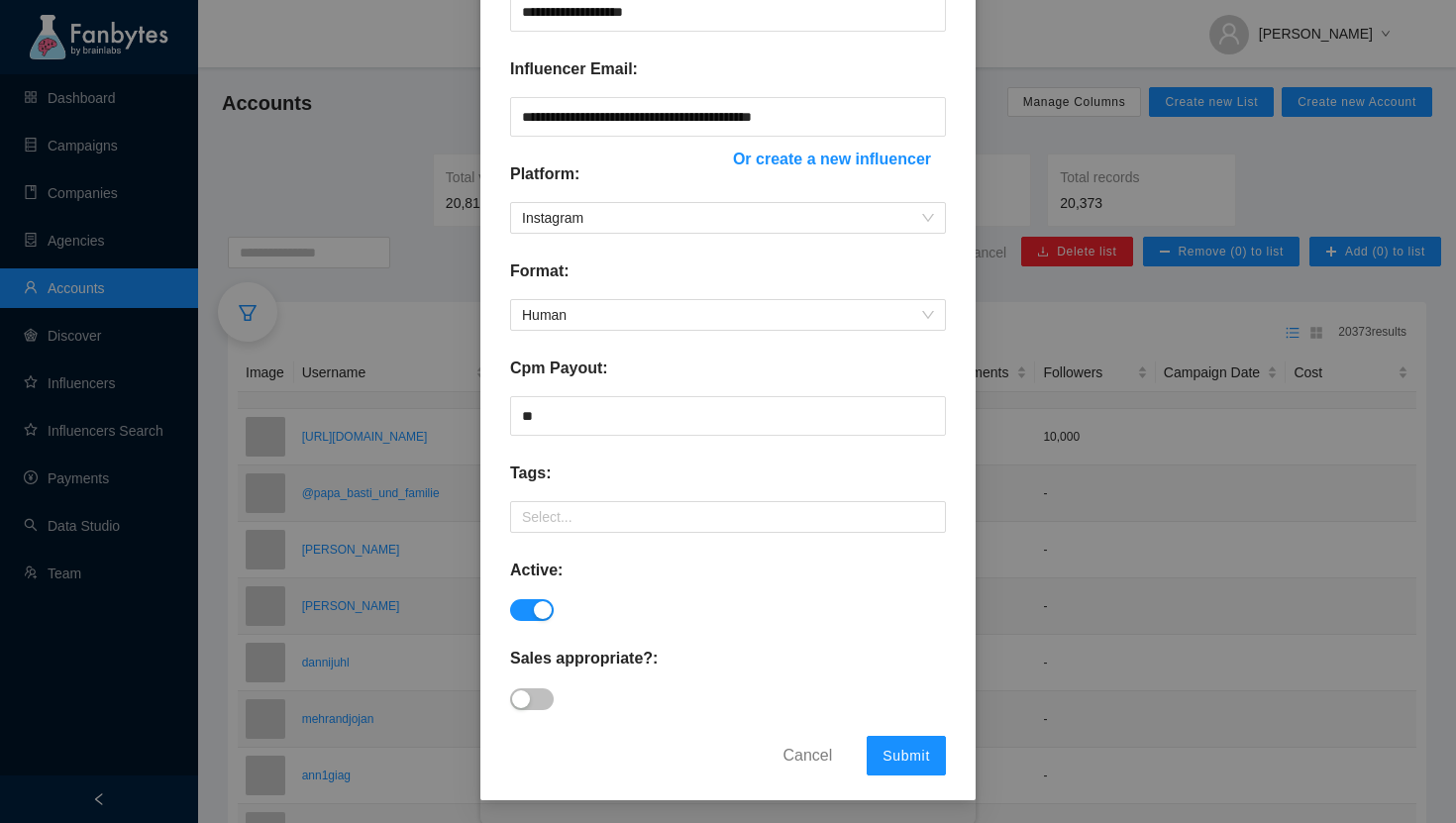 click at bounding box center [521, 699] 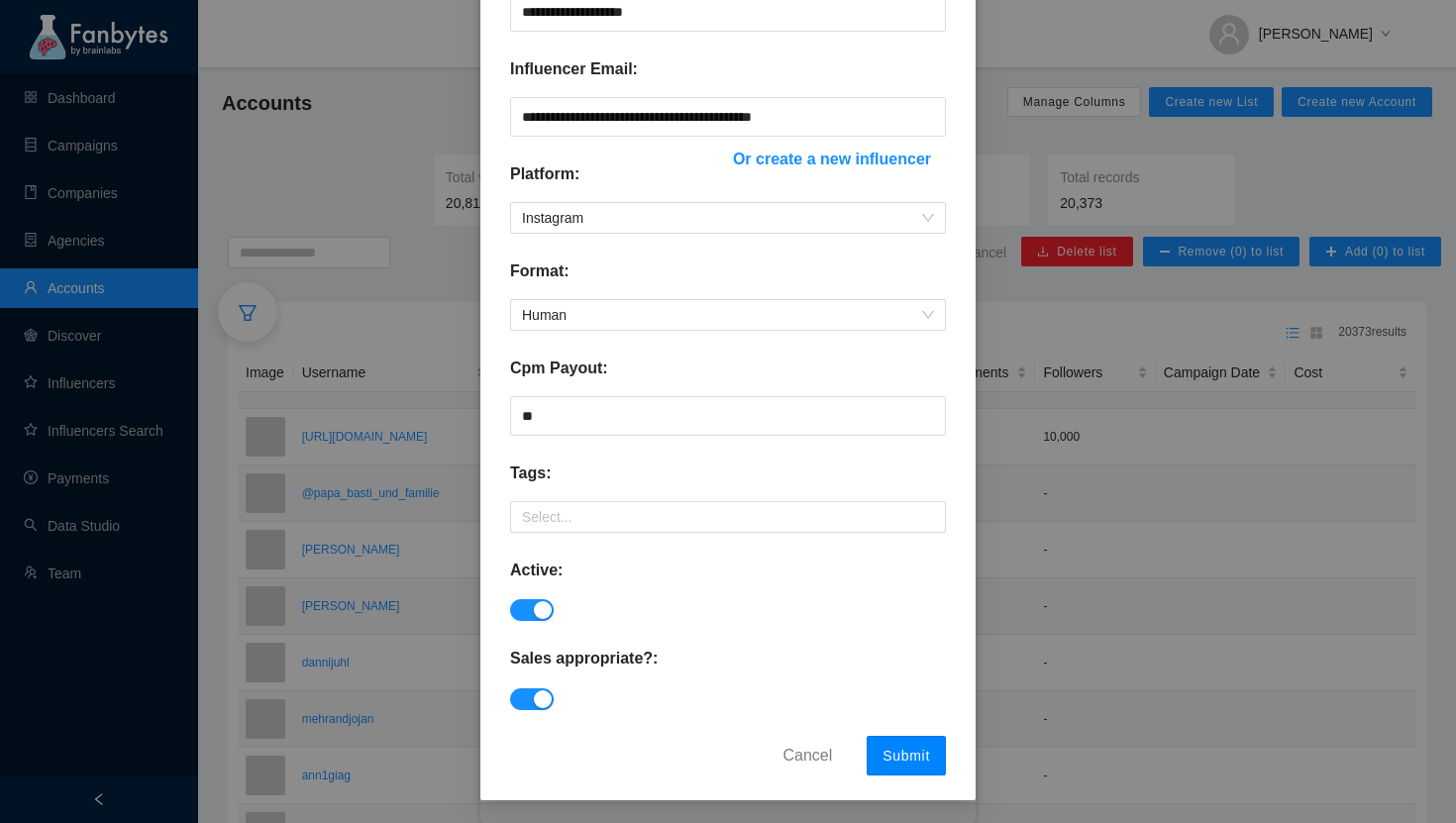 click on "Submit" at bounding box center [906, 756] 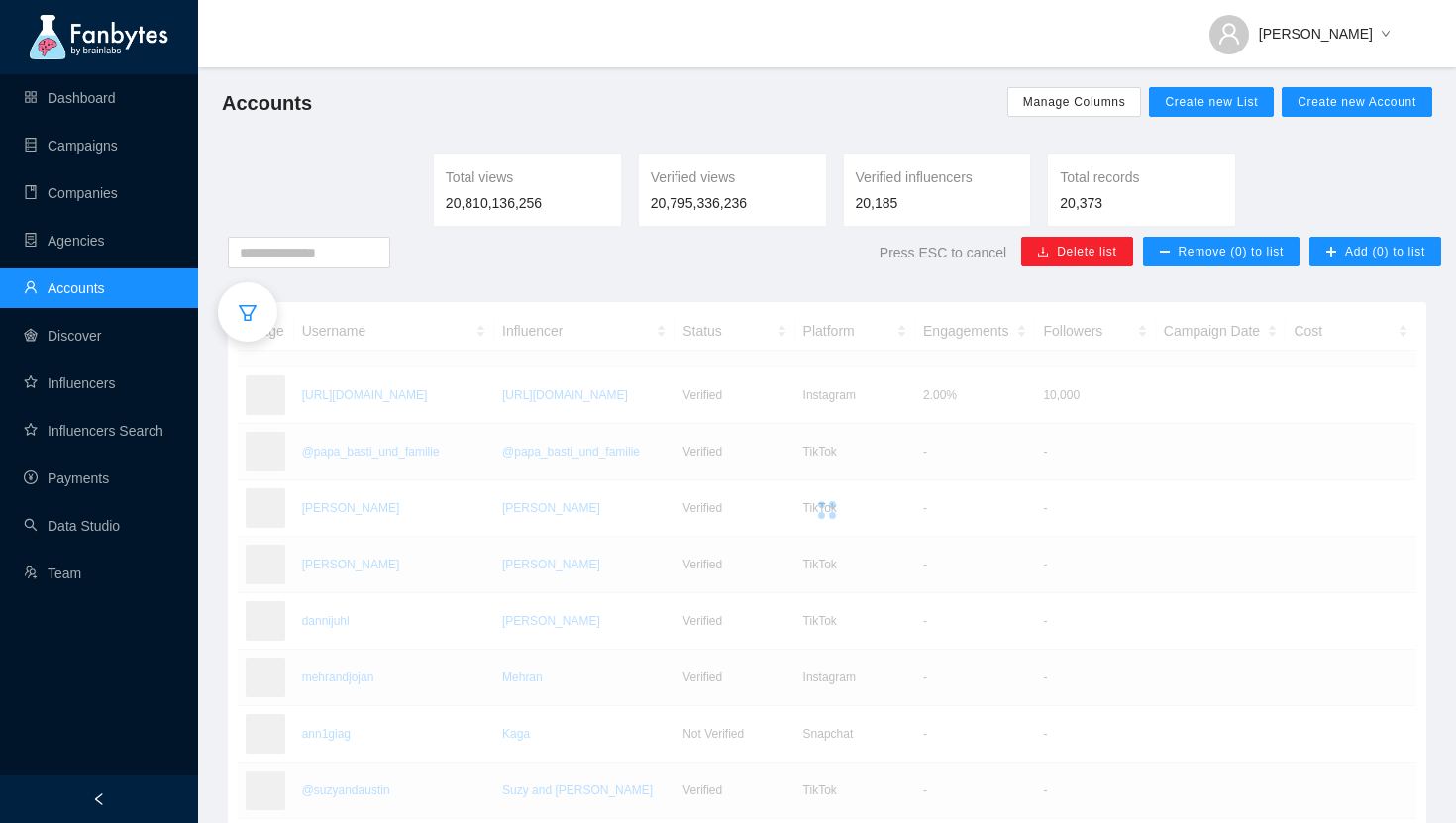 scroll, scrollTop: 329, scrollLeft: 0, axis: vertical 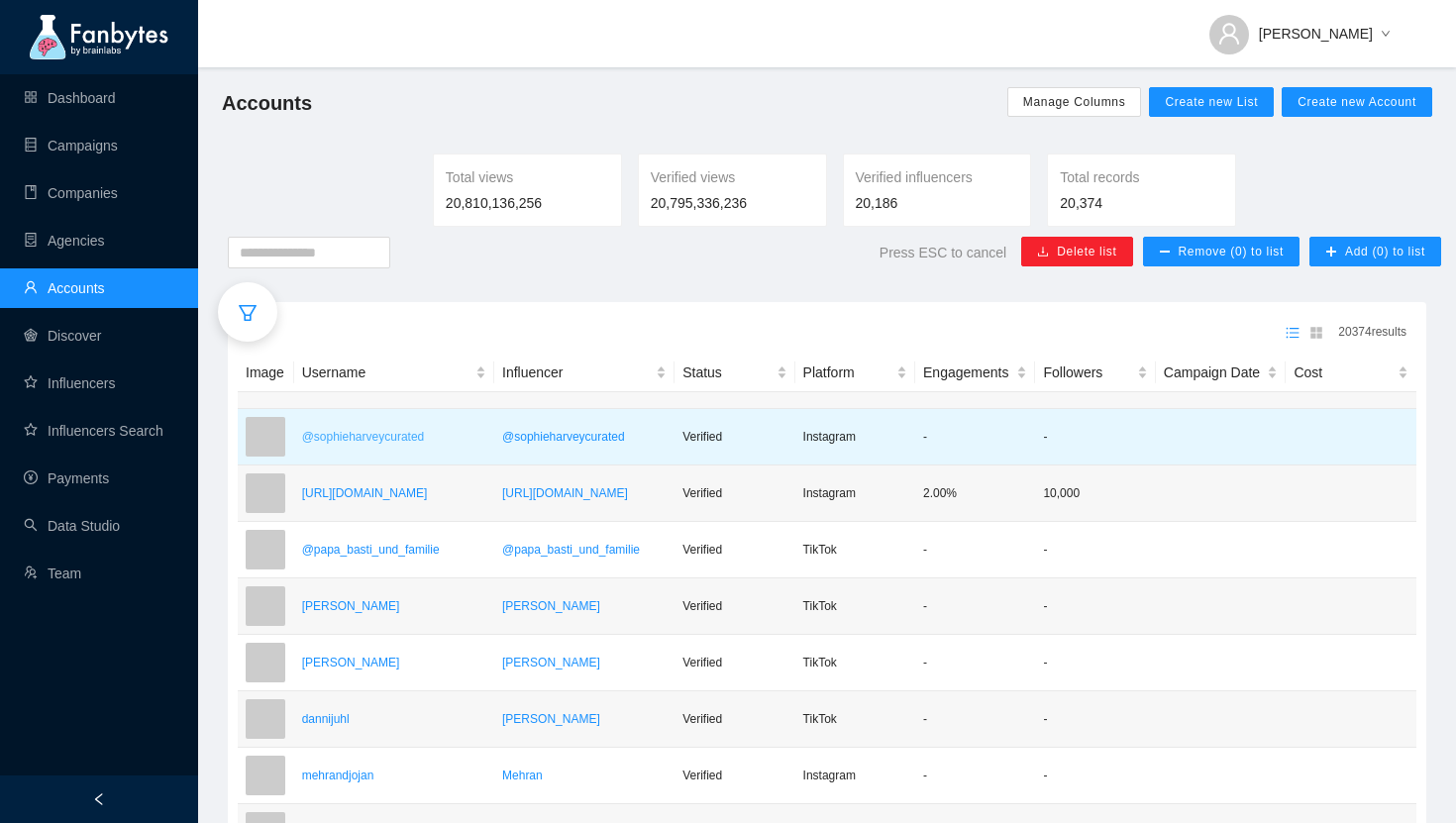click on "@sophieharveycurated" at bounding box center [394, 437] 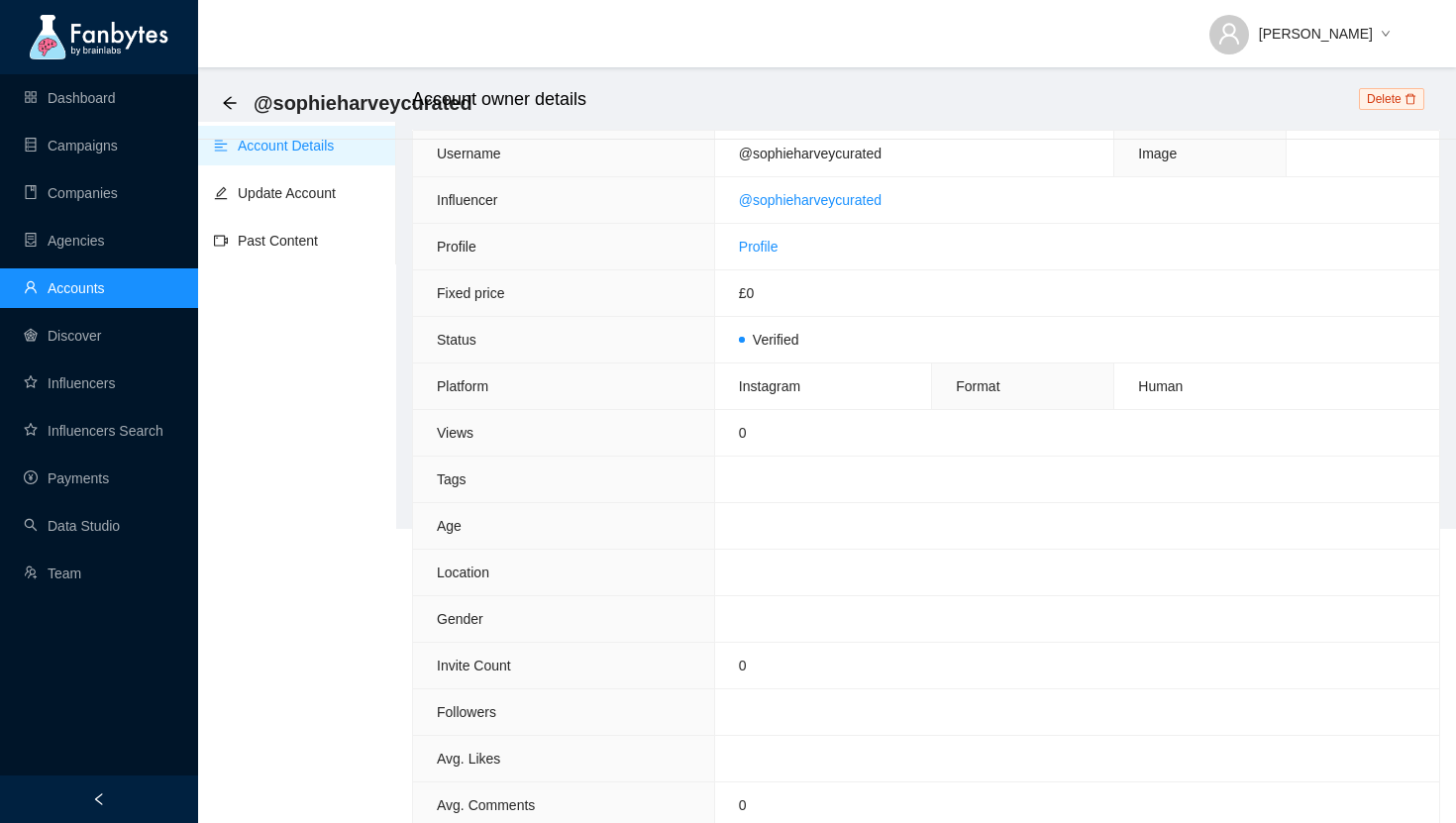 scroll, scrollTop: 290, scrollLeft: 0, axis: vertical 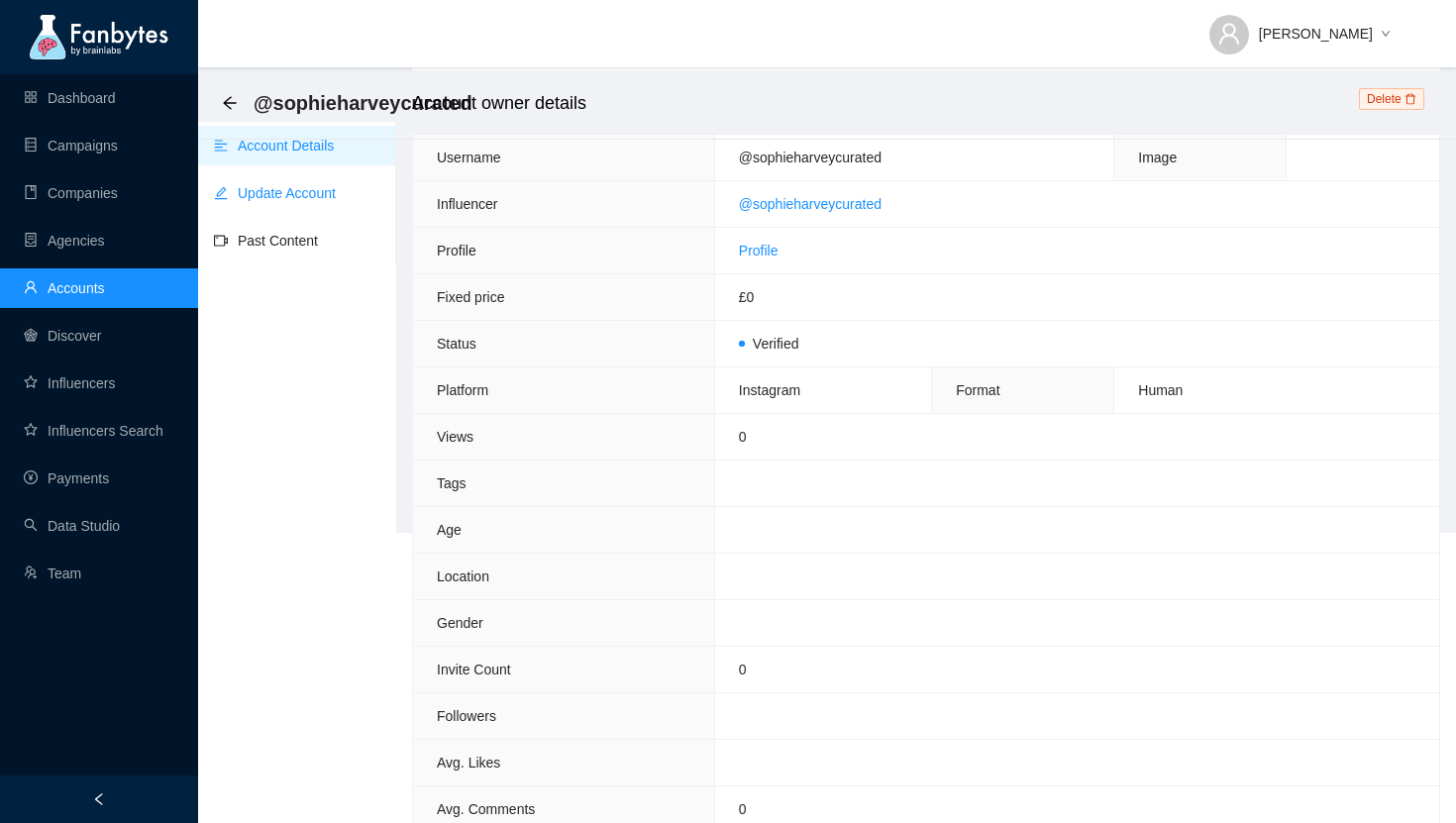 click on "Update Account" at bounding box center (274, 193) 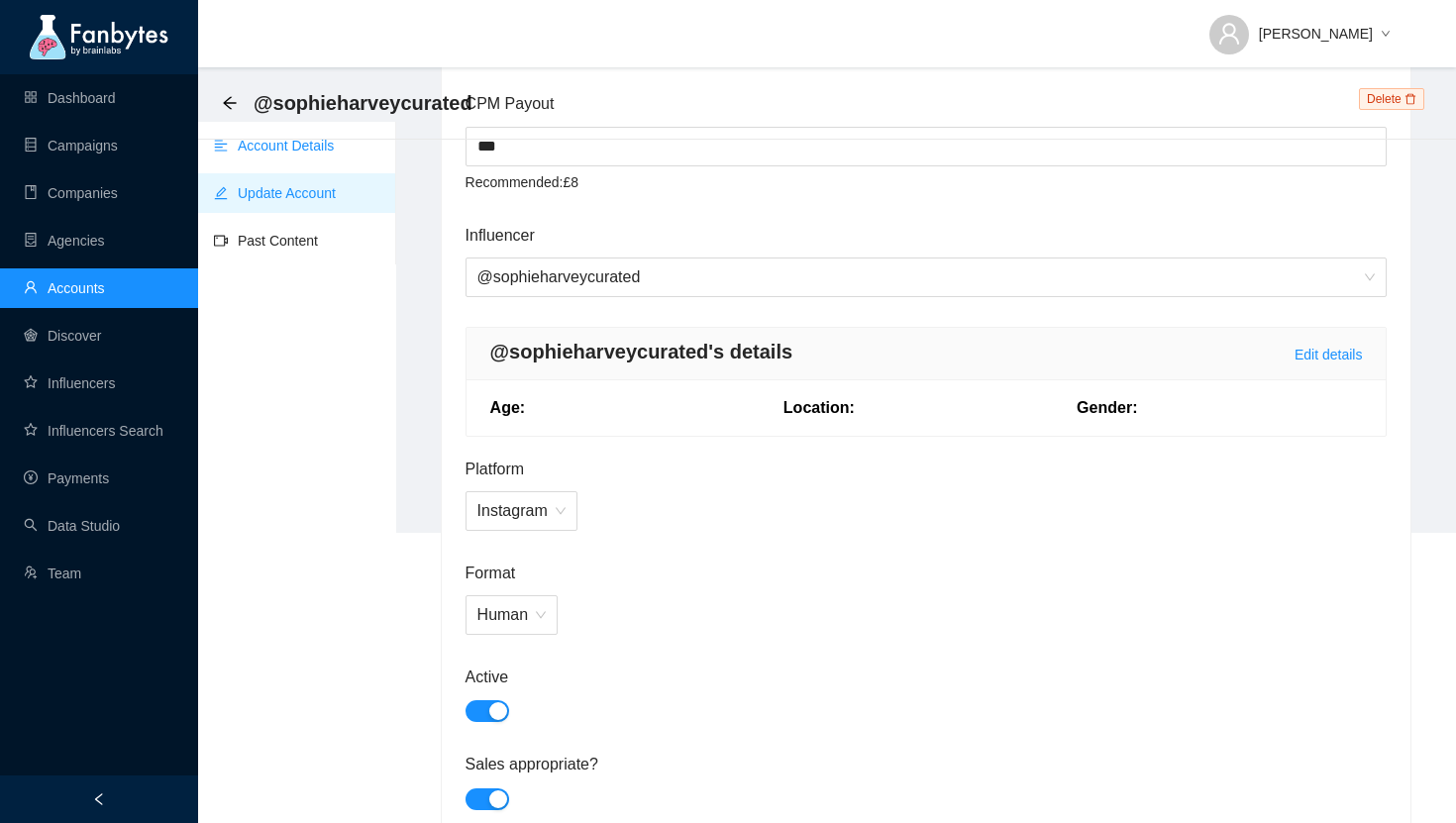 click on "Account Details" at bounding box center [273, 146] 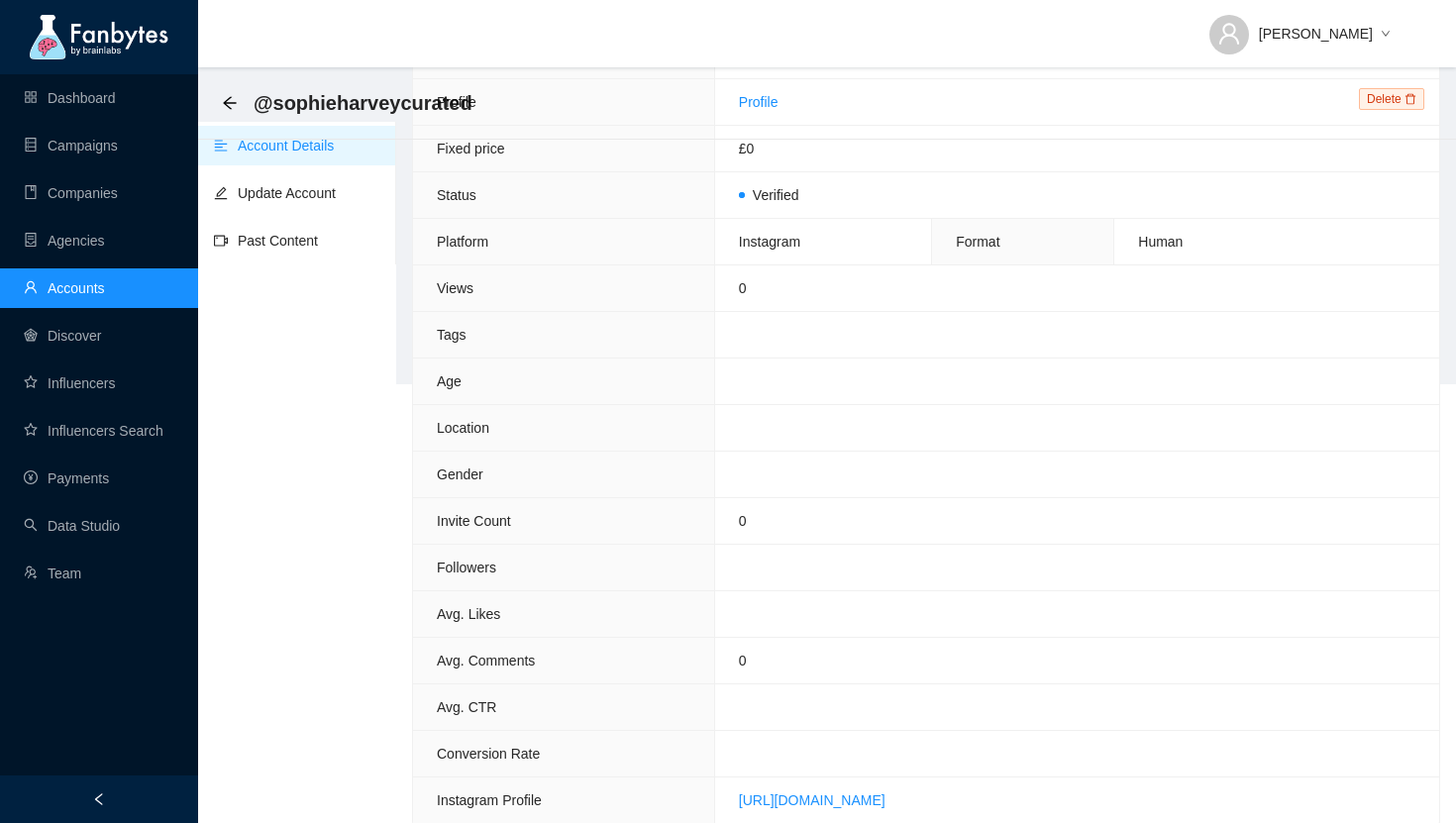 scroll, scrollTop: 434, scrollLeft: 0, axis: vertical 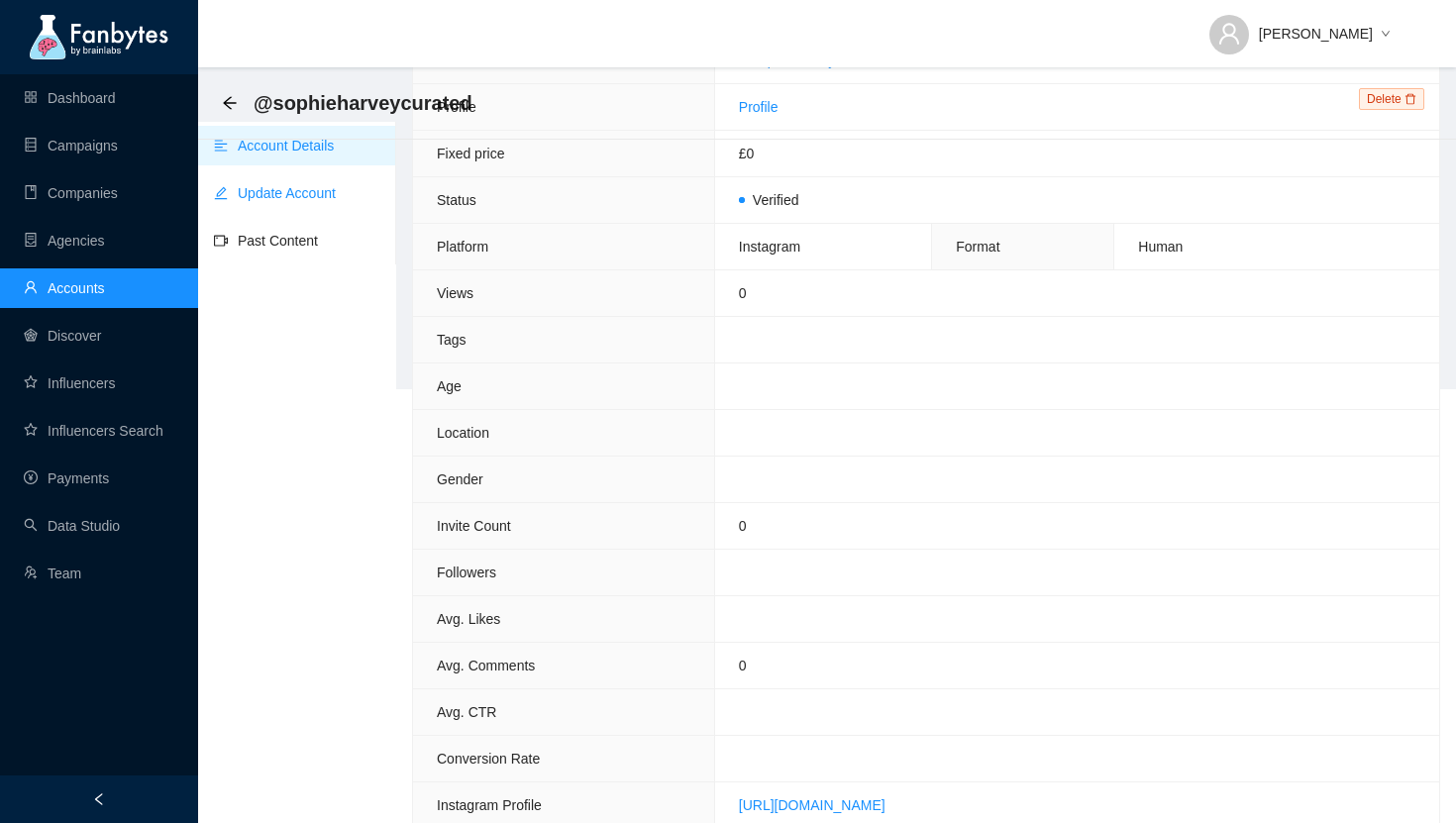 click on "Update Account" at bounding box center (274, 193) 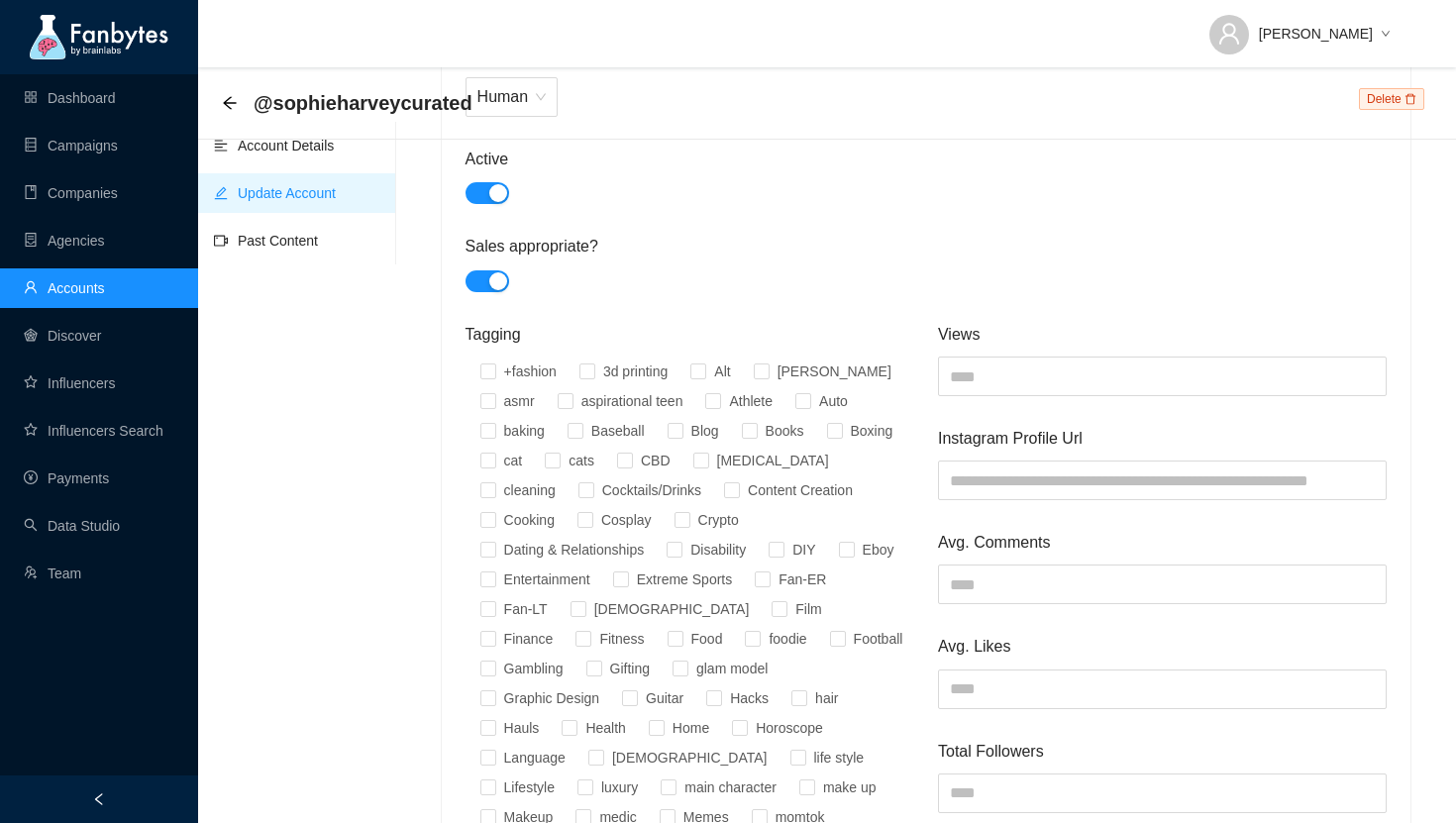 scroll, scrollTop: 915, scrollLeft: 0, axis: vertical 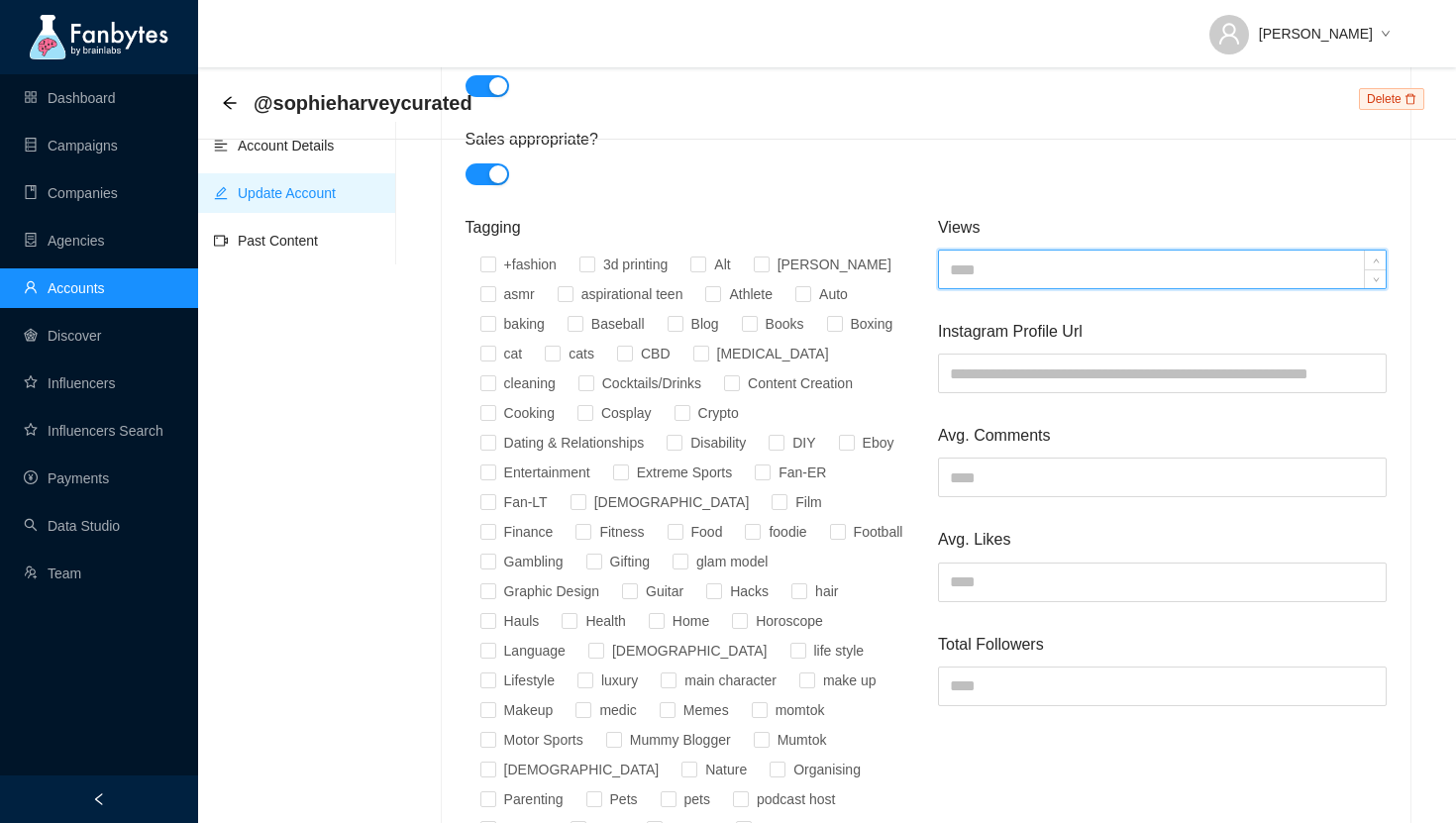 click at bounding box center [1162, 269] 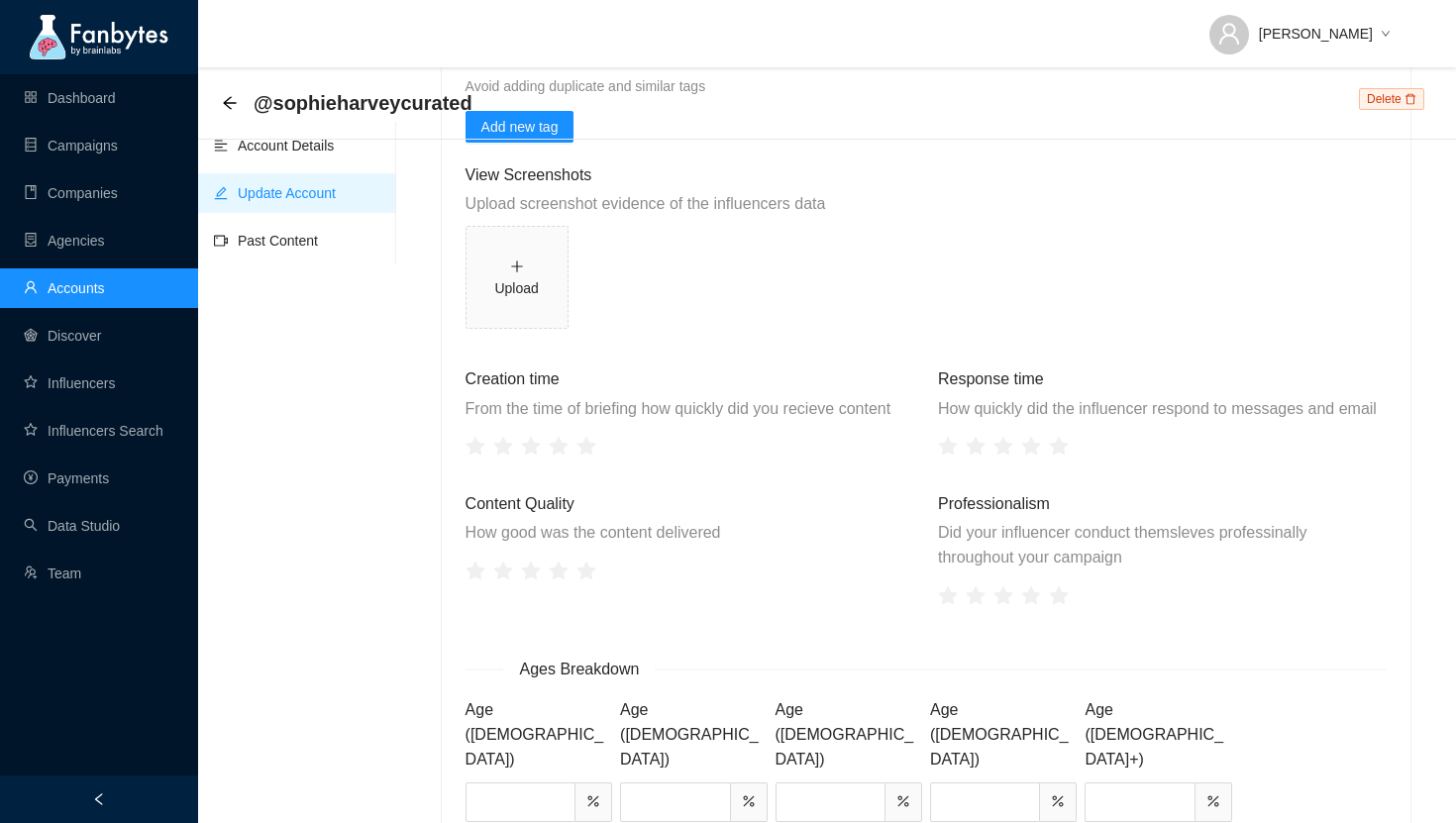 scroll, scrollTop: 2203, scrollLeft: 0, axis: vertical 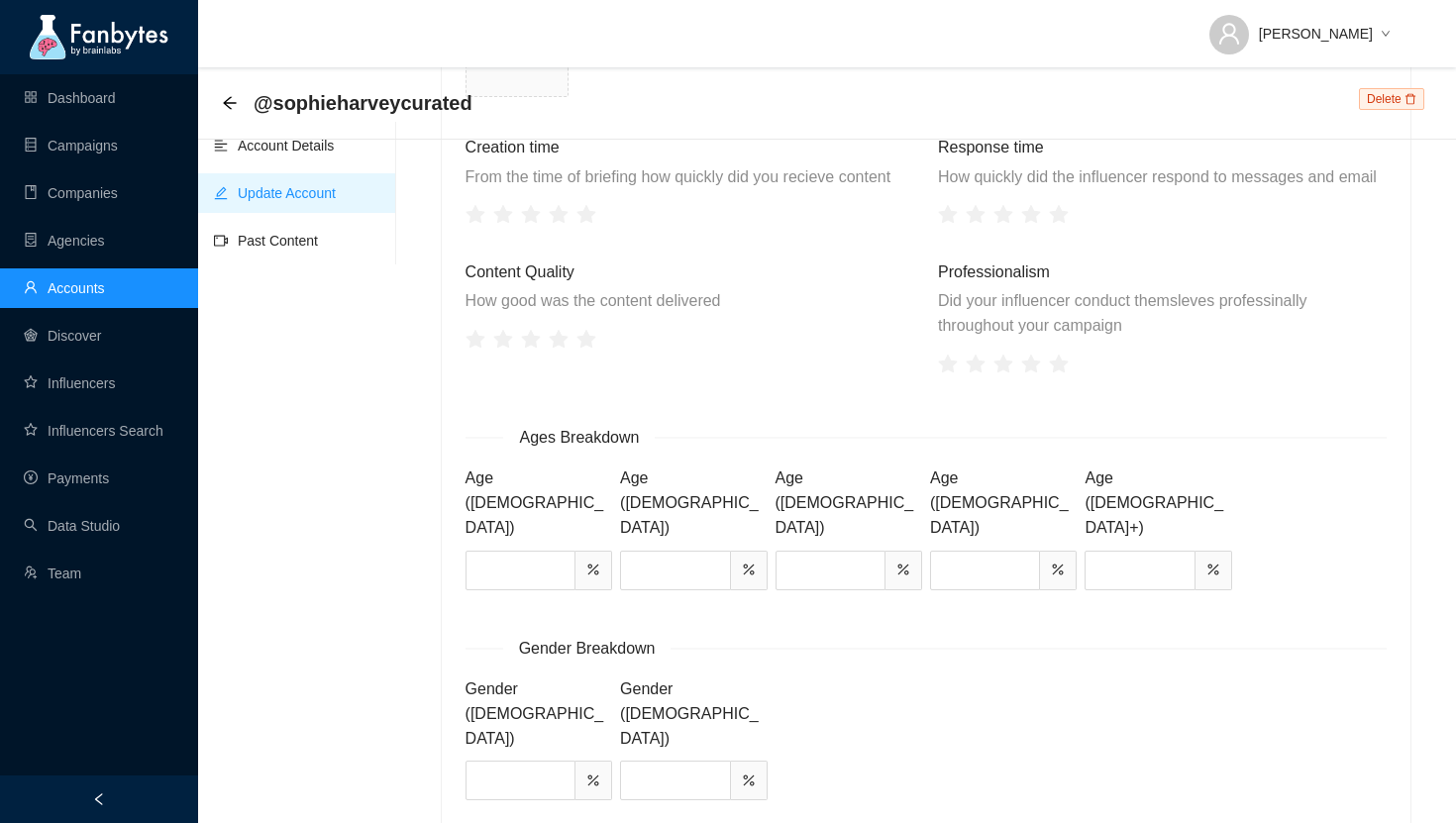 type on "****" 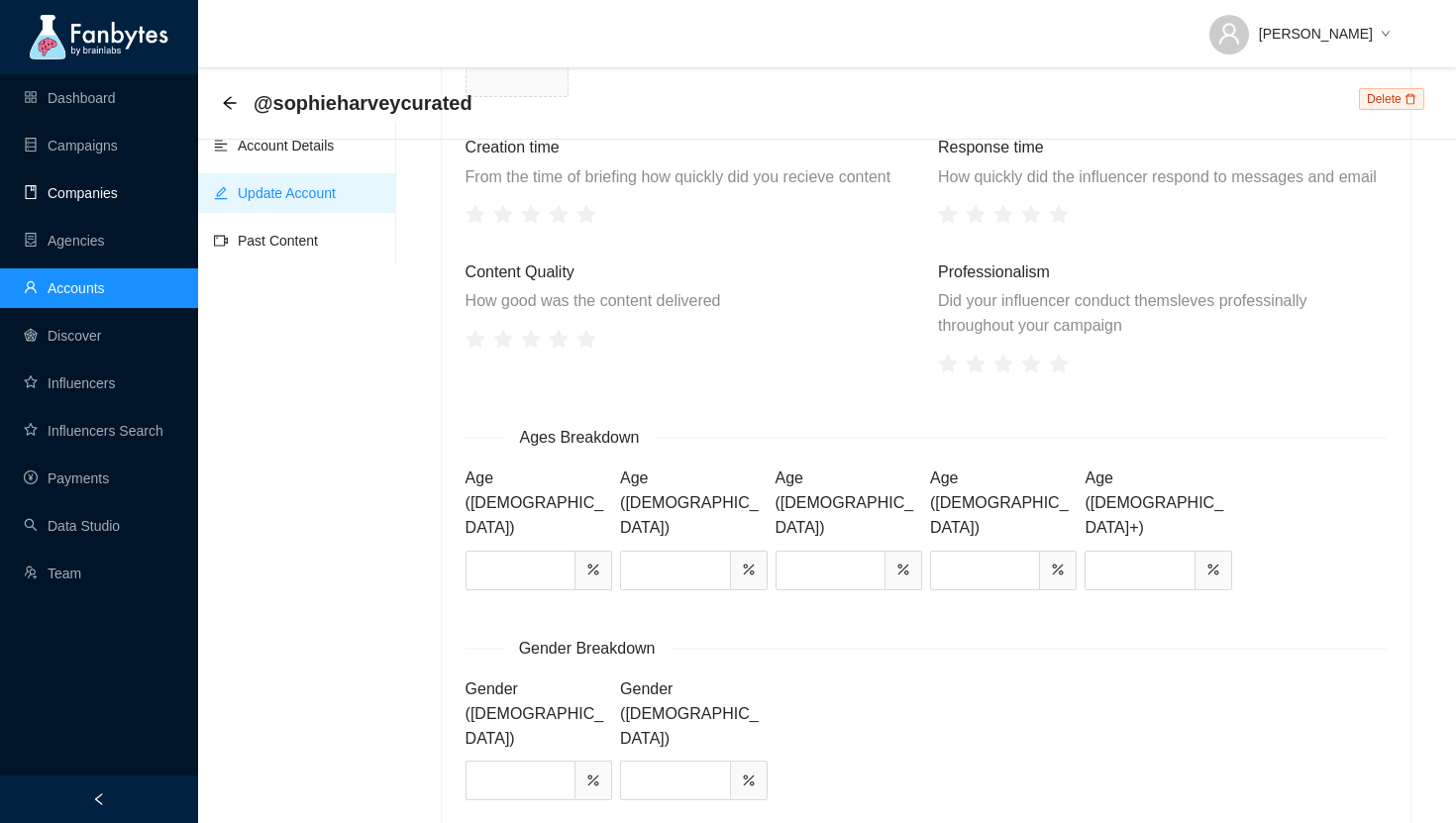 type on "***" 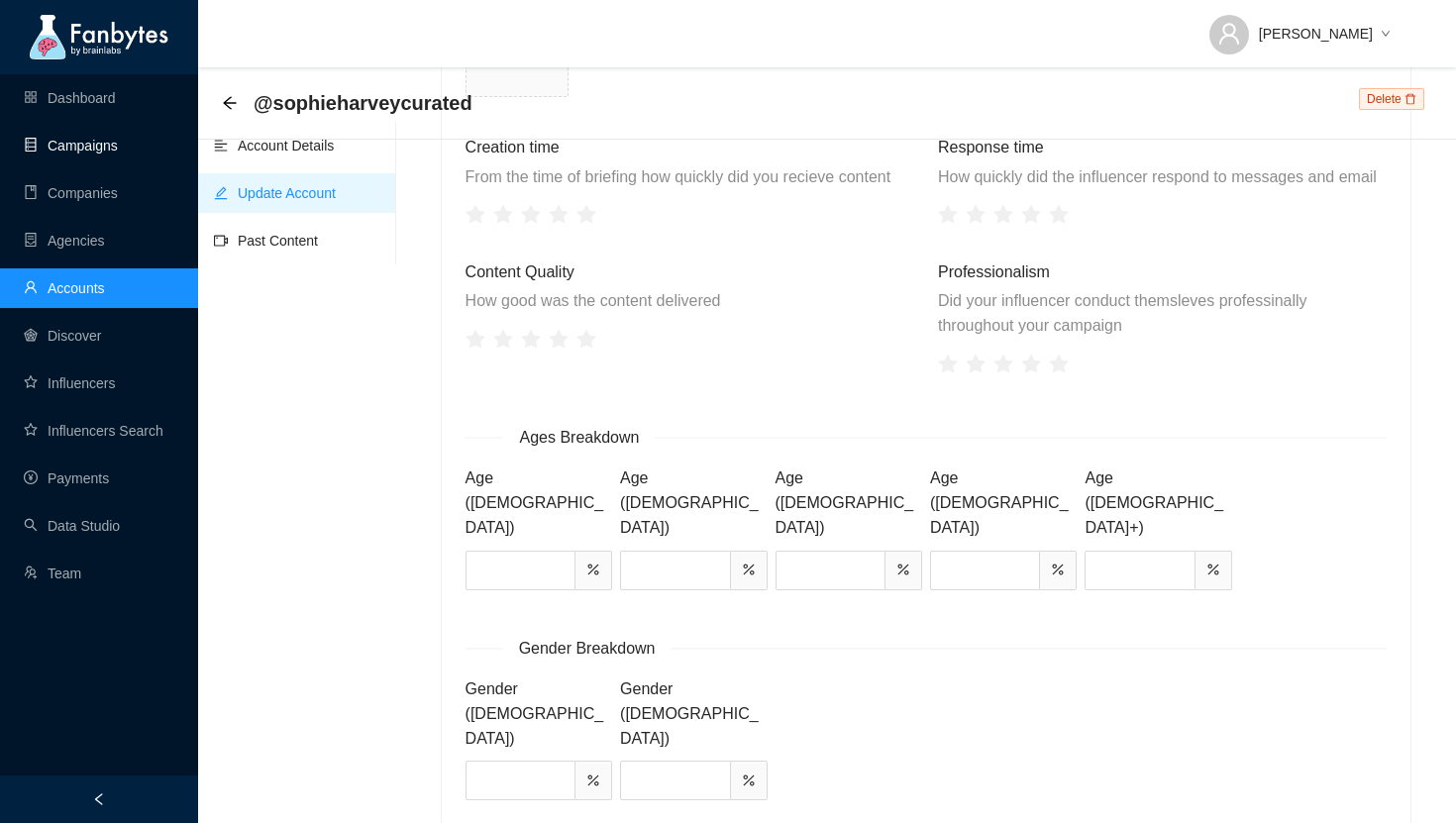 click on "Campaigns" at bounding box center [70, 146] 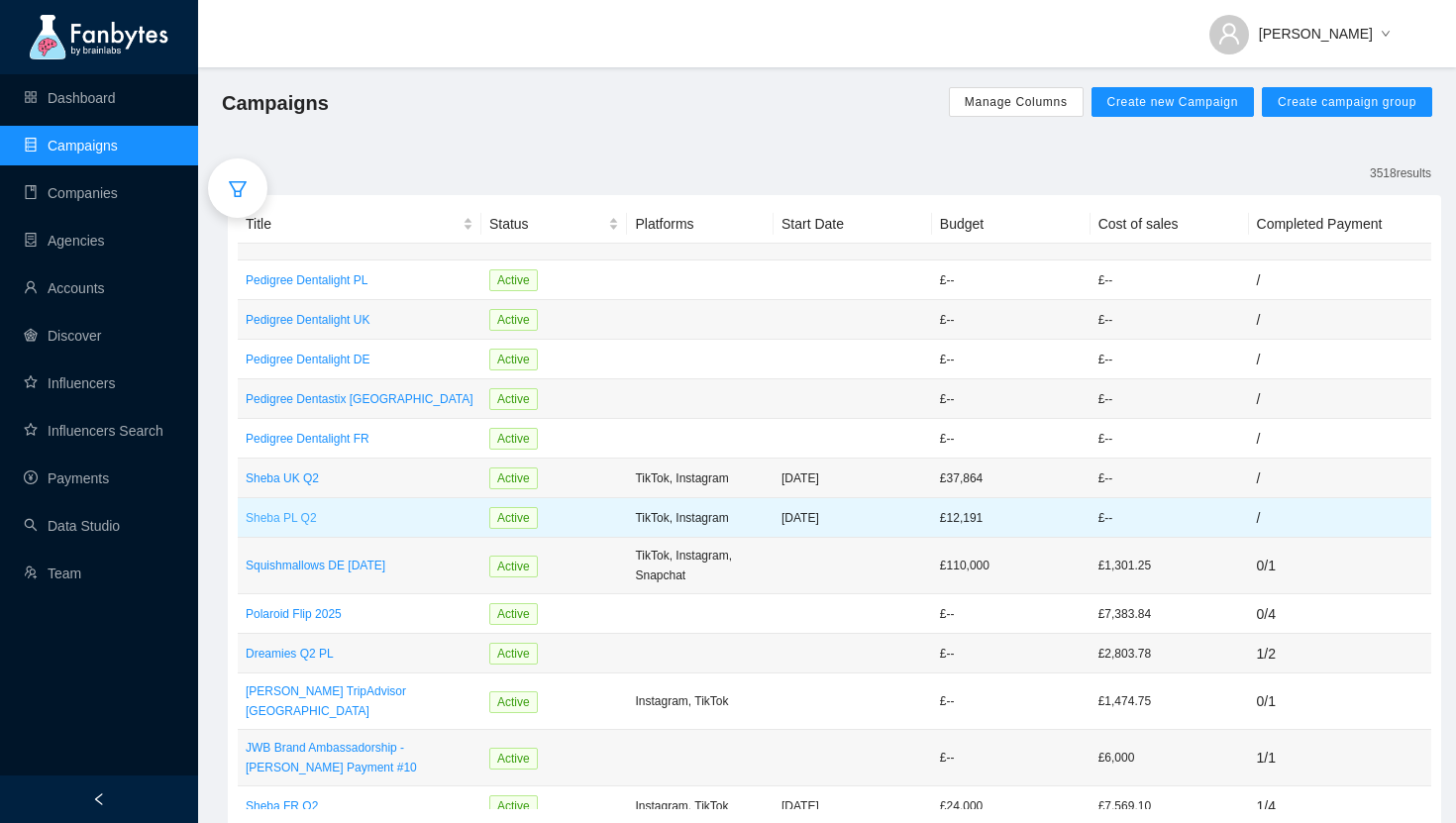 click on "Sheba PL Q2" at bounding box center [360, 518] 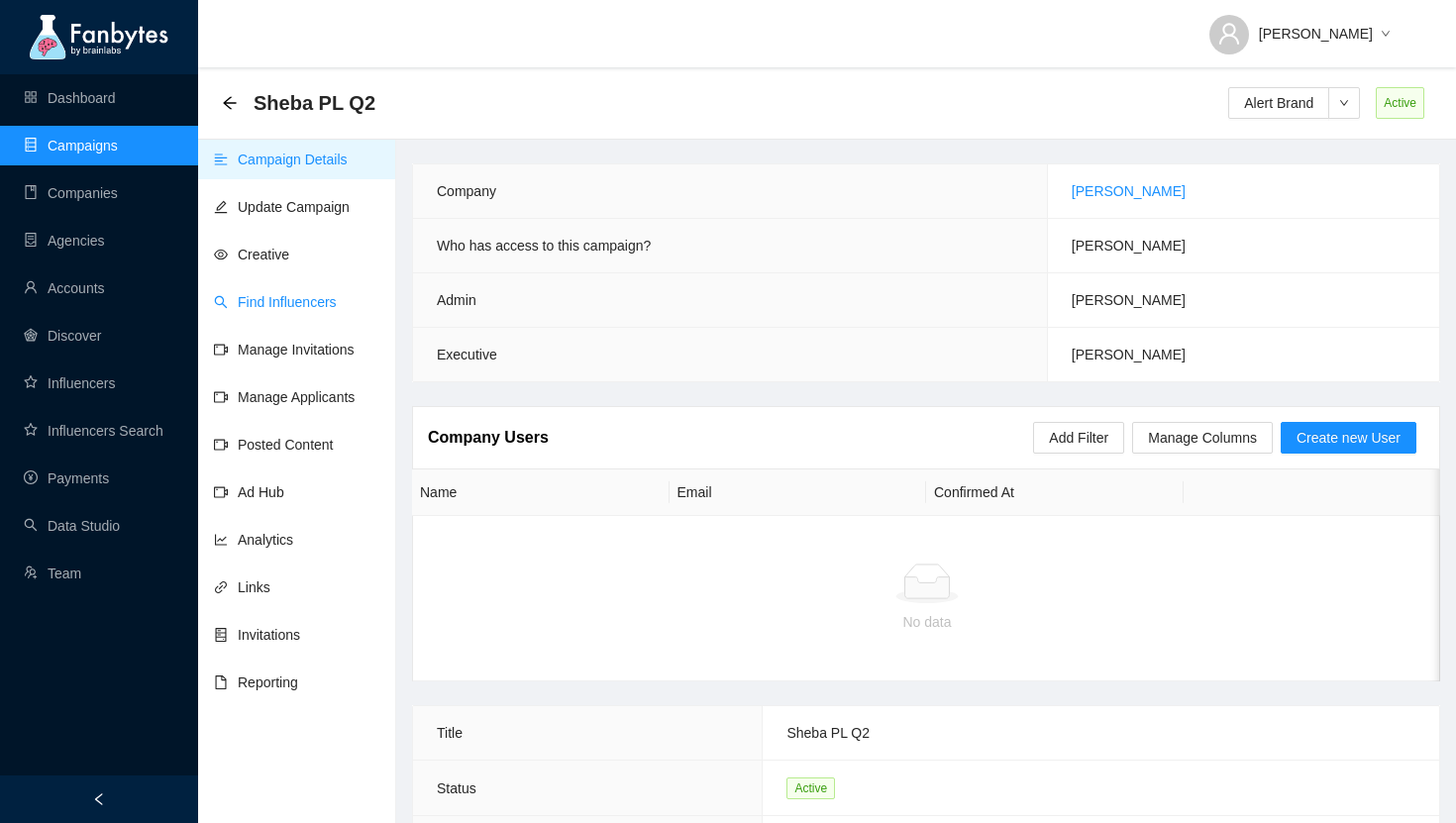 click on "Find Influencers" at bounding box center [275, 302] 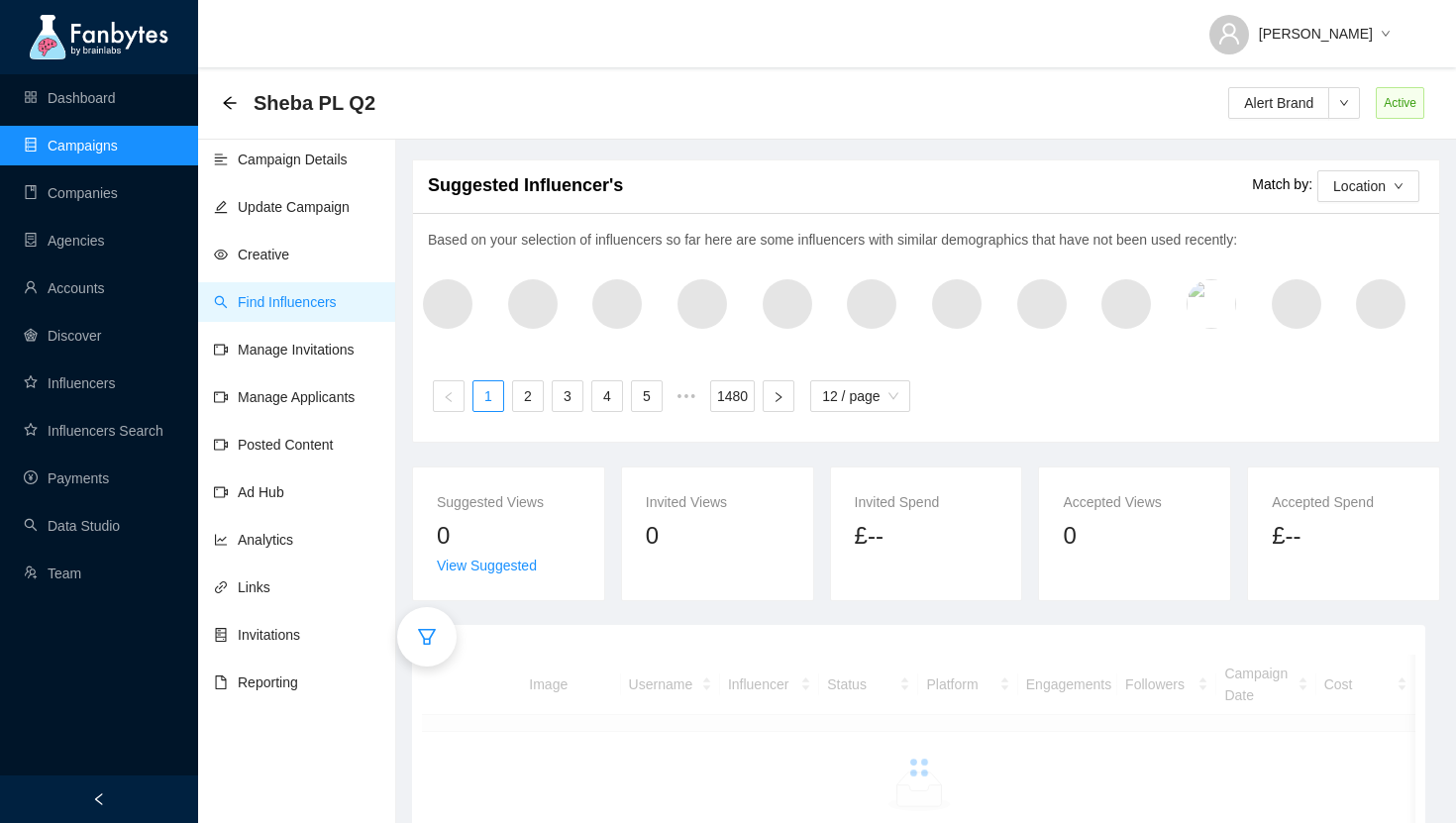 scroll, scrollTop: 67, scrollLeft: 0, axis: vertical 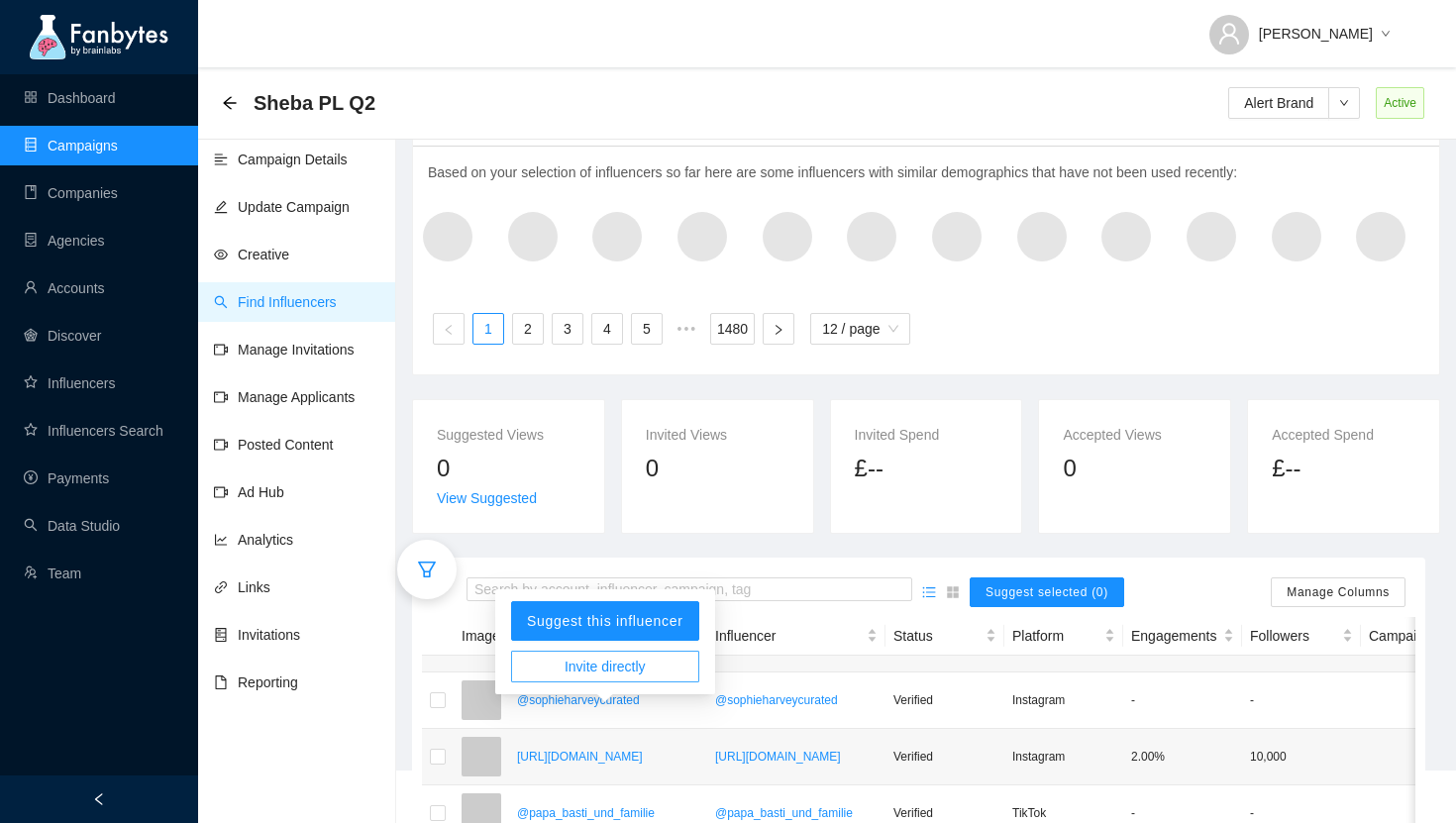 click on "Invite directly" at bounding box center (605, 667) 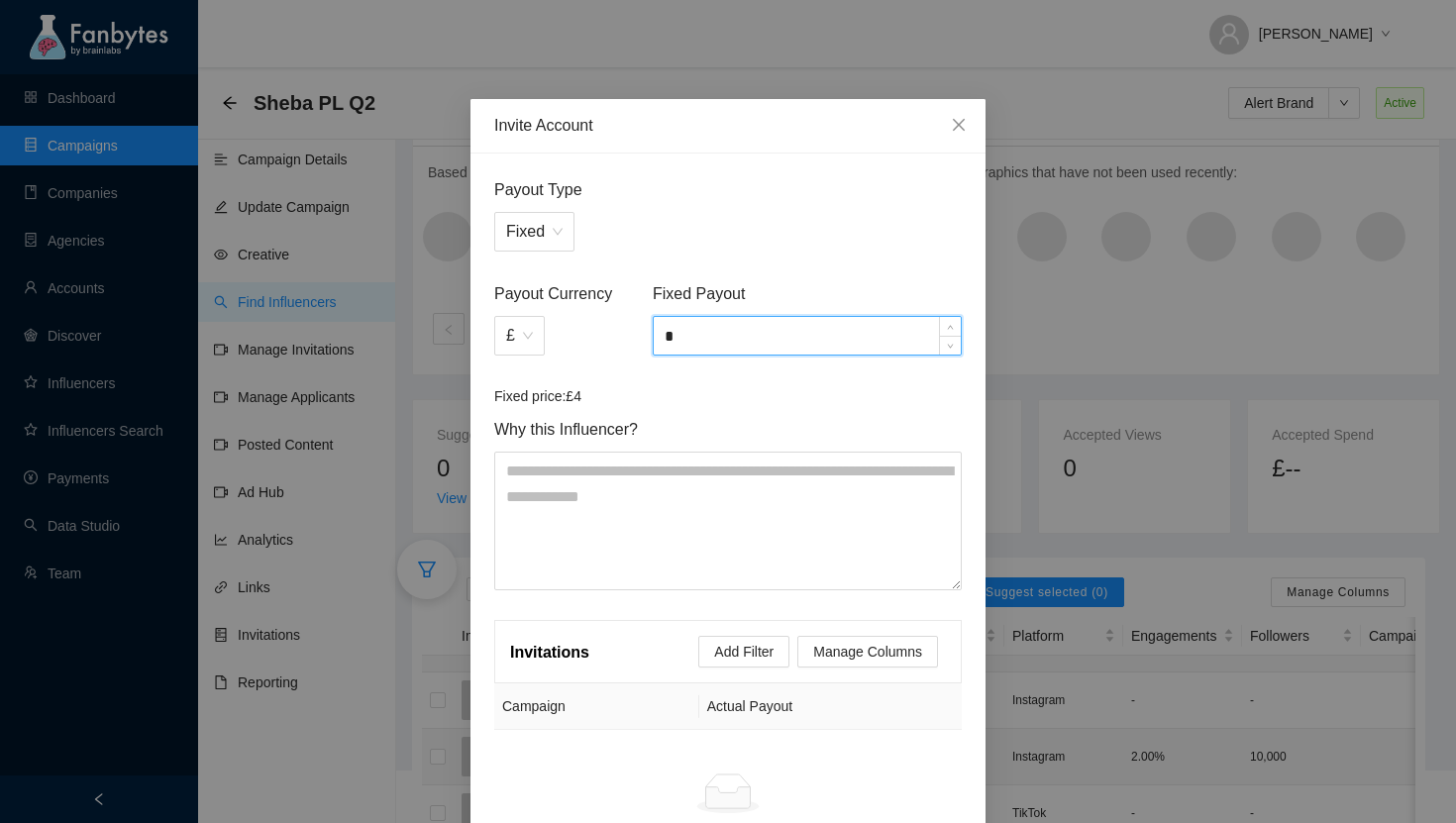 click on "*" at bounding box center [807, 336] 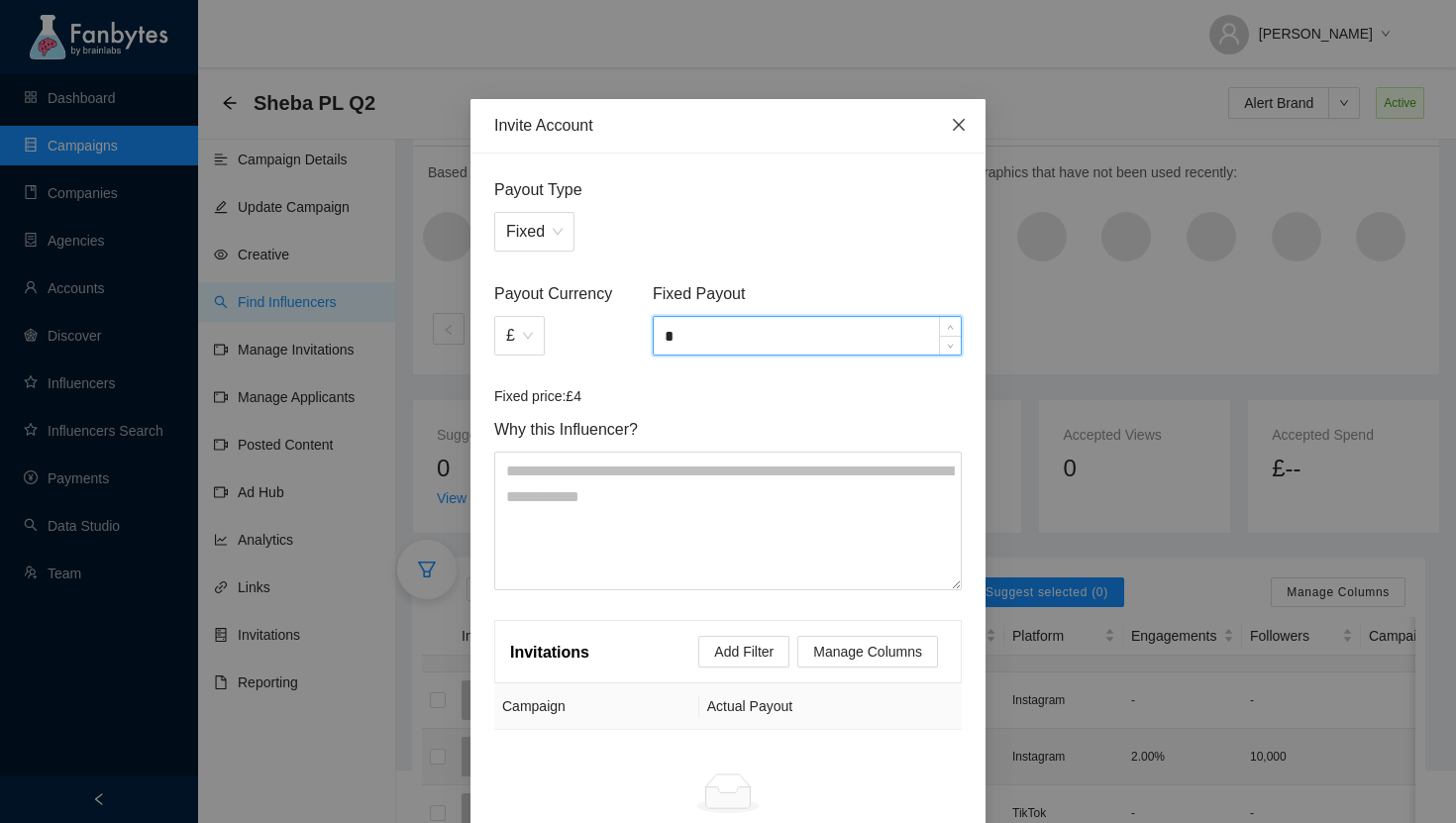 click at bounding box center (959, 126) 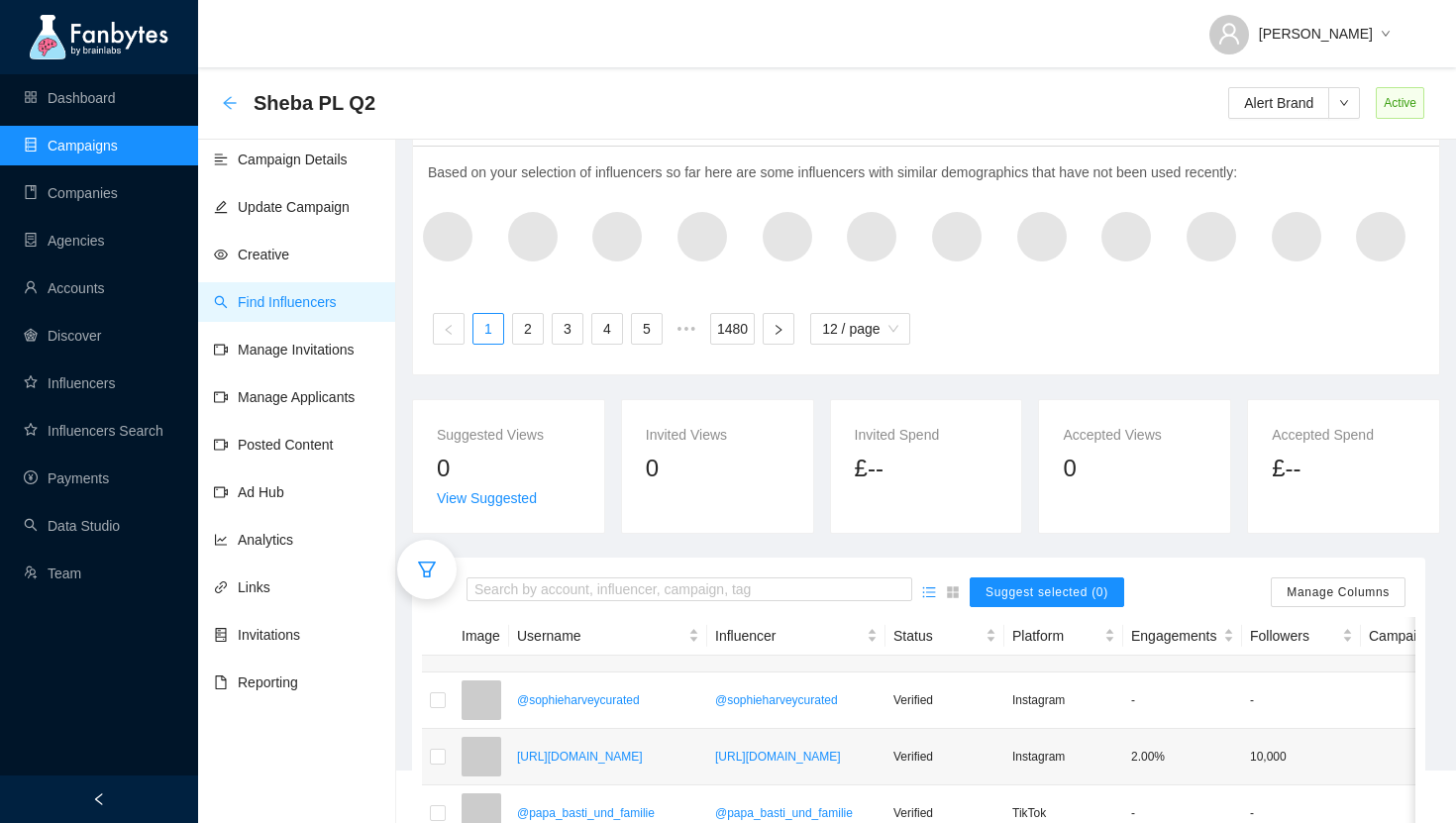click 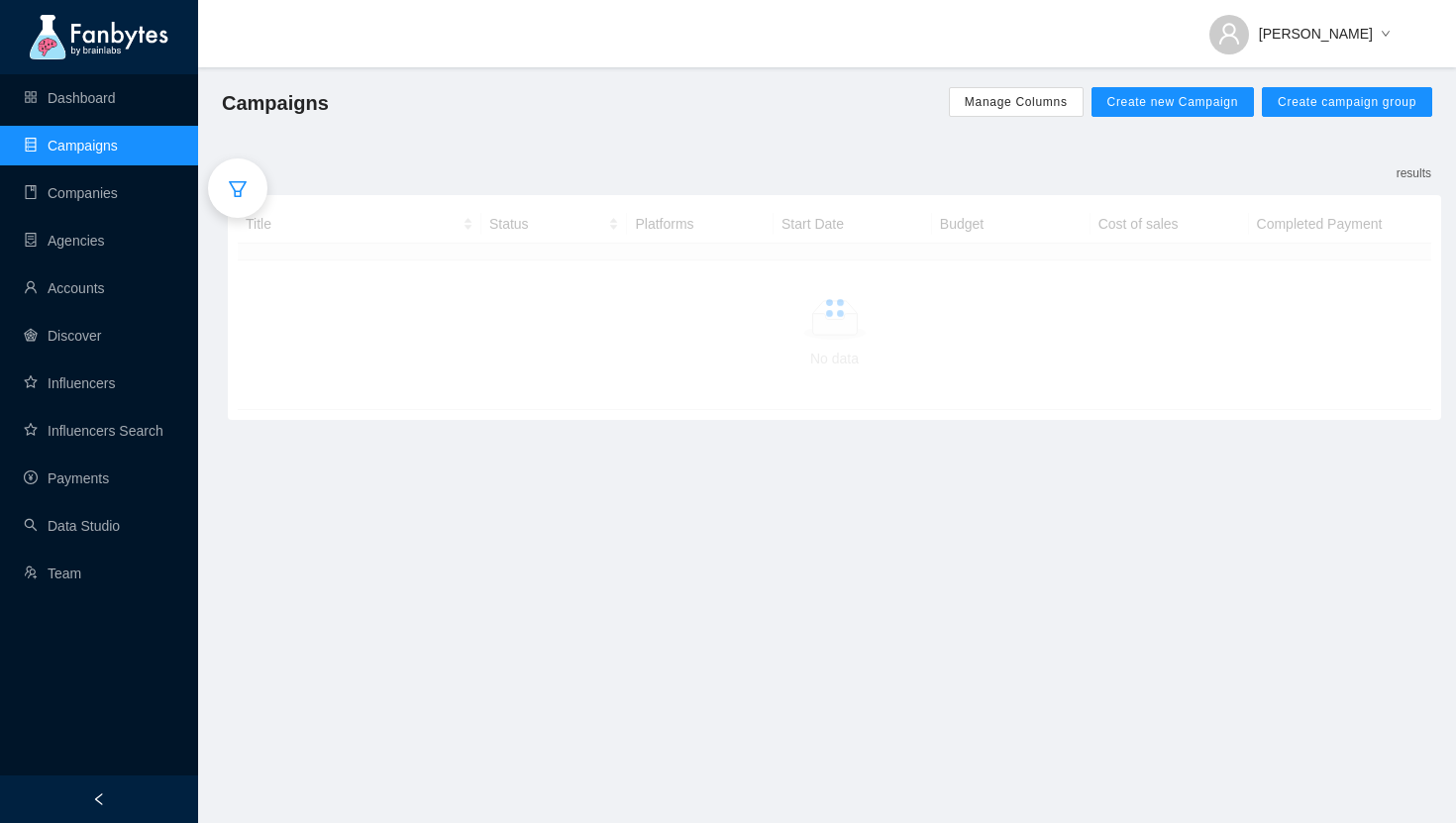 scroll, scrollTop: 0, scrollLeft: 0, axis: both 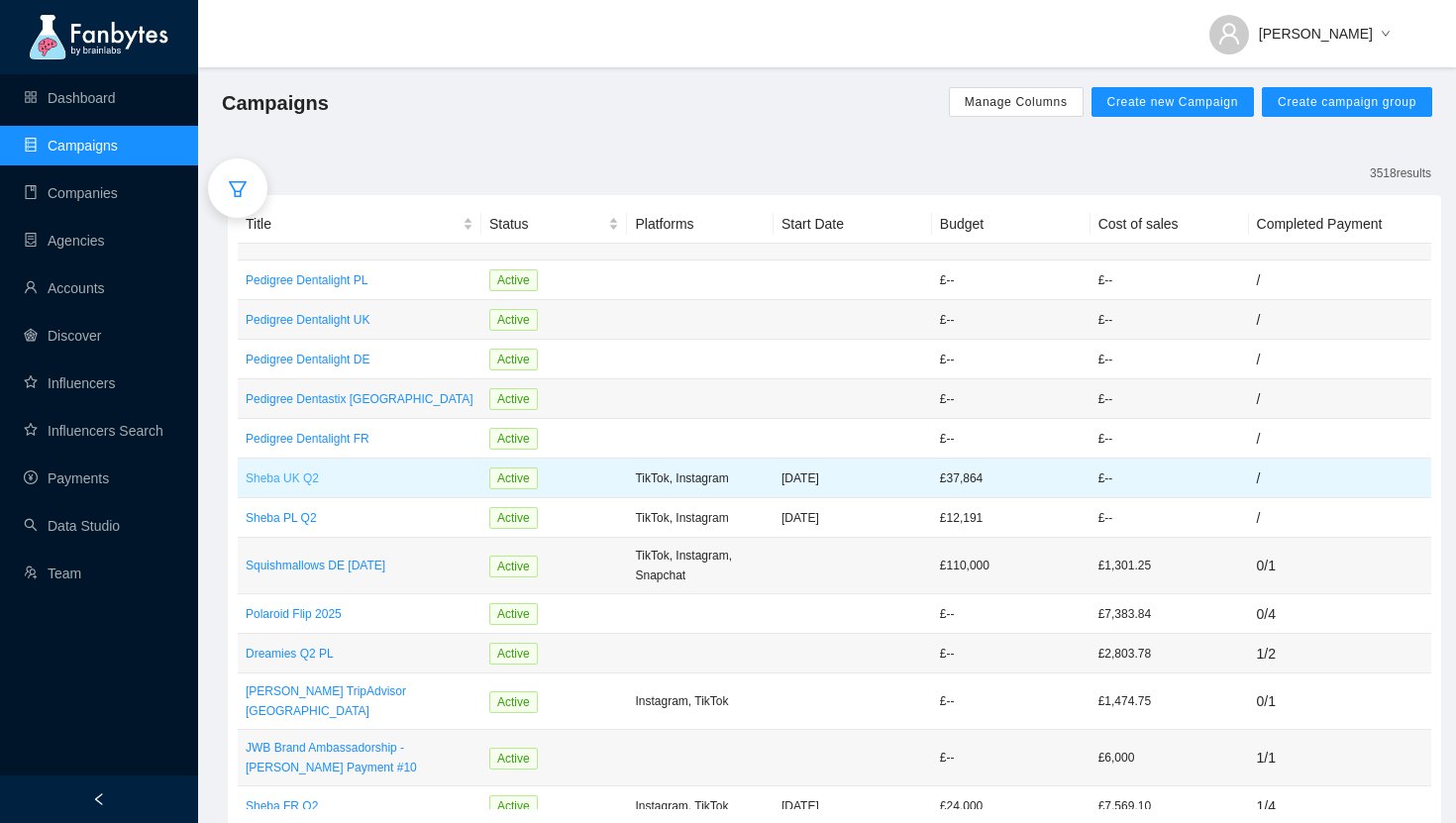 click on "Sheba UK Q2" at bounding box center (360, 478) 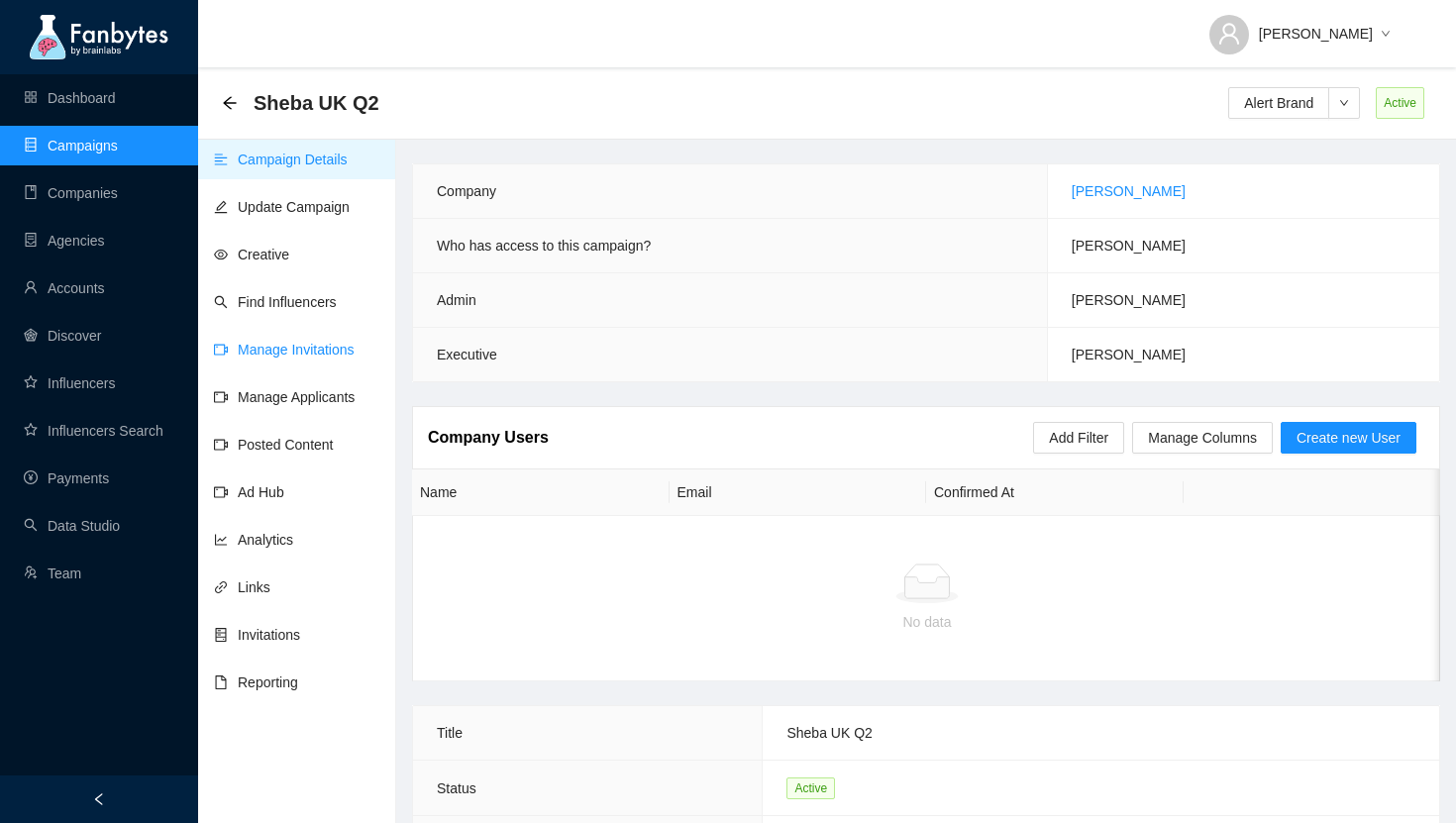 click on "Manage Invitations" at bounding box center [284, 350] 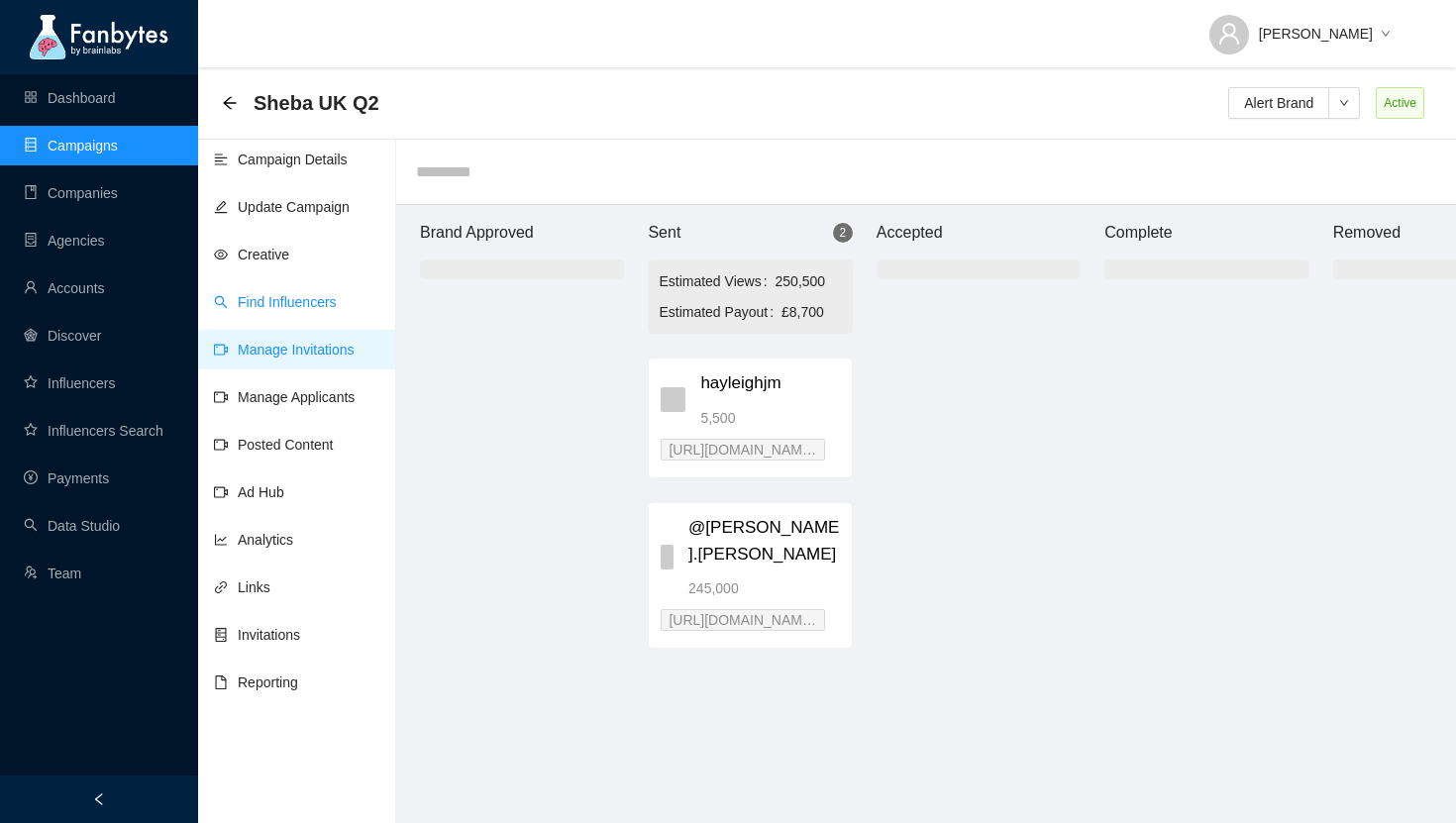 click on "Find Influencers" at bounding box center (275, 302) 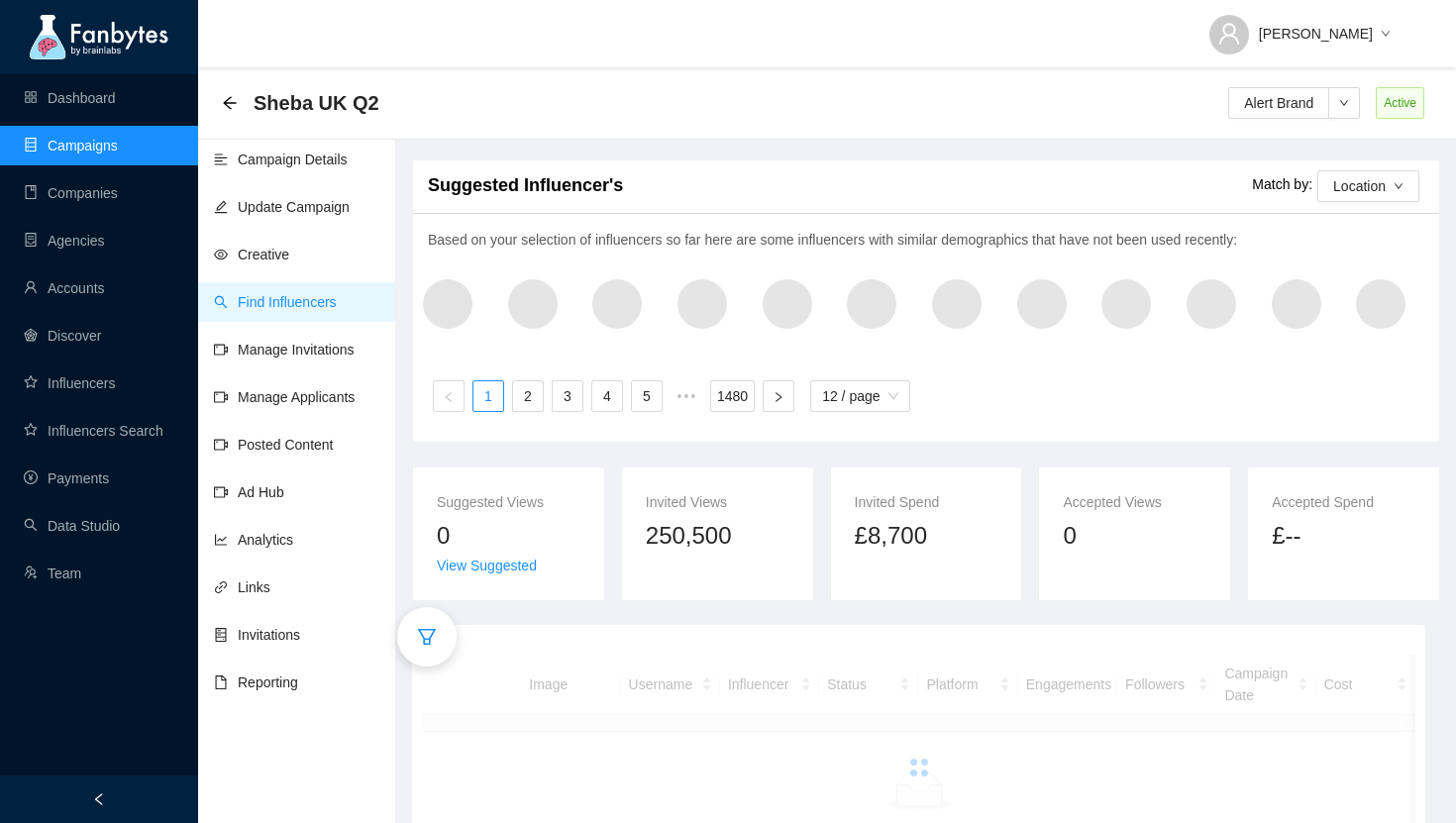 scroll, scrollTop: 67, scrollLeft: 0, axis: vertical 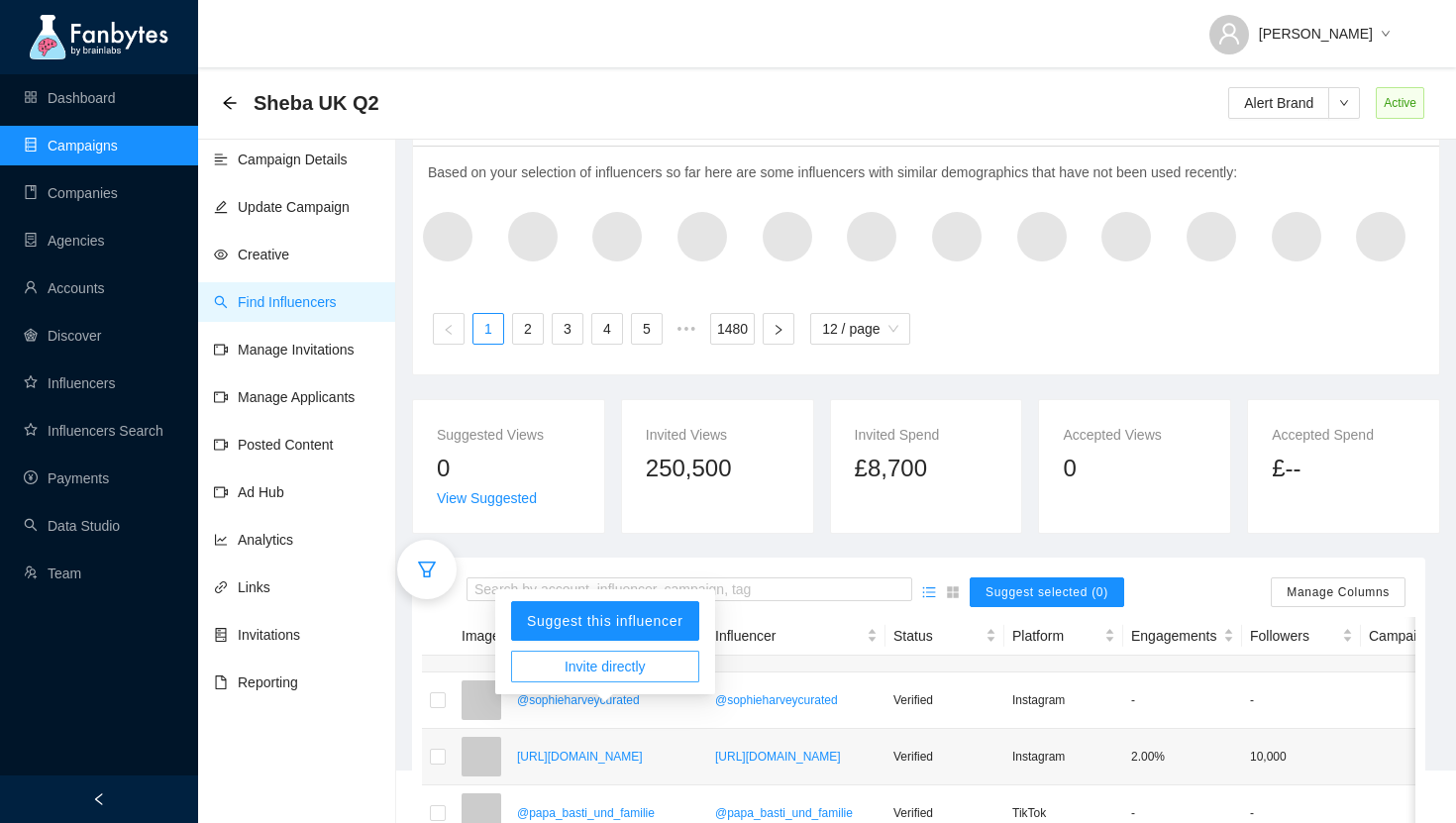 click on "Invite directly" at bounding box center [605, 667] 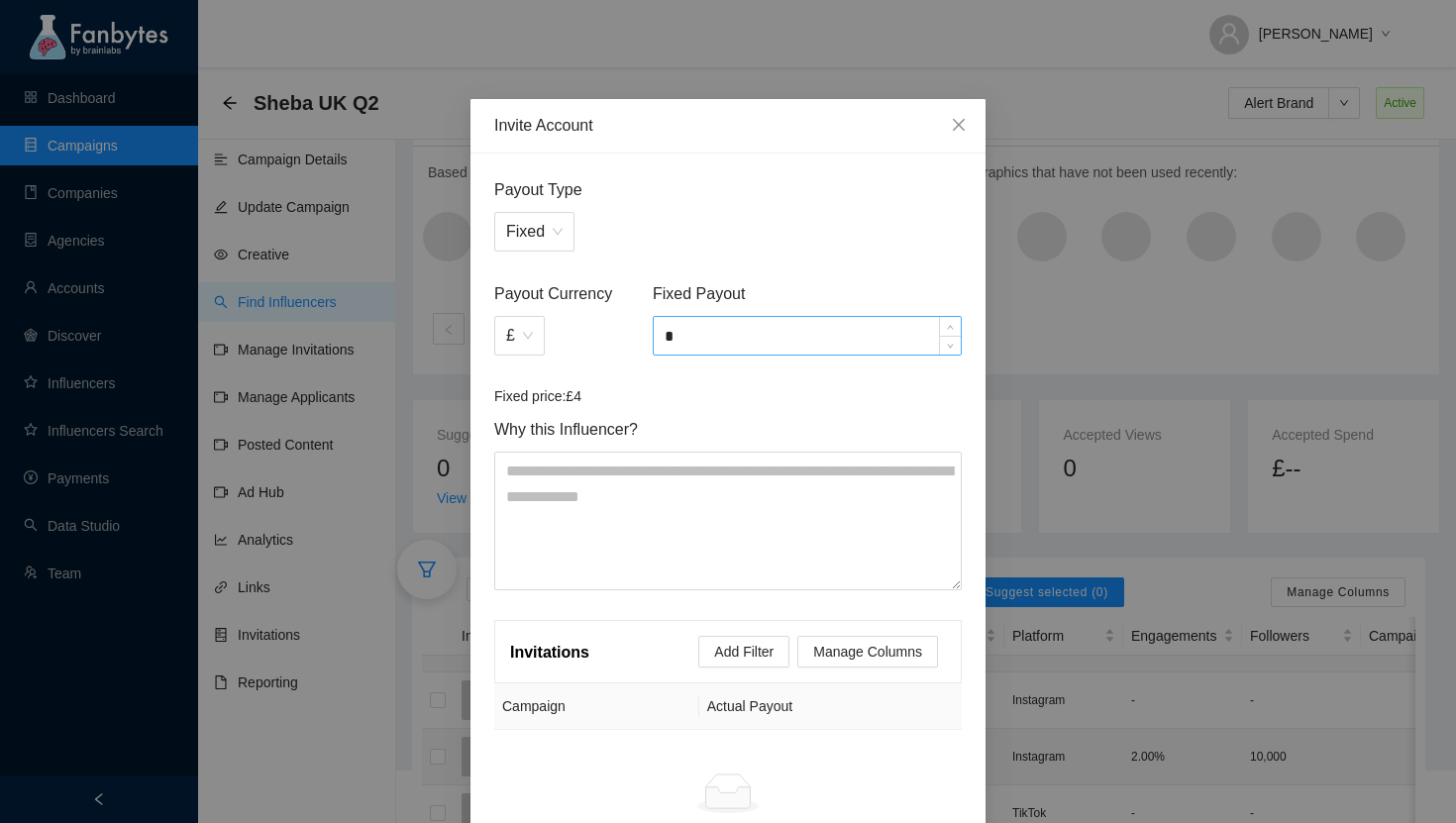 click on "*" at bounding box center [807, 336] 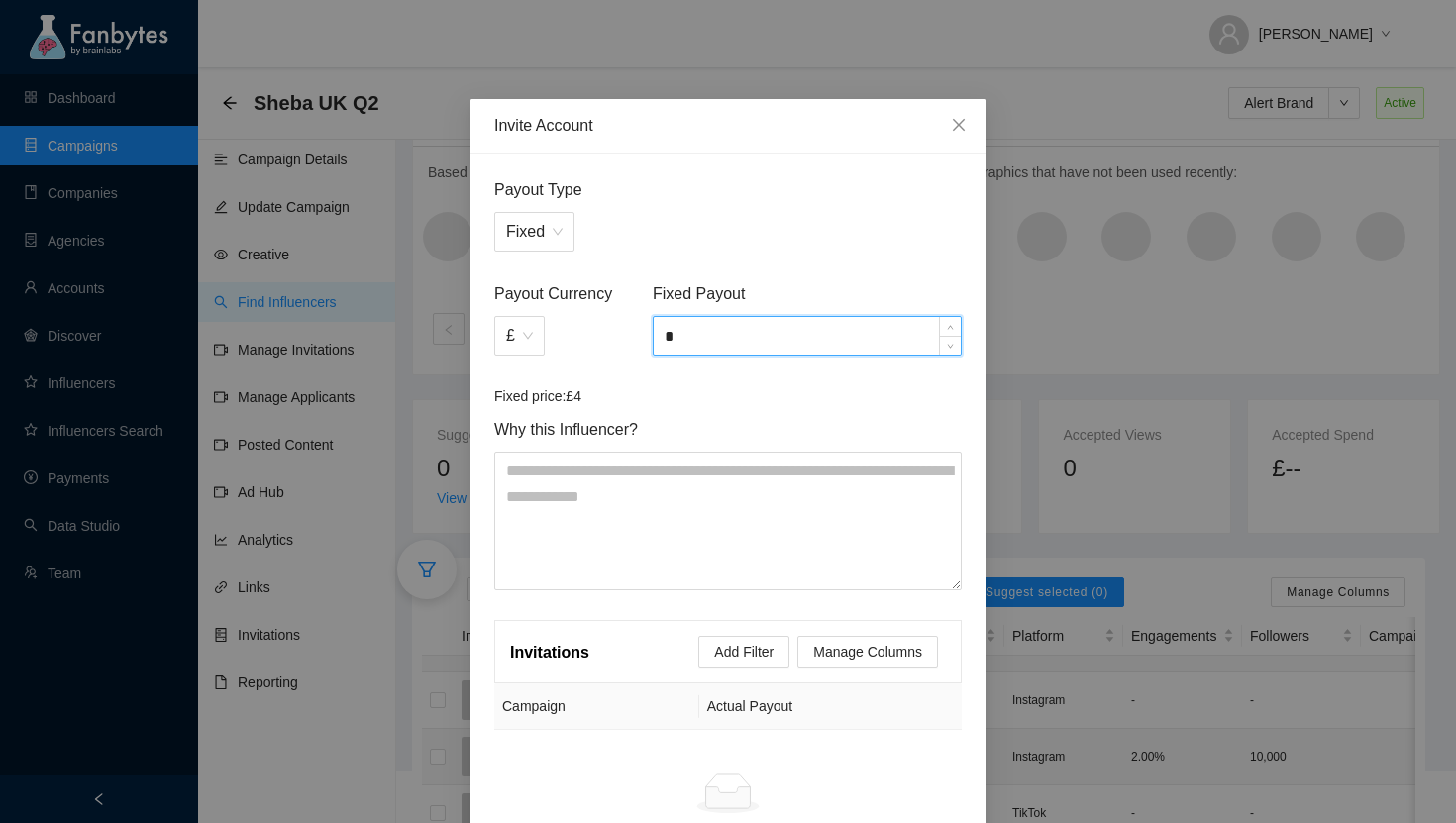 click on "*" at bounding box center (807, 336) 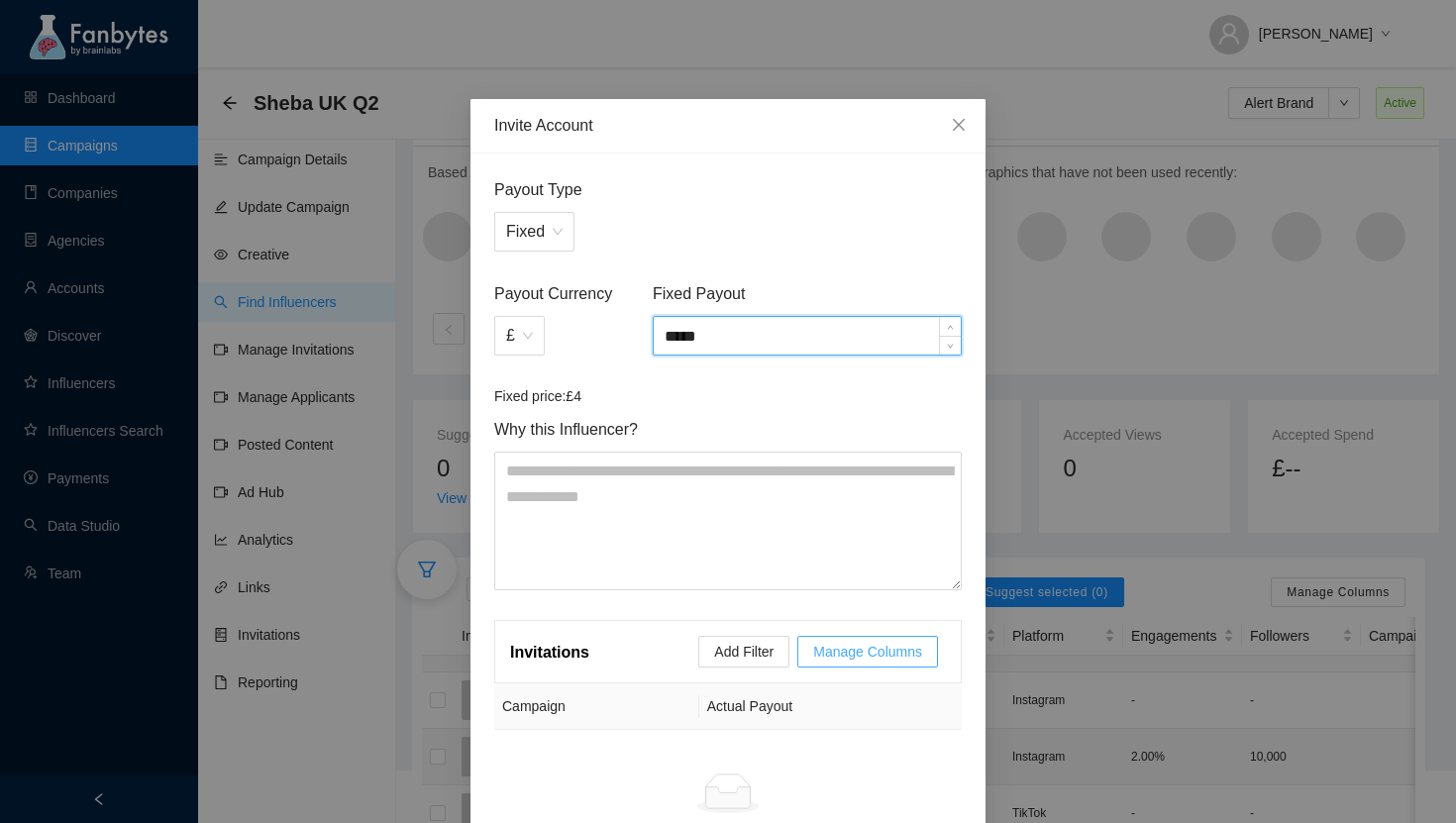 scroll, scrollTop: 164, scrollLeft: 0, axis: vertical 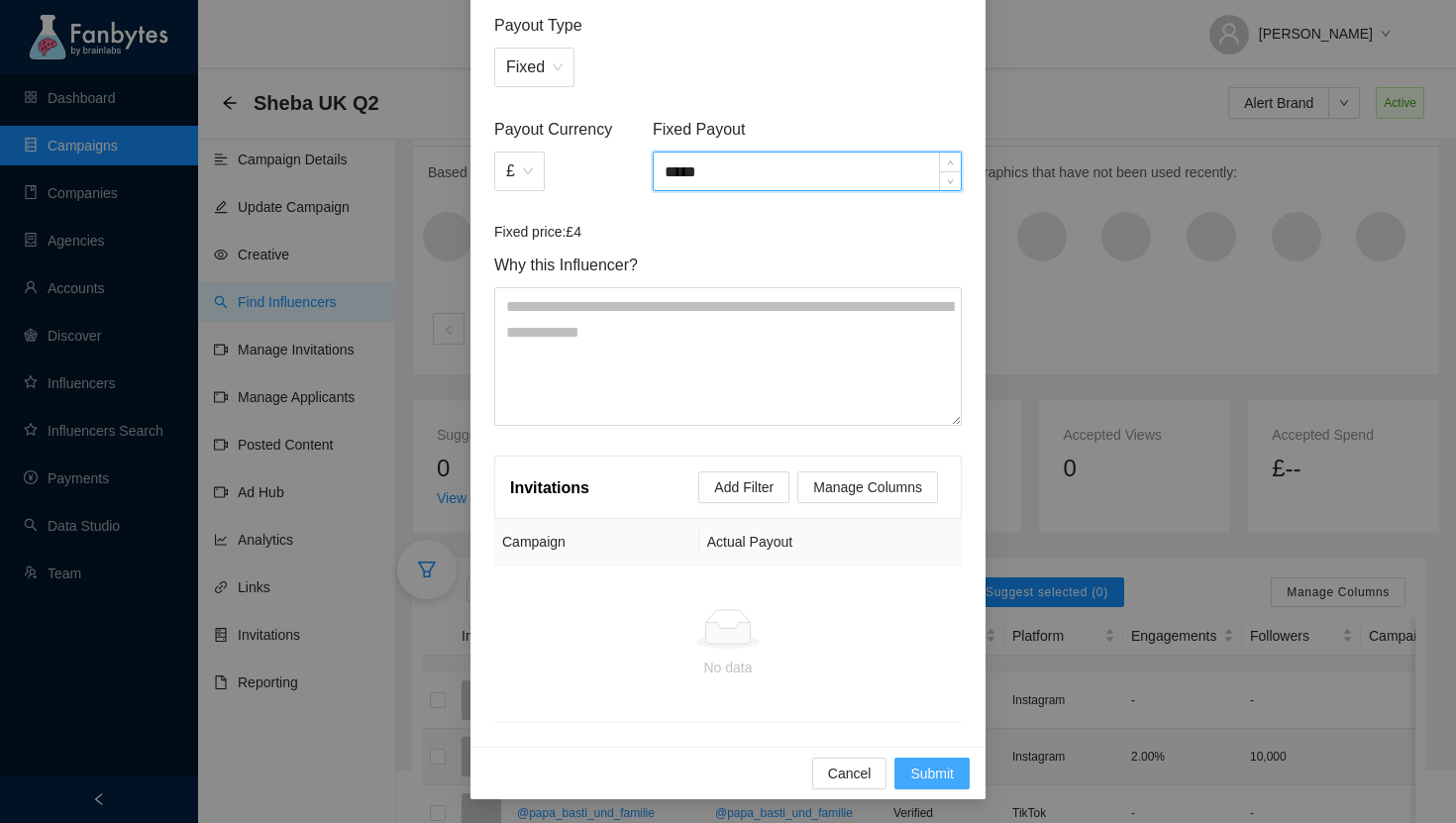 type on "*****" 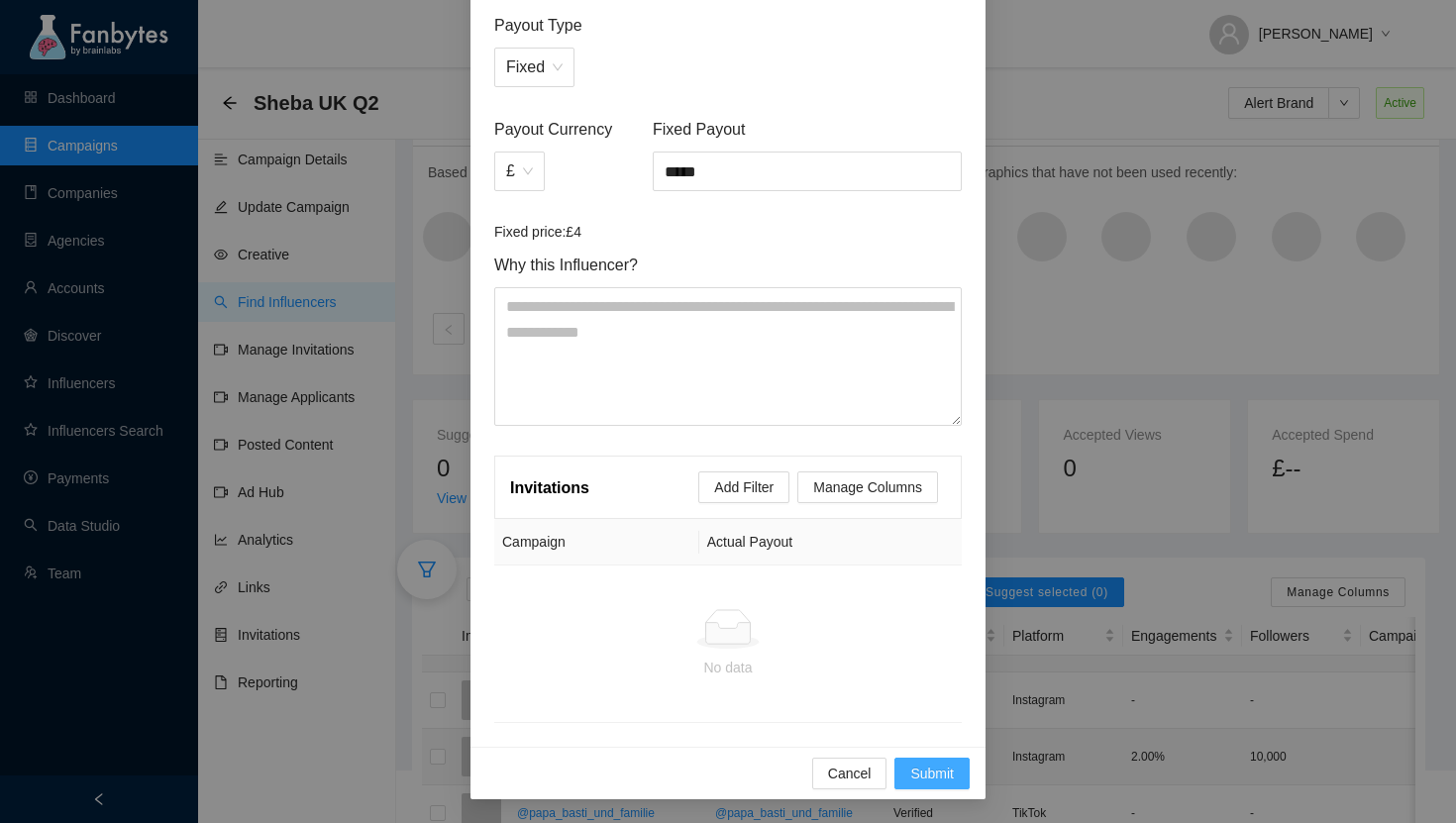 click on "Submit" at bounding box center [932, 773] 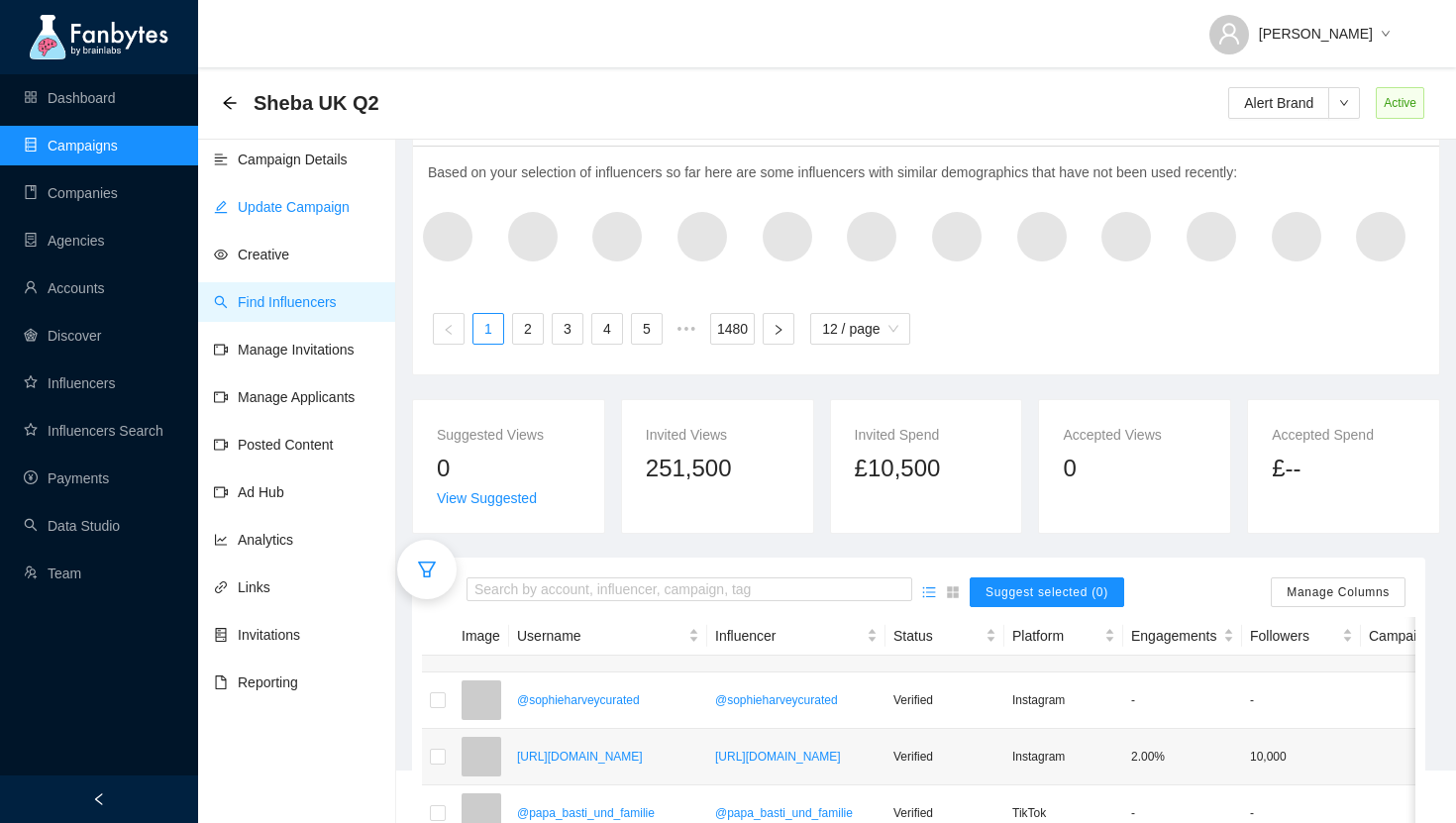 click on "Update Campaign" at bounding box center (281, 207) 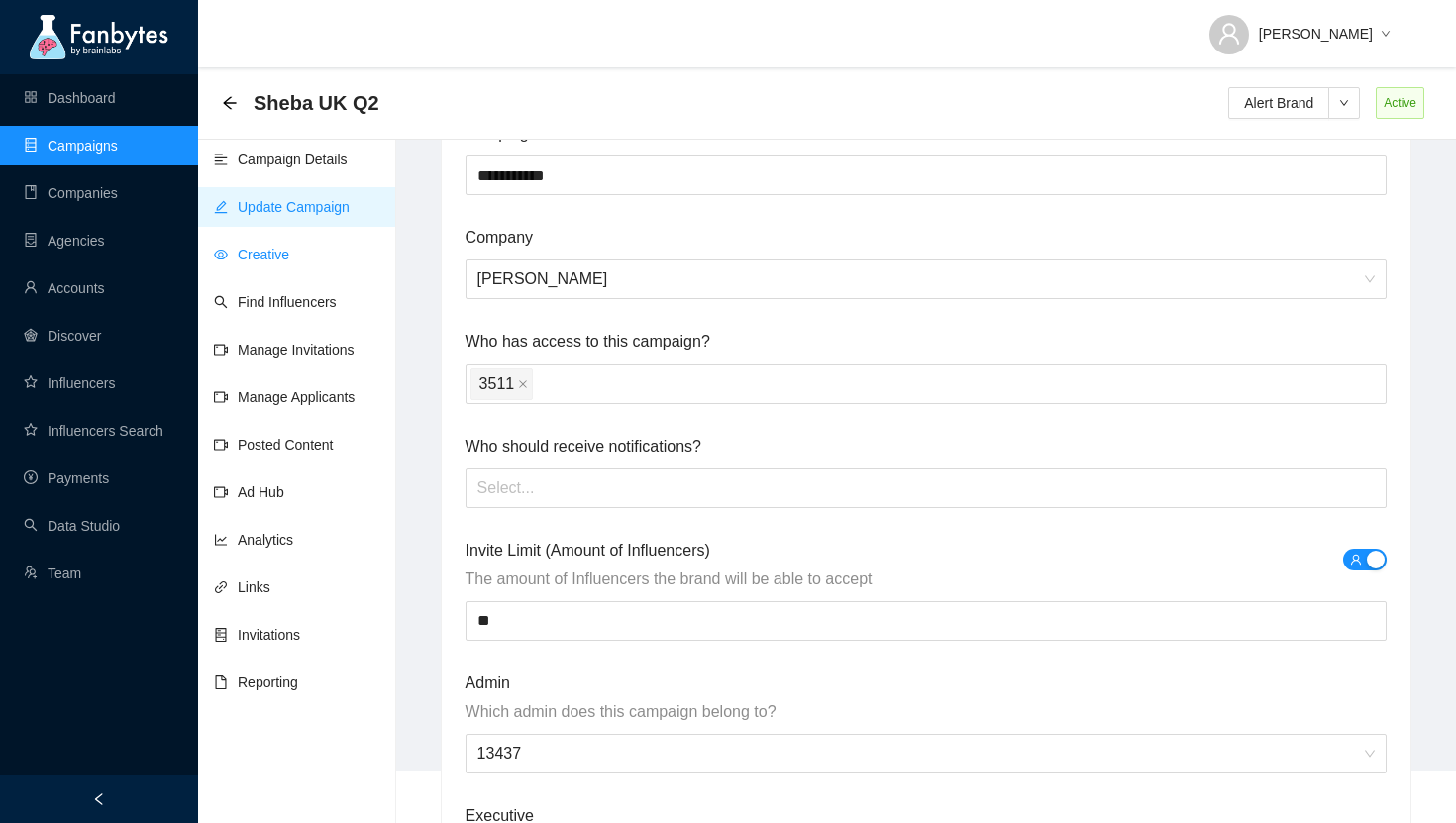 click on "Creative" at bounding box center [252, 255] 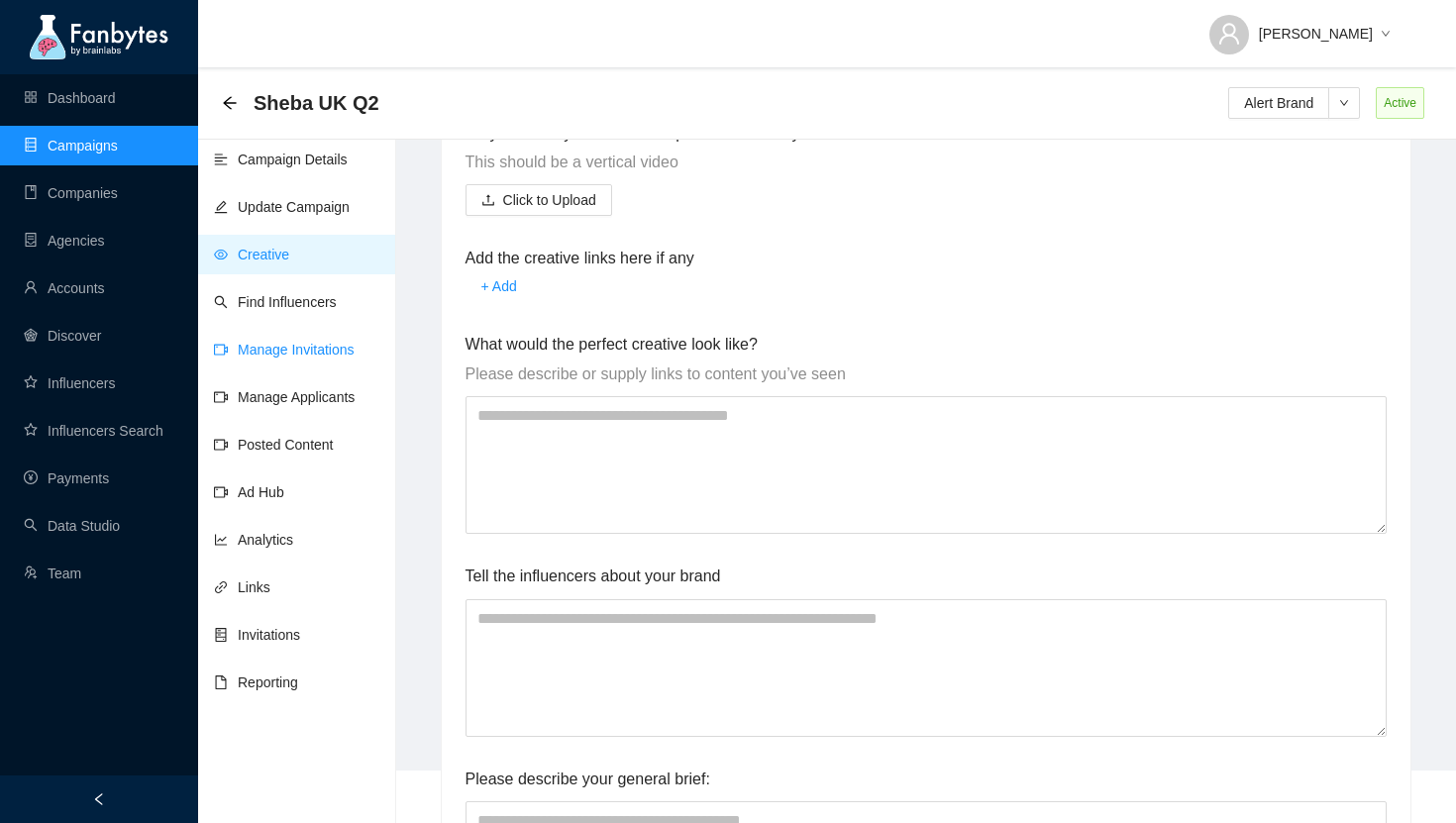 click on "Manage Invitations" at bounding box center [284, 350] 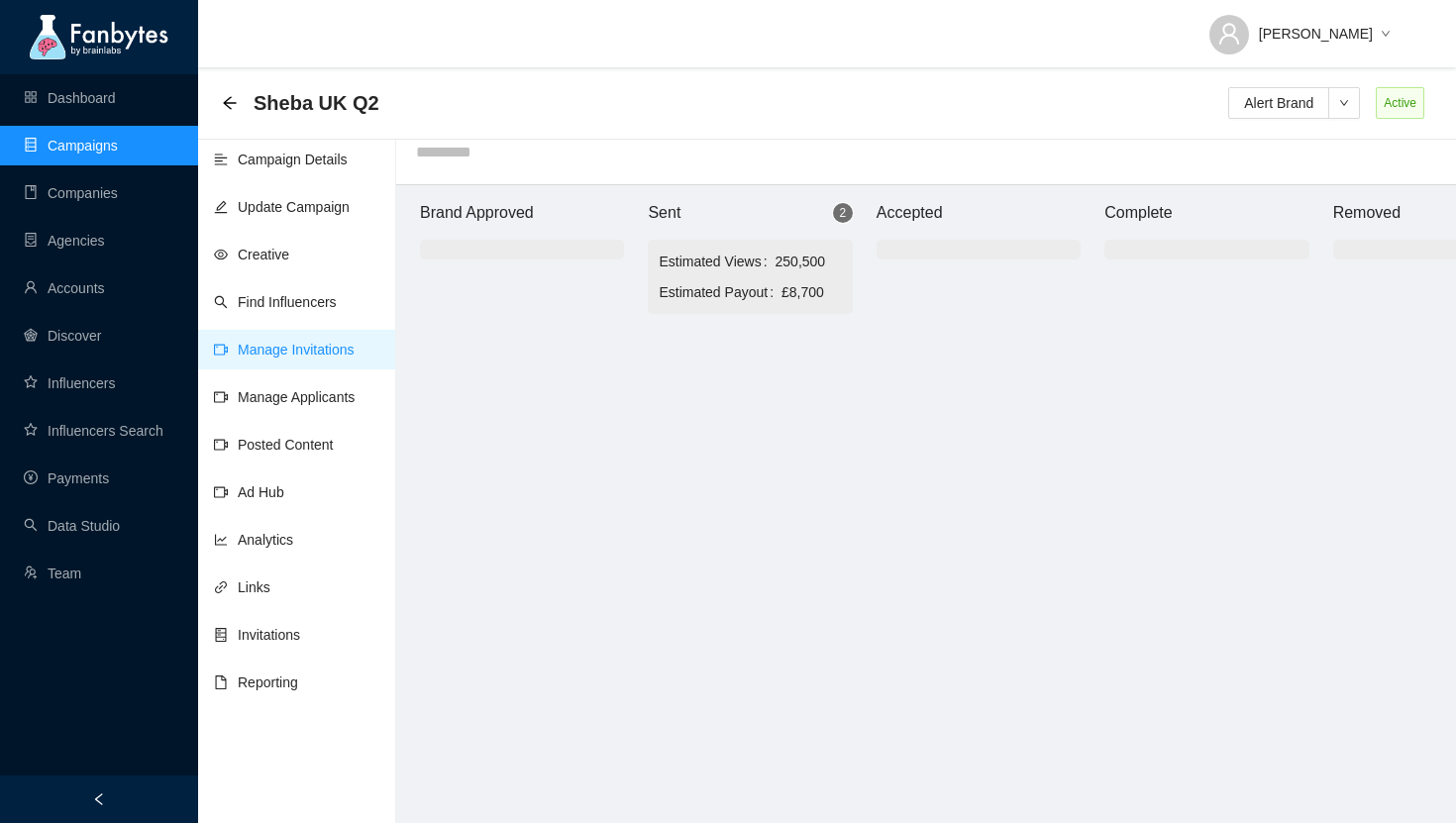 scroll, scrollTop: 20, scrollLeft: 0, axis: vertical 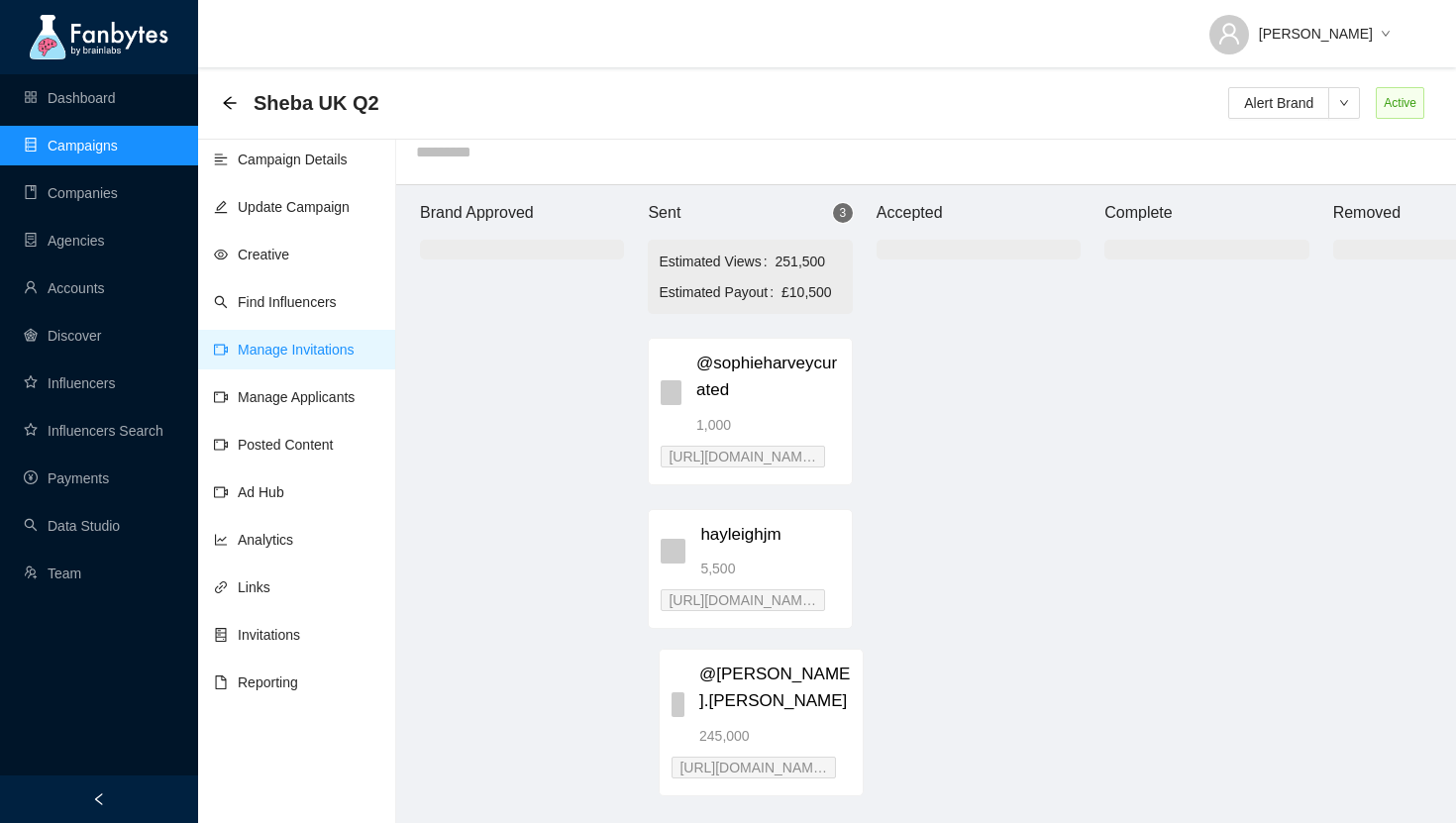 drag, startPoint x: 745, startPoint y: 671, endPoint x: 762, endPoint y: 668, distance: 17.262677 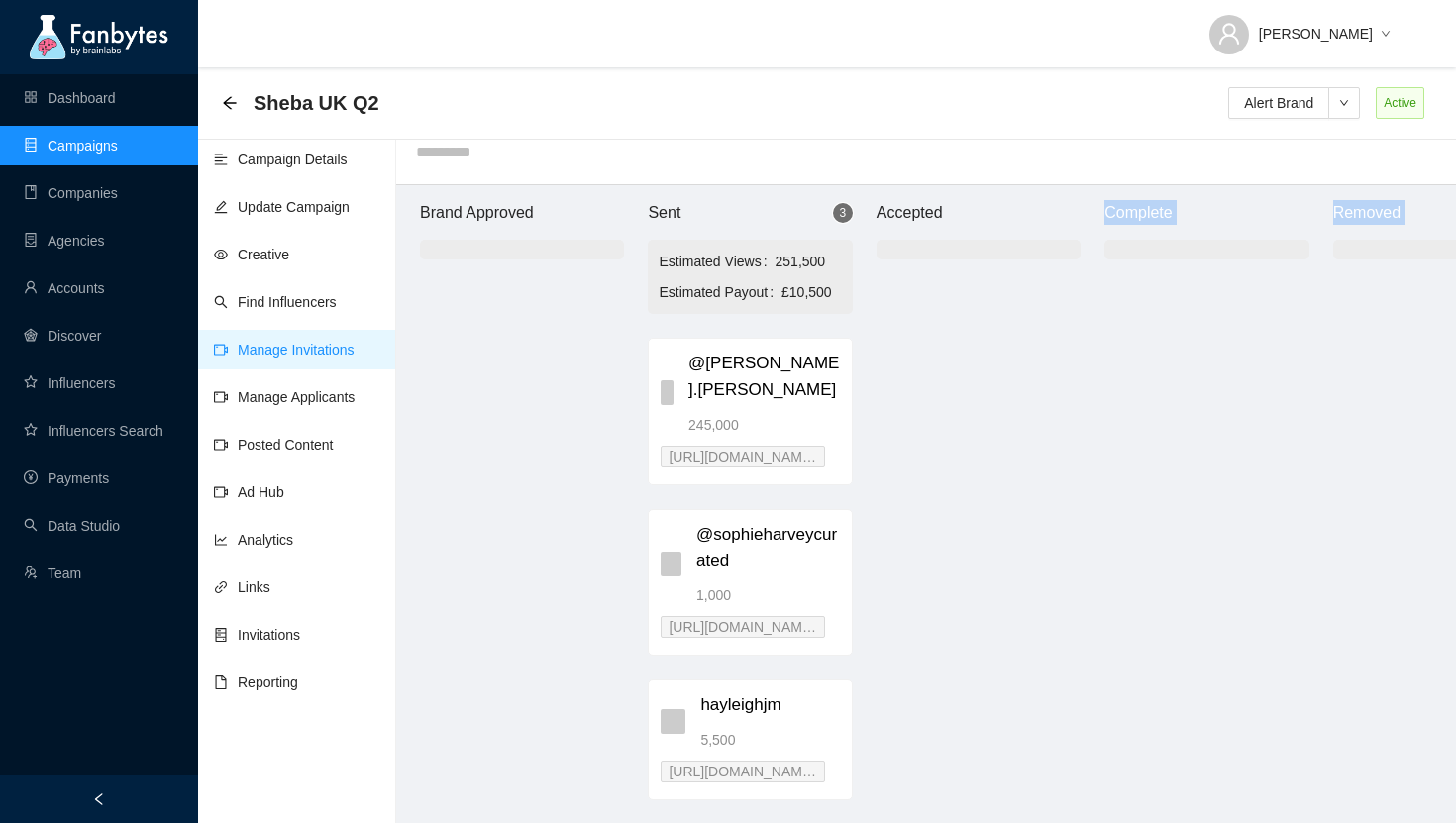 drag, startPoint x: 748, startPoint y: 402, endPoint x: 963, endPoint y: 402, distance: 215 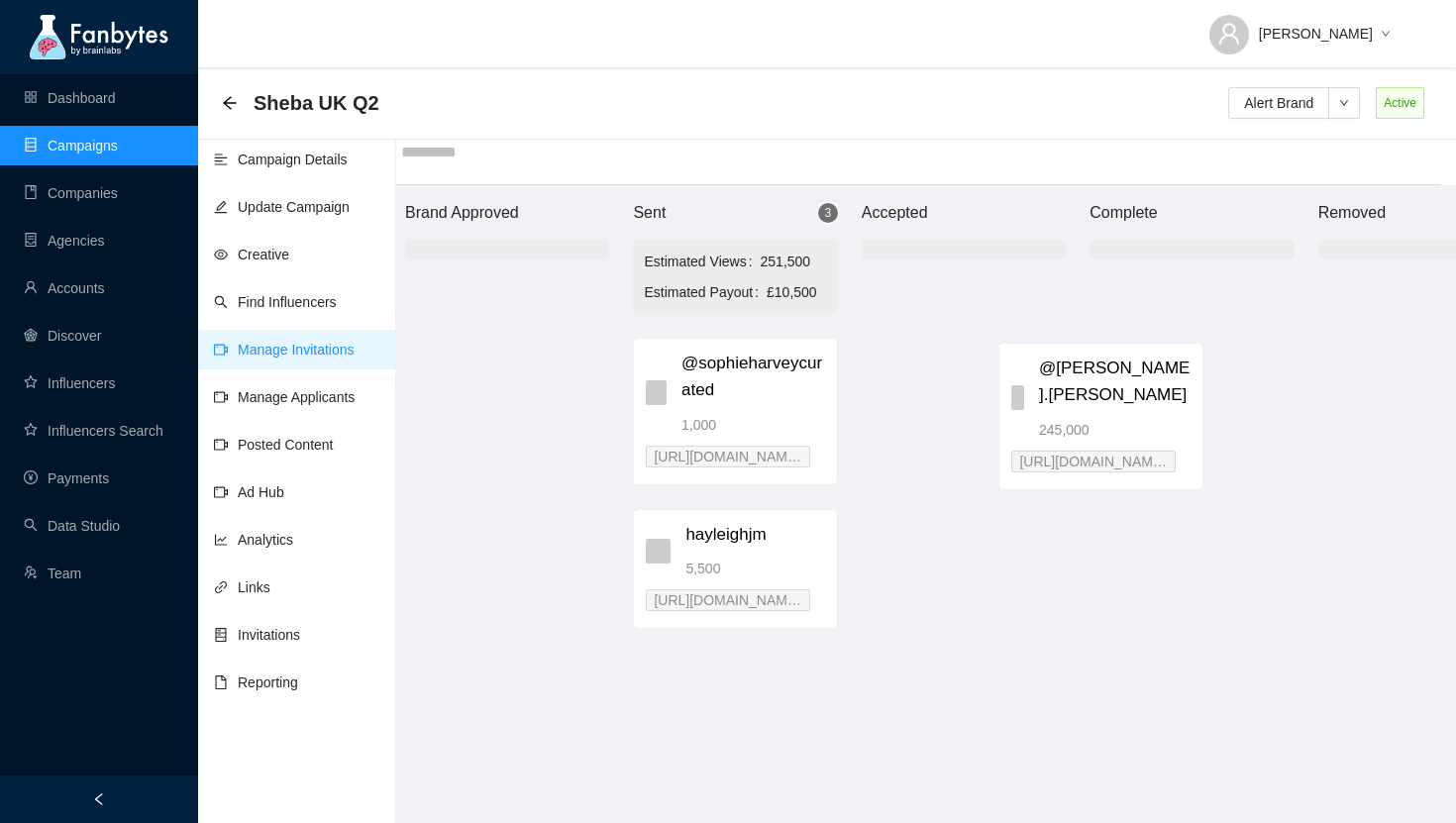 scroll, scrollTop: 20, scrollLeft: 18, axis: both 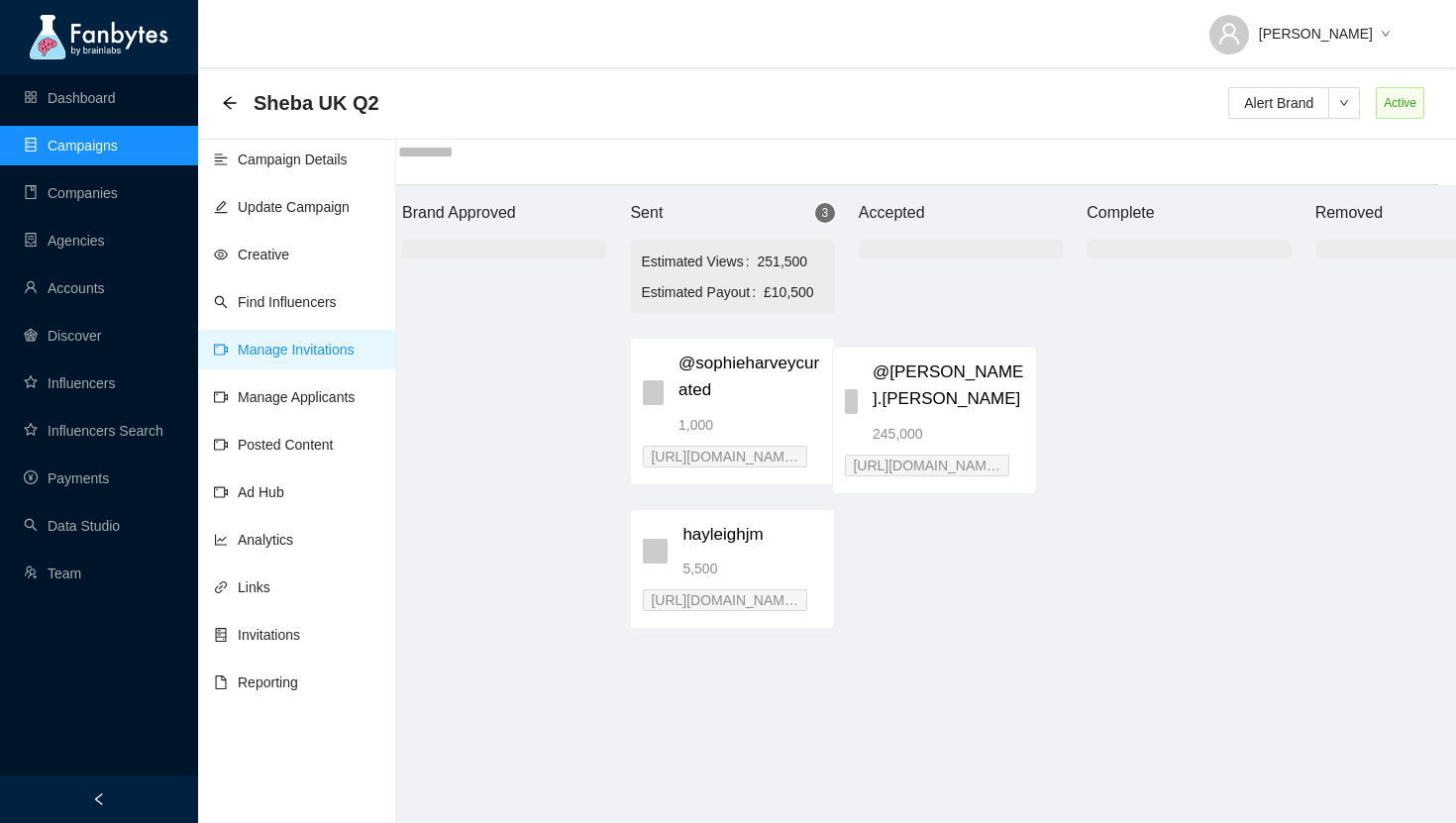 drag, startPoint x: 798, startPoint y: 388, endPoint x: 1003, endPoint y: 397, distance: 205.19747 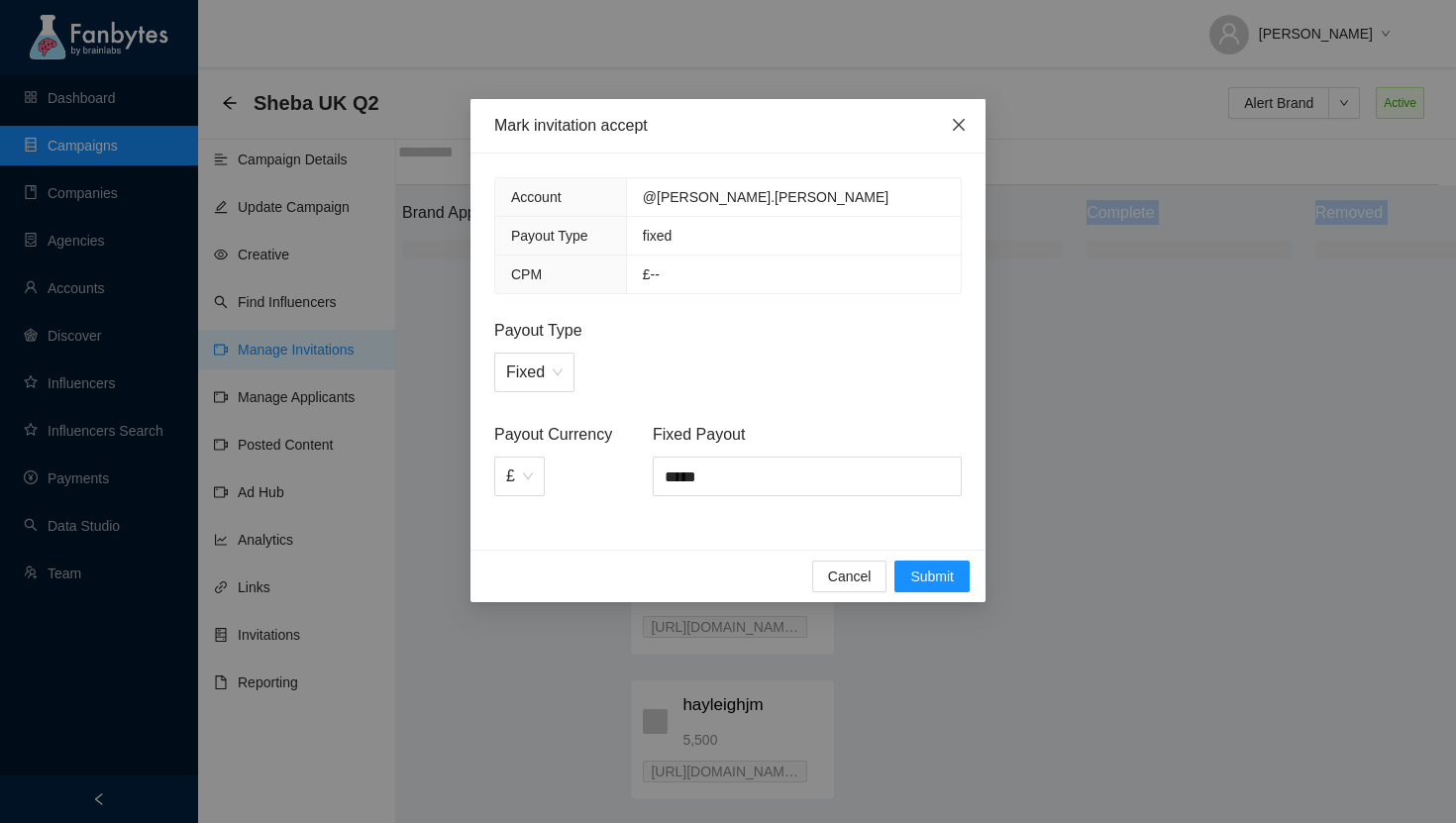 click 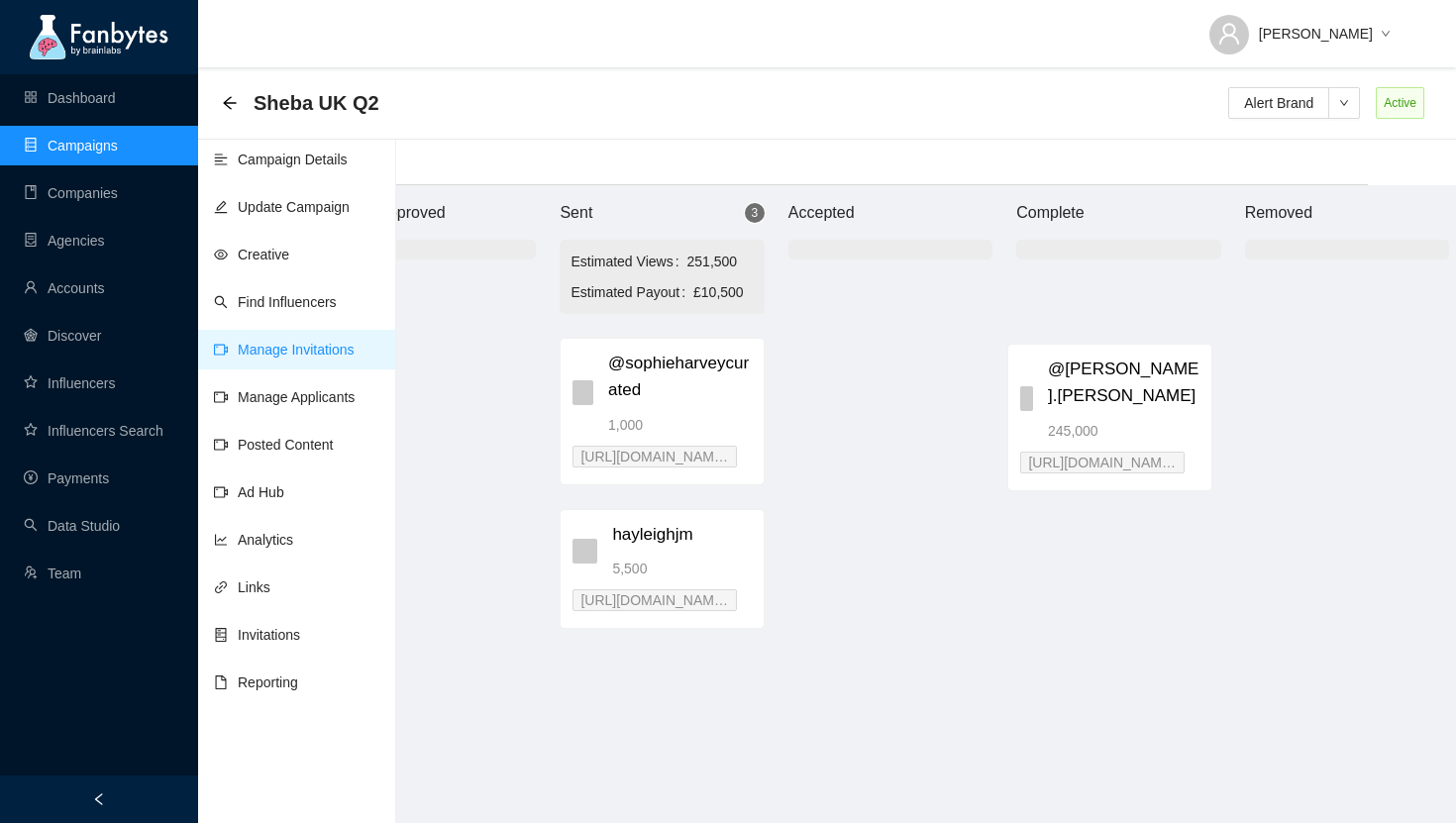 drag, startPoint x: 765, startPoint y: 369, endPoint x: 1153, endPoint y: 374, distance: 388.0322 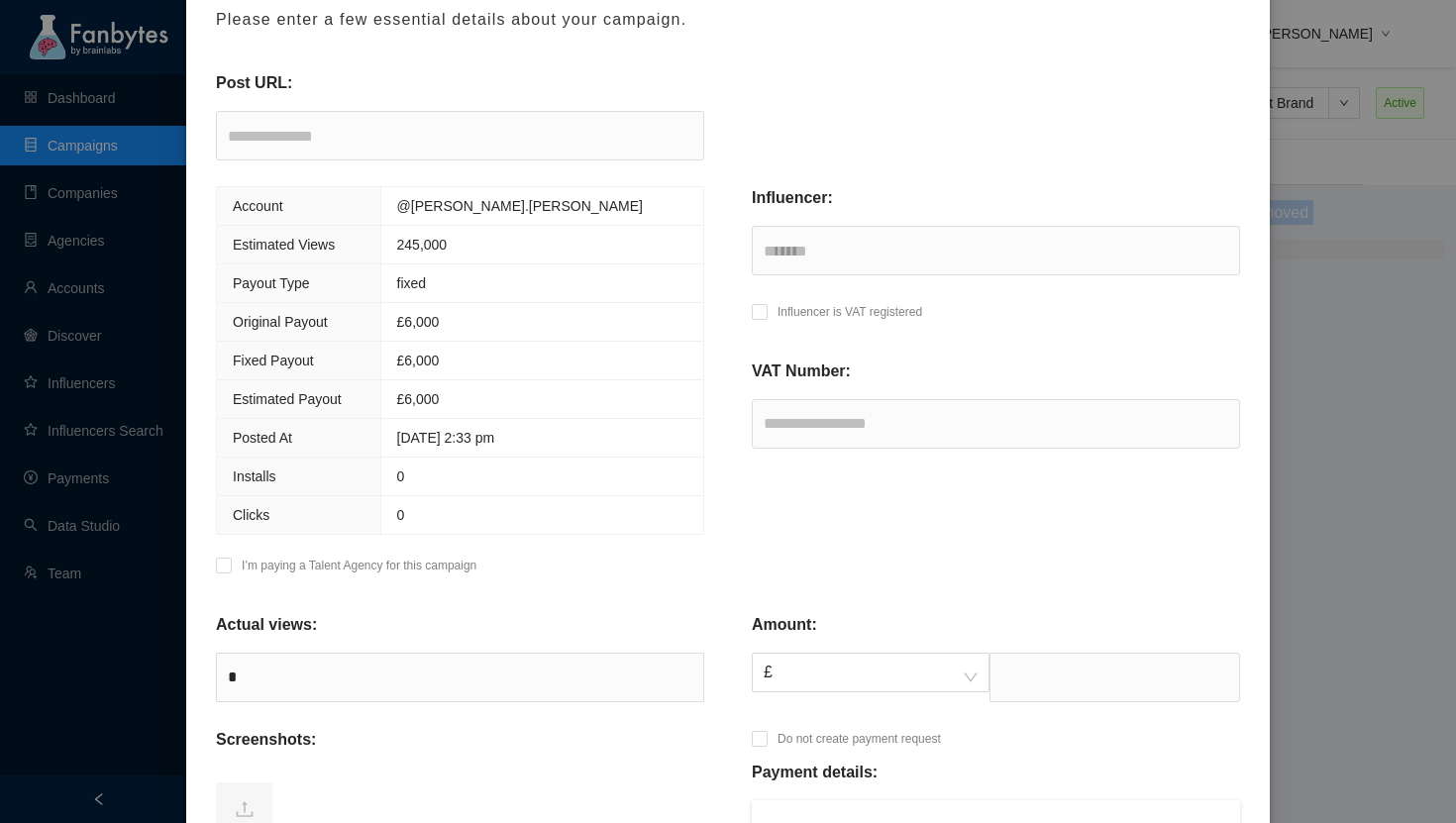 scroll, scrollTop: 206, scrollLeft: 0, axis: vertical 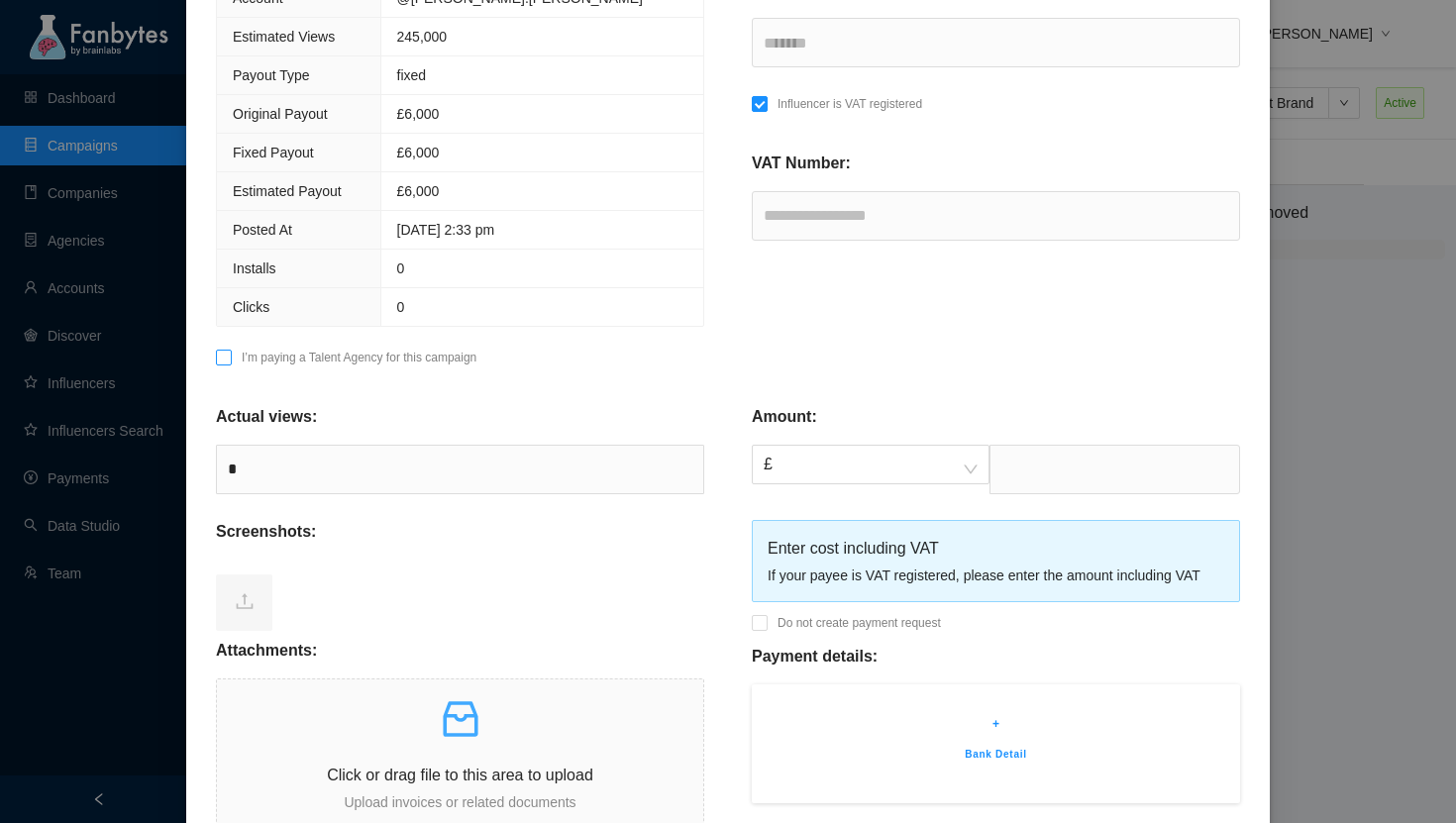 click at bounding box center [224, 362] 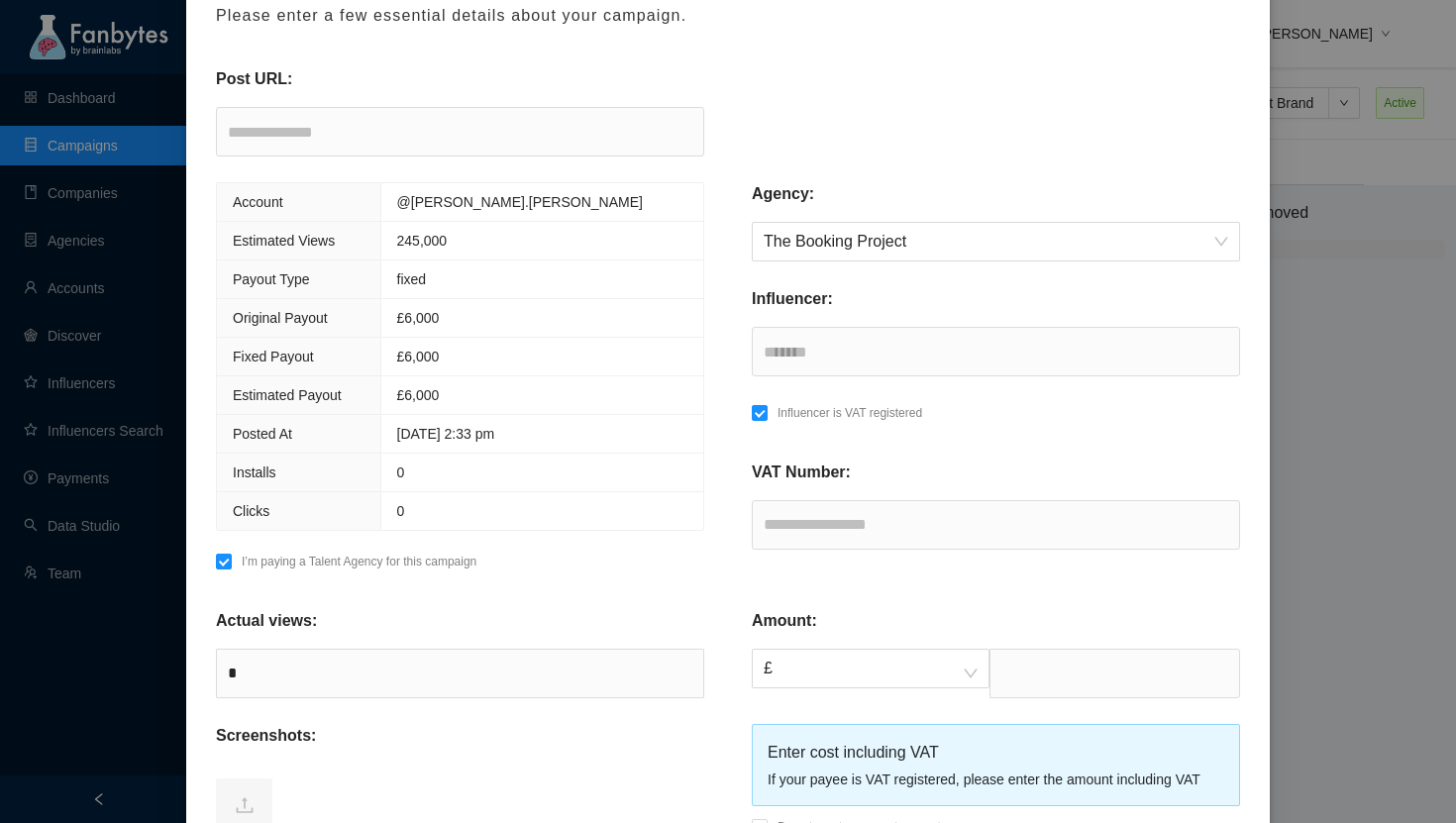 scroll, scrollTop: 203, scrollLeft: 0, axis: vertical 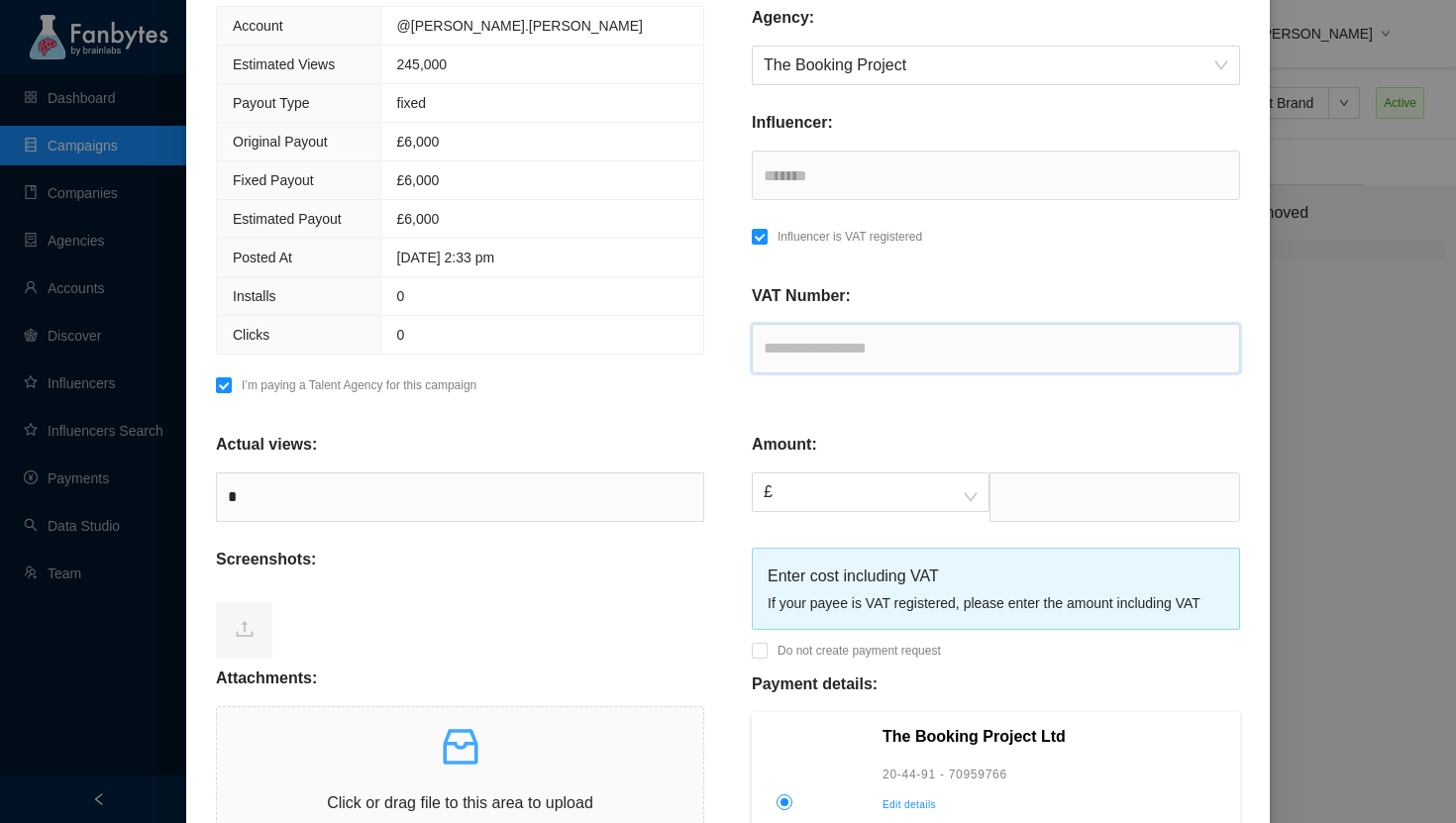 click at bounding box center [995, 349] 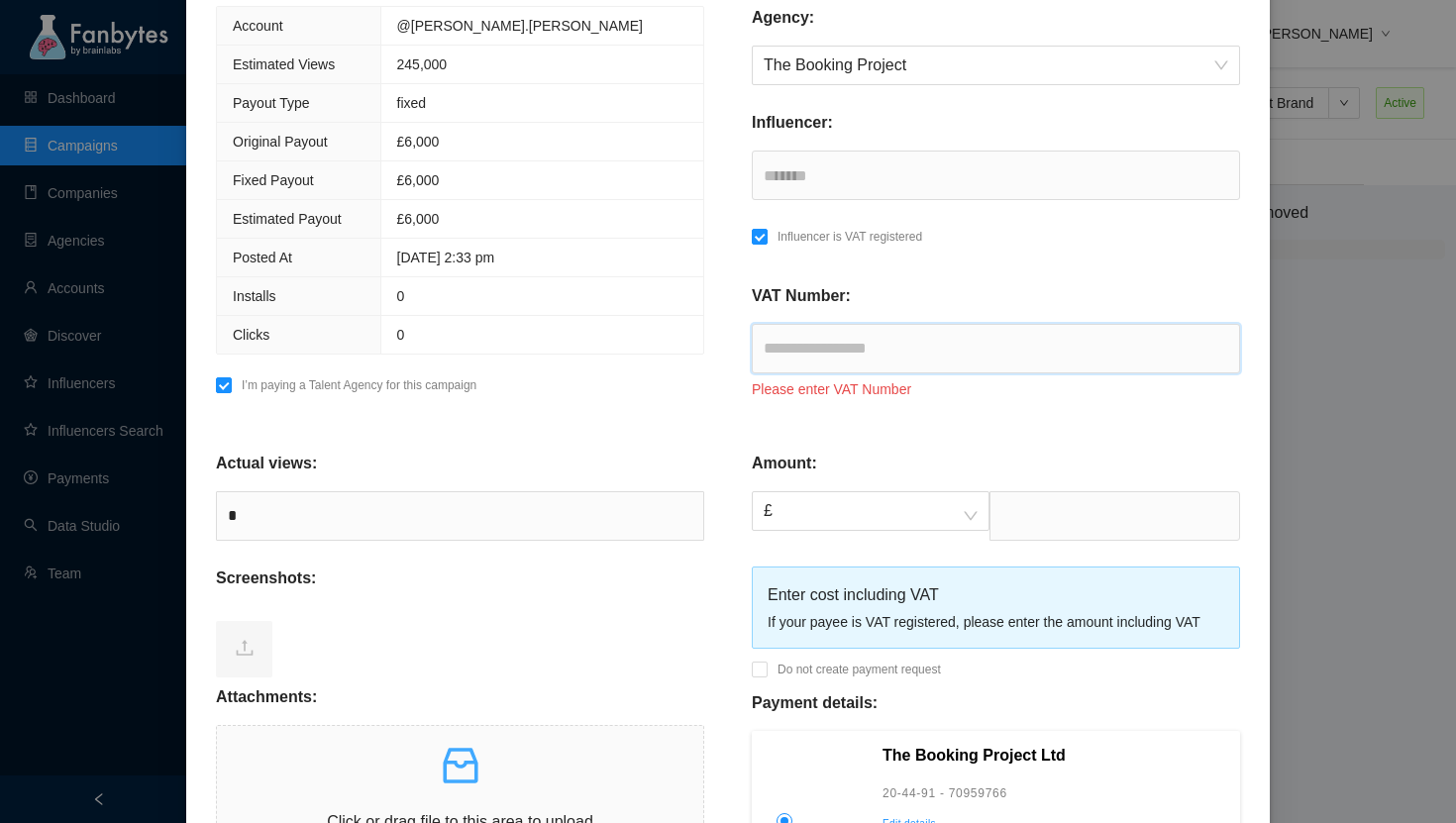 paste on "**********" 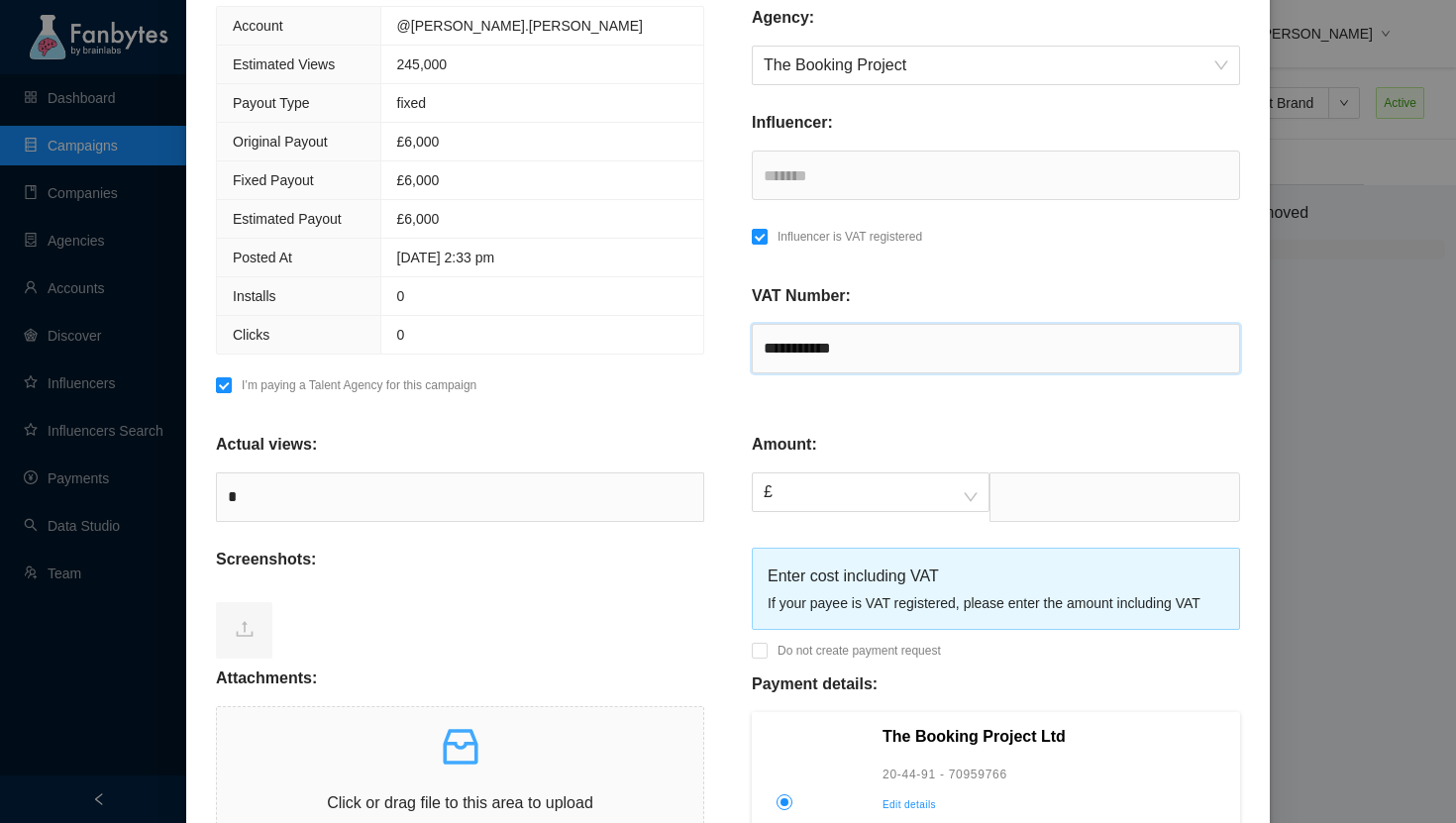 type on "**********" 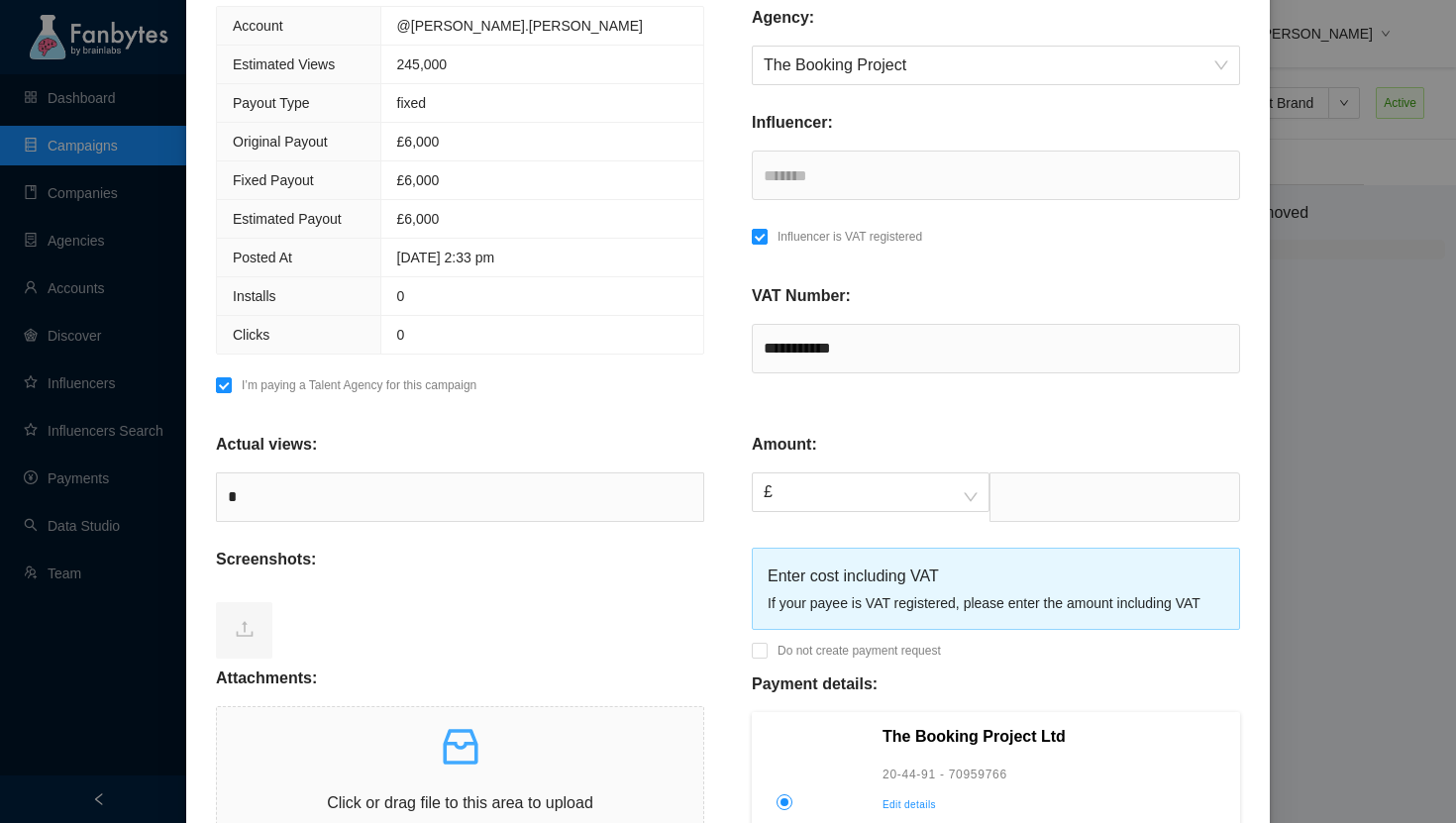 click on "Amount: £ Enter cost including VAT If your payee is VAT registered, please enter the amount including VAT Do not create payment request Payment details: The Booking Project Ltd 20-44-91  - 70959766 Edit details" at bounding box center [995, 647] 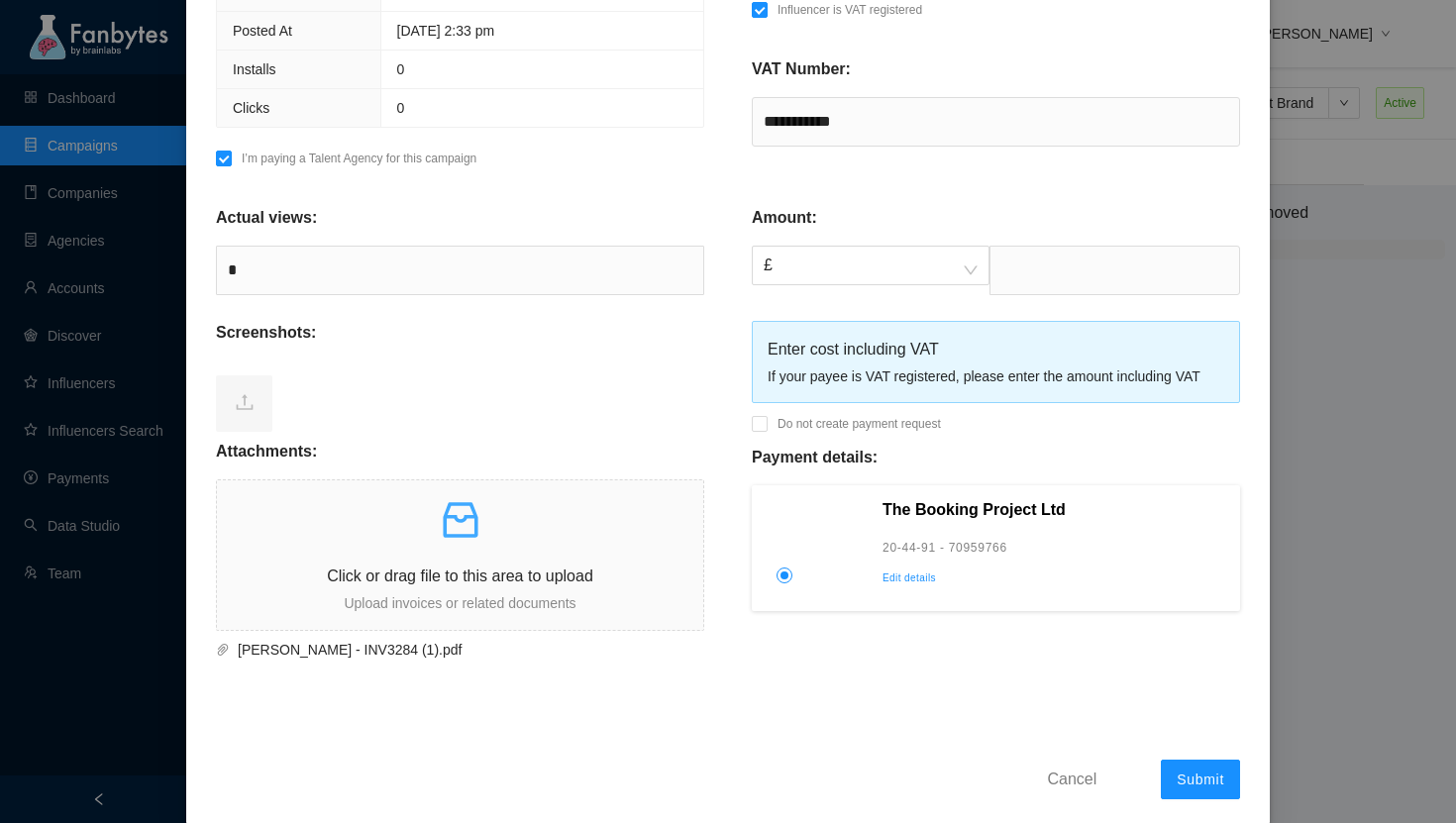 scroll, scrollTop: 621, scrollLeft: 0, axis: vertical 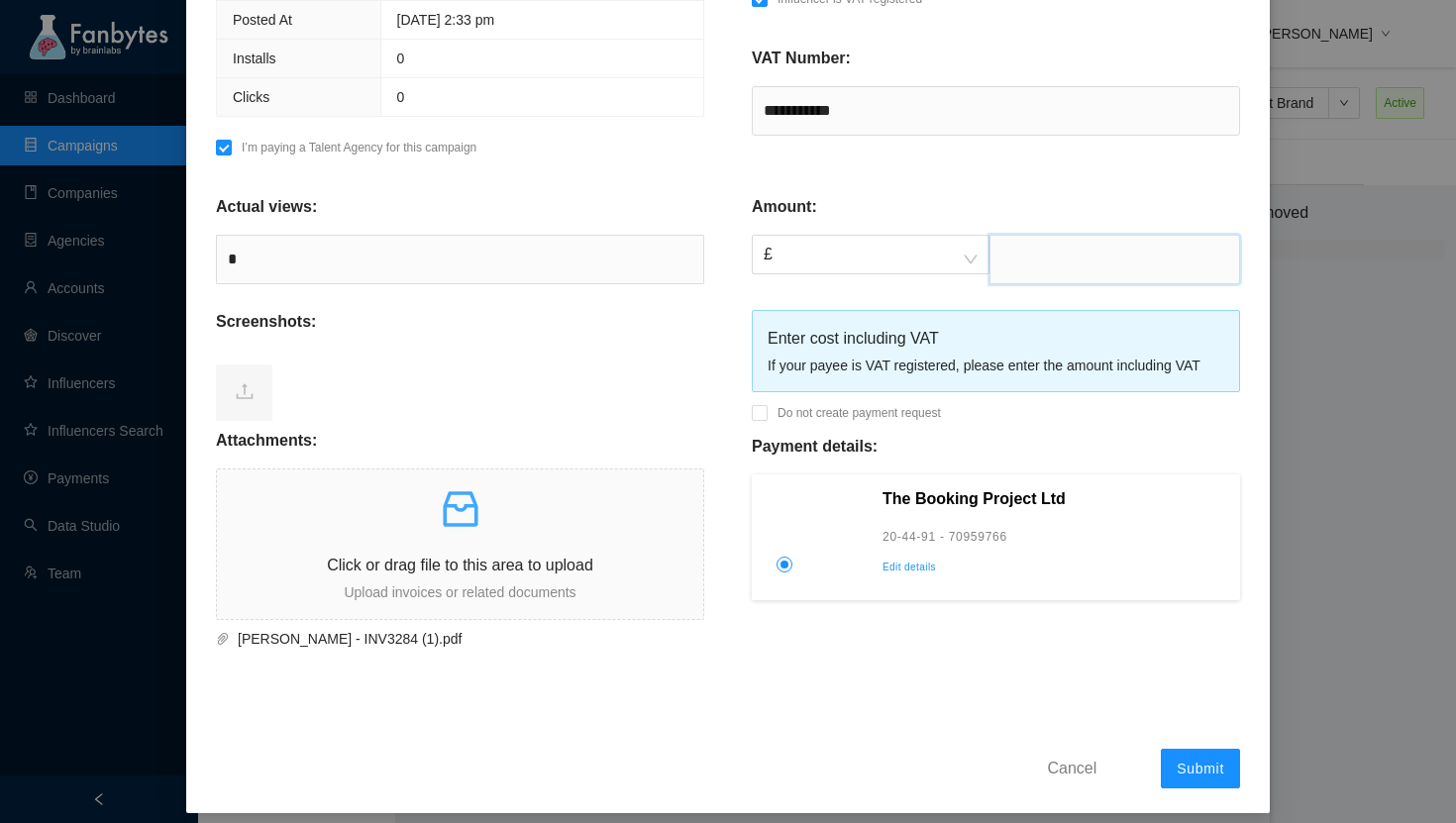 click at bounding box center (1114, 259) 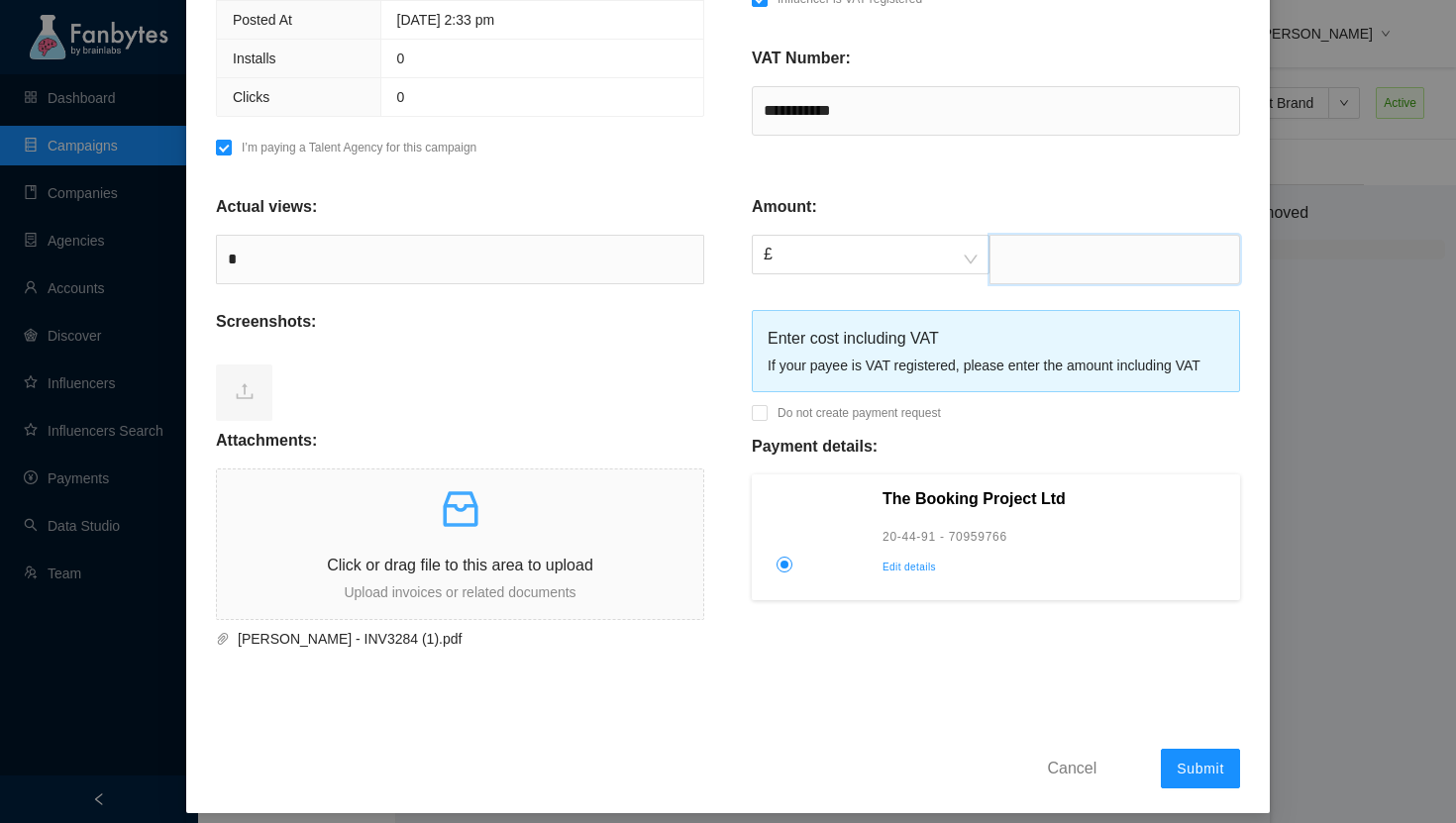 paste on "****" 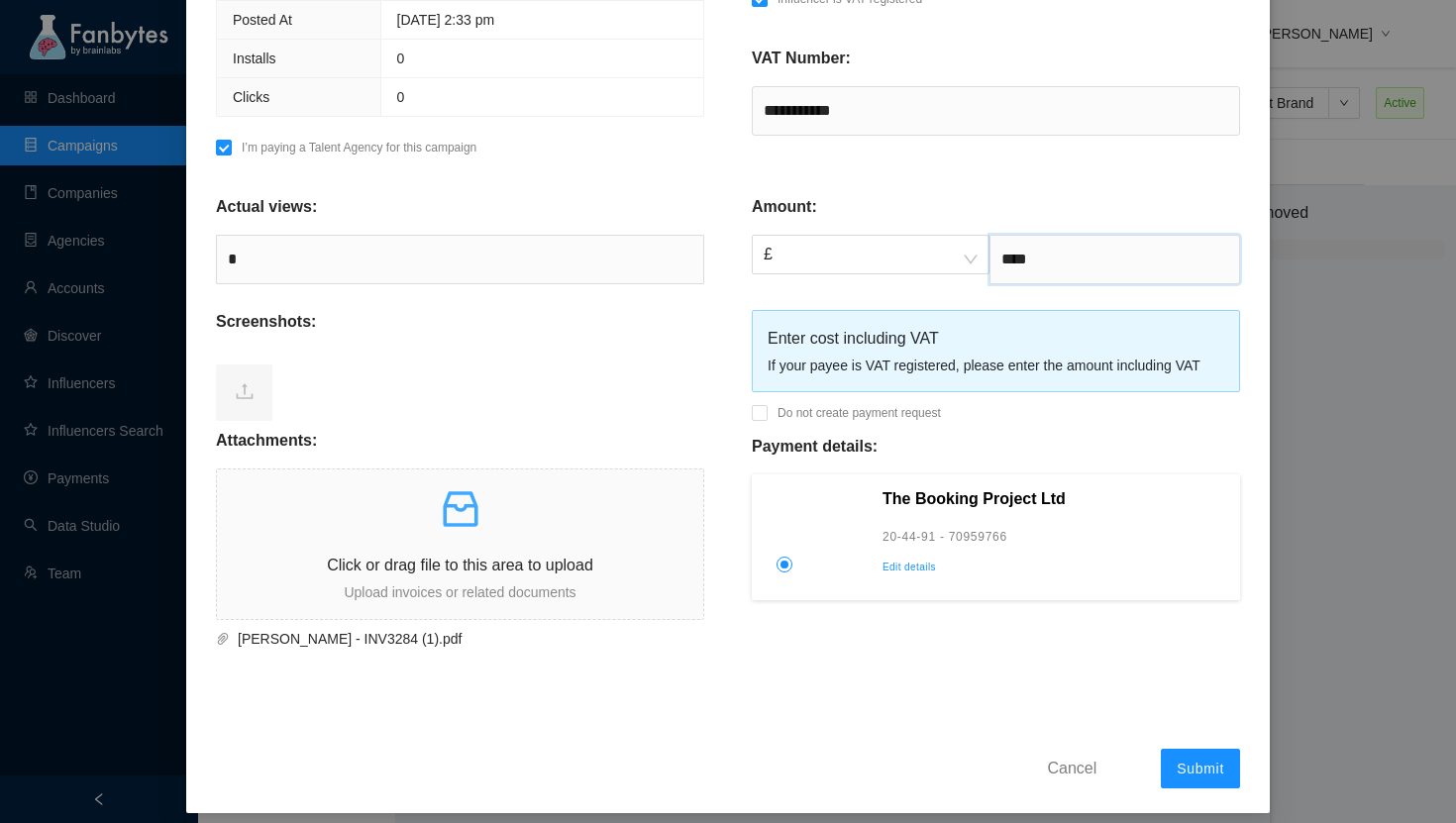 type on "****" 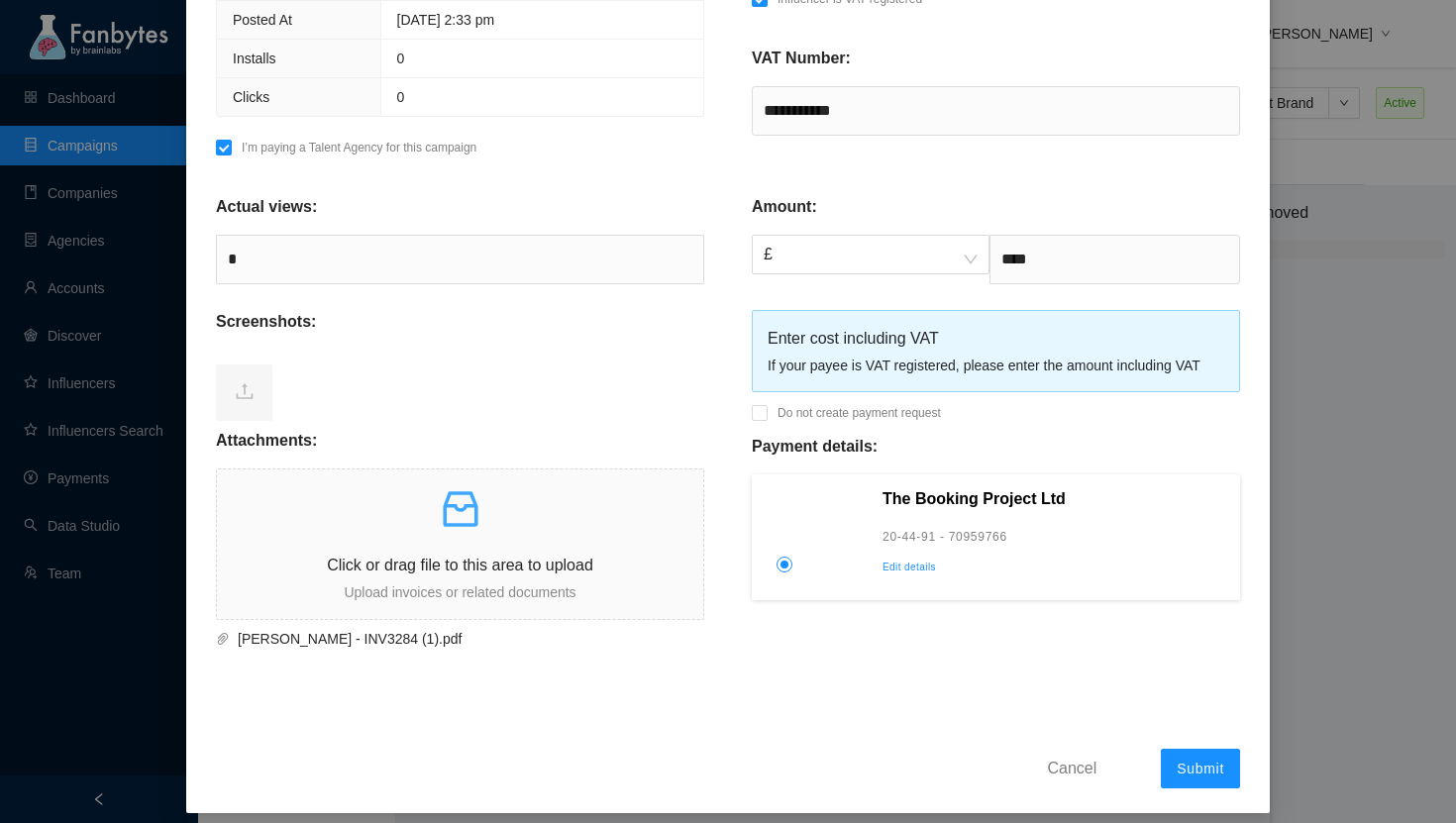 click on "**********" at bounding box center (728, 146) 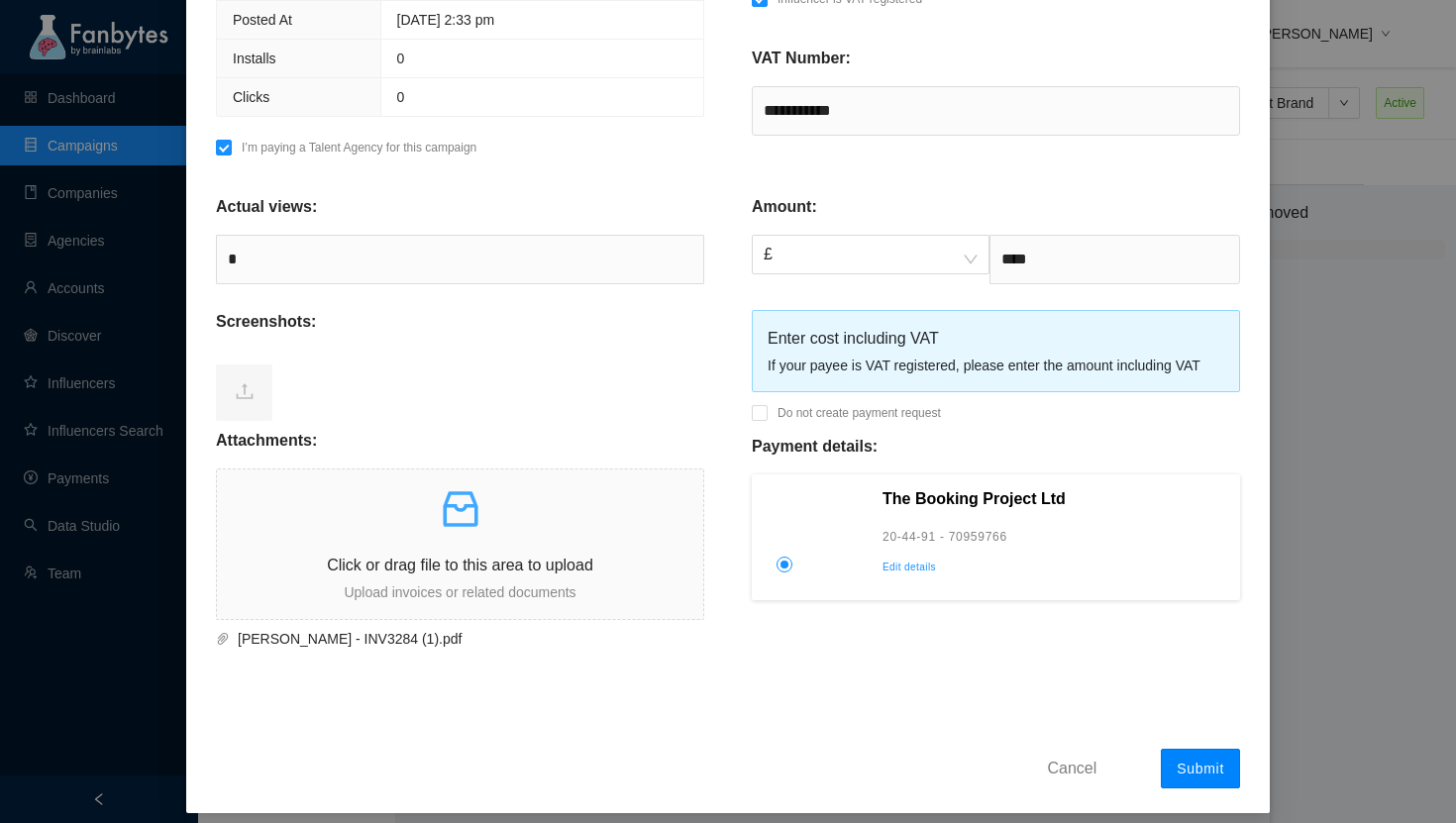 click on "Submit" at bounding box center [1200, 769] 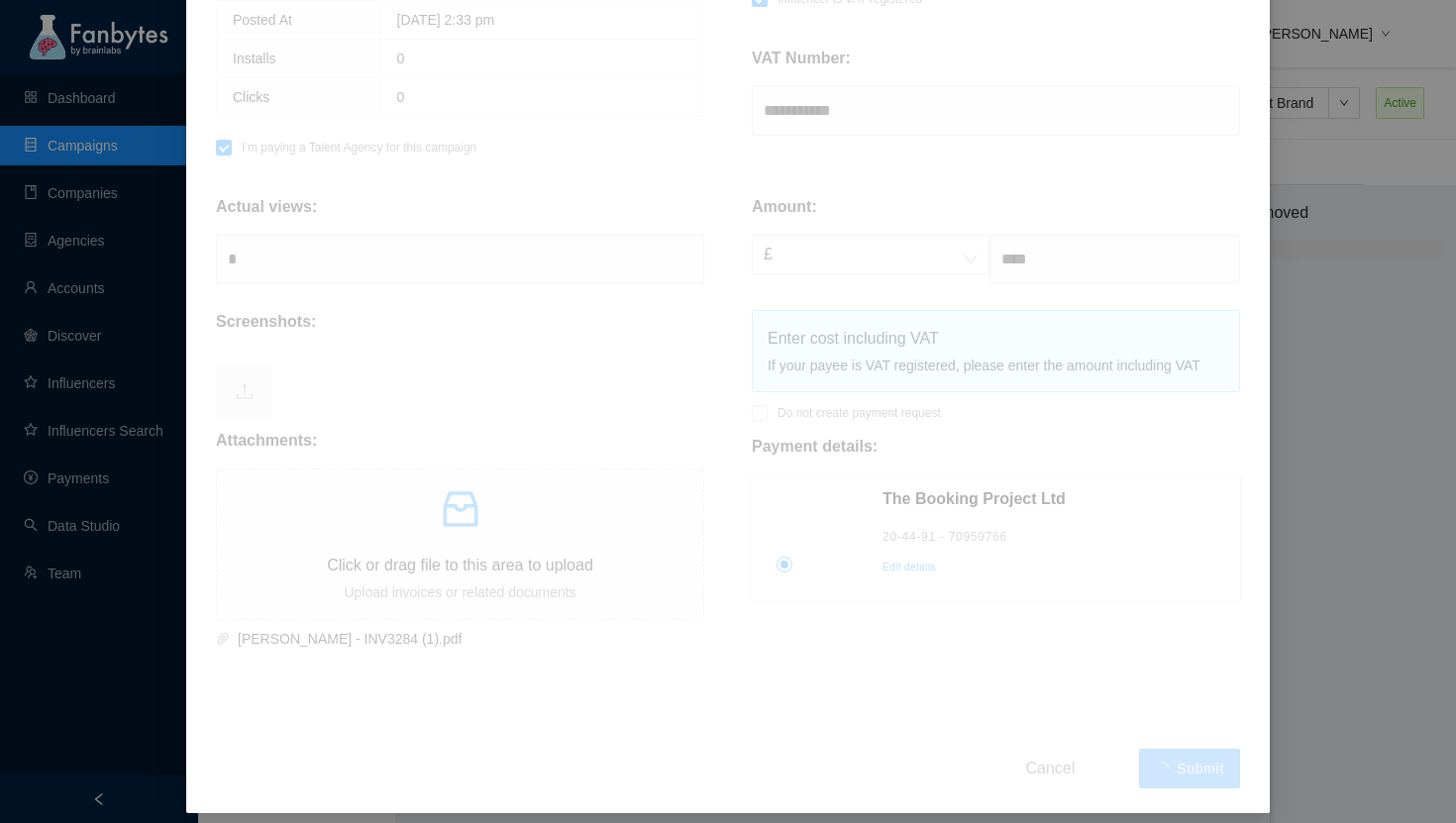type 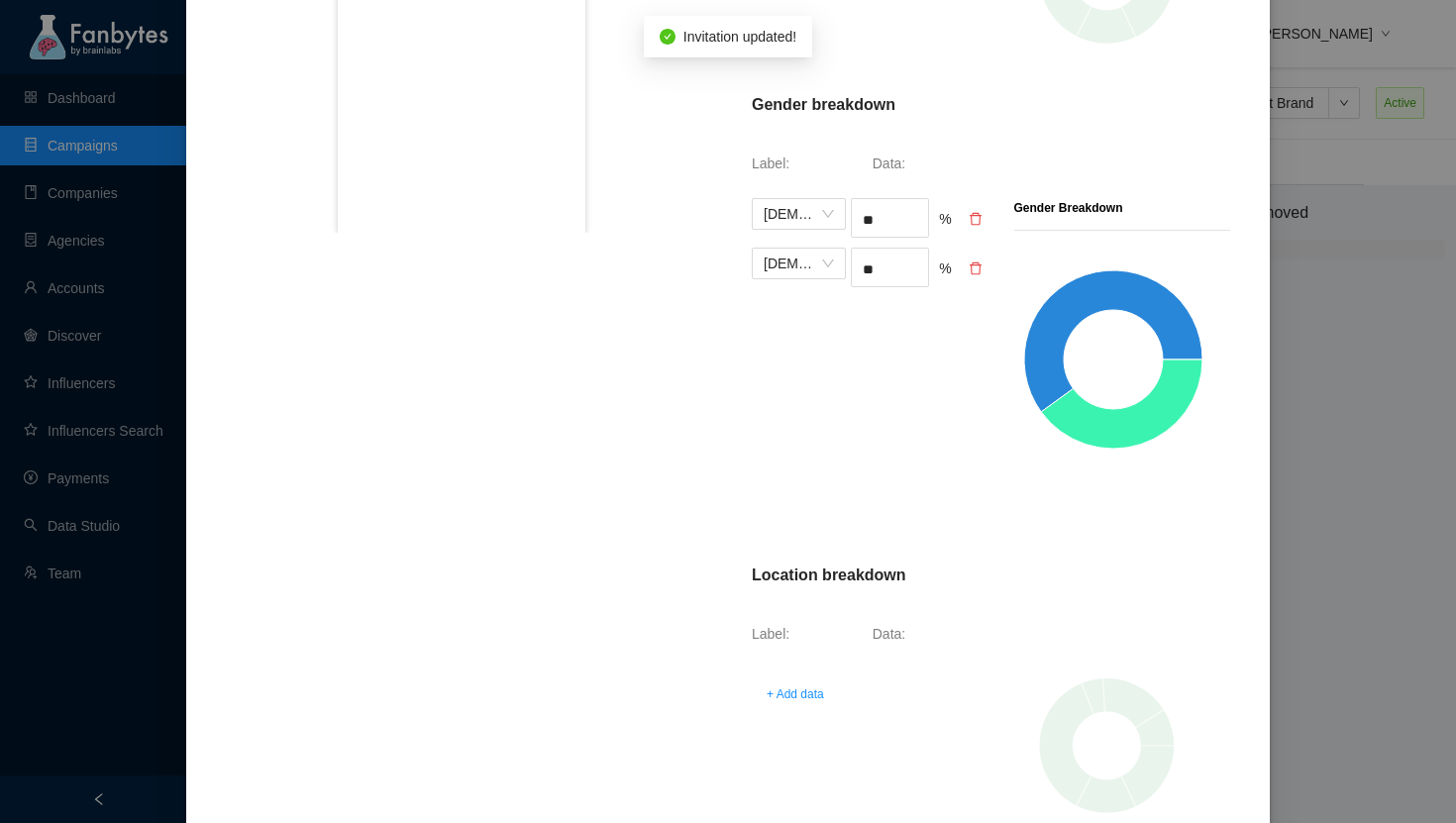 scroll, scrollTop: 0, scrollLeft: 0, axis: both 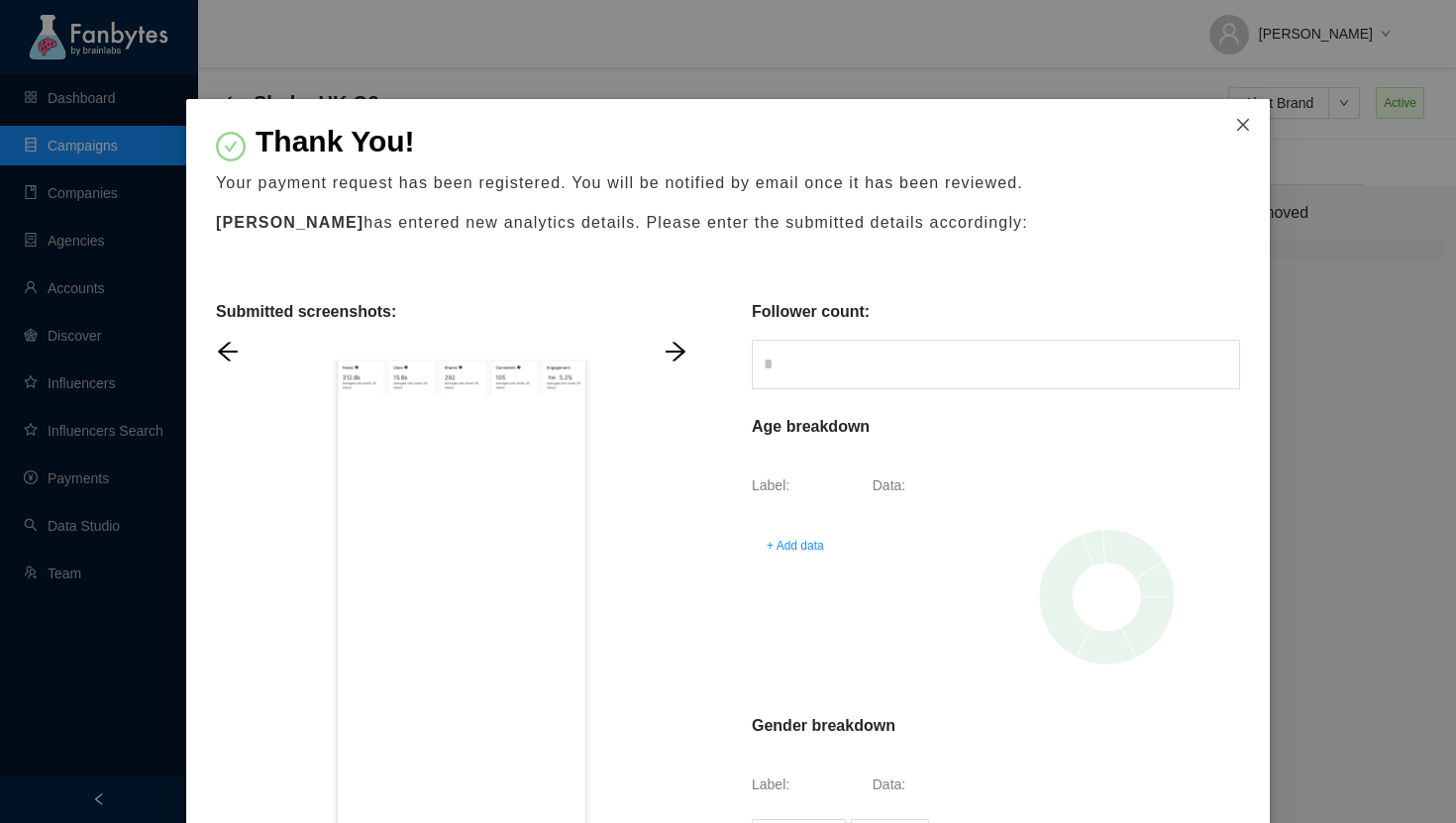 click 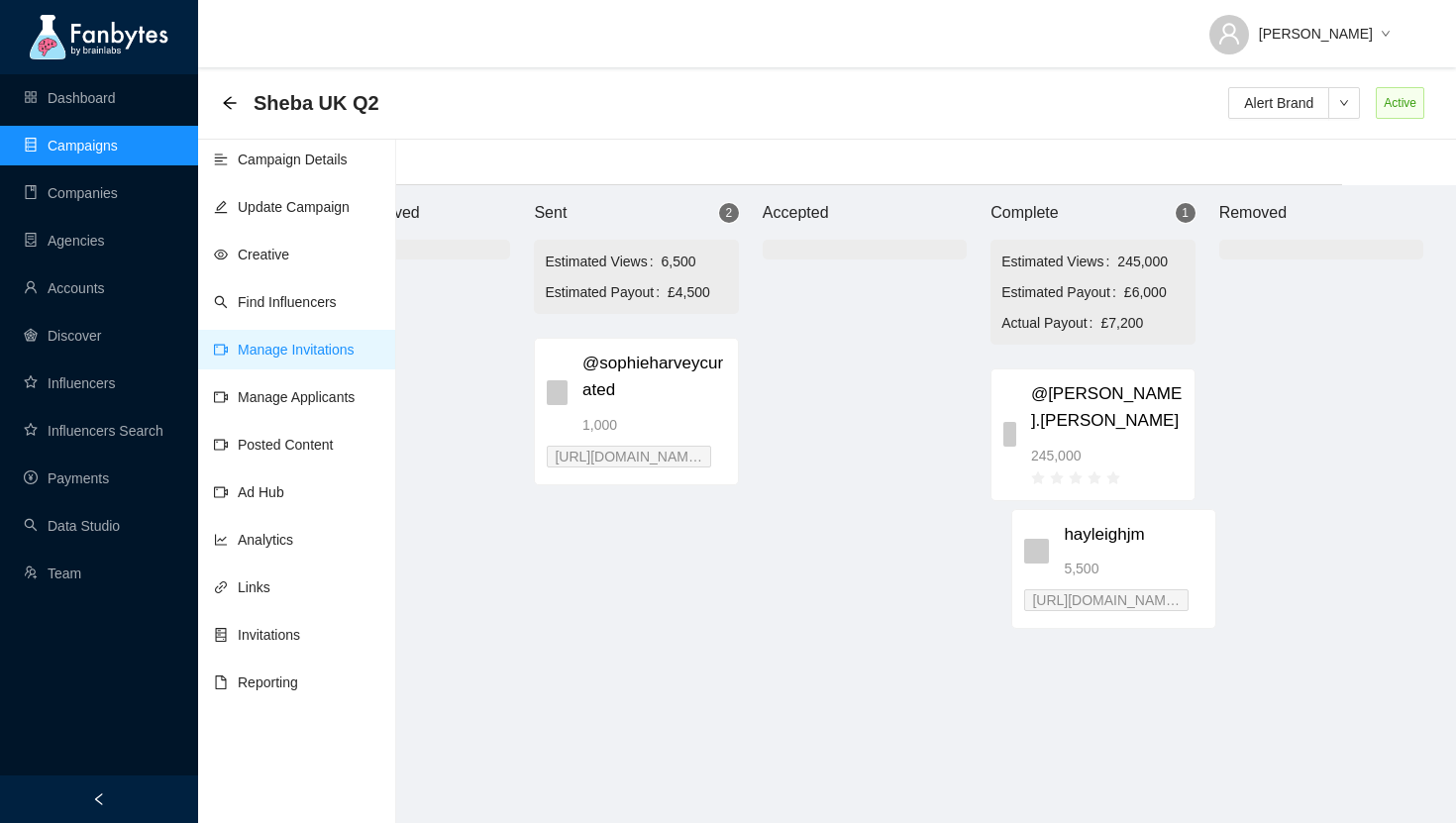 scroll, scrollTop: 20, scrollLeft: 115, axis: both 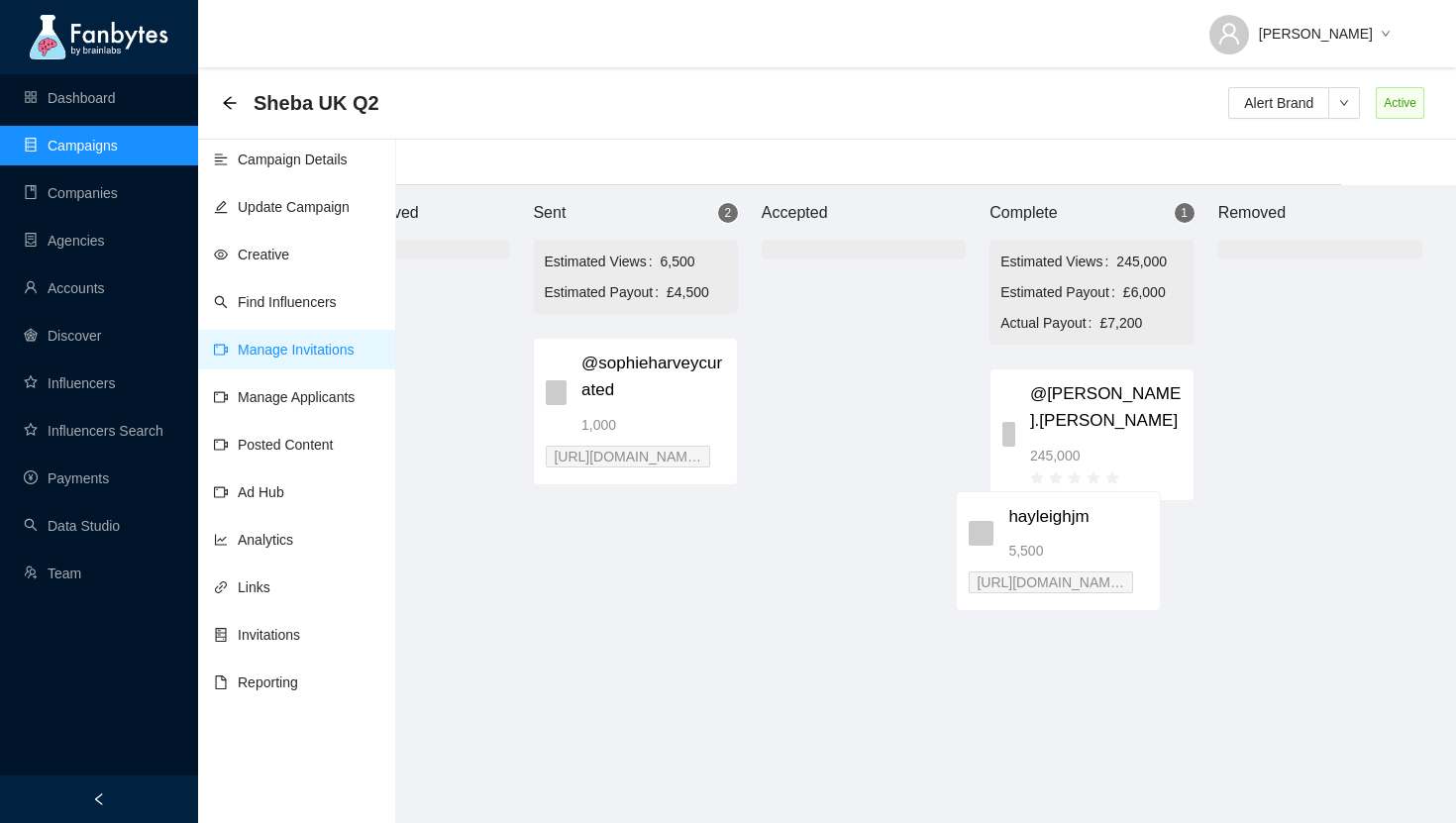 drag, startPoint x: 709, startPoint y: 536, endPoint x: 1119, endPoint y: 519, distance: 410.35229 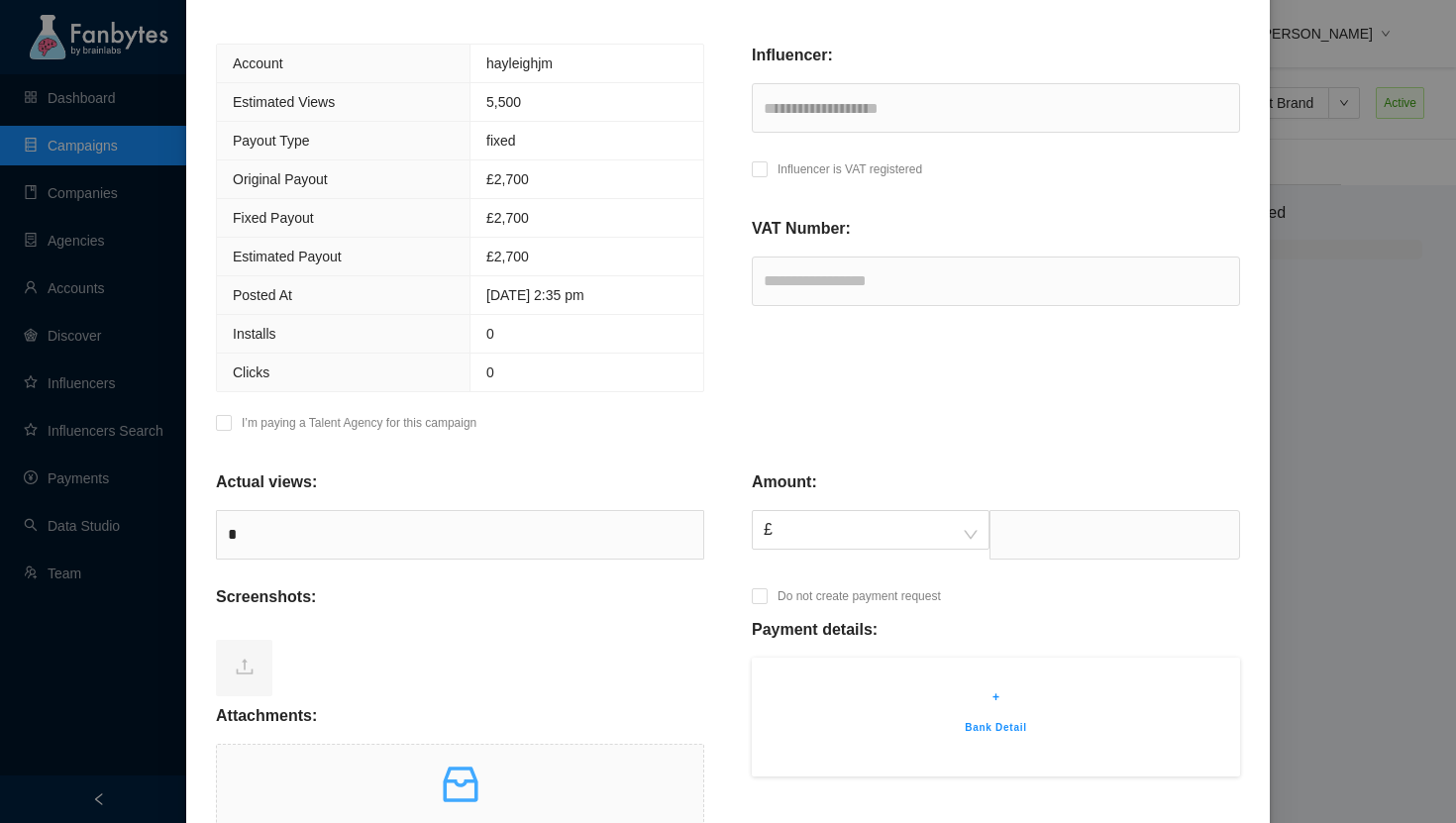 scroll, scrollTop: 232, scrollLeft: 0, axis: vertical 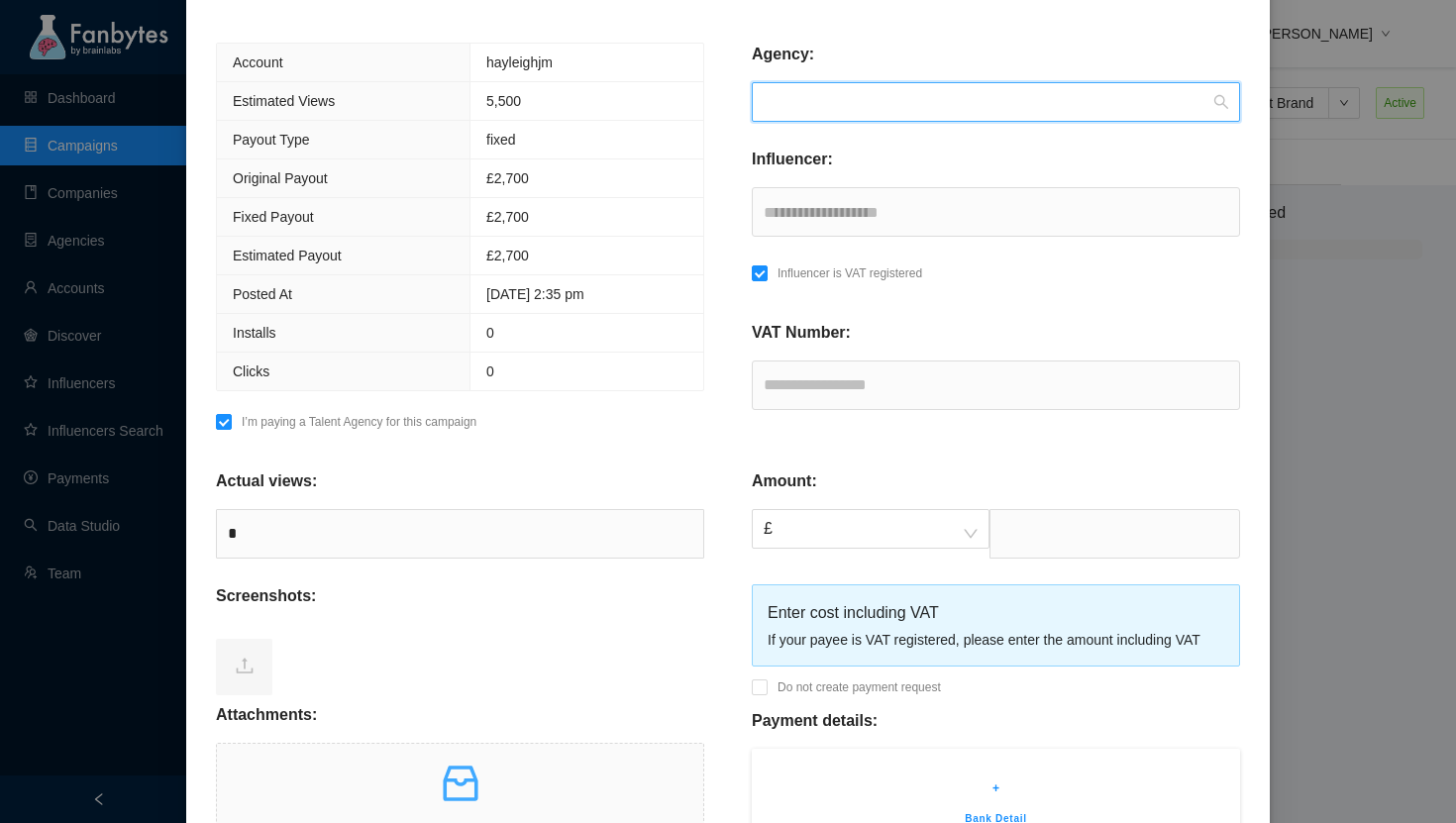 click at bounding box center [988, 102] 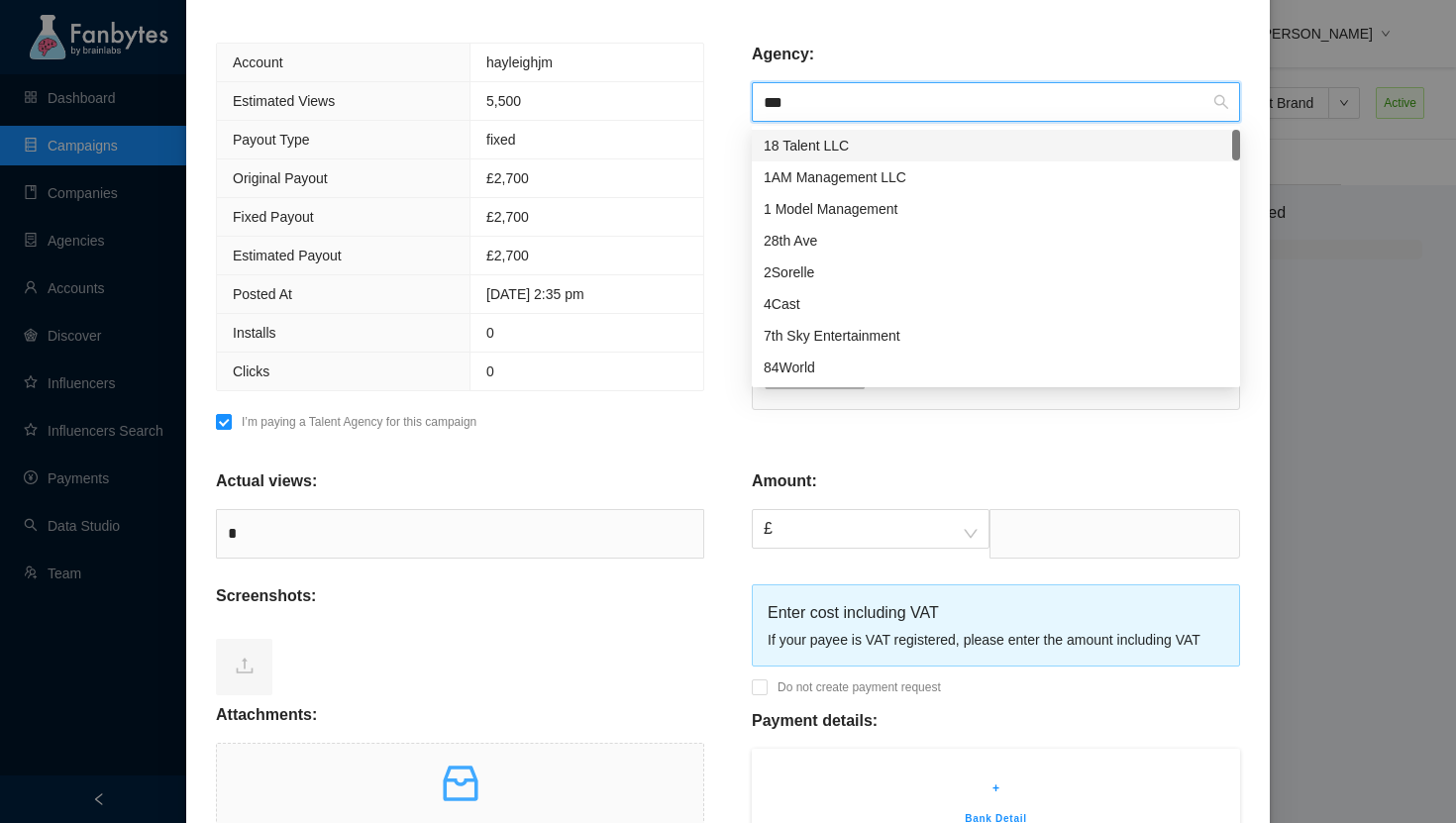 type on "****" 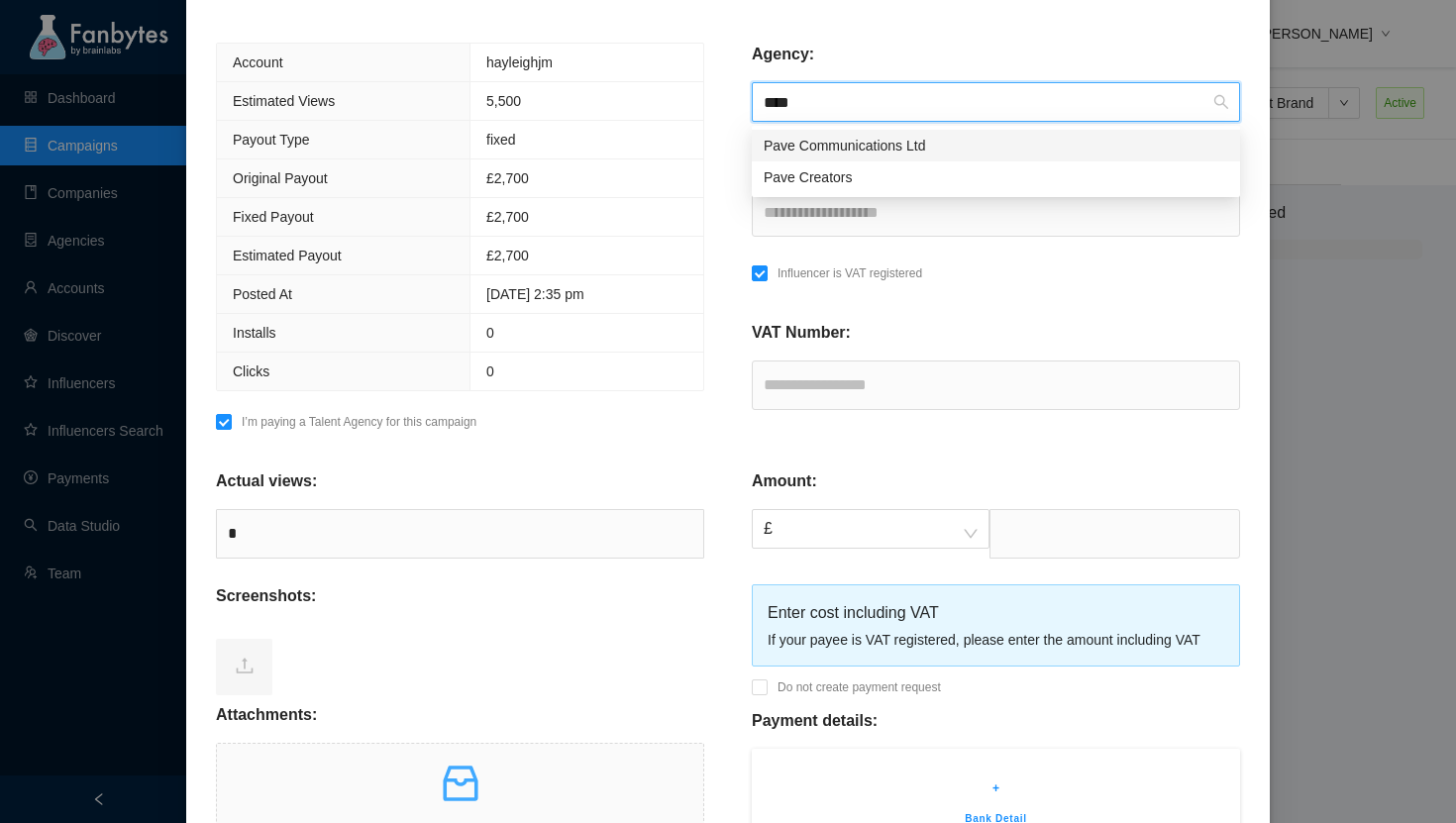 click on "Pave Communications Ltd" at bounding box center [995, 146] 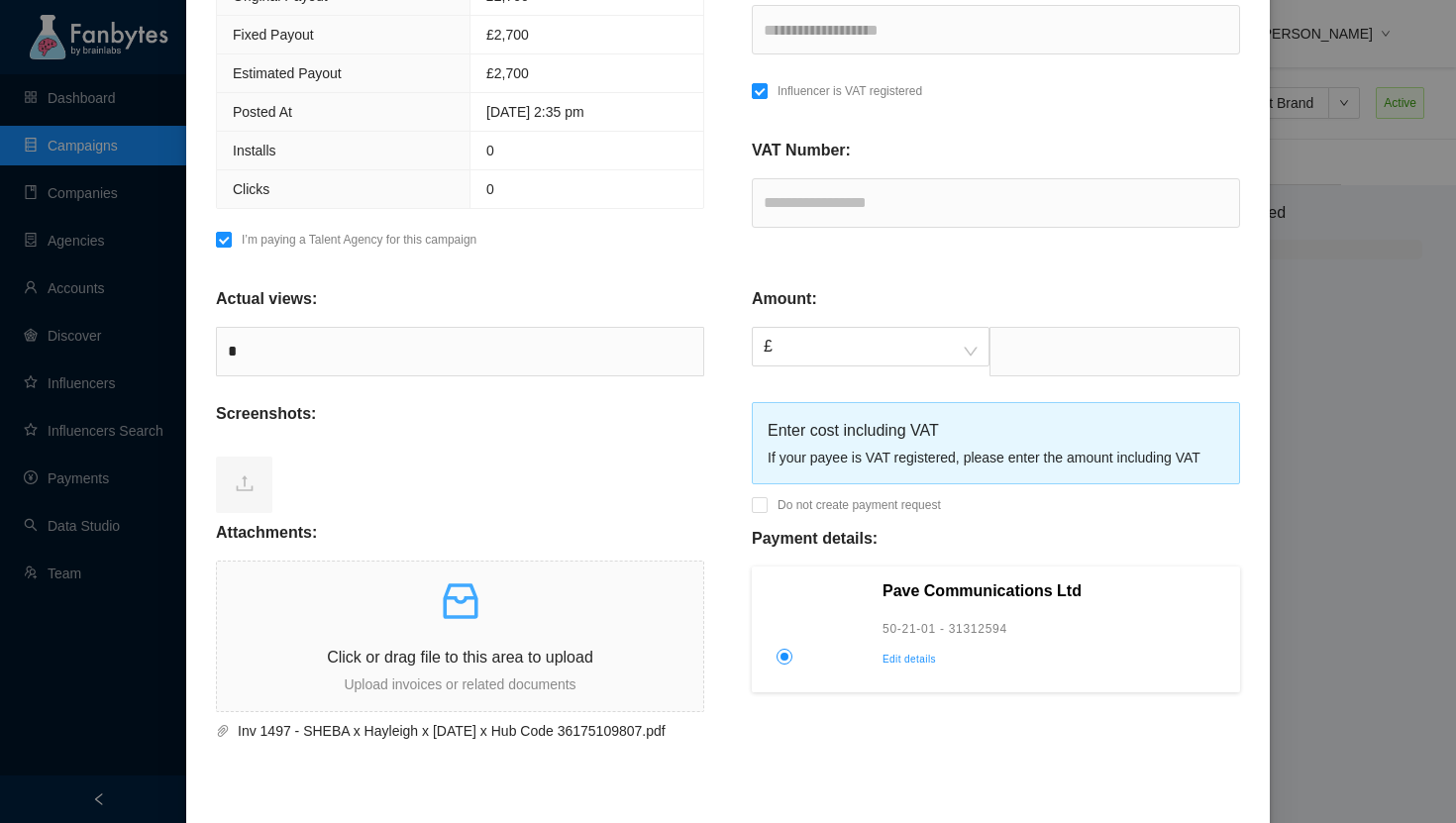 scroll, scrollTop: 449, scrollLeft: 0, axis: vertical 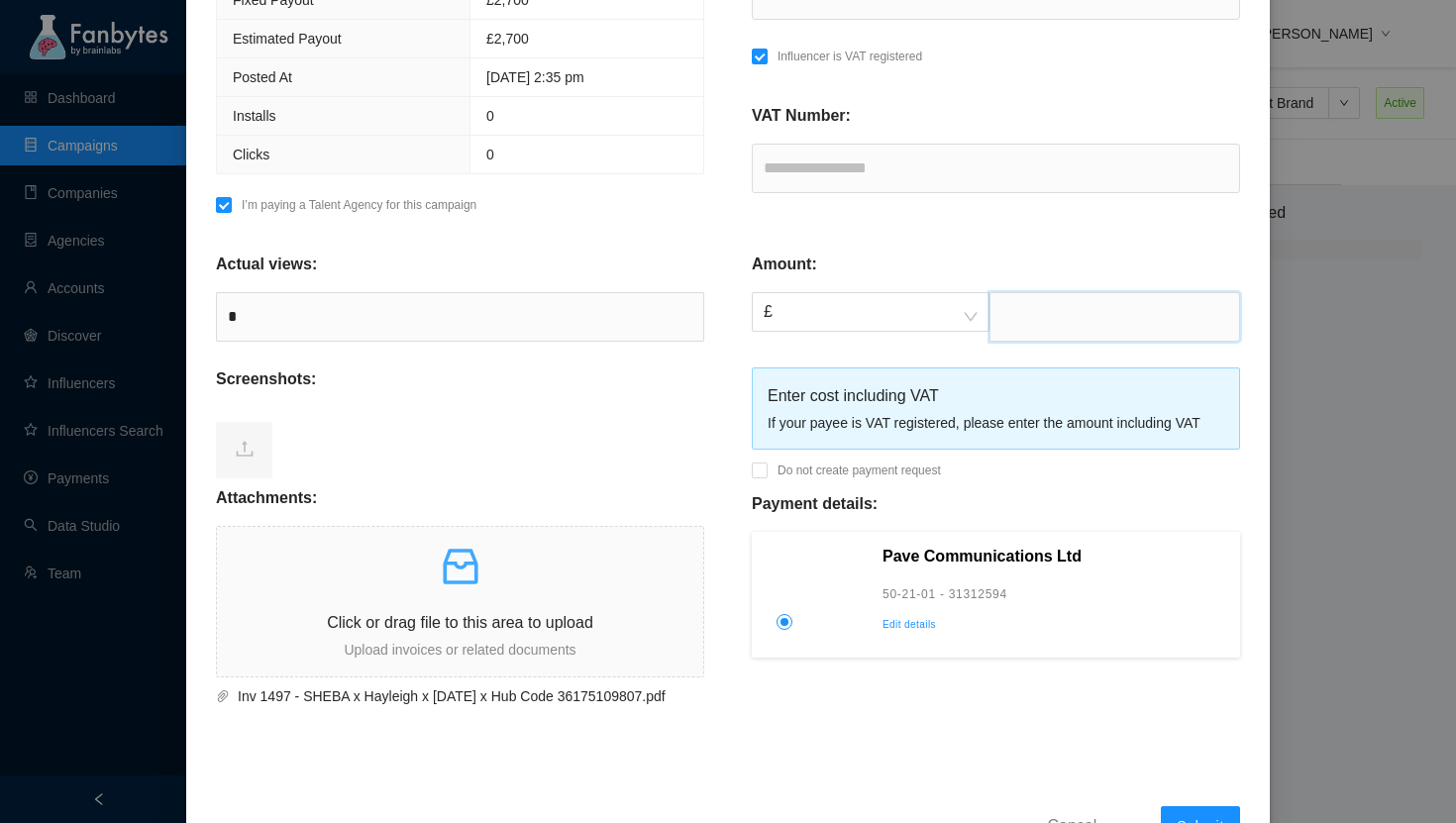 click at bounding box center (1114, 317) 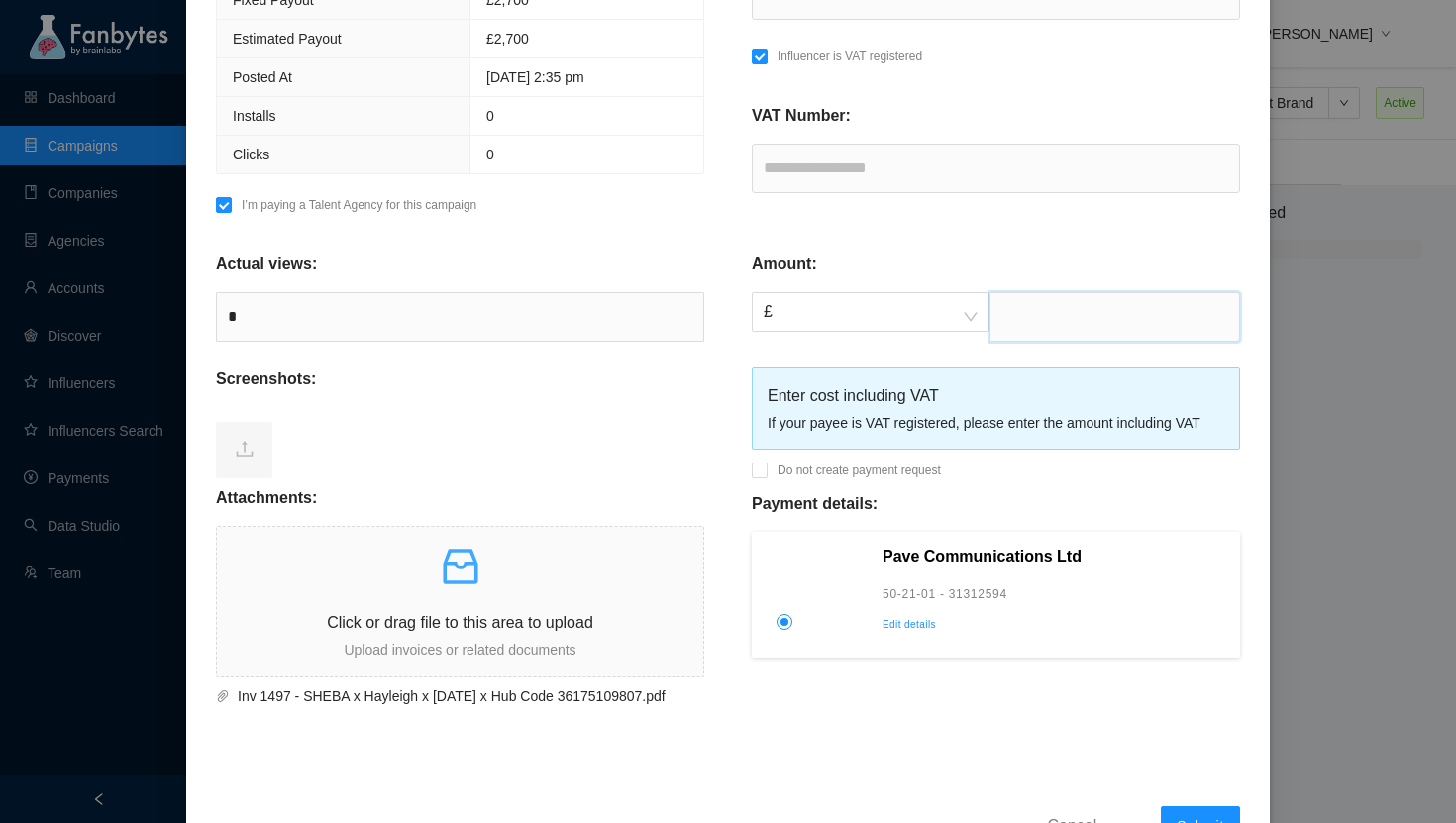 paste on "*******" 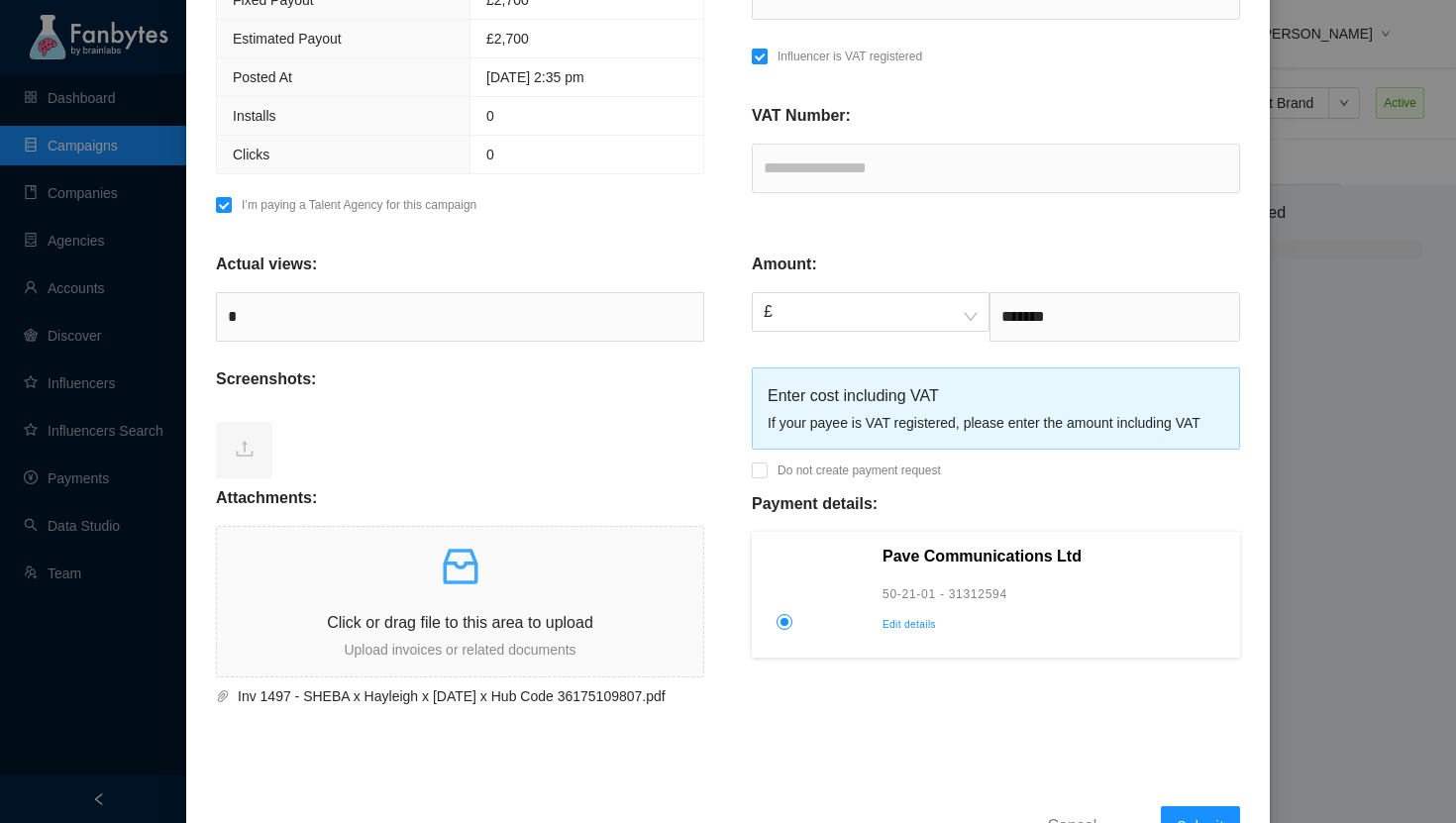 type on "****" 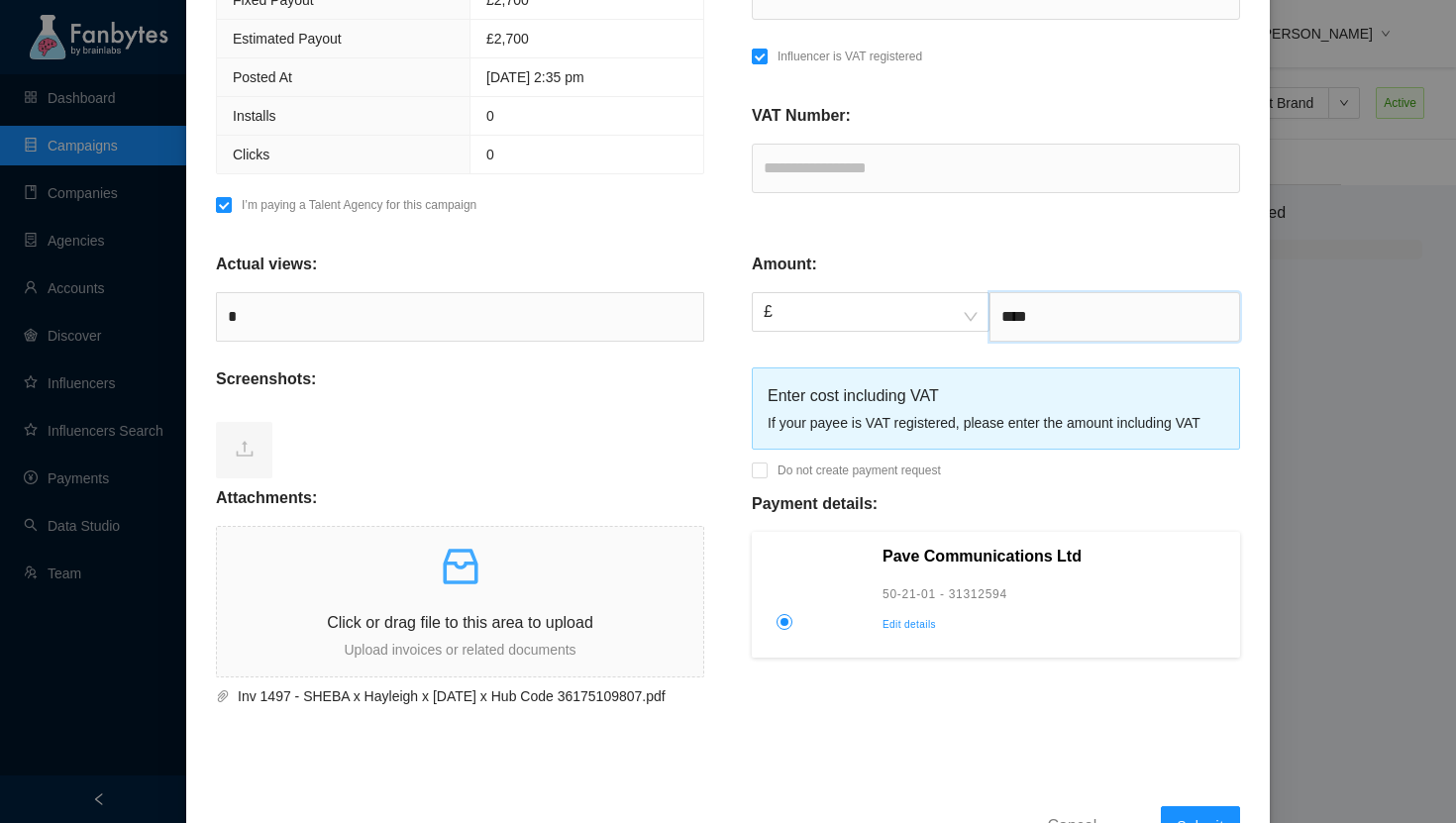 scroll, scrollTop: 520, scrollLeft: 0, axis: vertical 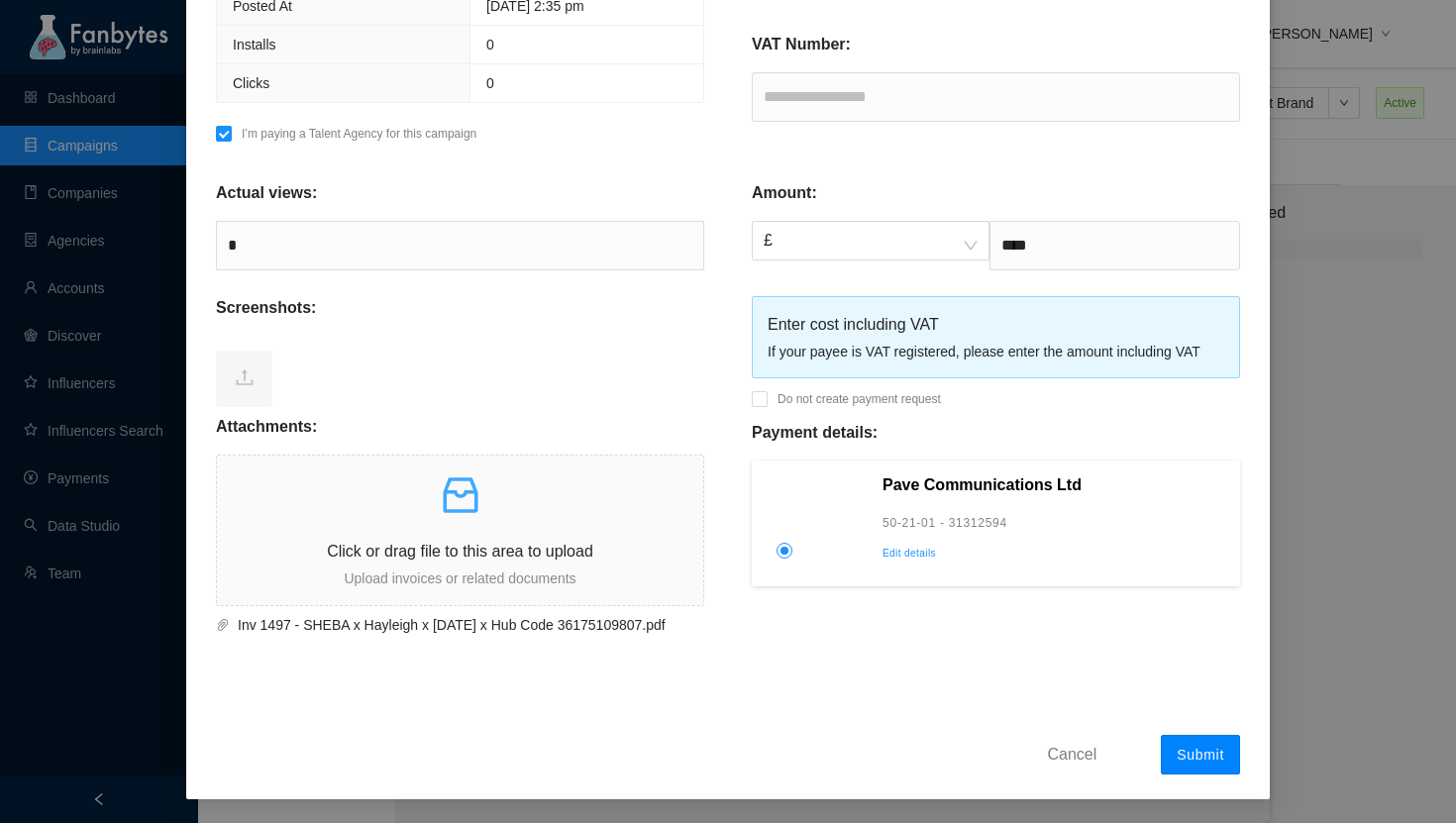 click on "Submit" at bounding box center [1200, 755] 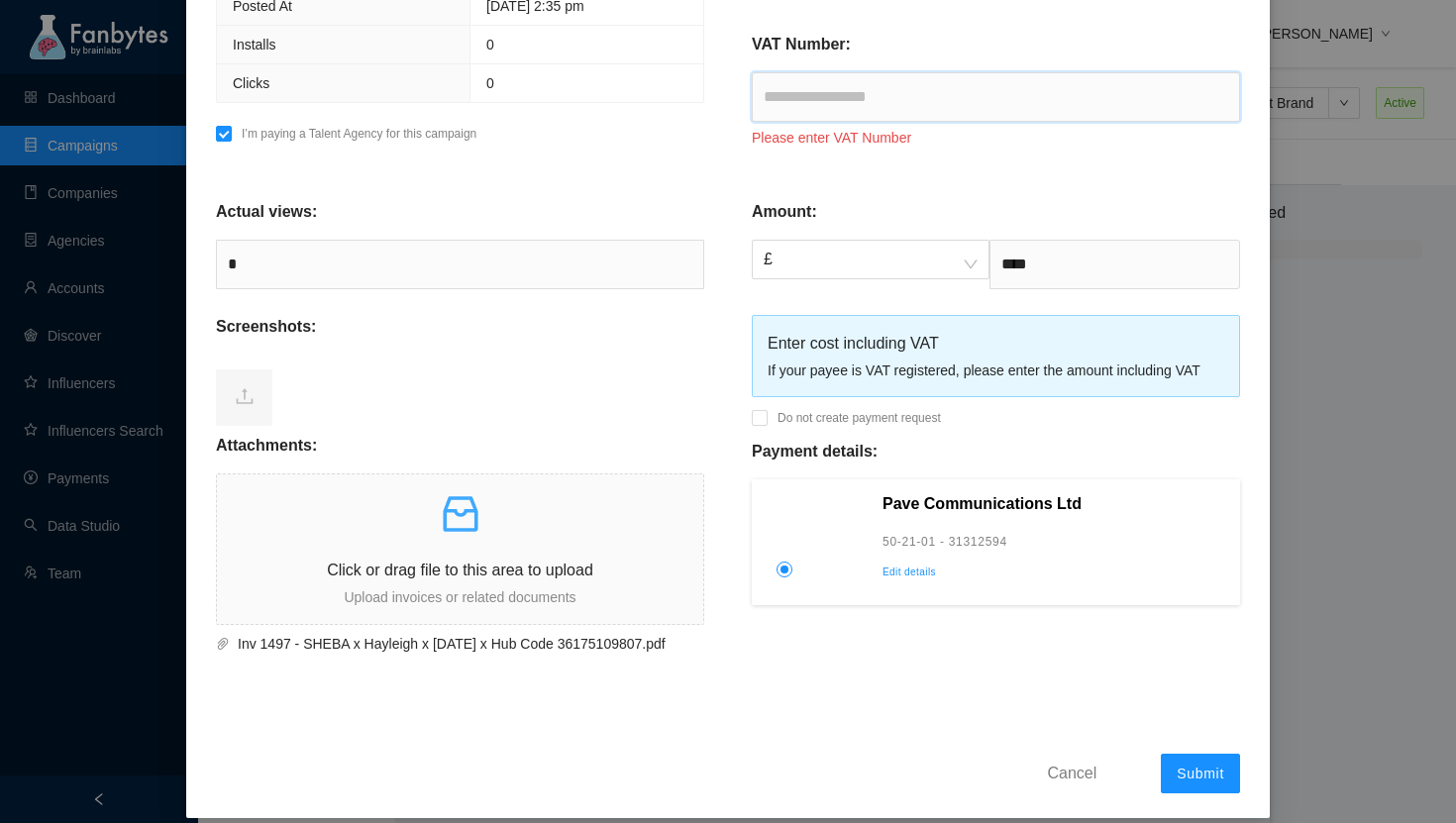 click at bounding box center (995, 97) 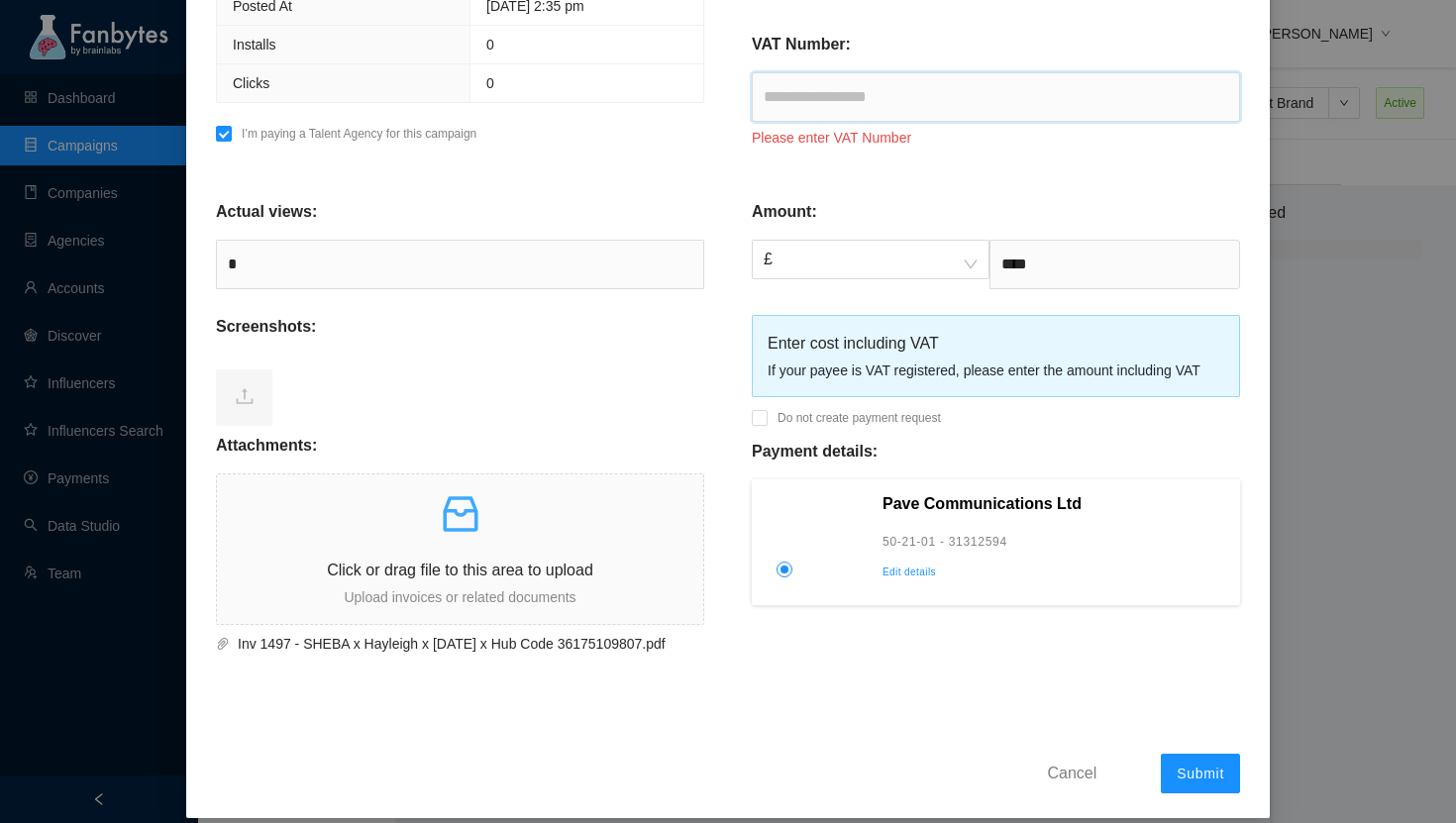paste on "*********" 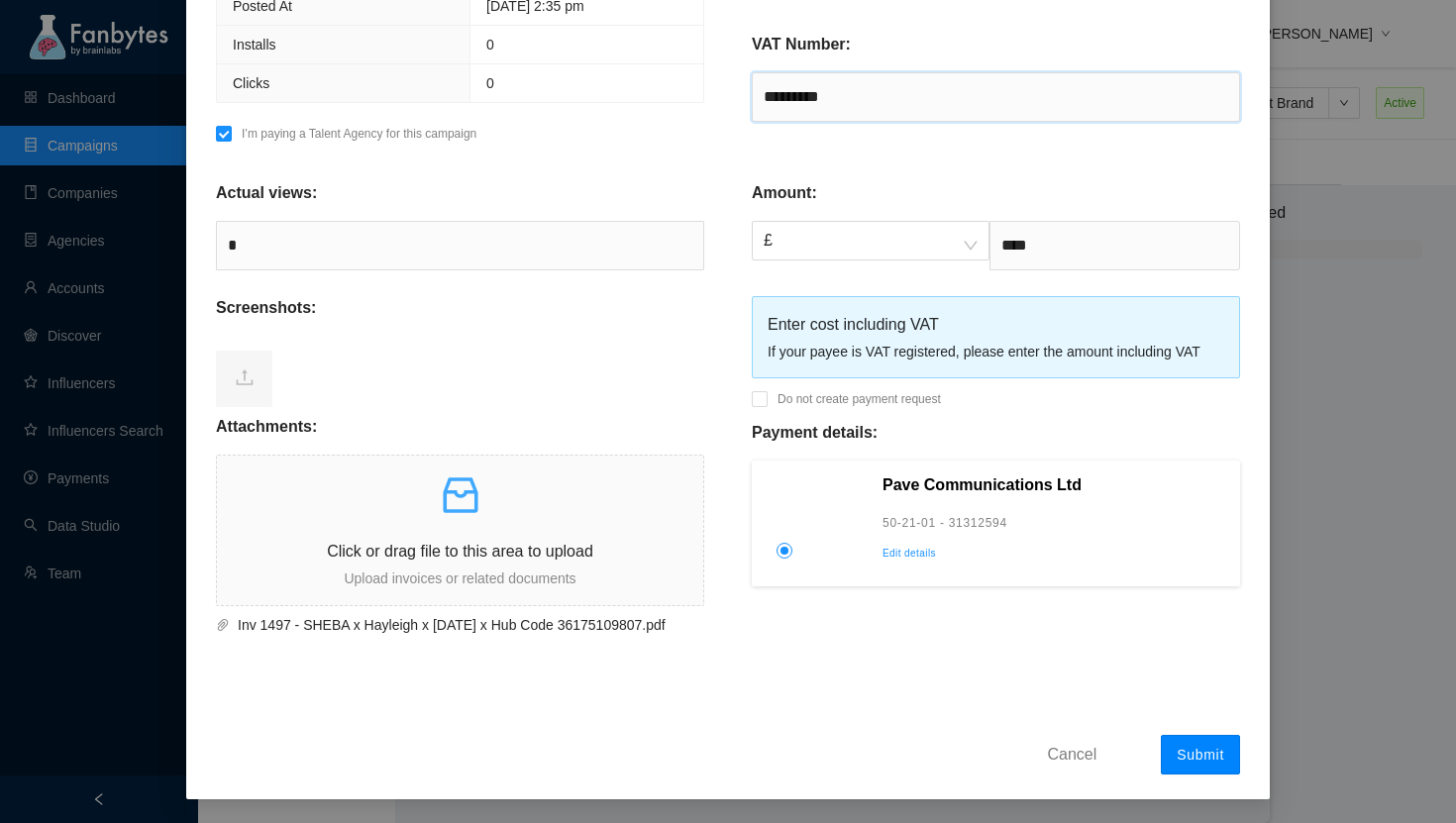 type on "*********" 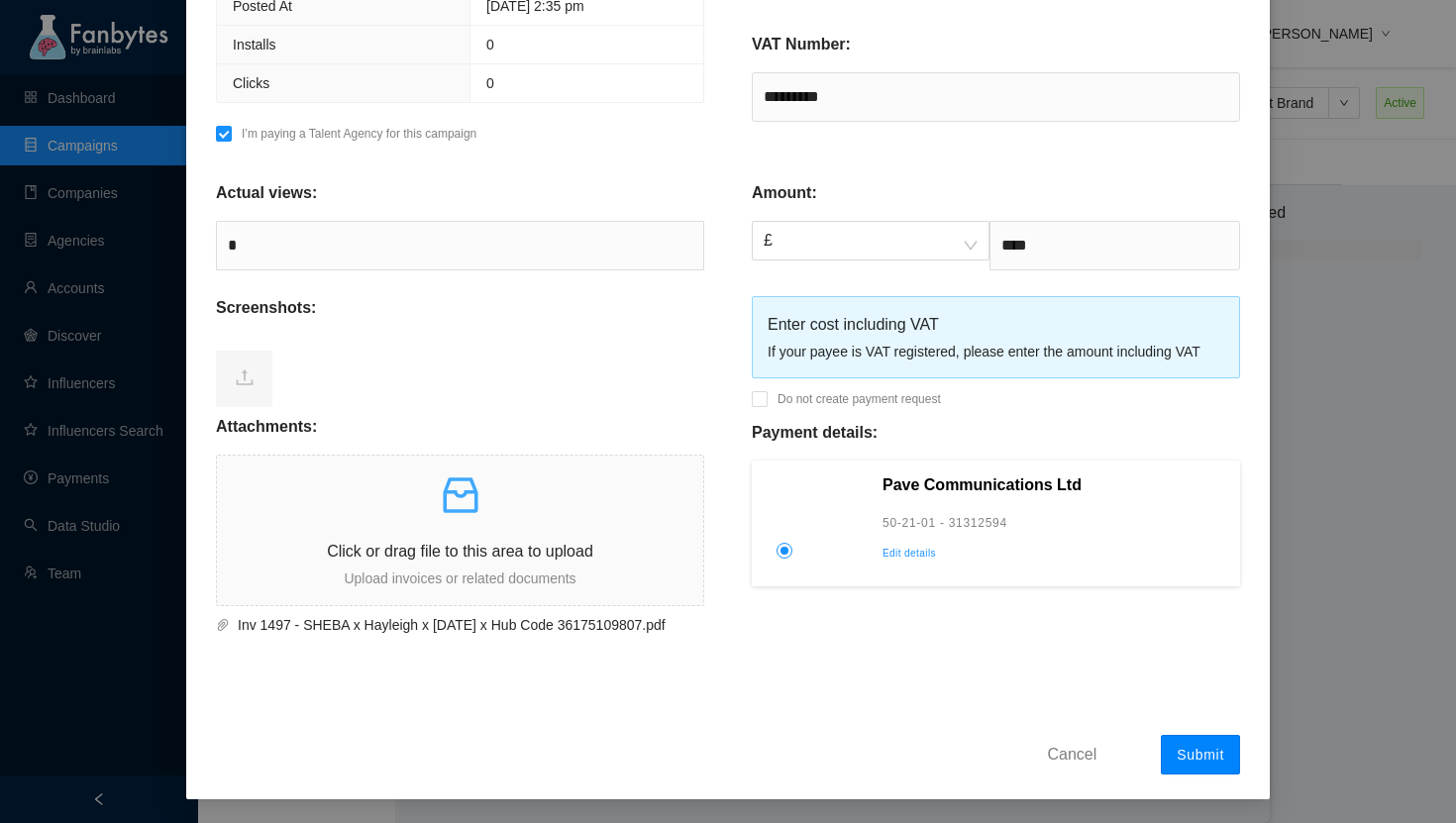 click on "Submit" at bounding box center (1200, 755) 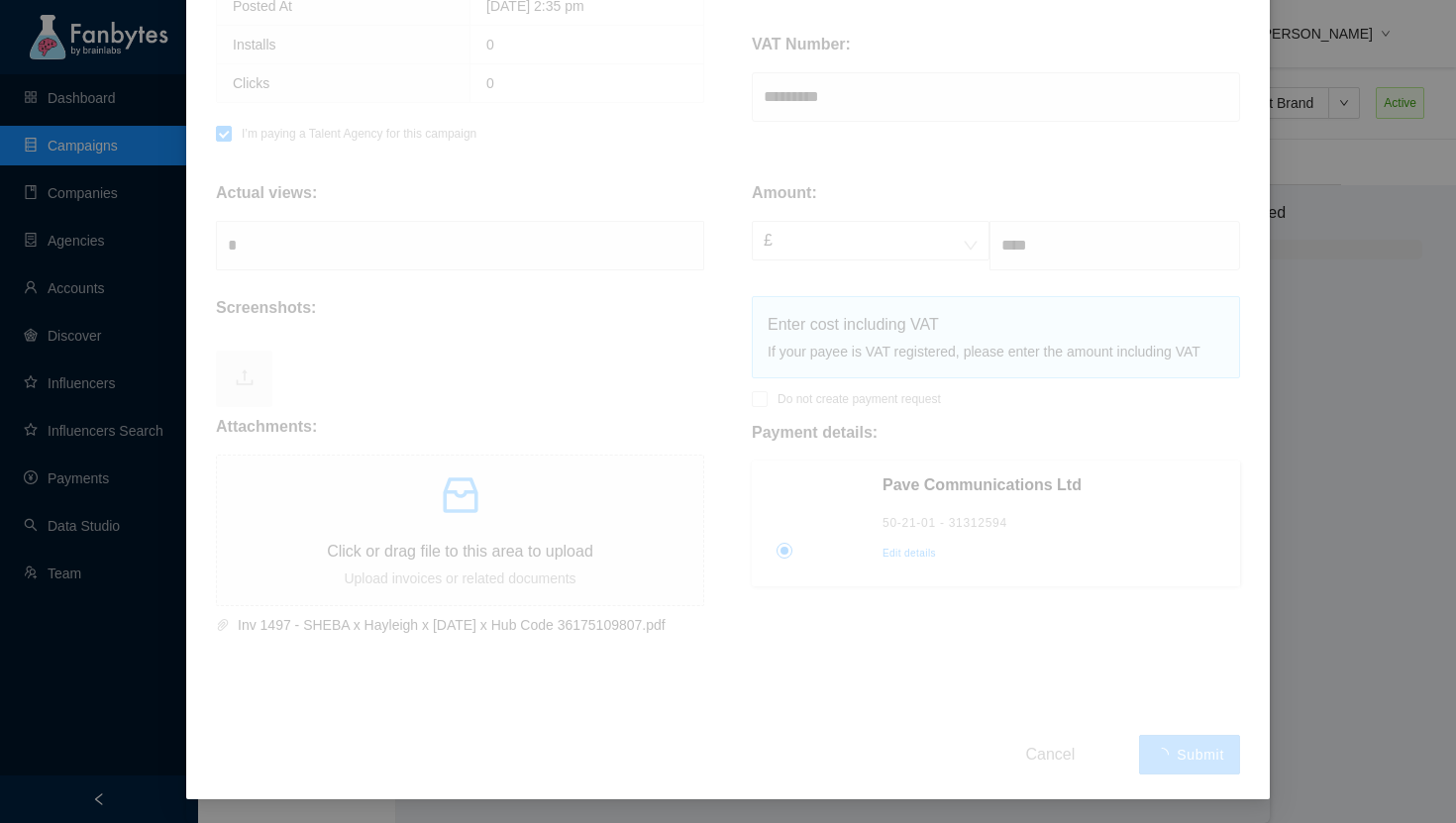 type 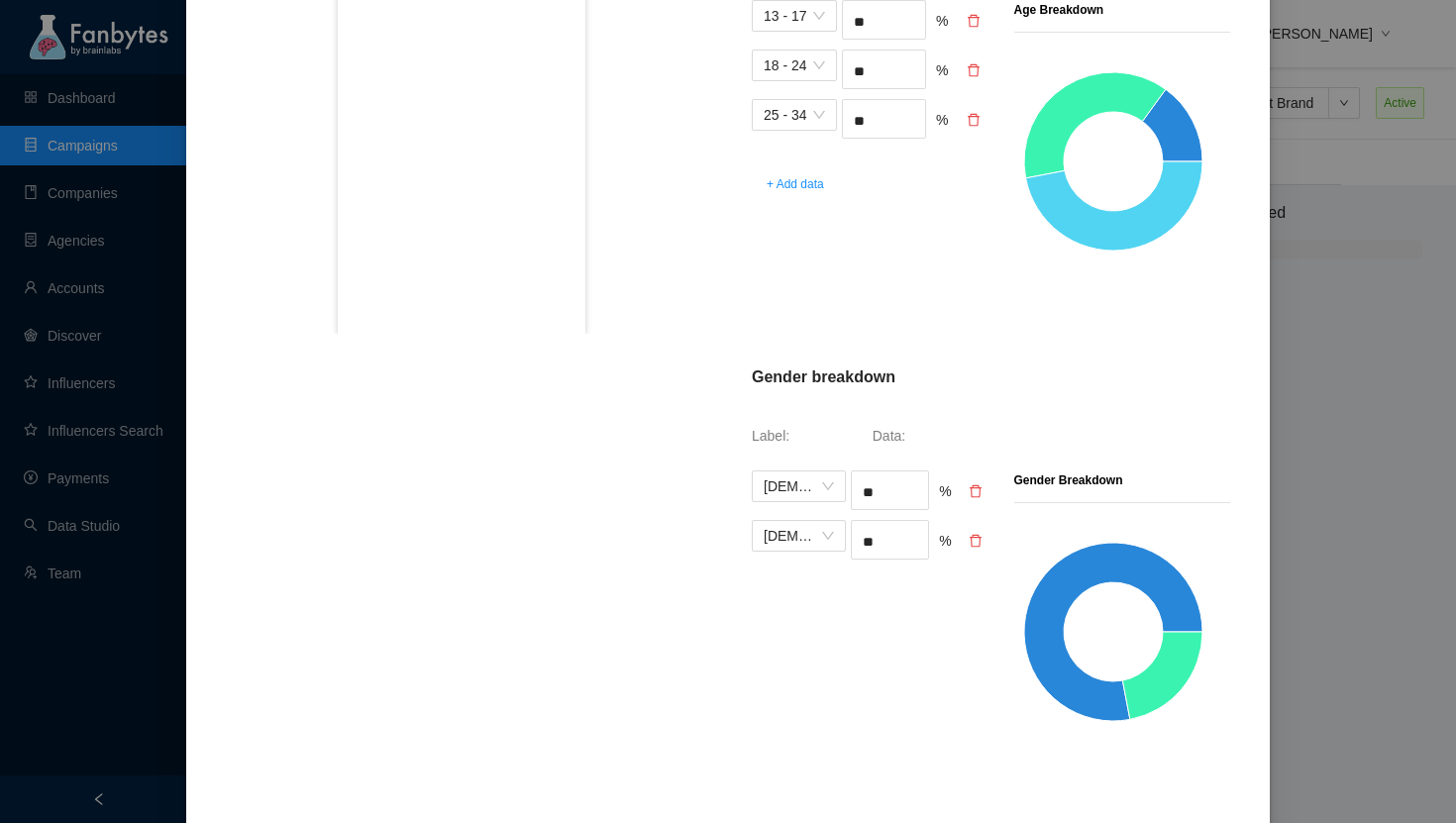 scroll, scrollTop: 0, scrollLeft: 0, axis: both 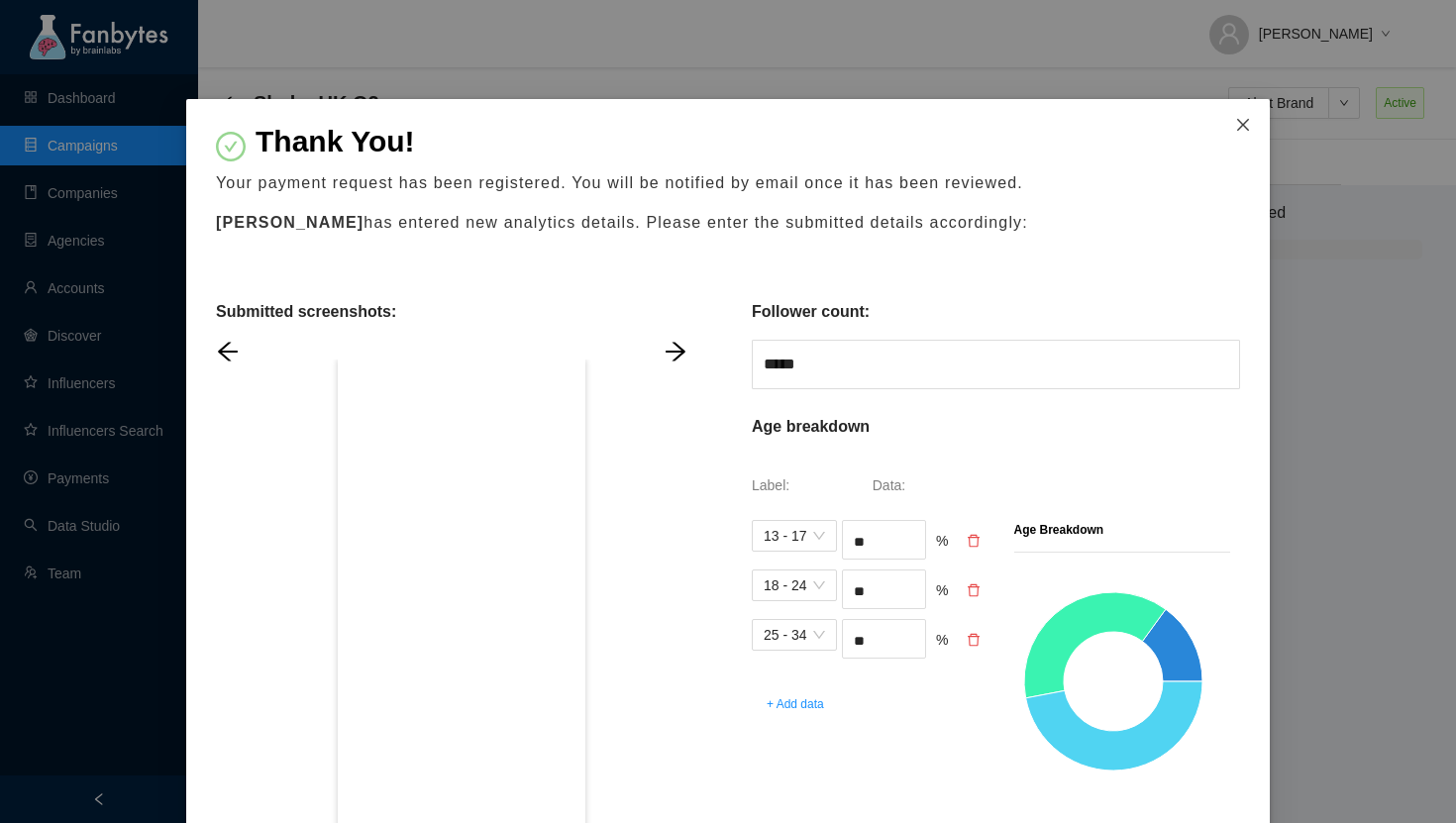 click 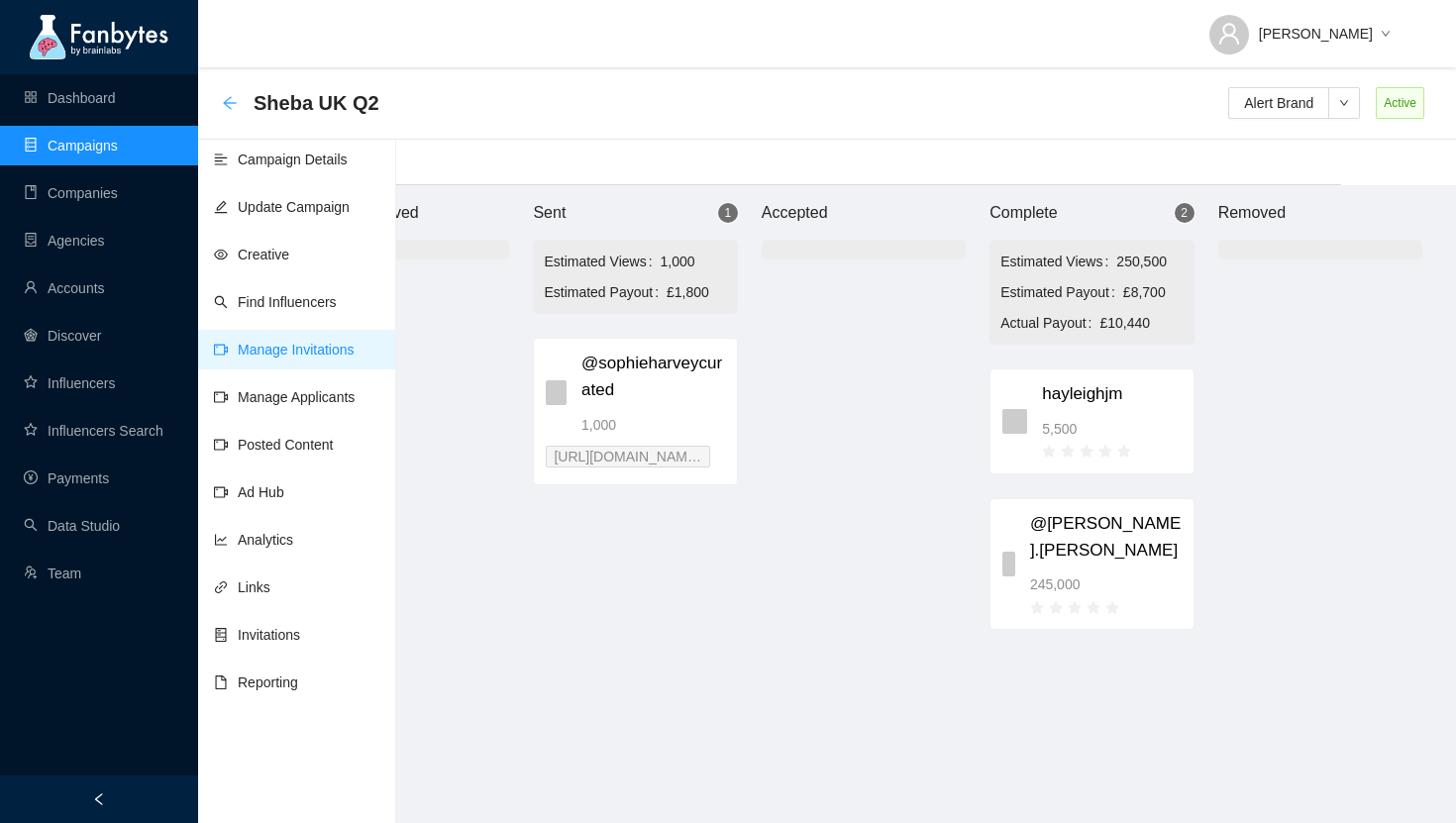 click 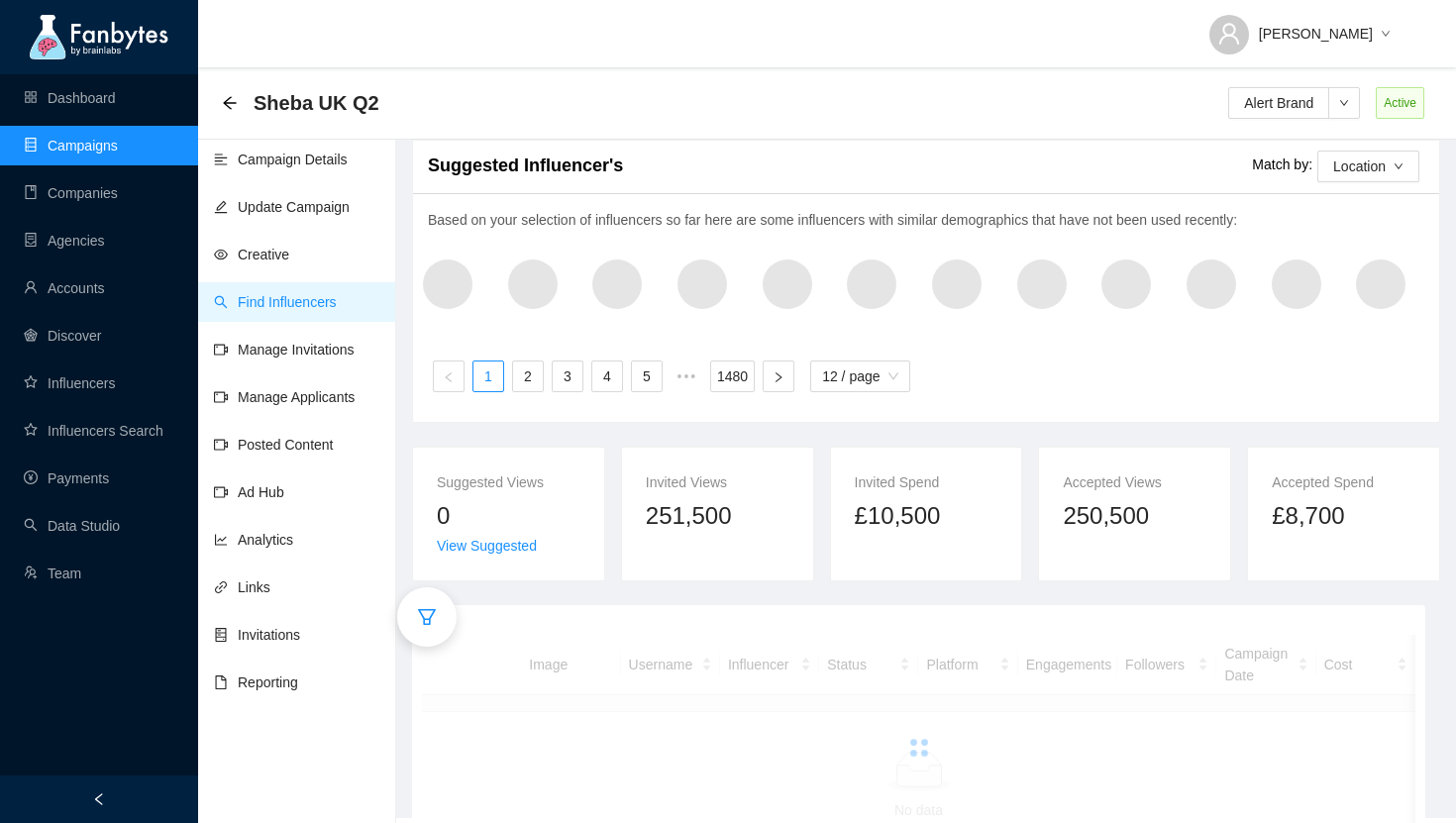 click on "Campaigns" at bounding box center (70, 146) 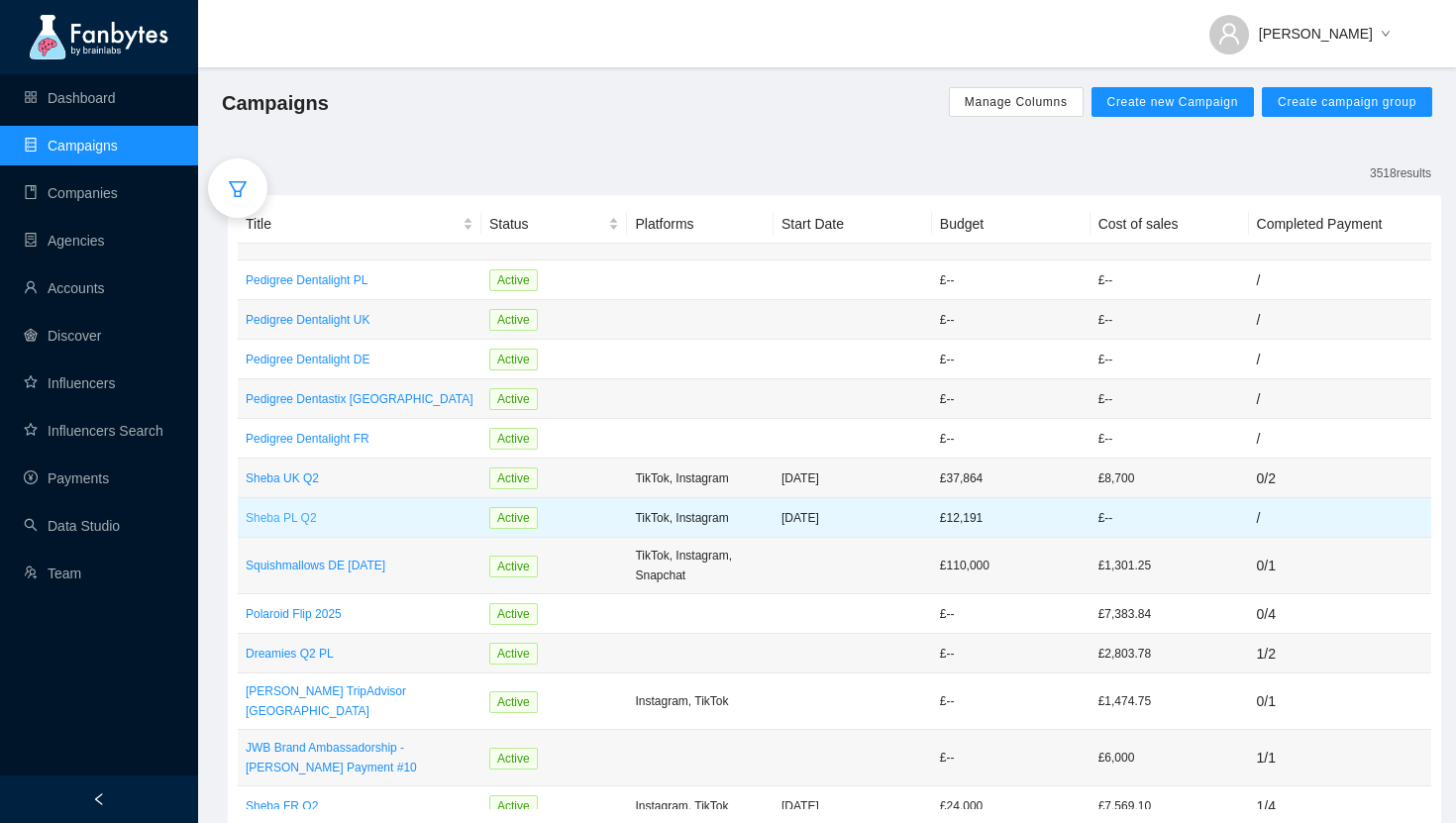 click on "Sheba PL Q2" at bounding box center [360, 518] 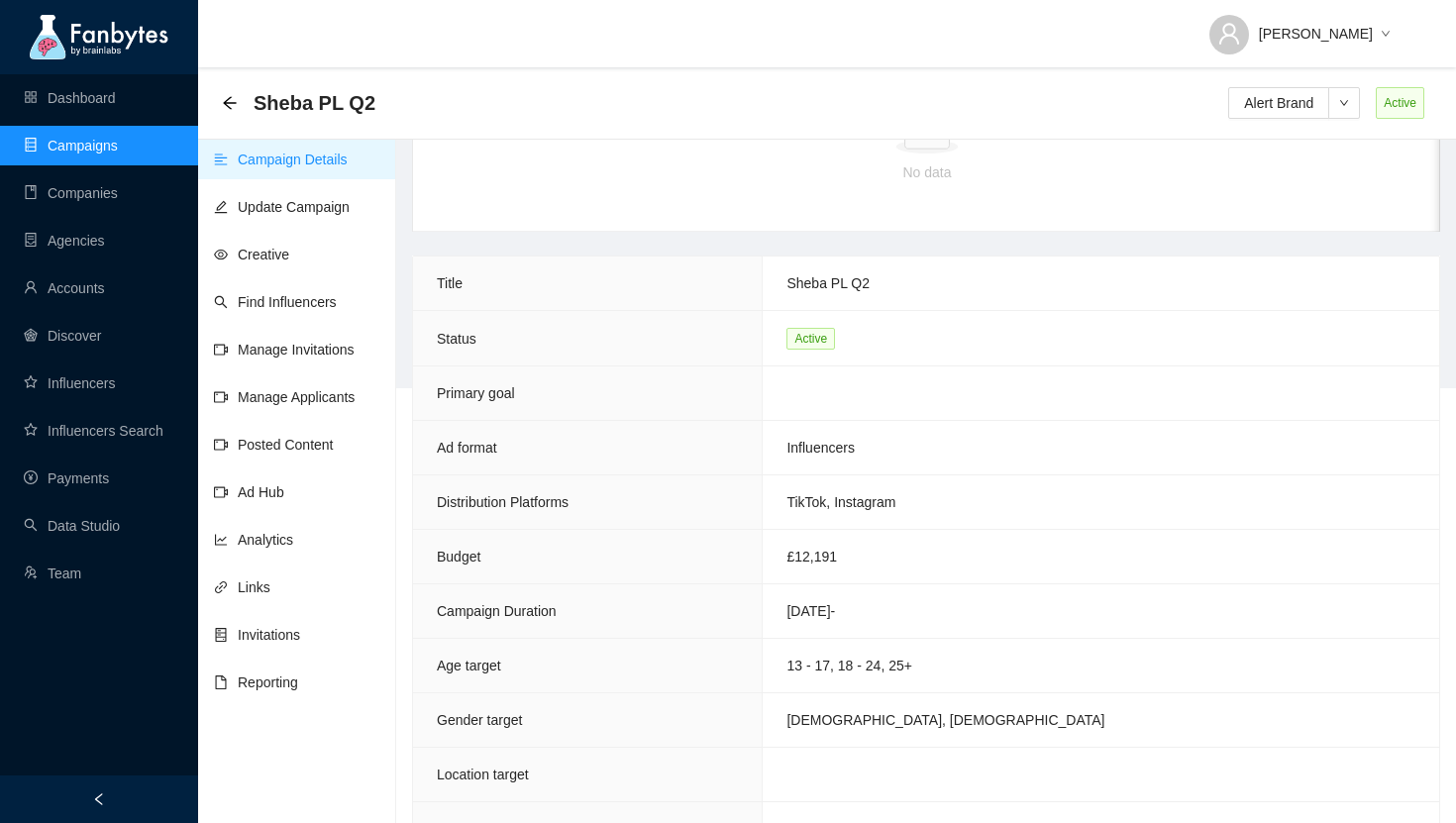 scroll, scrollTop: 0, scrollLeft: 0, axis: both 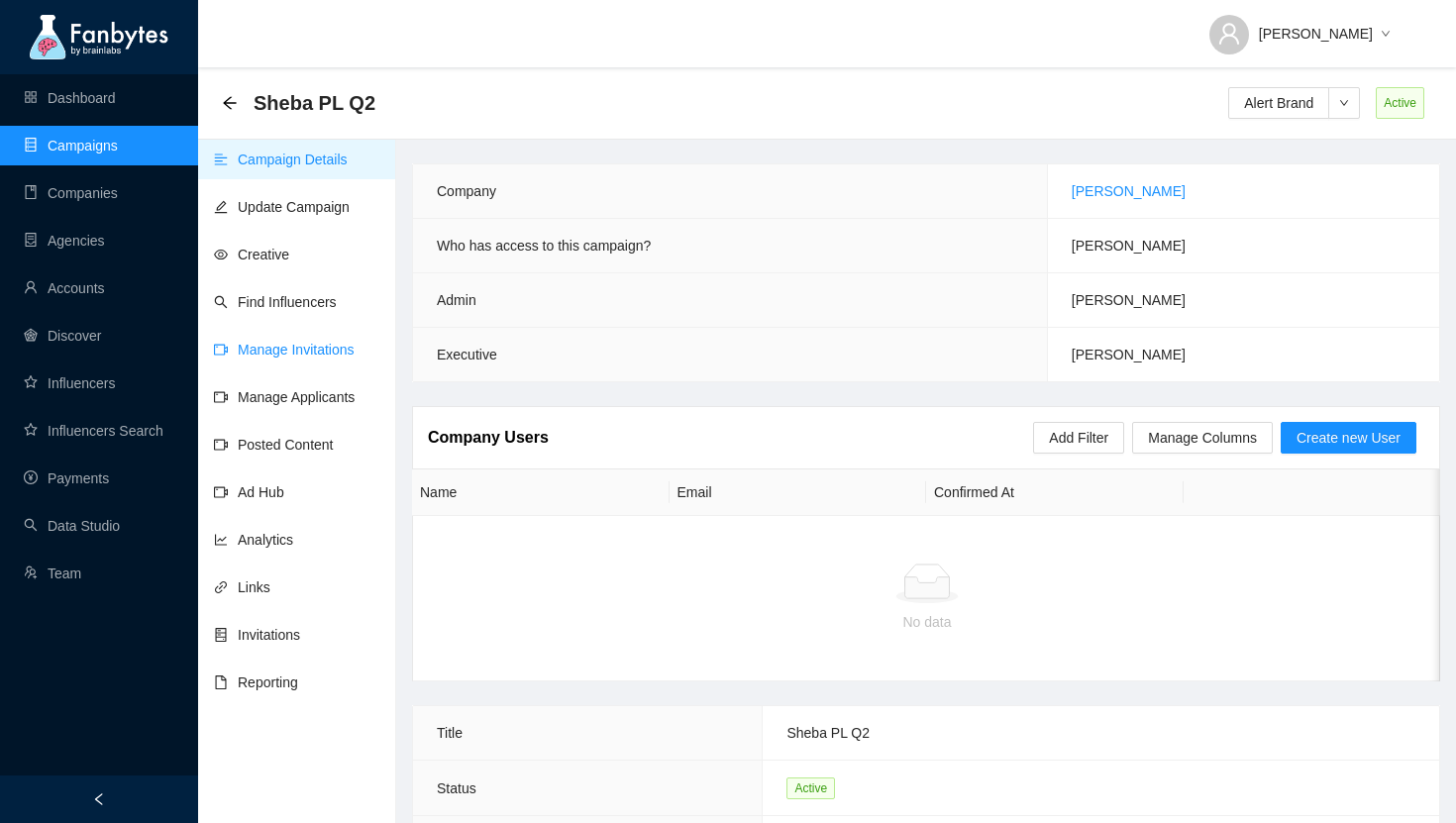 click on "Manage Invitations" at bounding box center (284, 350) 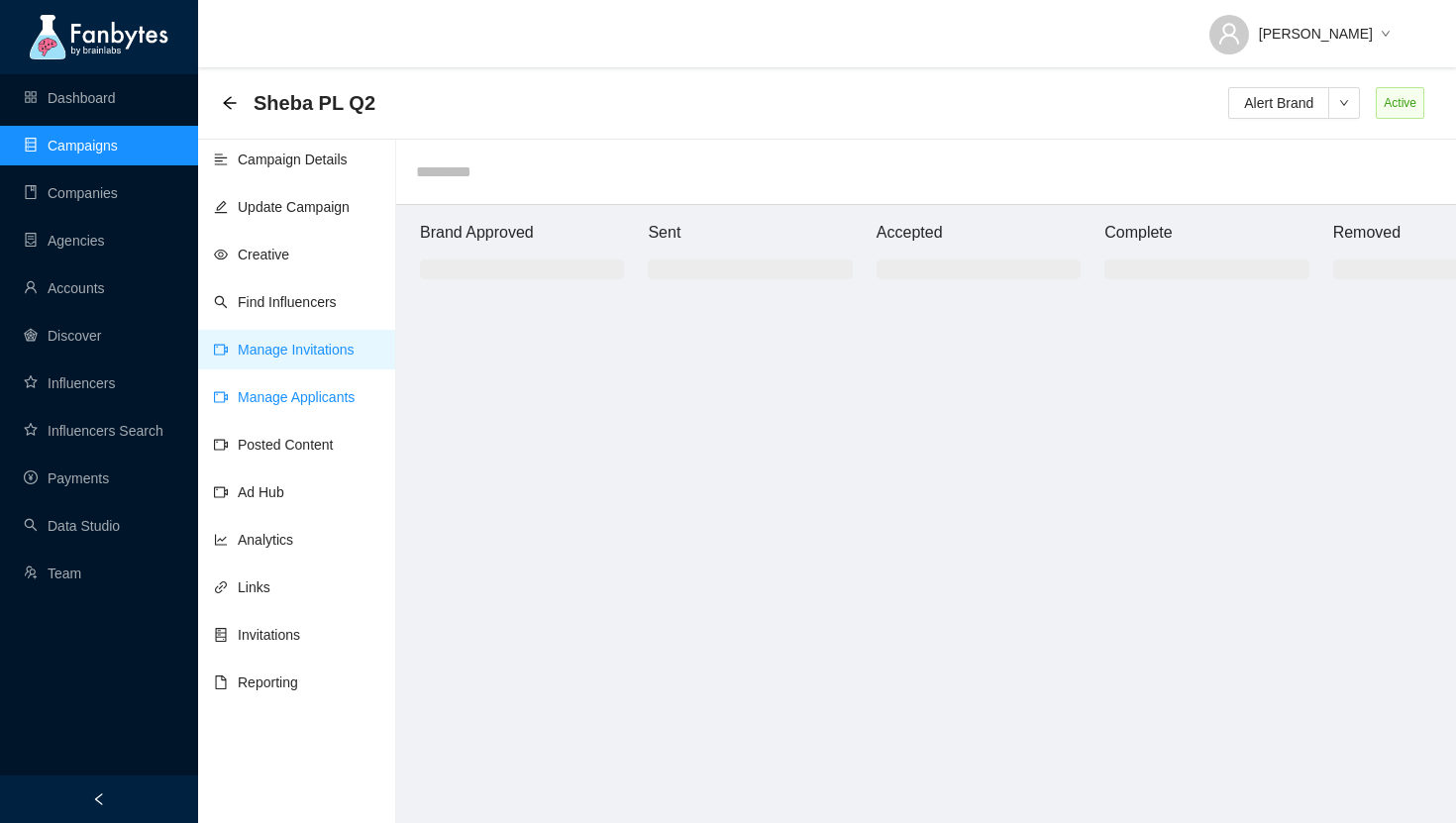 click on "Manage Applicants" at bounding box center [284, 397] 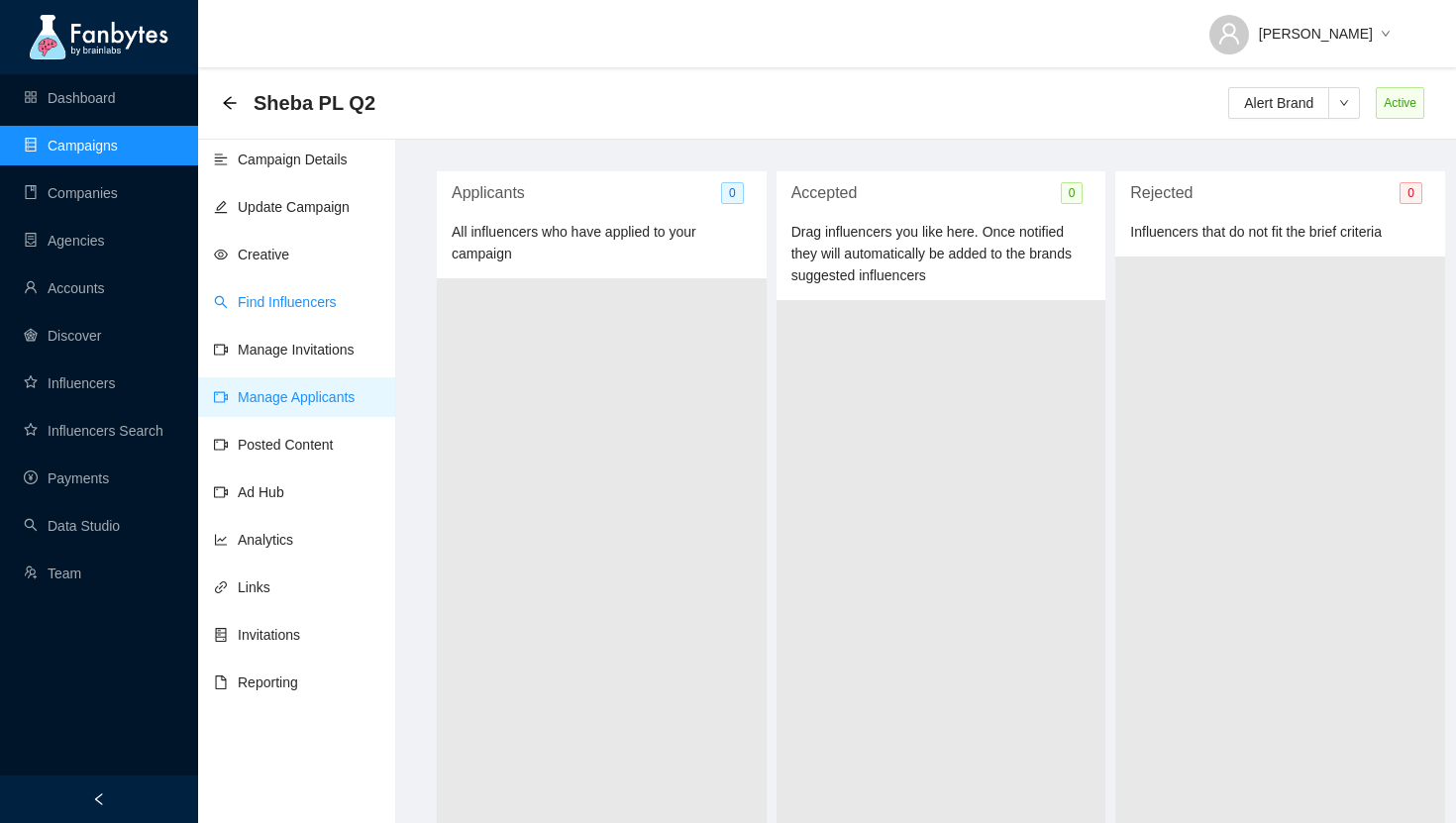 click on "Find Influencers" at bounding box center [275, 302] 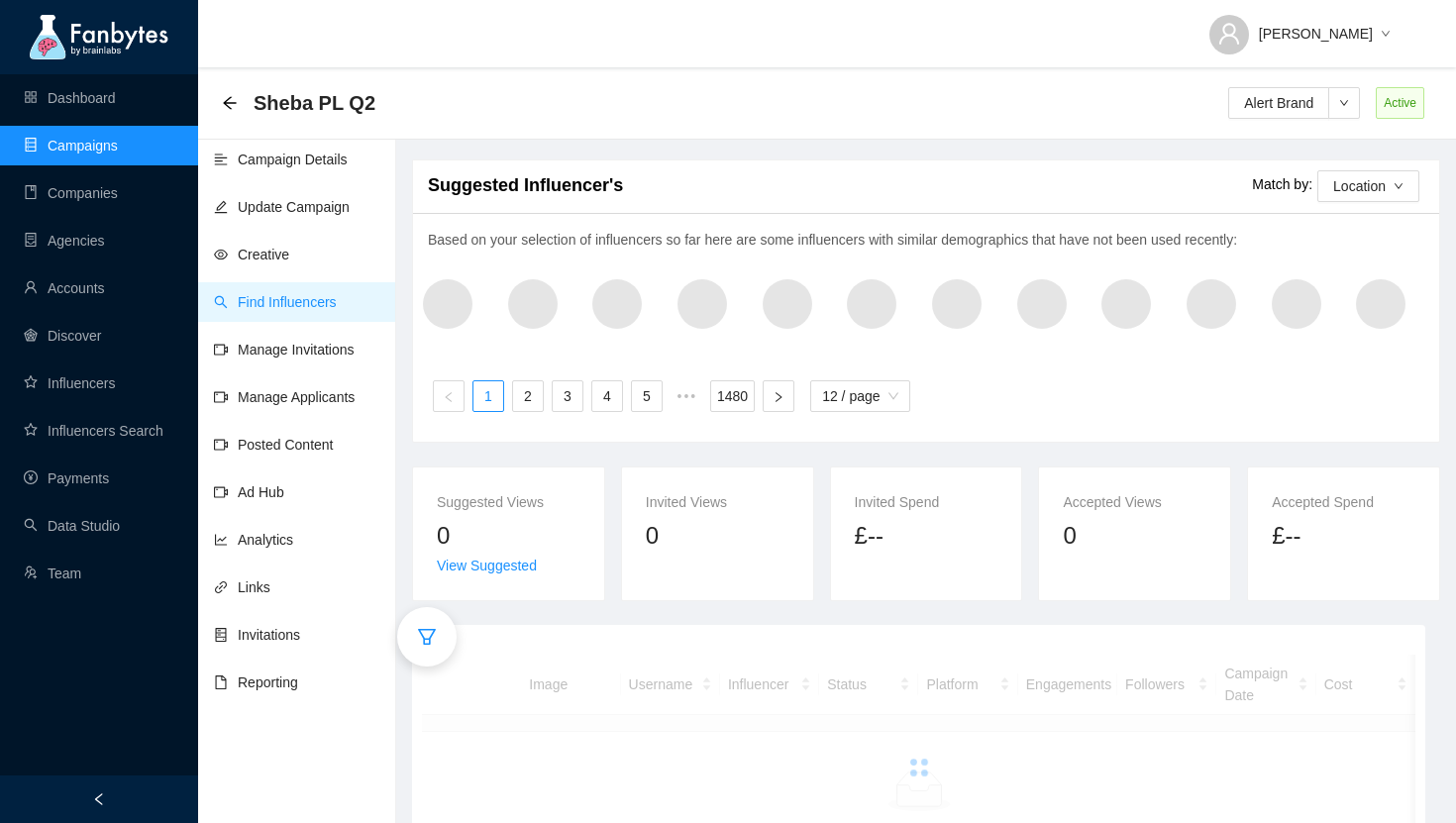 scroll, scrollTop: 67, scrollLeft: 0, axis: vertical 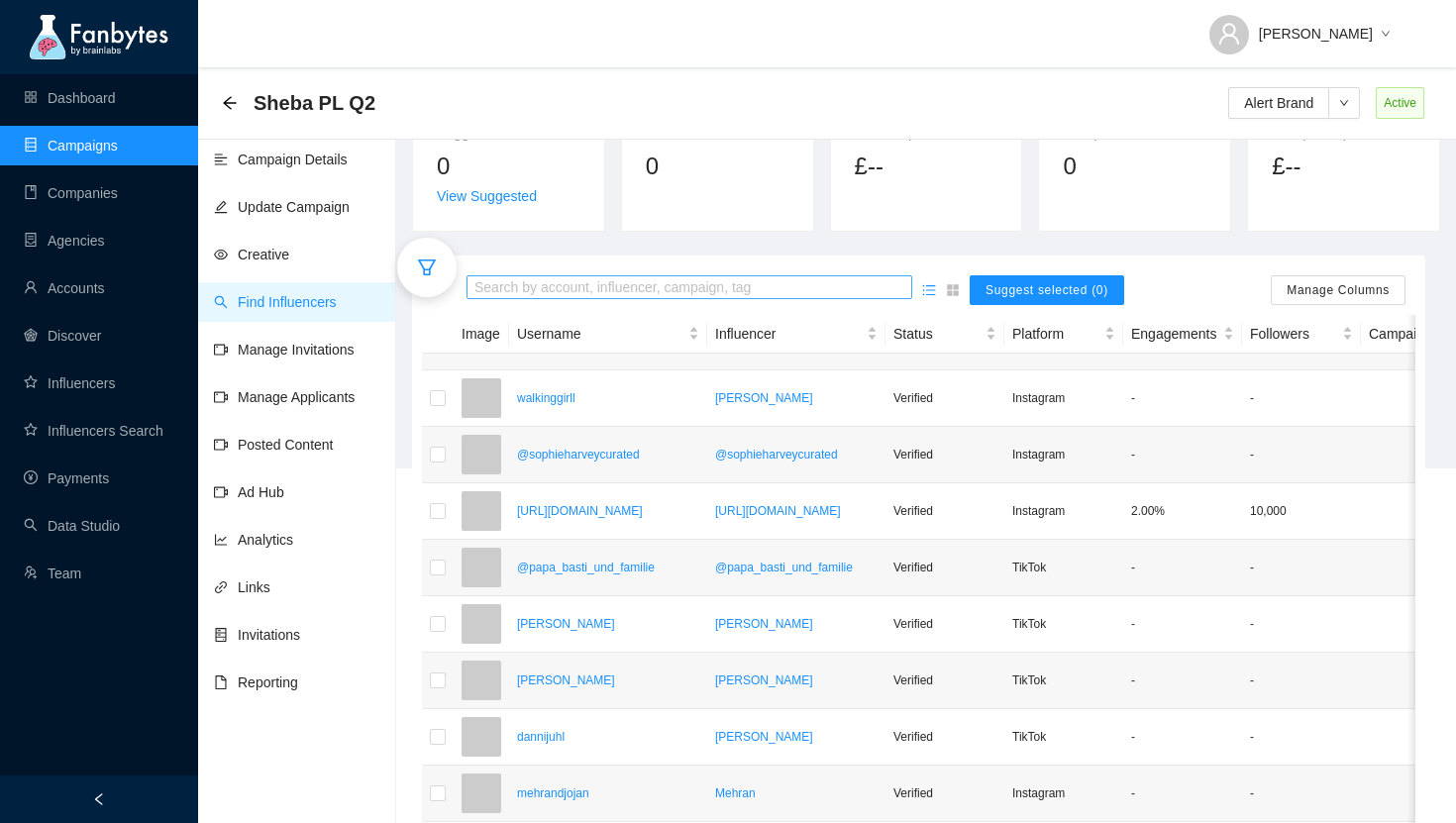 click at bounding box center [689, 288] 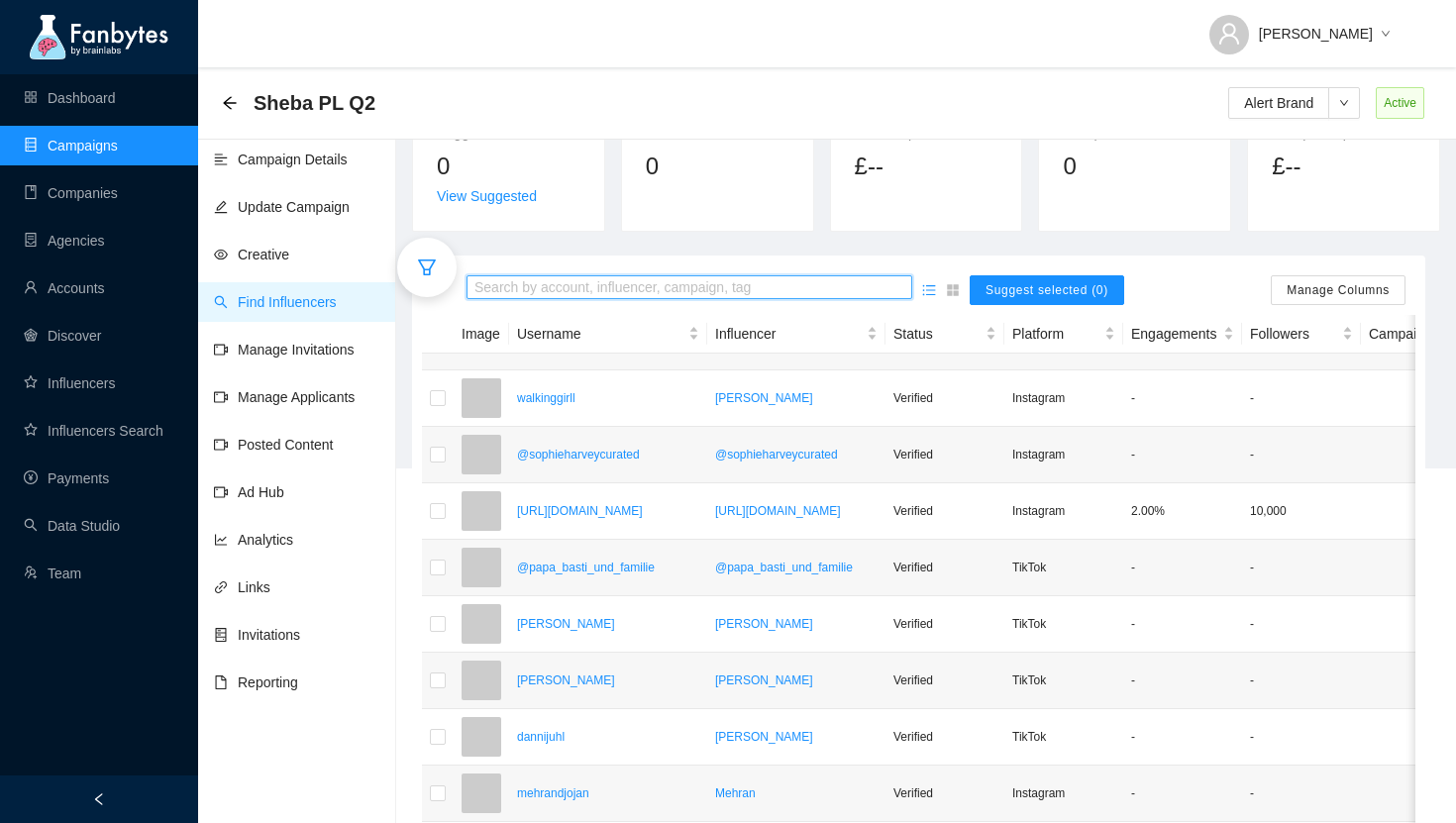 paste on "**********" 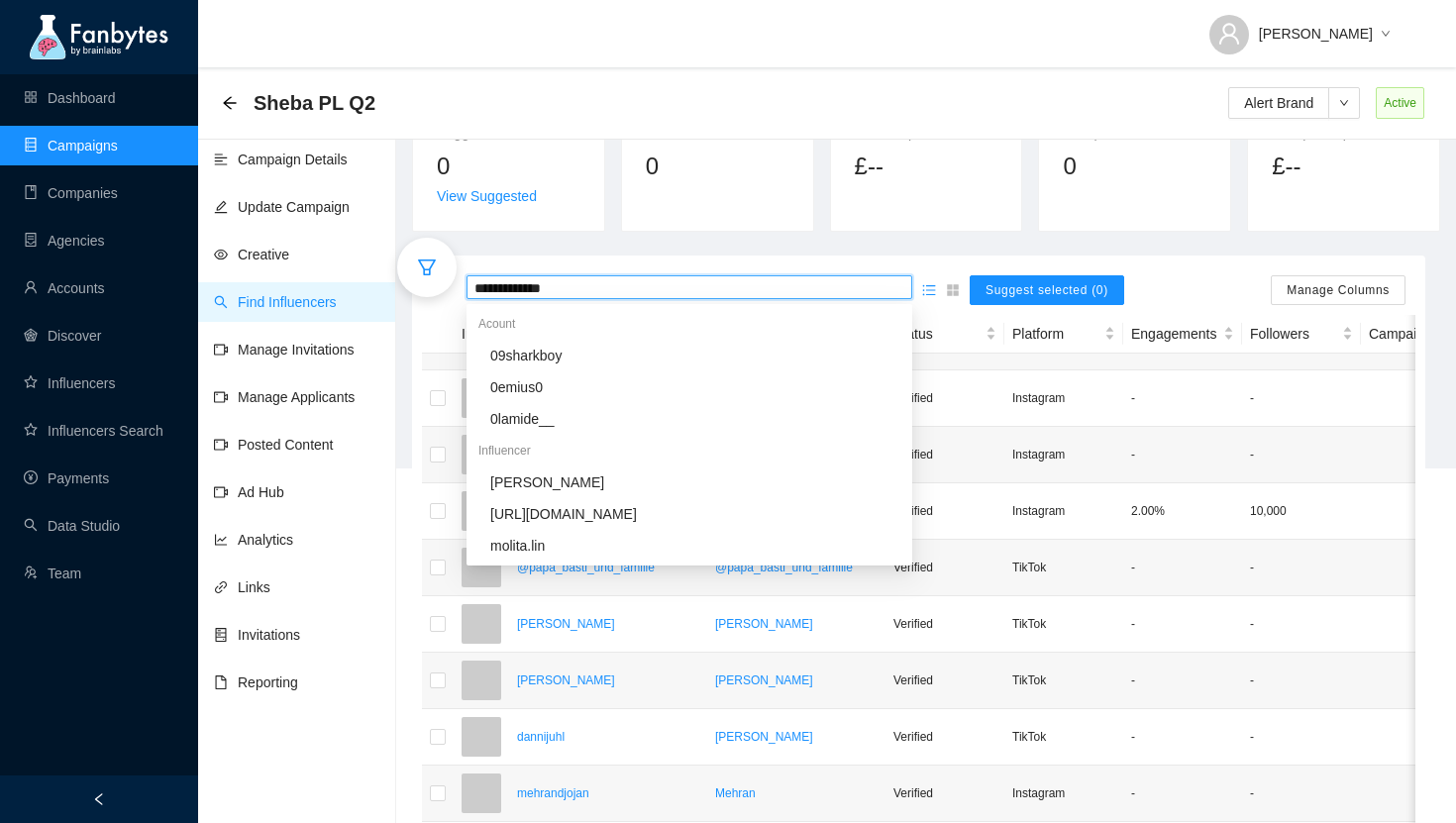 click on "**********" at bounding box center [689, 288] 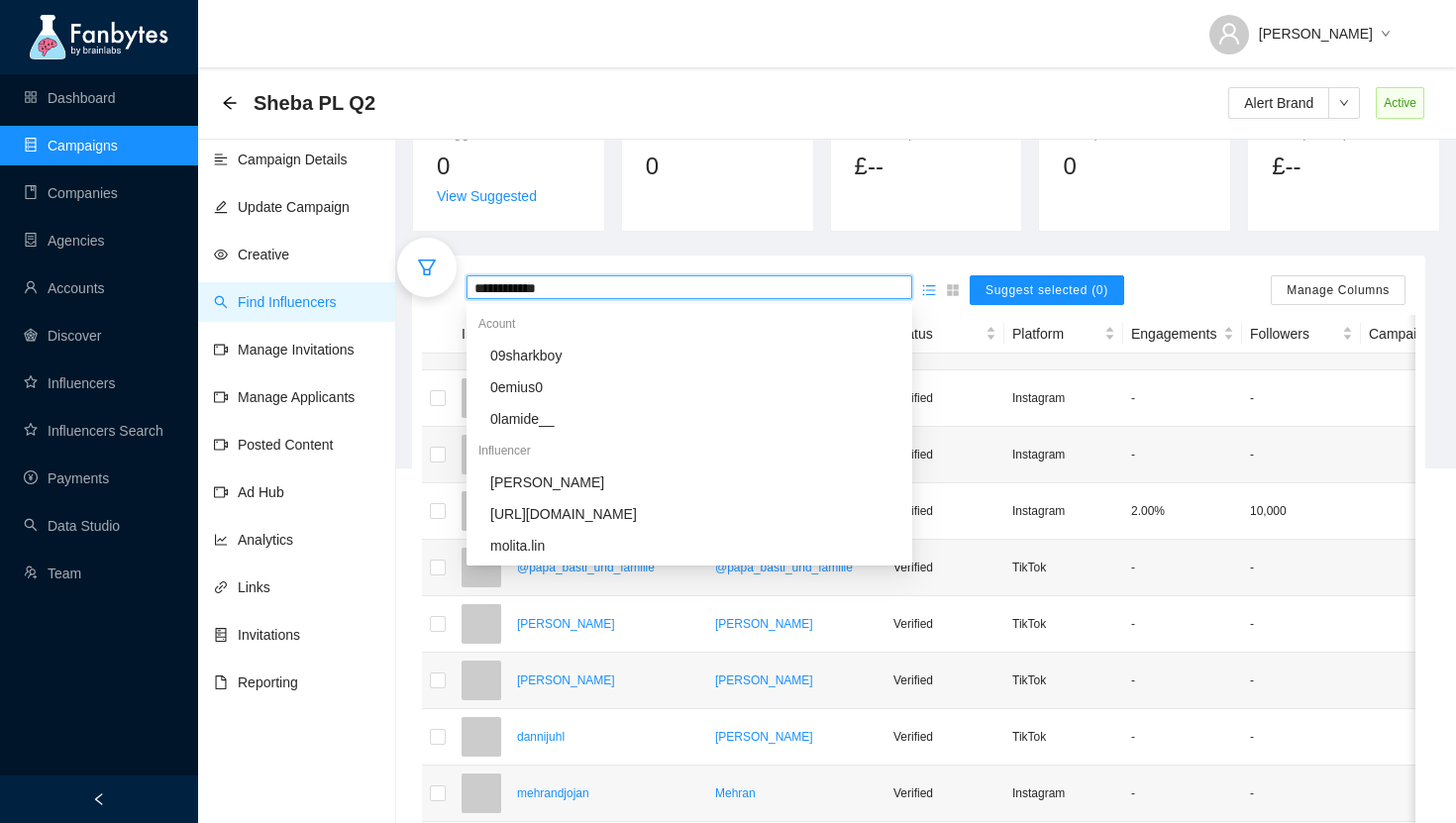 click on "**********" at bounding box center [689, 288] 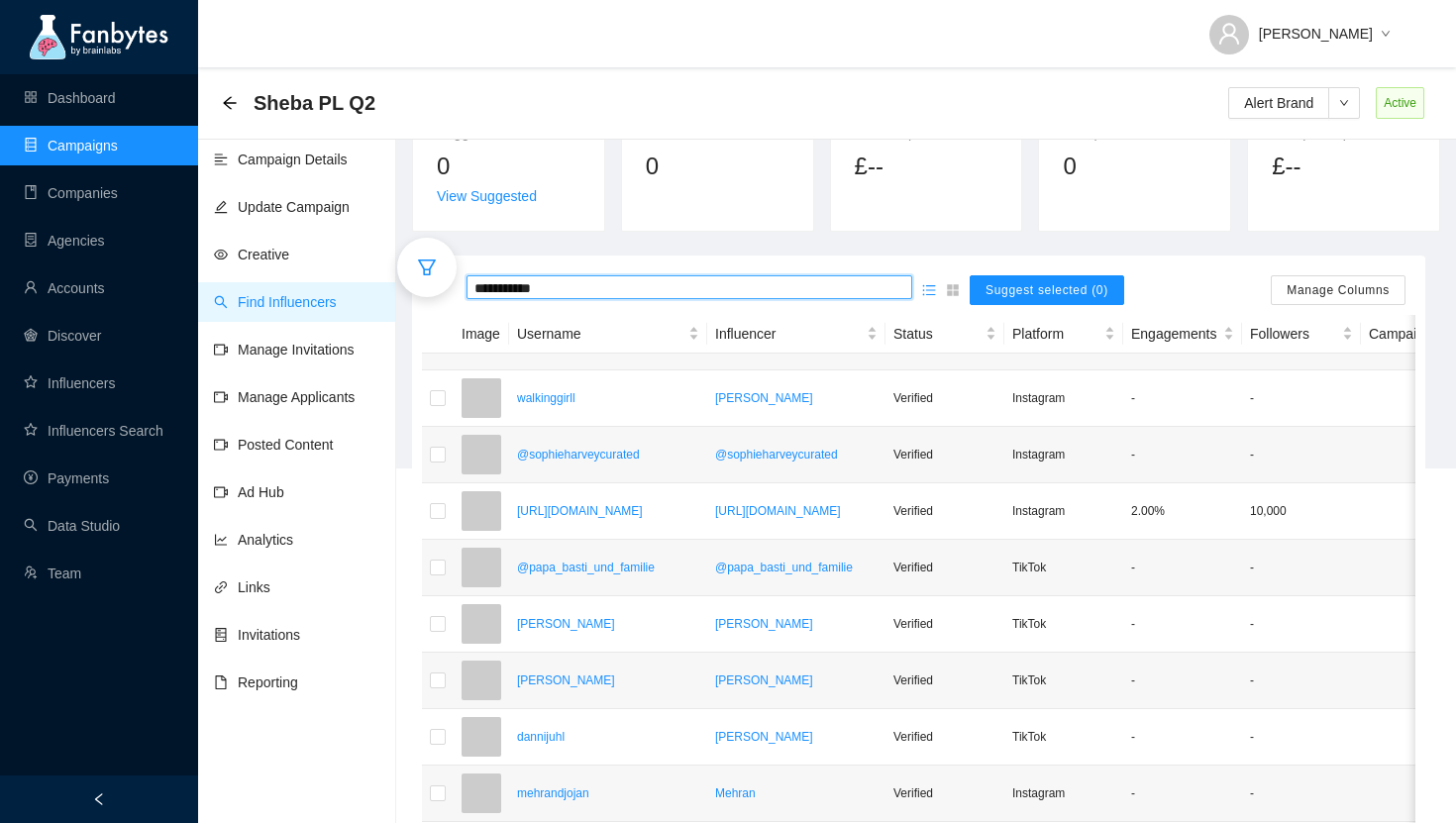 type on "**********" 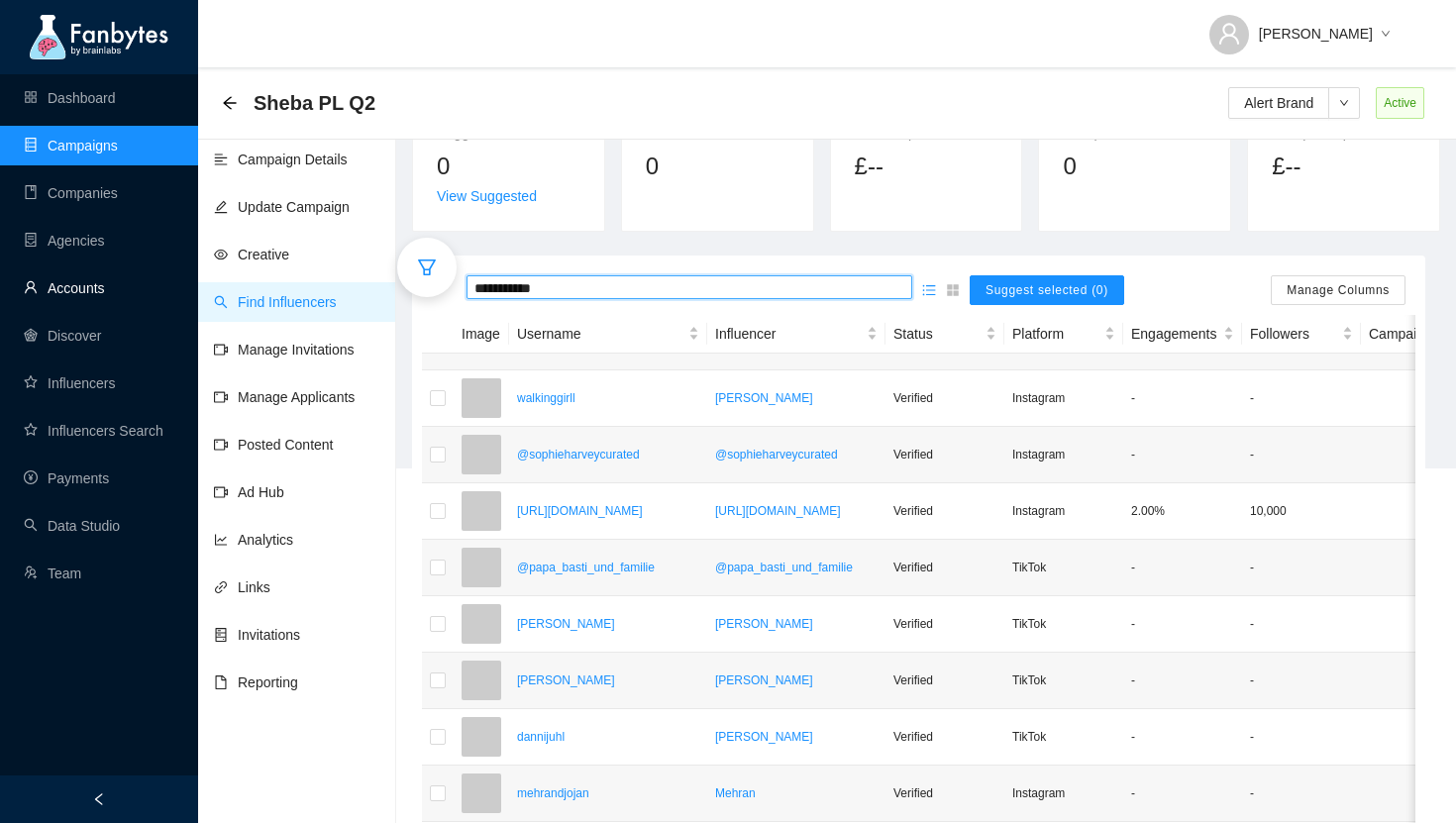 click on "Accounts" at bounding box center [64, 288] 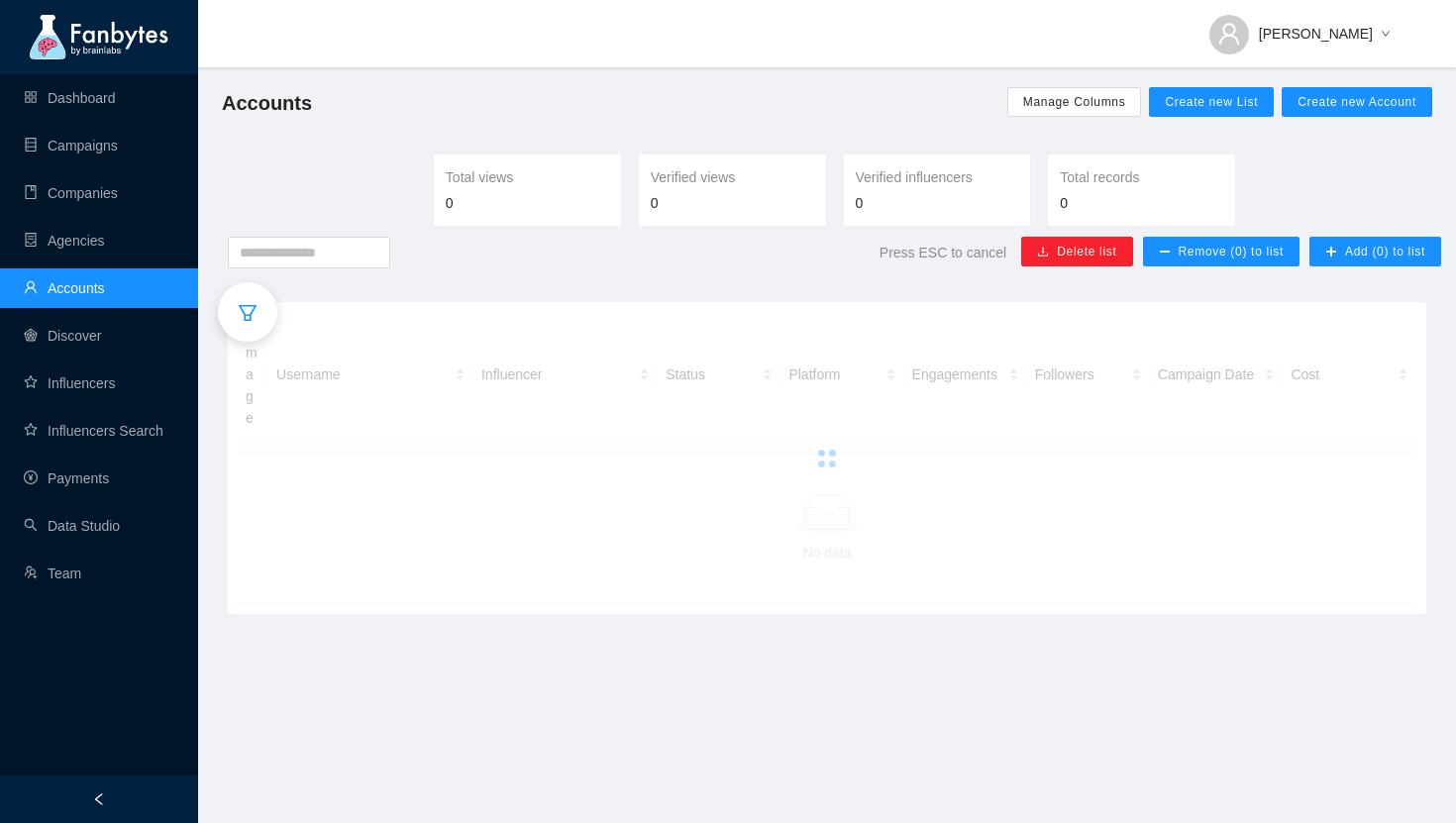 scroll, scrollTop: 0, scrollLeft: 0, axis: both 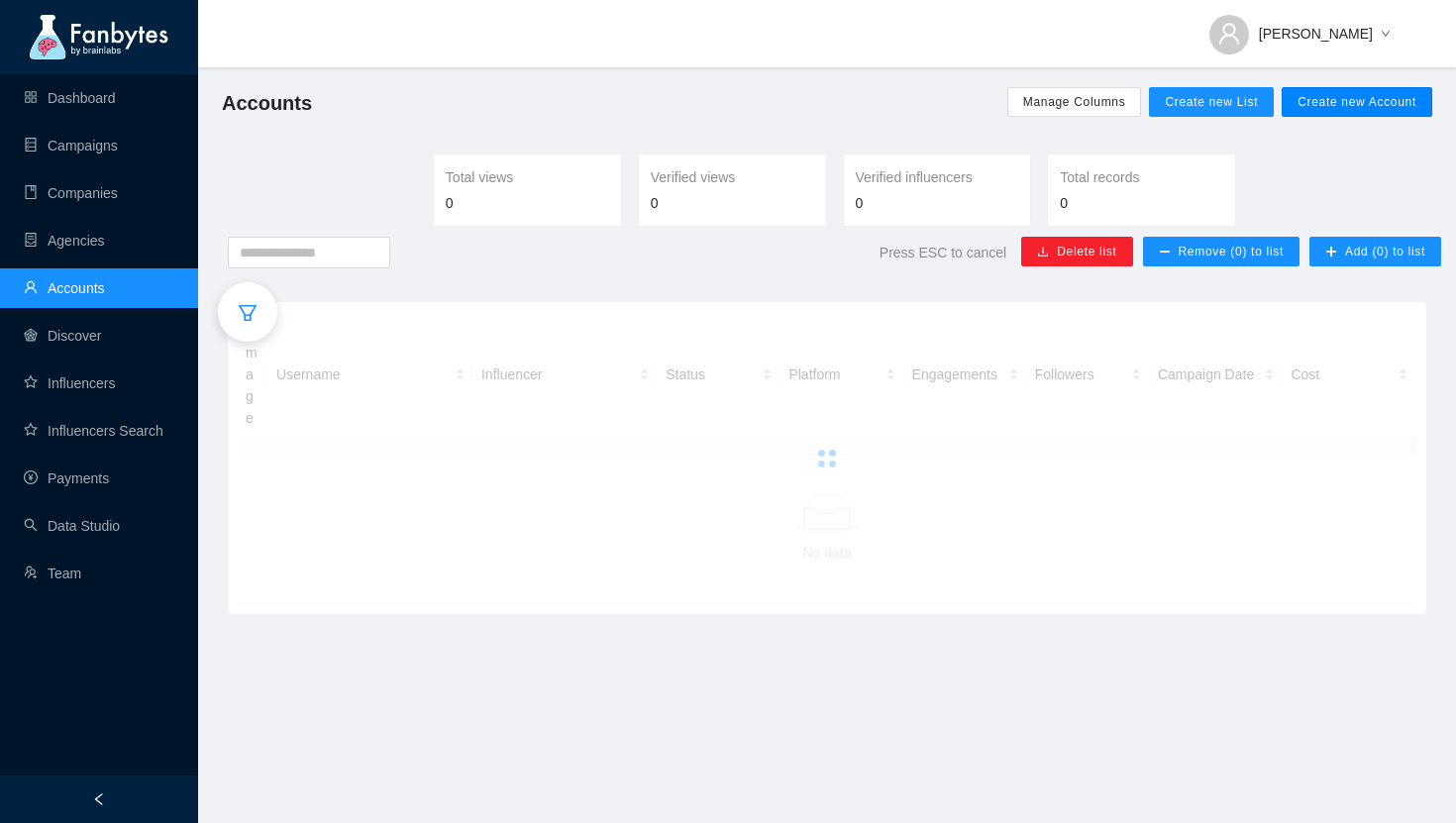 click on "Create new Account" at bounding box center [1357, 102] 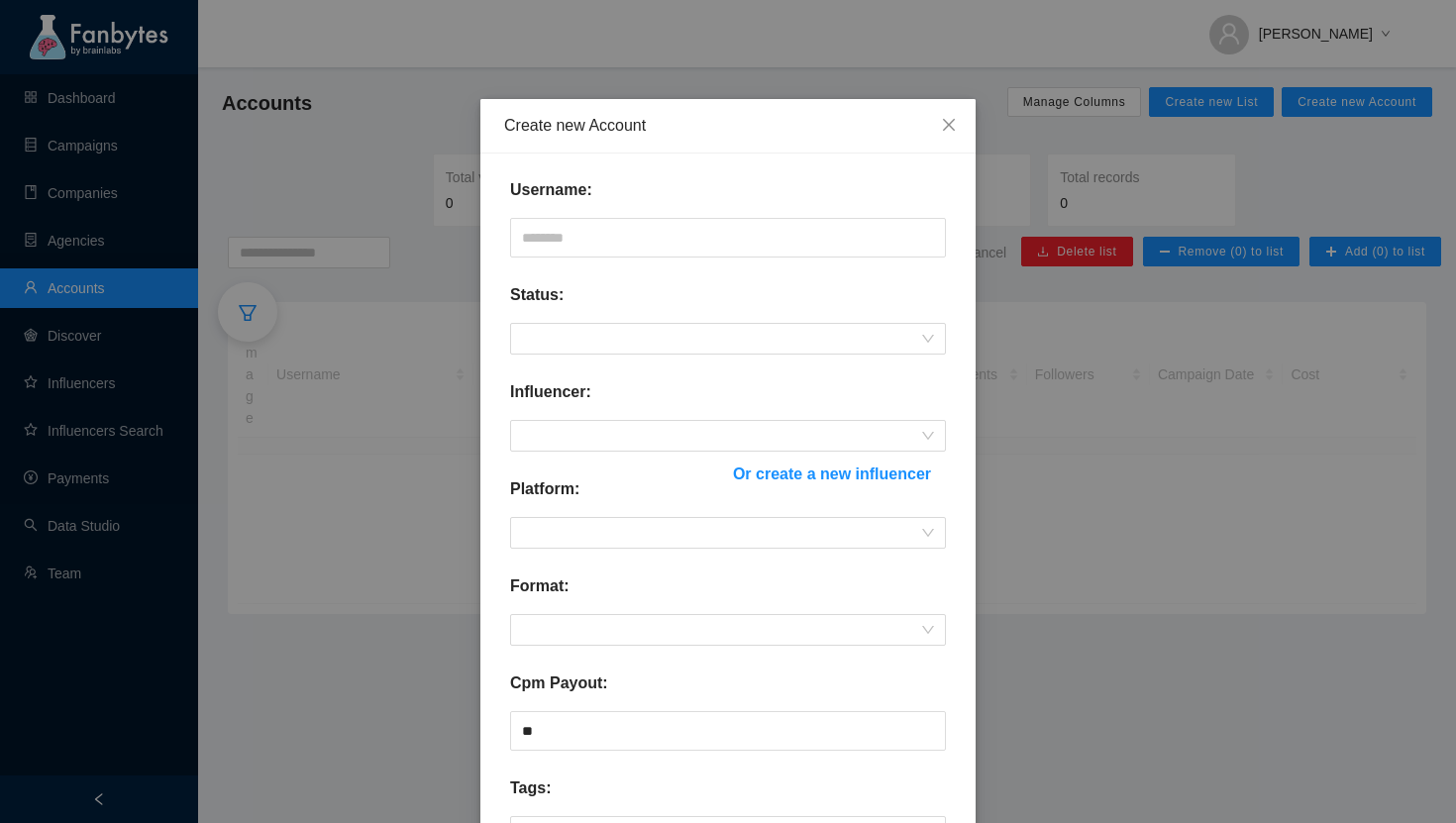 click on "Or create a new influencer" at bounding box center (832, 473) 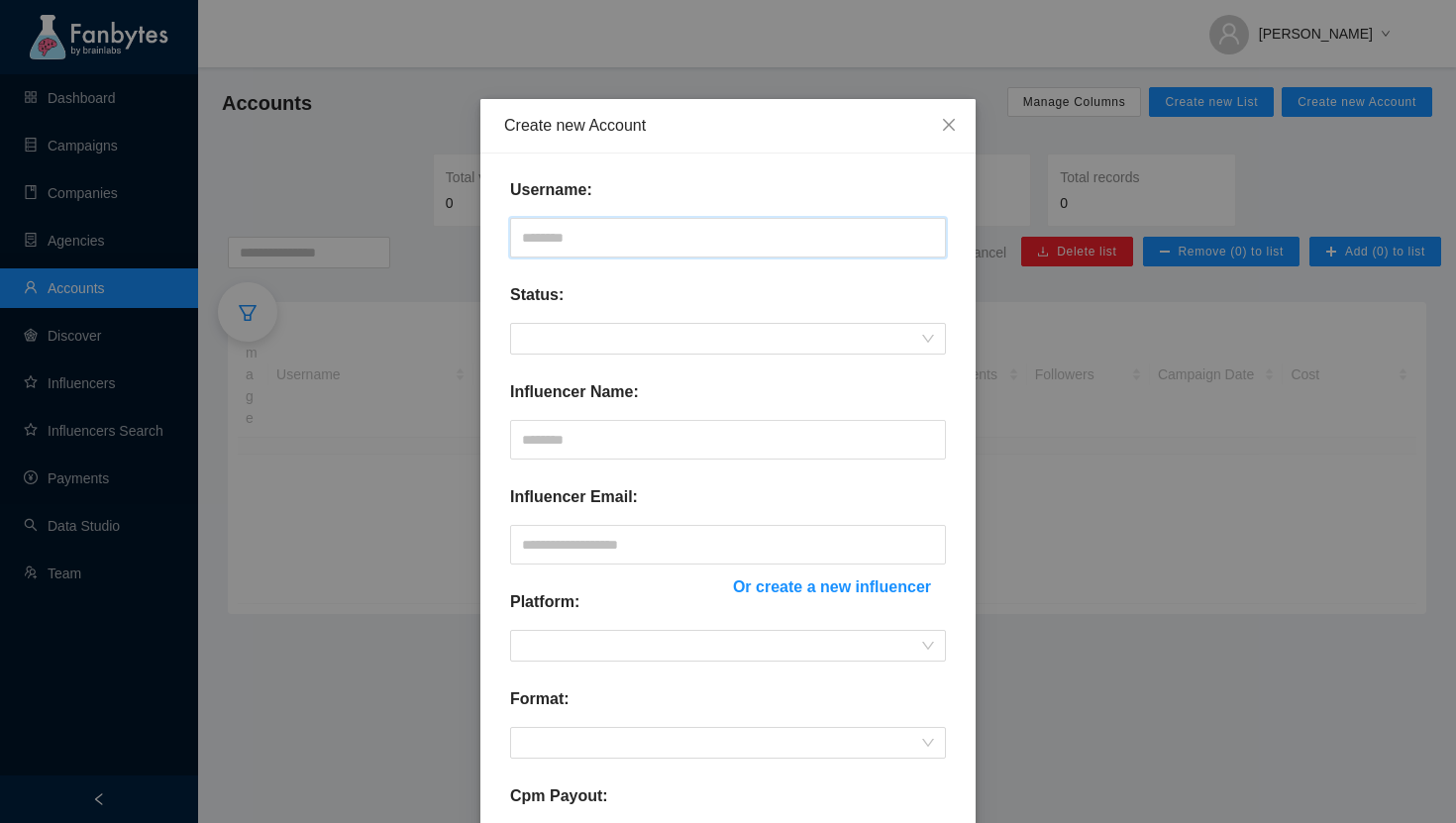 click at bounding box center (728, 238) 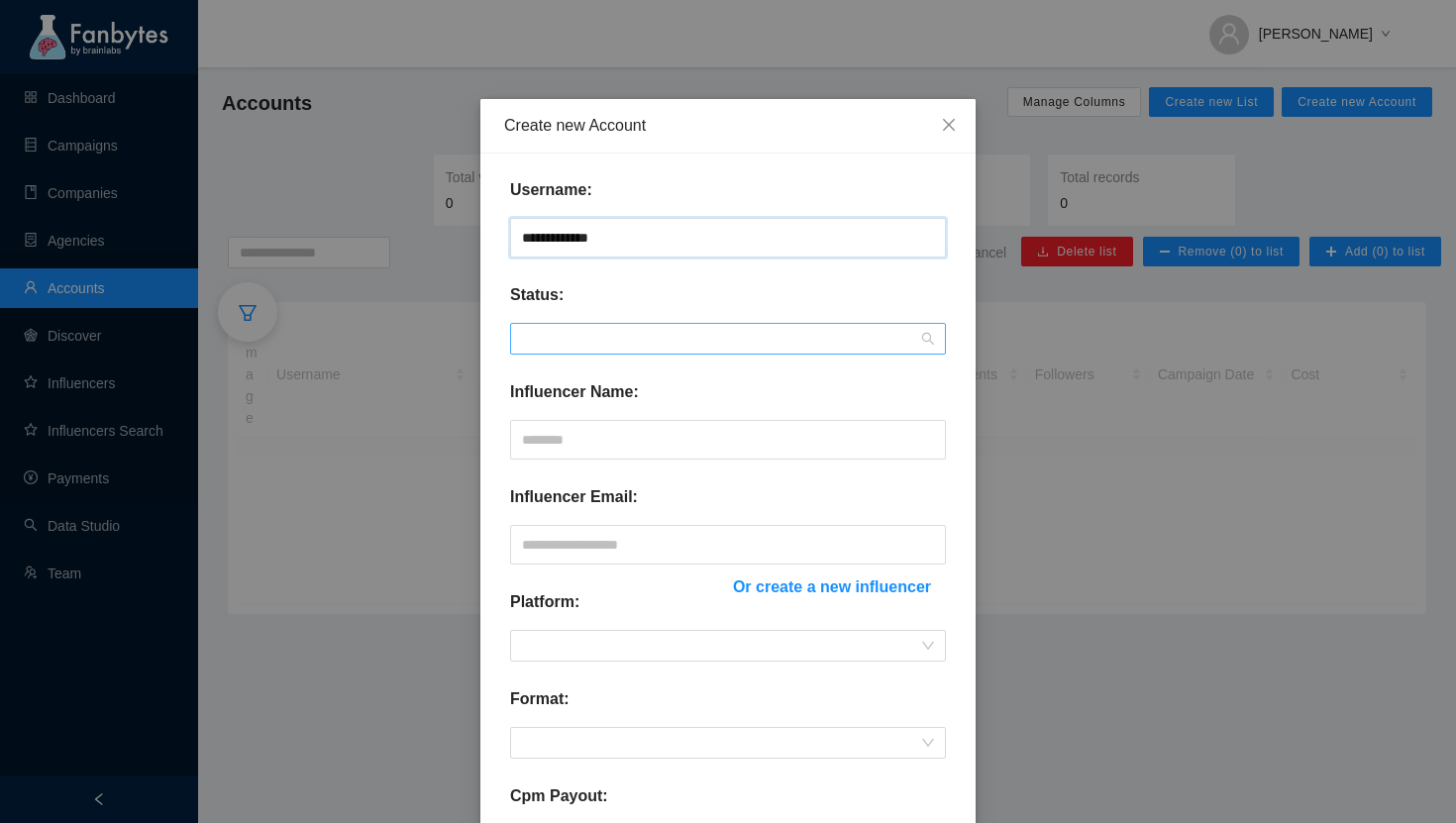 click at bounding box center (728, 339) 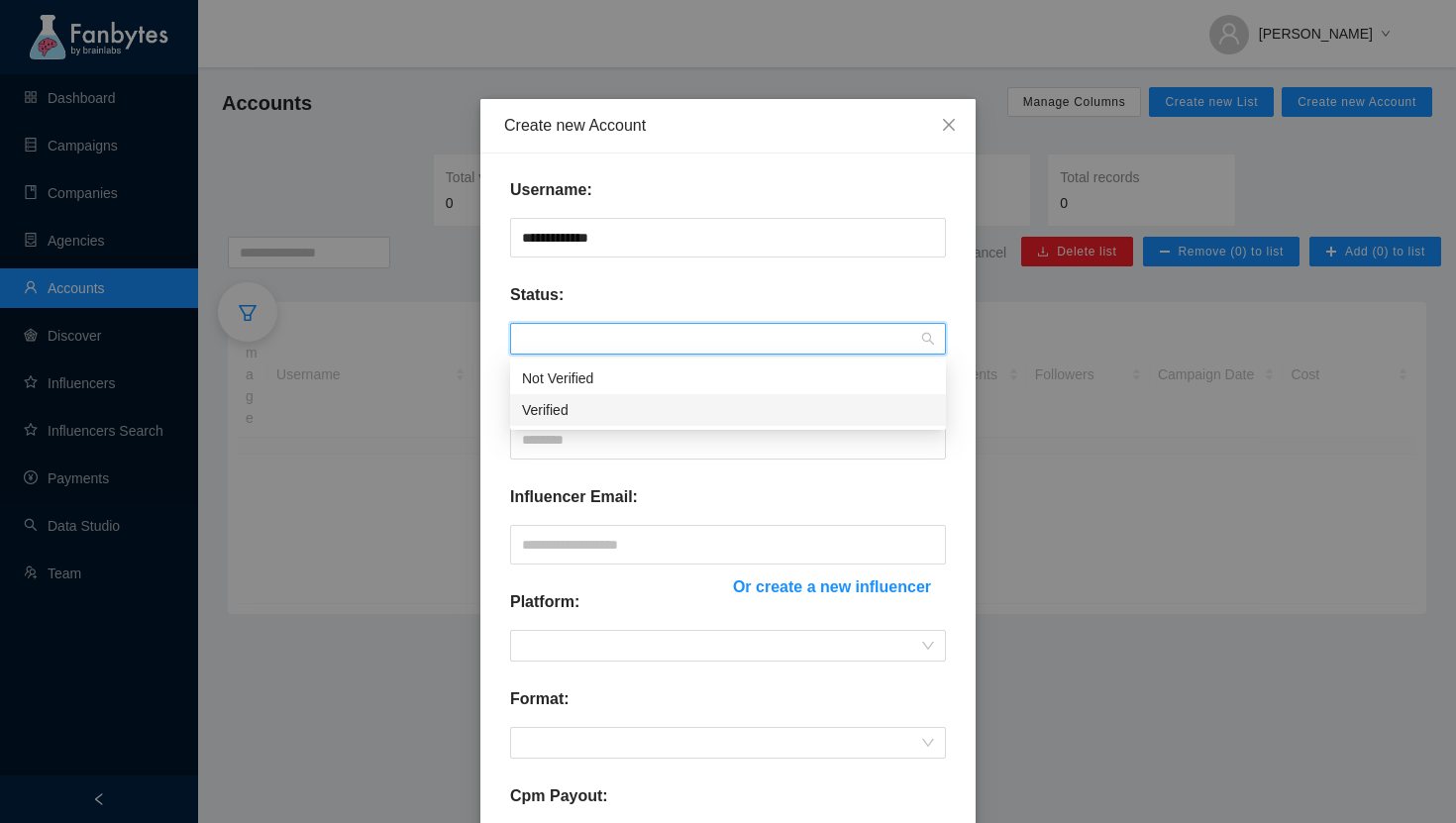 click on "Verified" at bounding box center [728, 410] 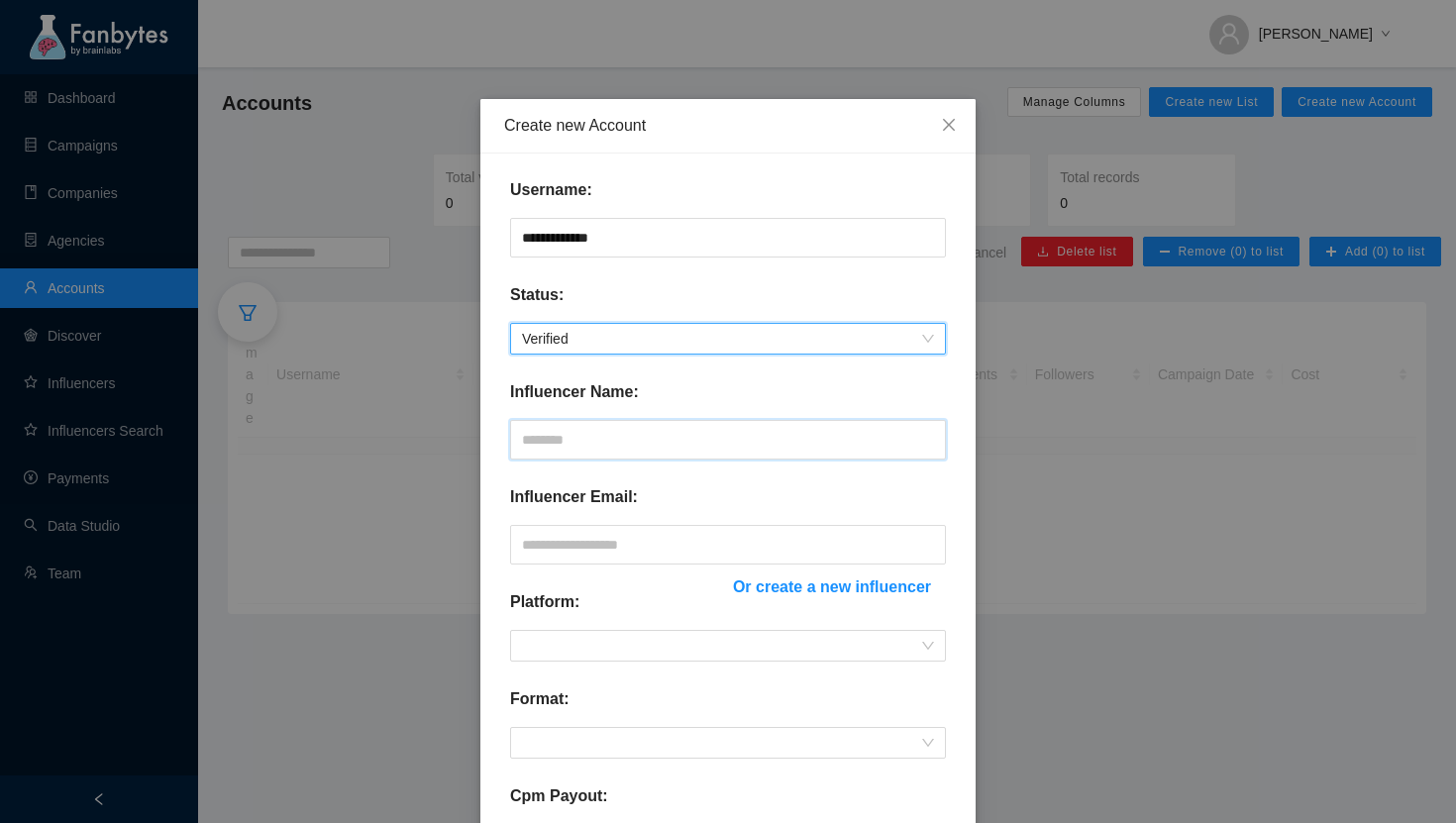 click at bounding box center (728, 440) 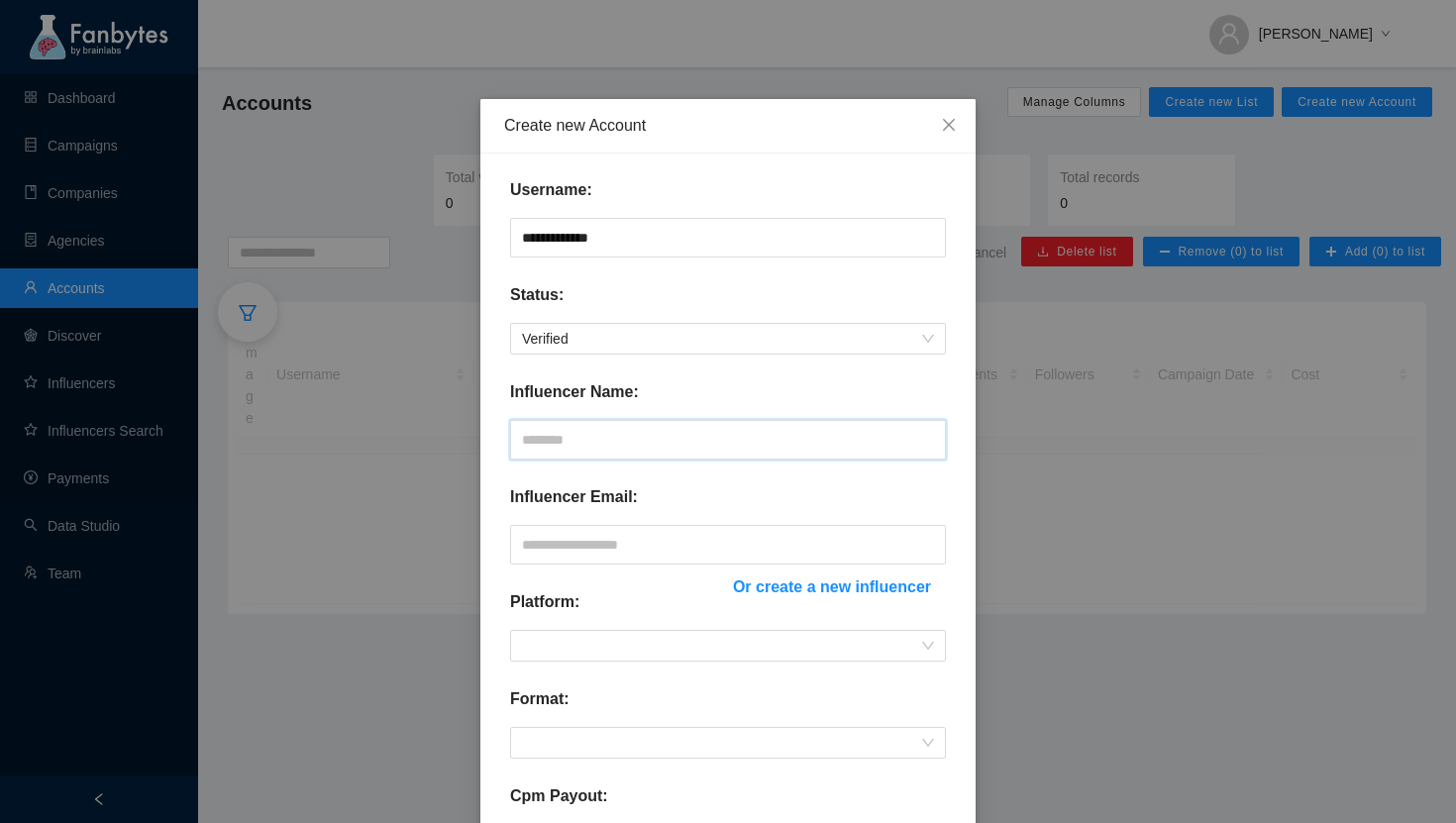 paste on "**********" 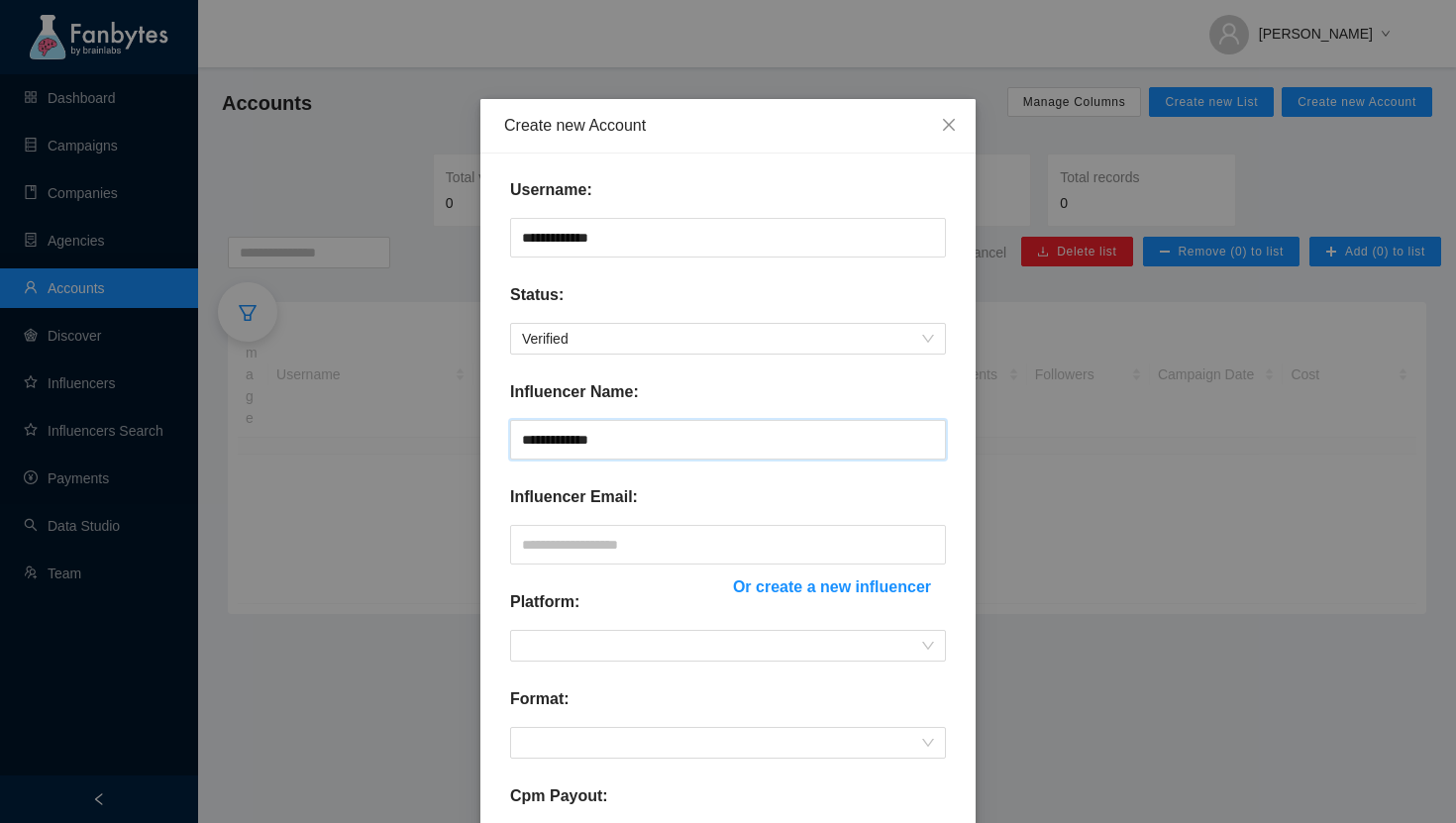 type on "**********" 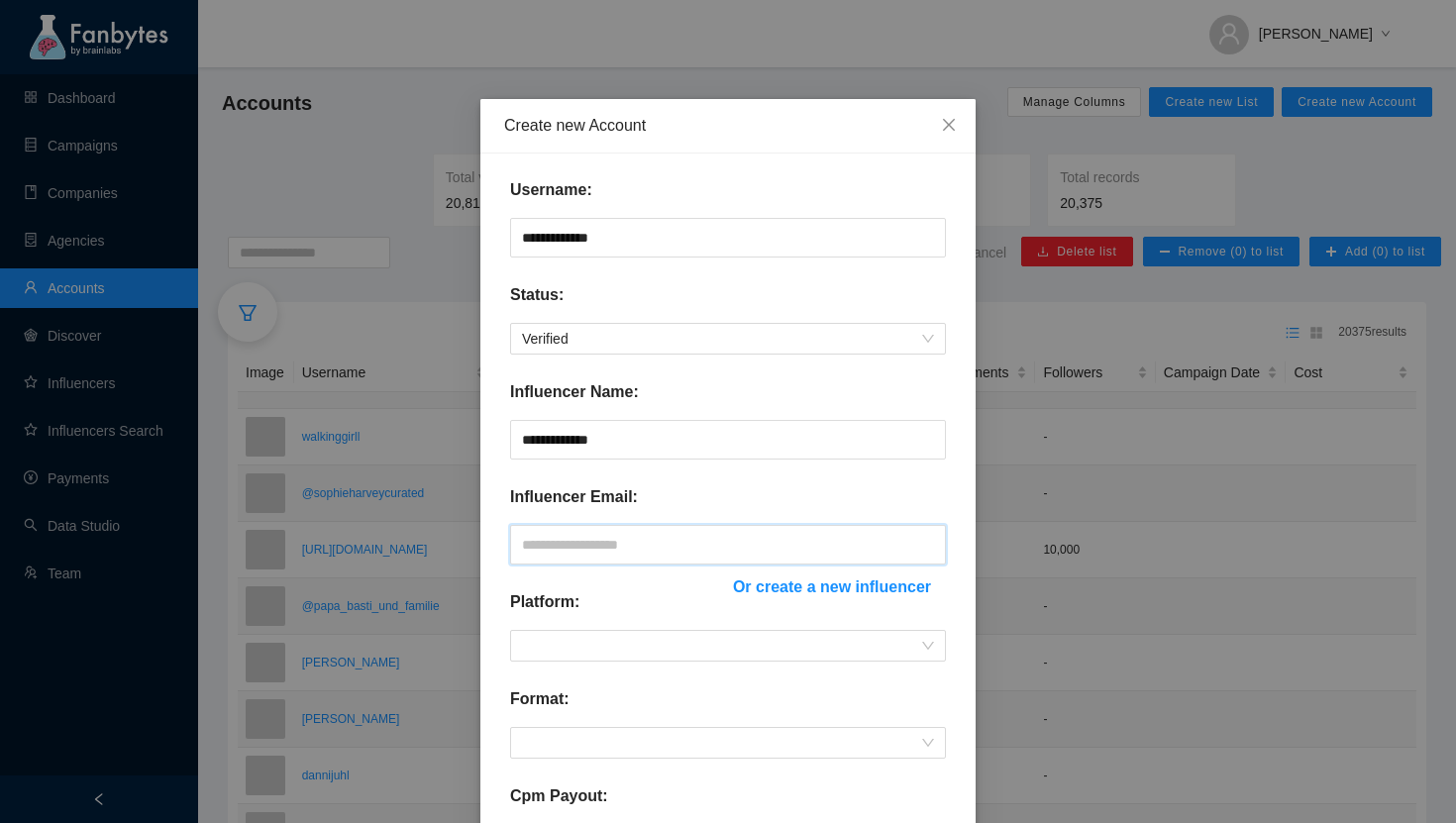 click at bounding box center (728, 545) 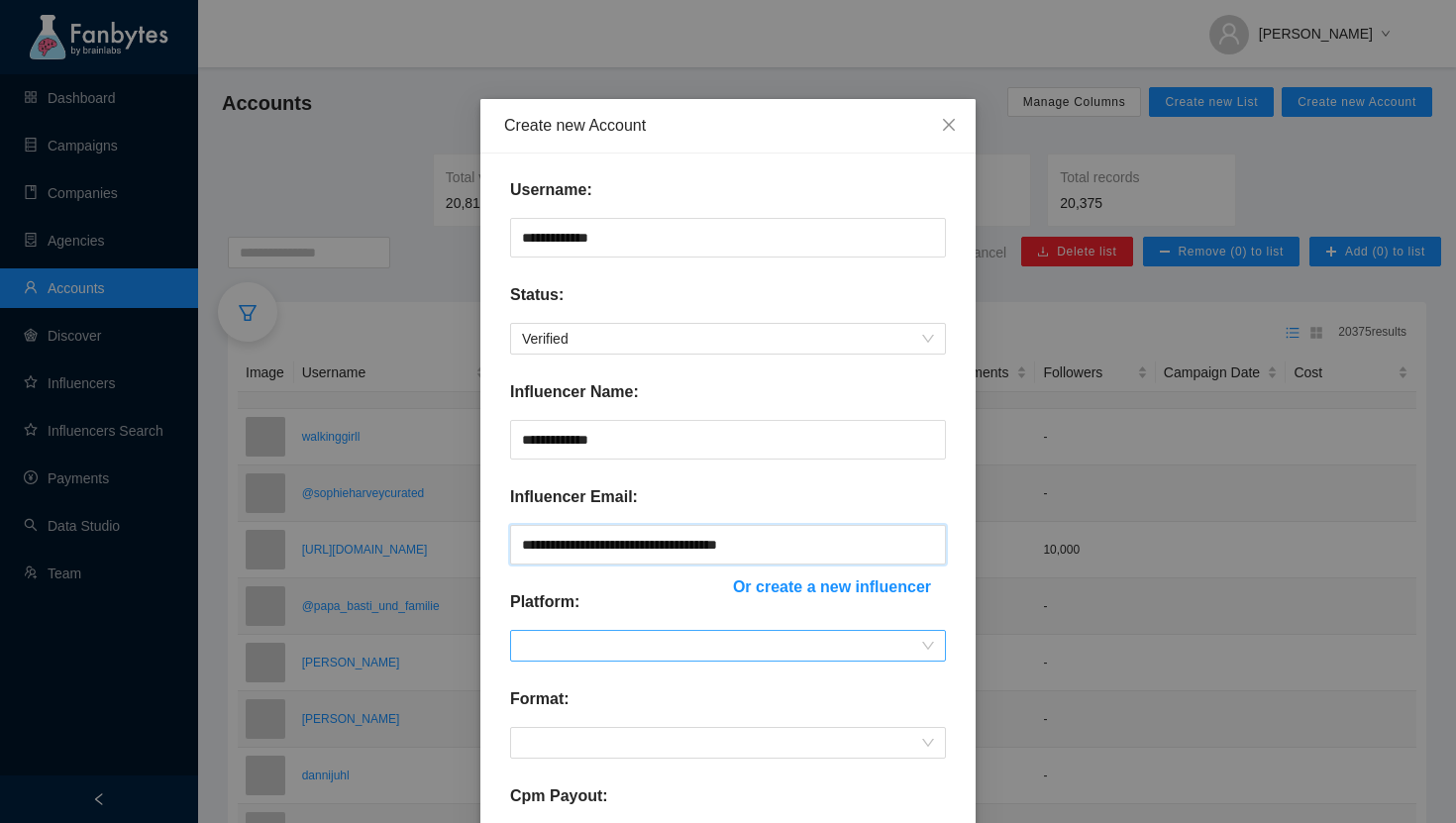 click at bounding box center [728, 646] 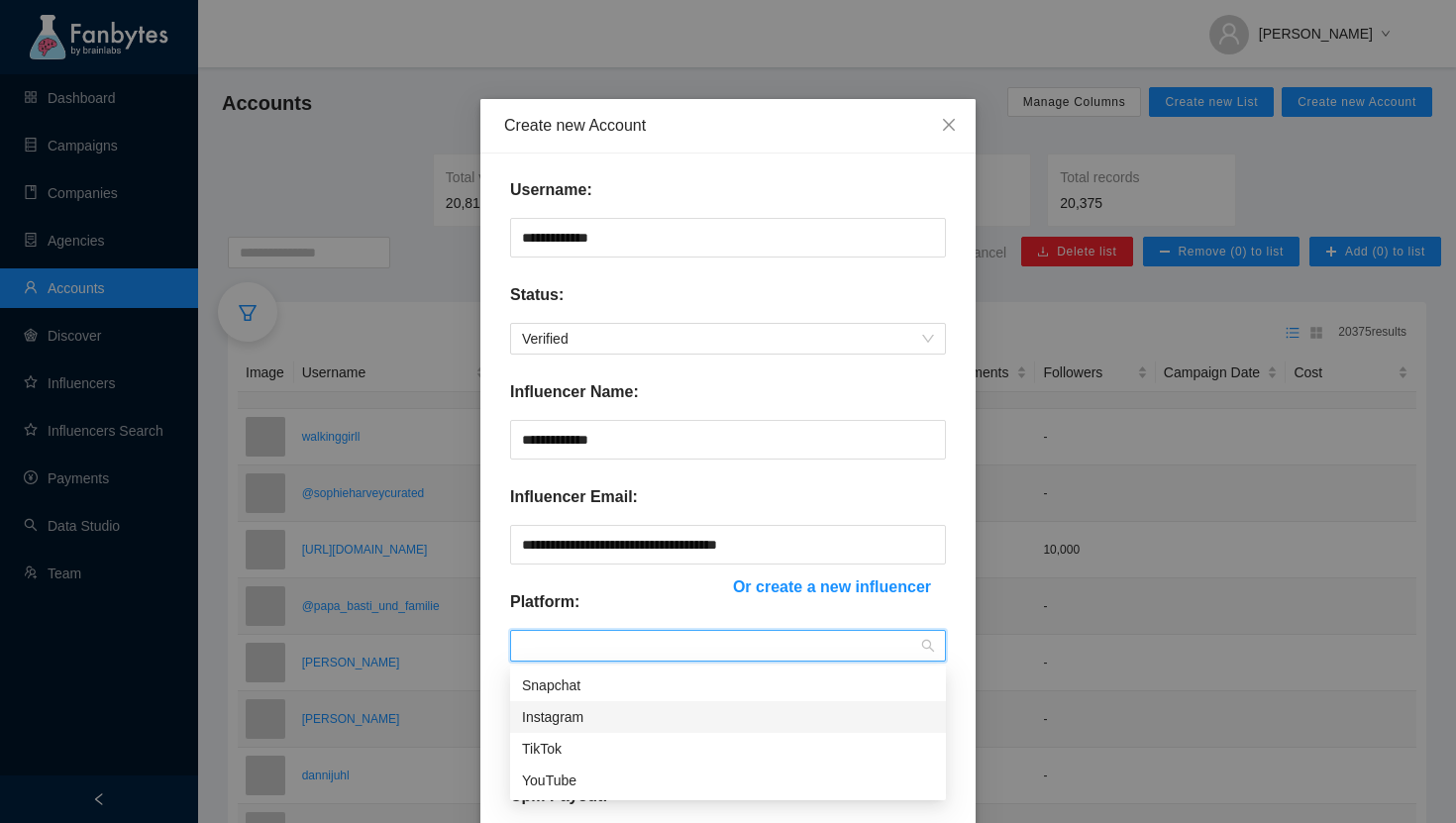click on "Instagram" at bounding box center [728, 717] 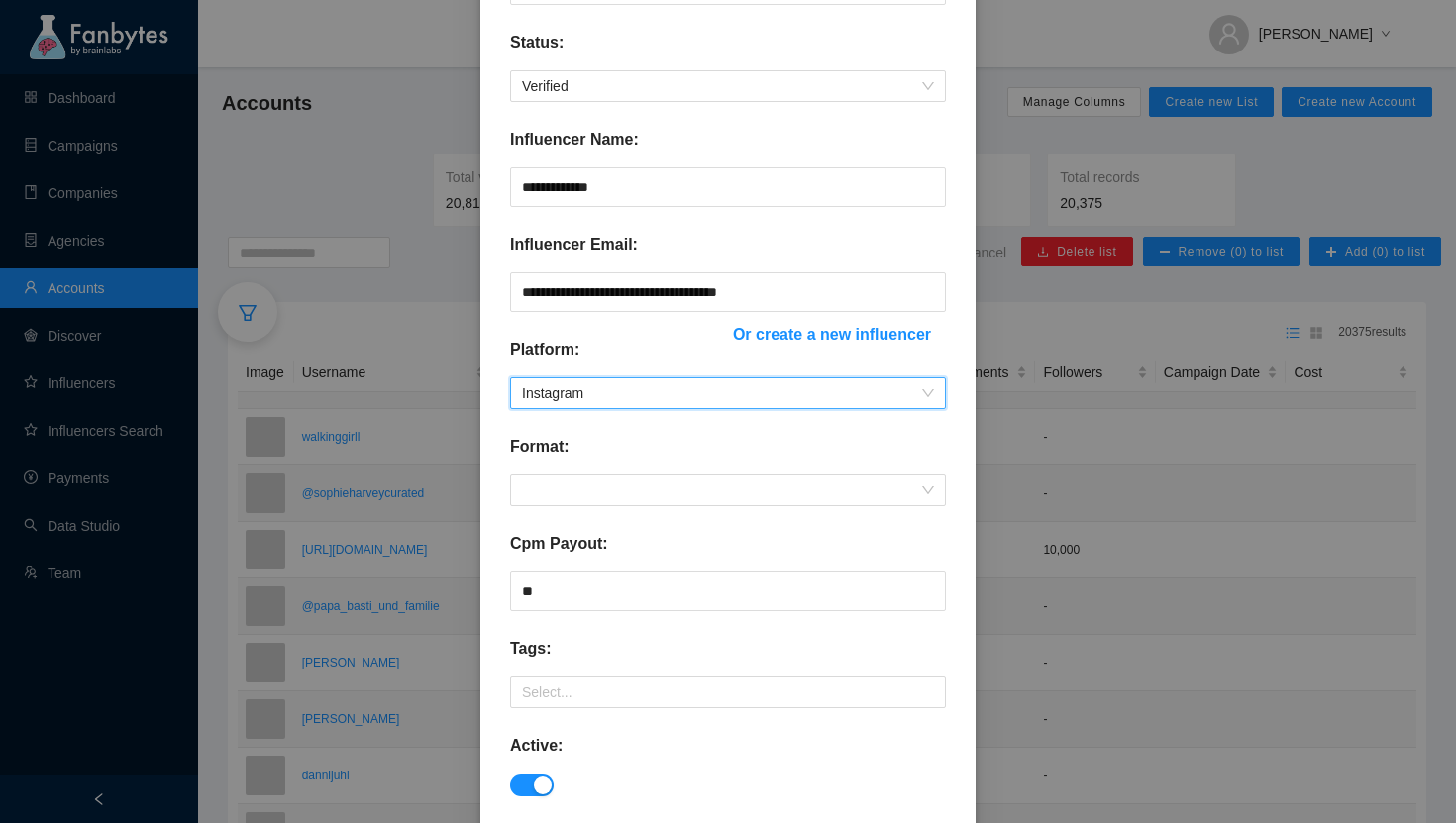 scroll, scrollTop: 265, scrollLeft: 0, axis: vertical 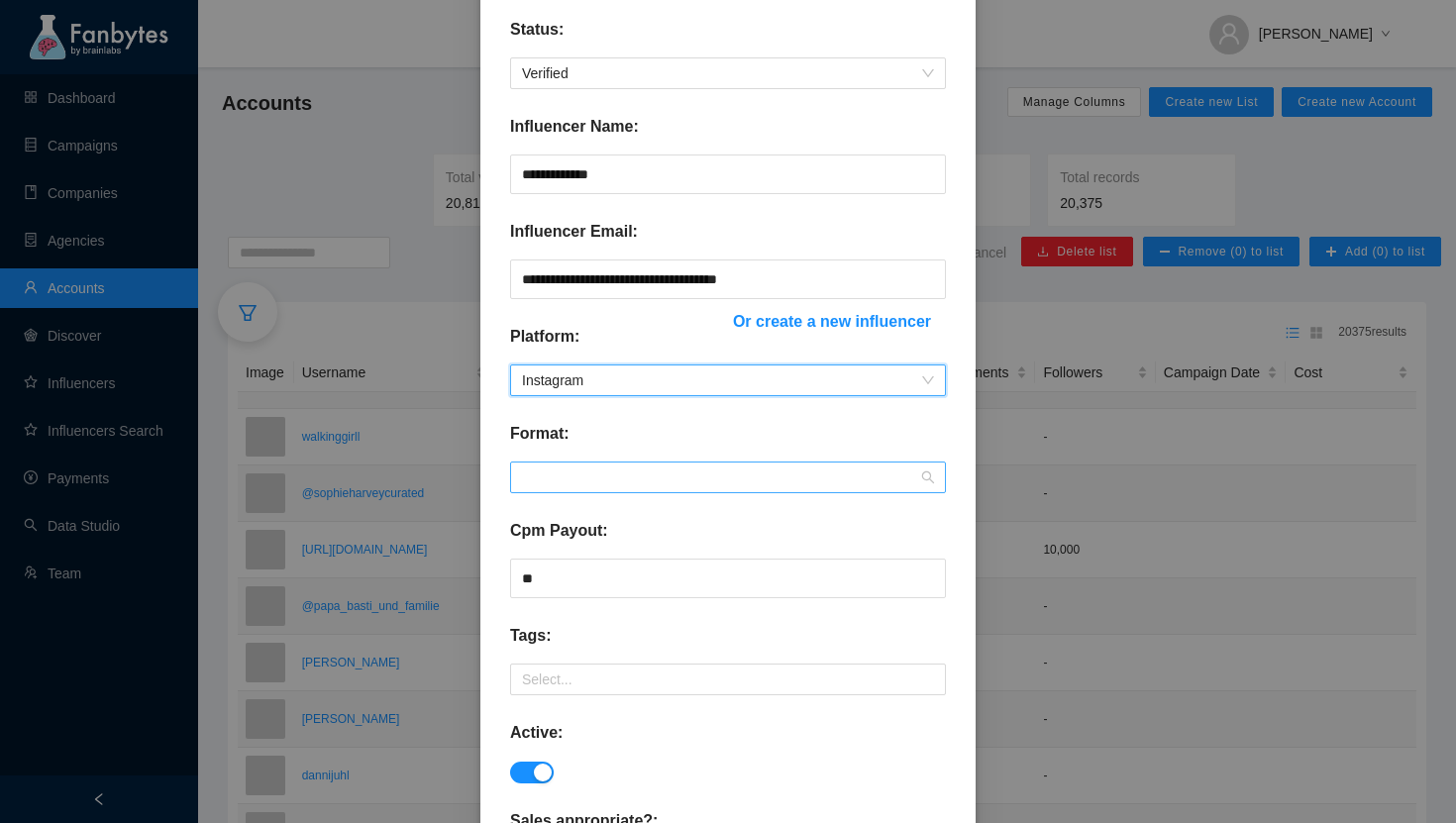 click at bounding box center [728, 477] 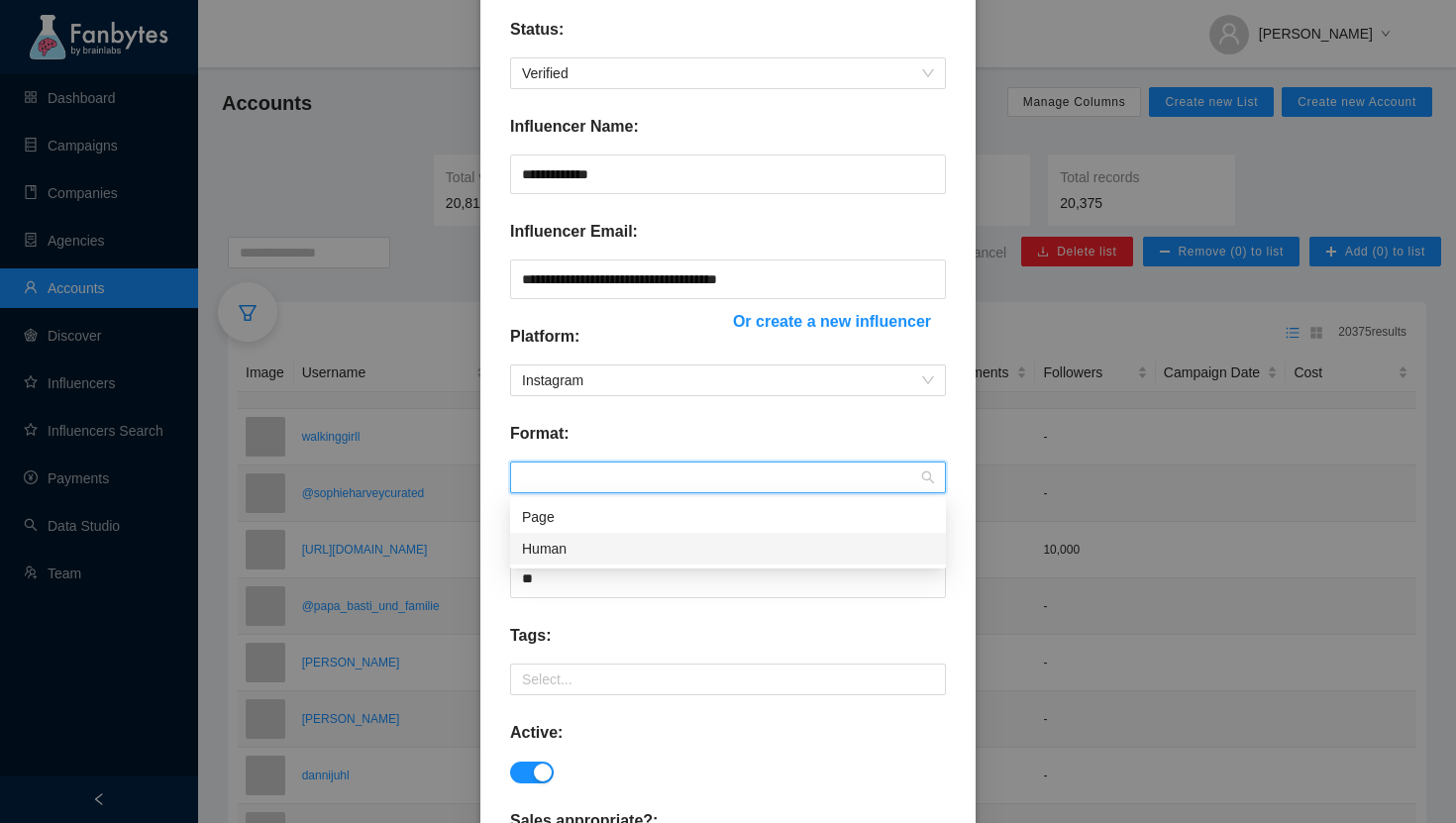 click on "Human" at bounding box center (728, 549) 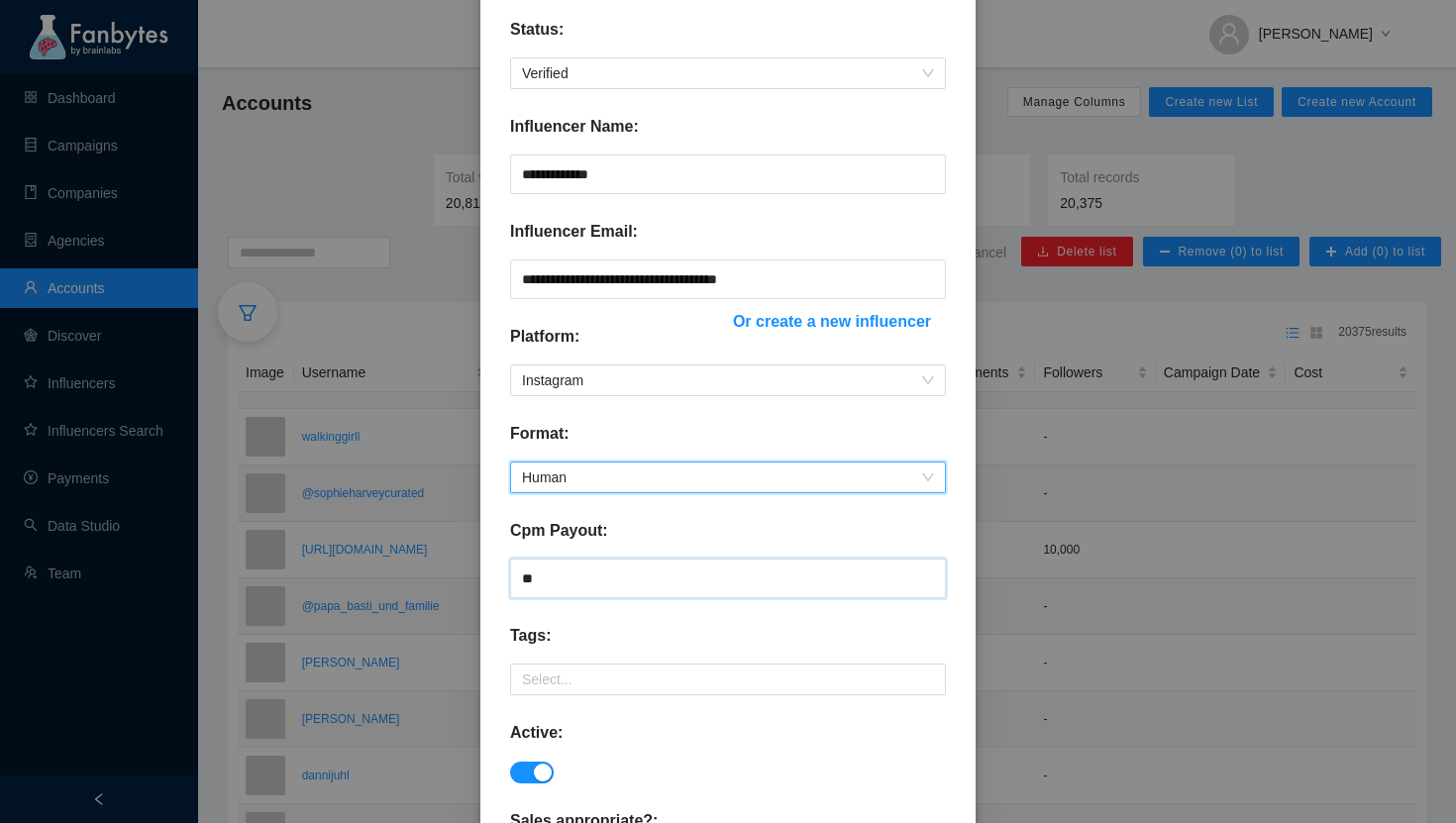 click on "**" at bounding box center (728, 578) 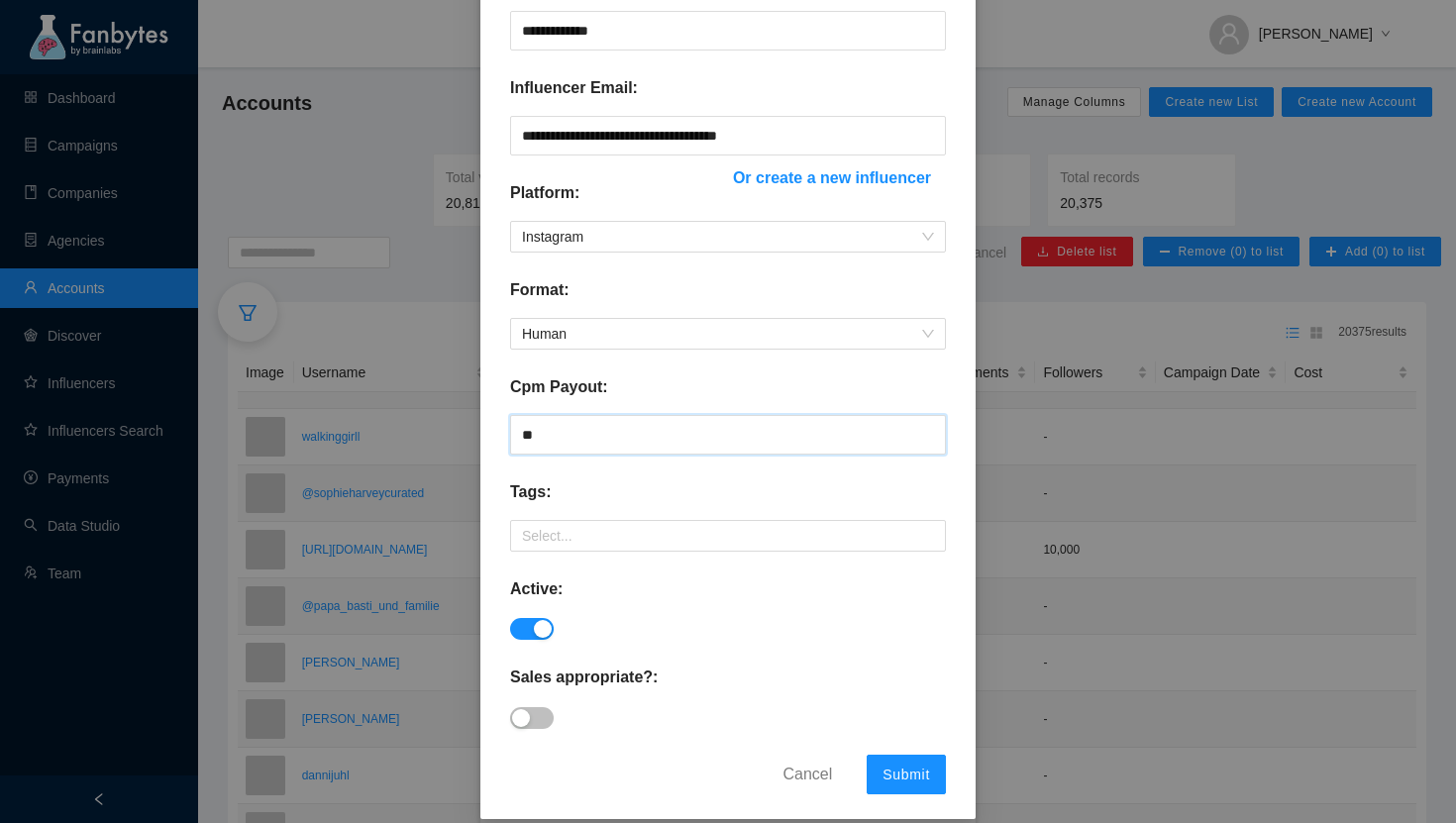 scroll, scrollTop: 428, scrollLeft: 0, axis: vertical 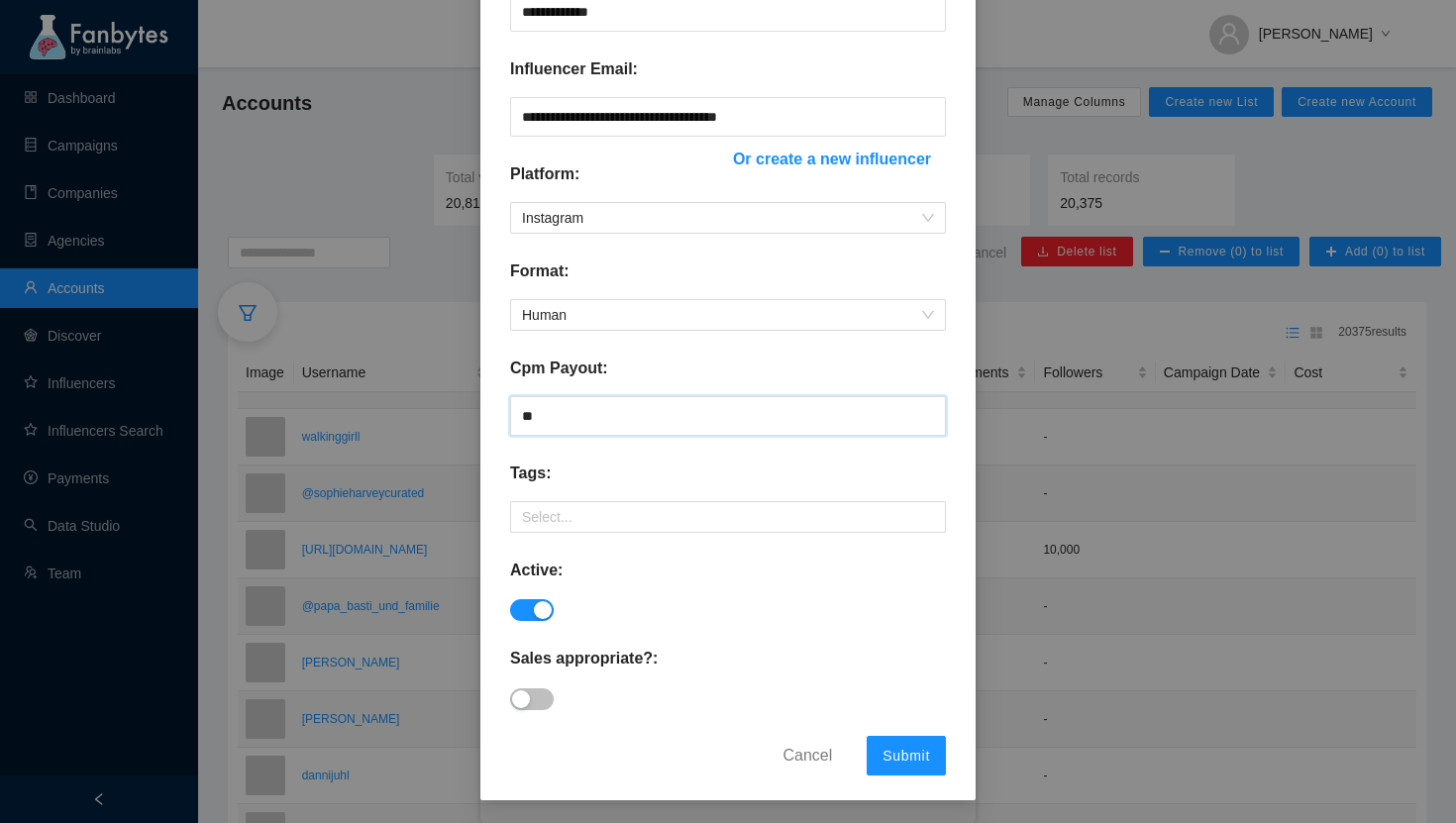 type on "**" 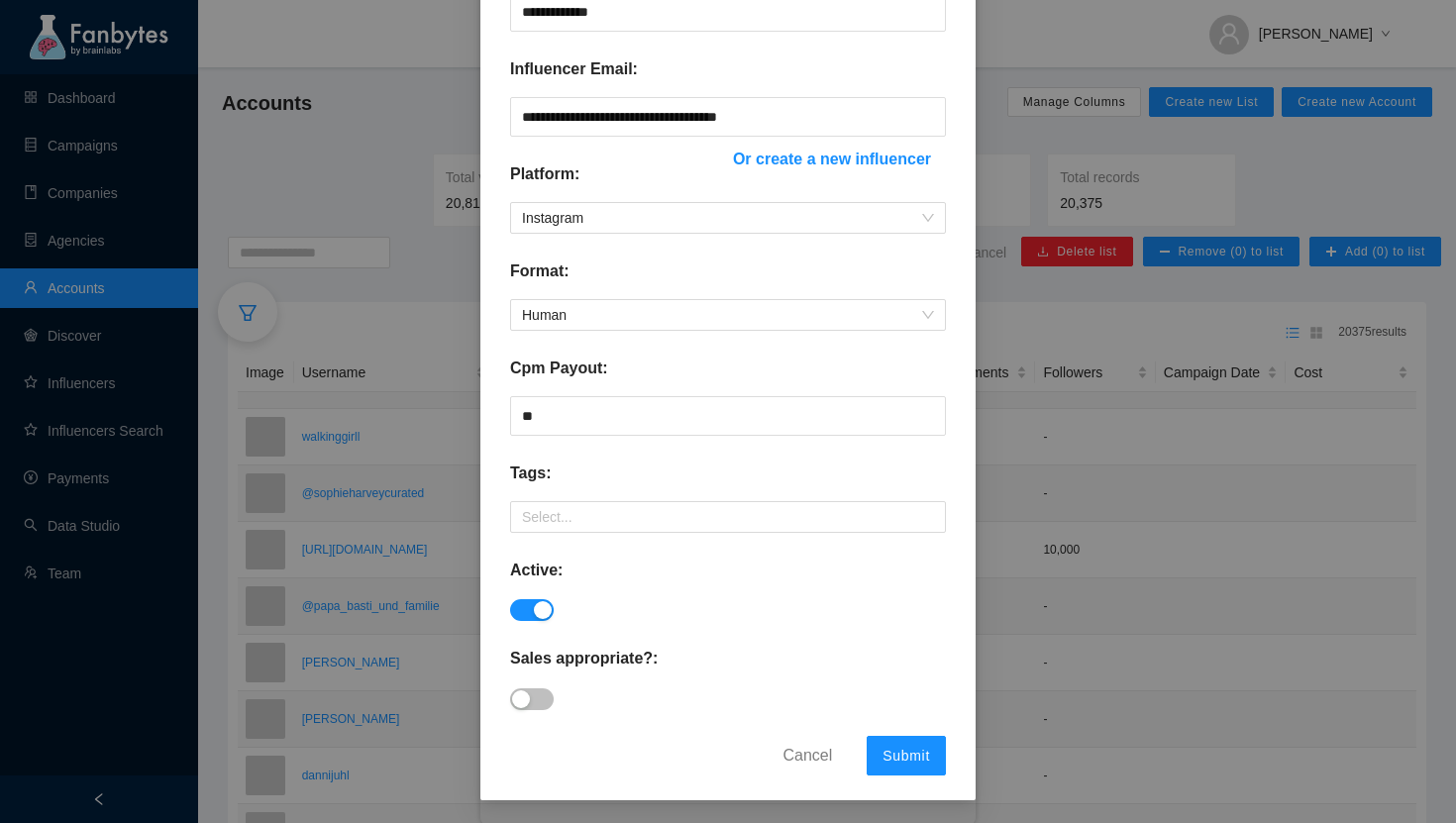 click at bounding box center [532, 699] 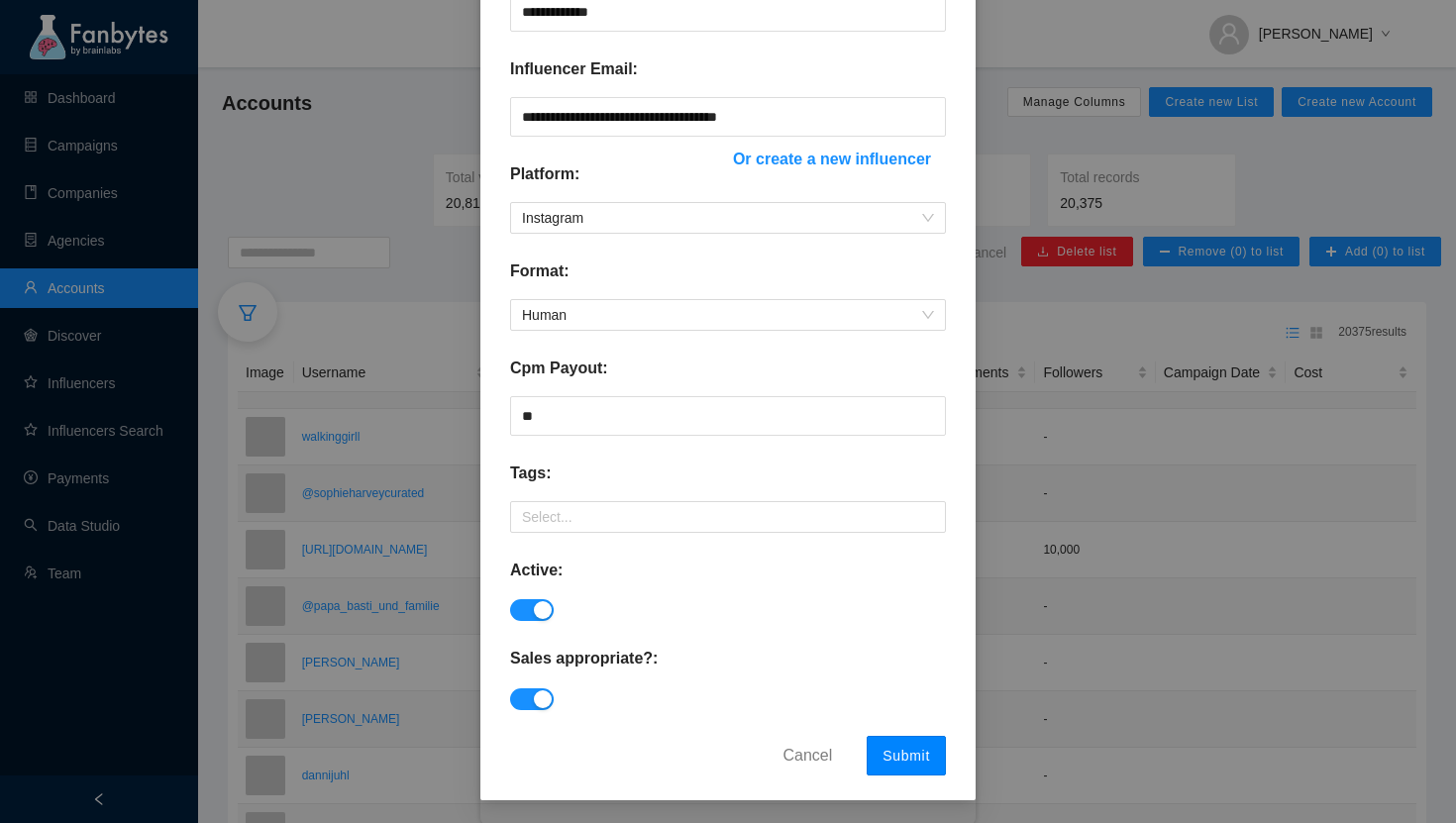 click on "Submit" at bounding box center (906, 756) 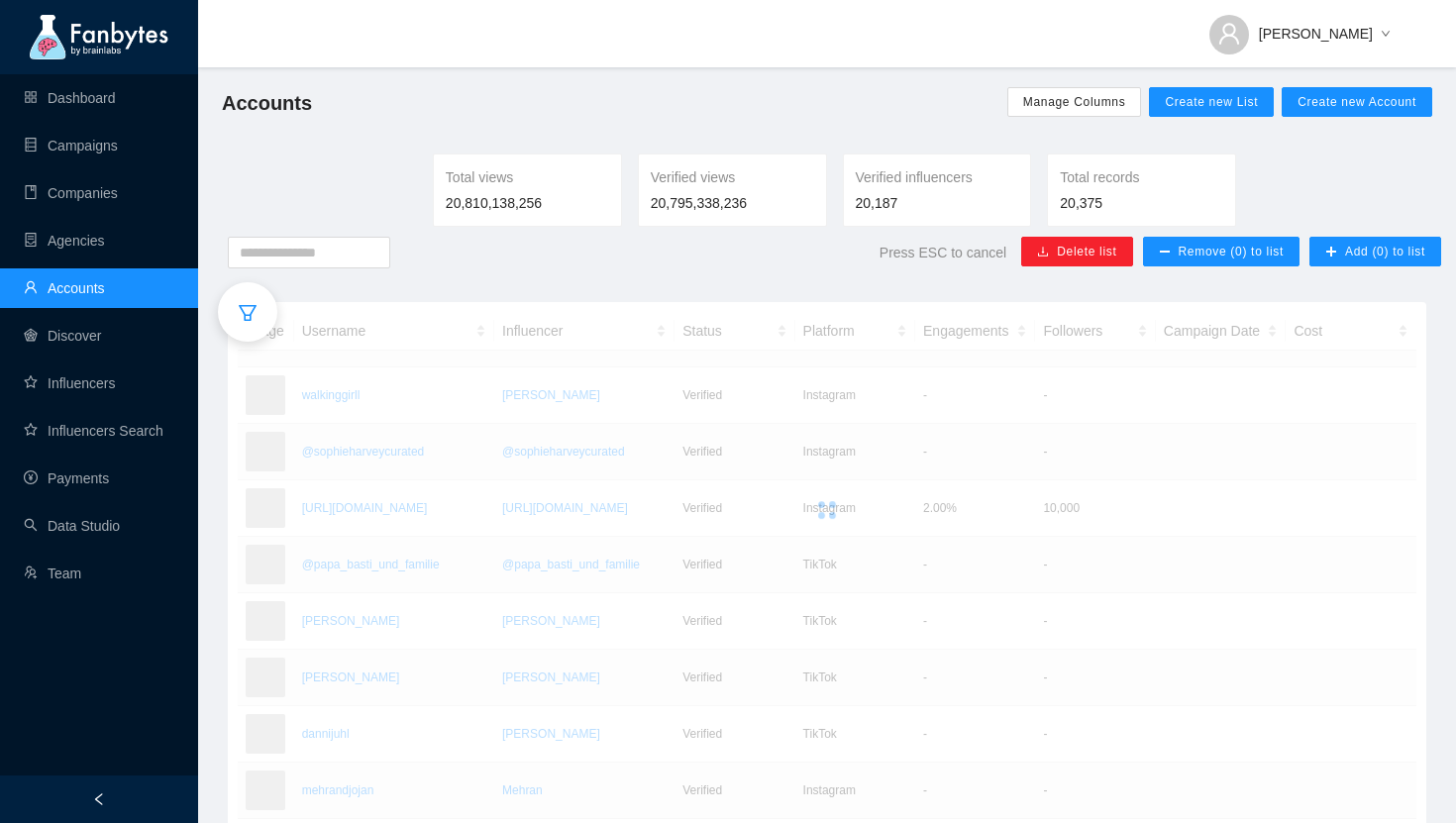 scroll, scrollTop: 329, scrollLeft: 0, axis: vertical 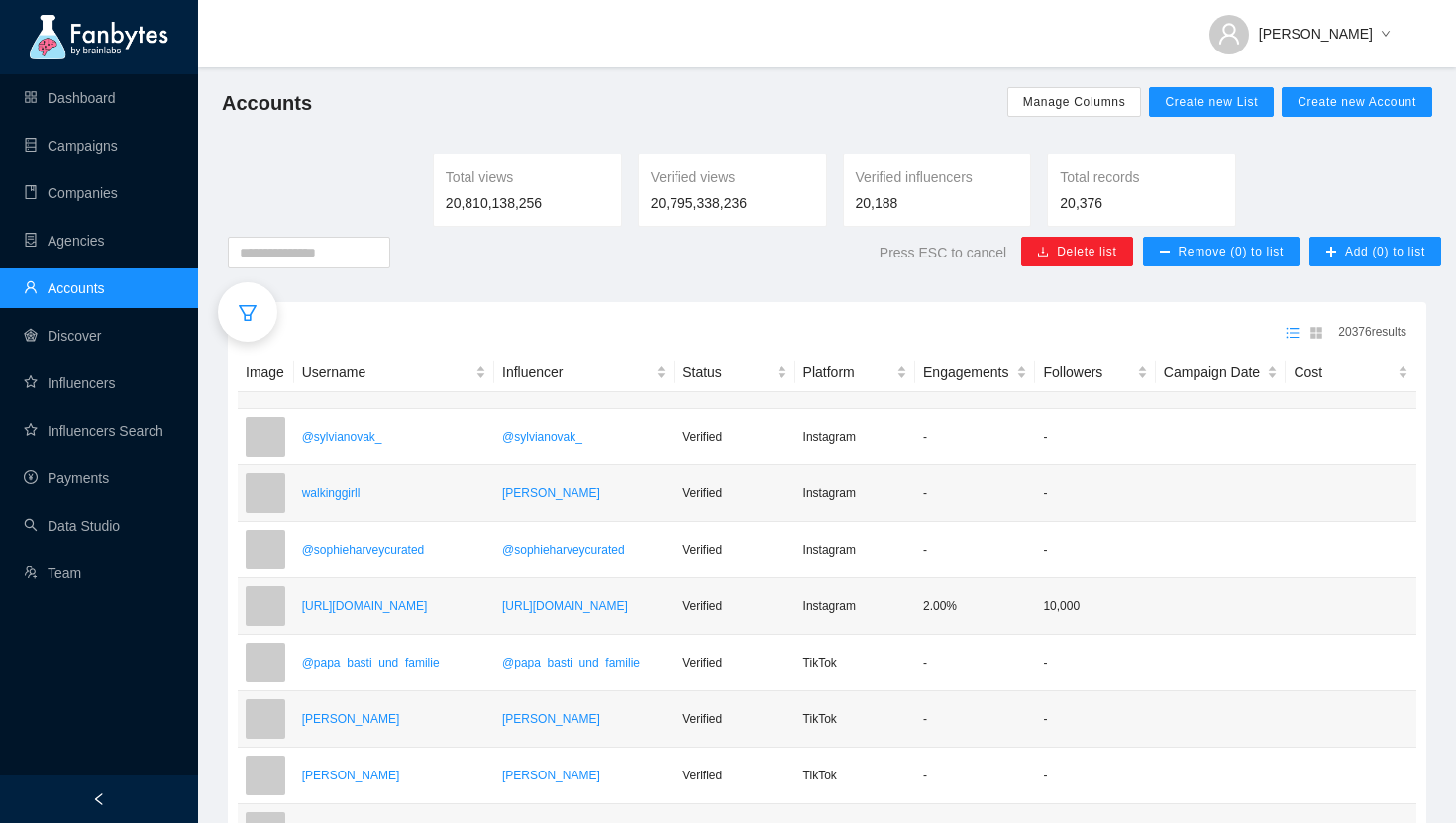 click on "@sylvianovak_" at bounding box center [394, 437] 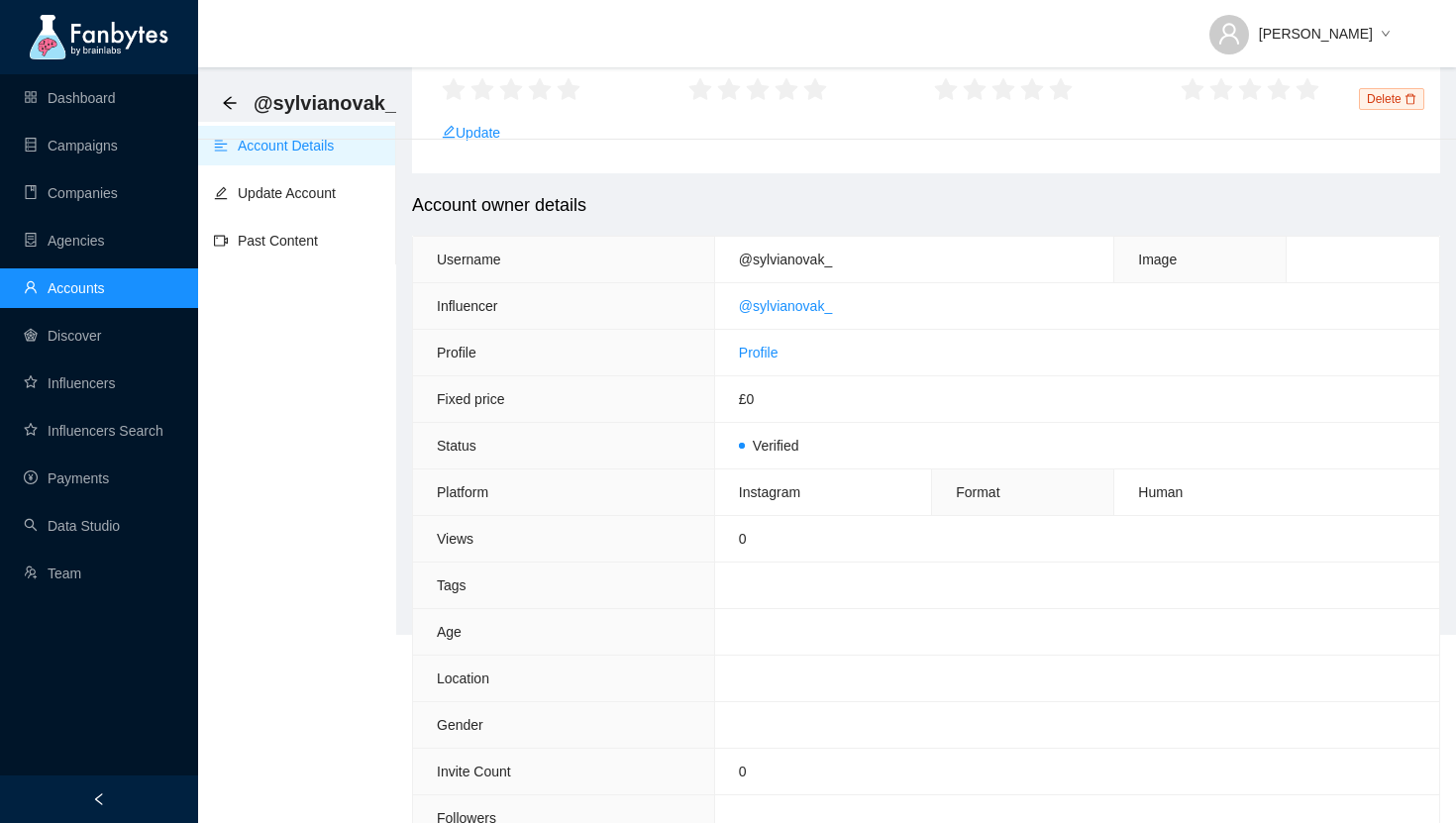 scroll, scrollTop: 181, scrollLeft: 0, axis: vertical 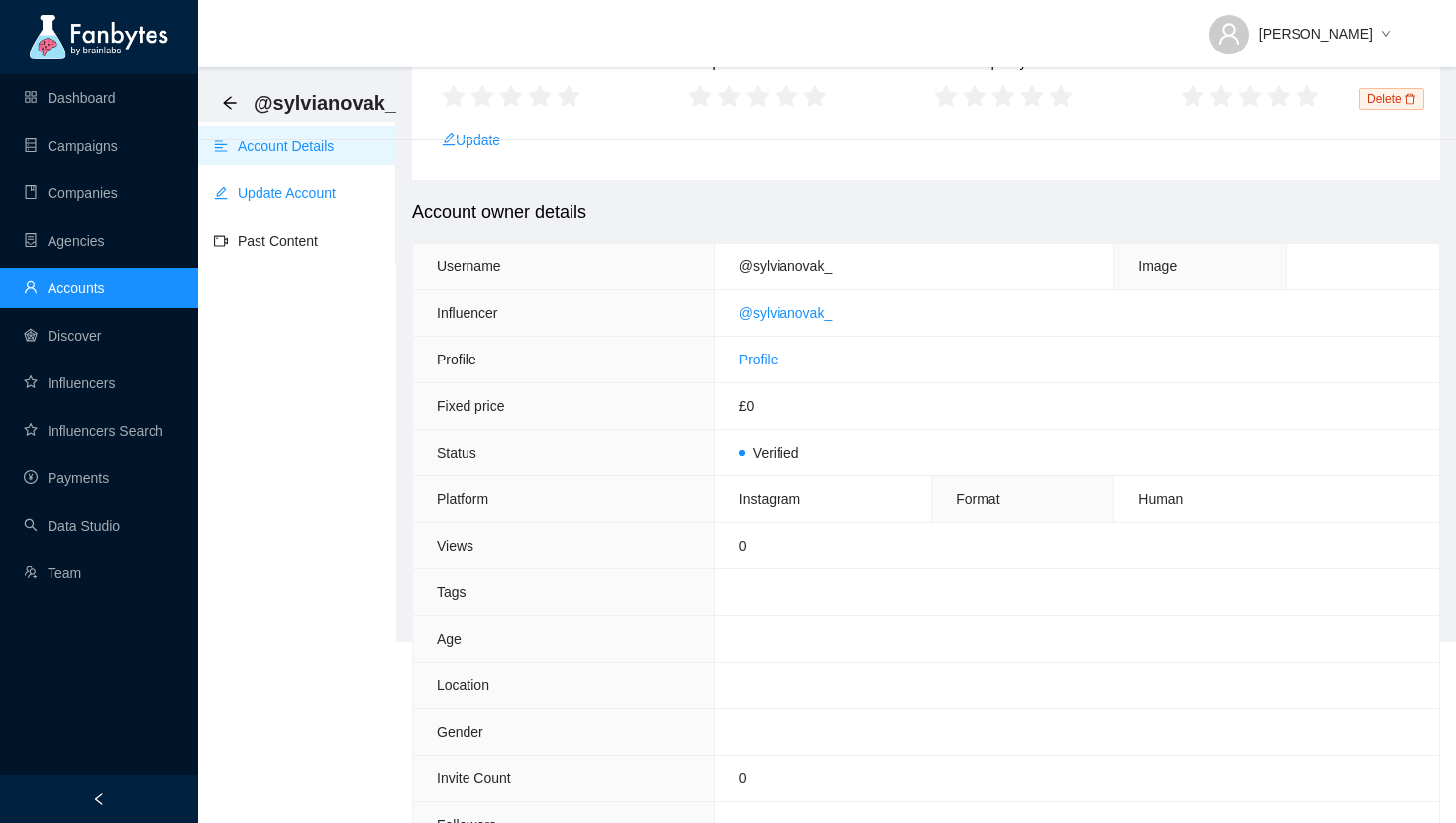 click on "Update Account" at bounding box center [274, 193] 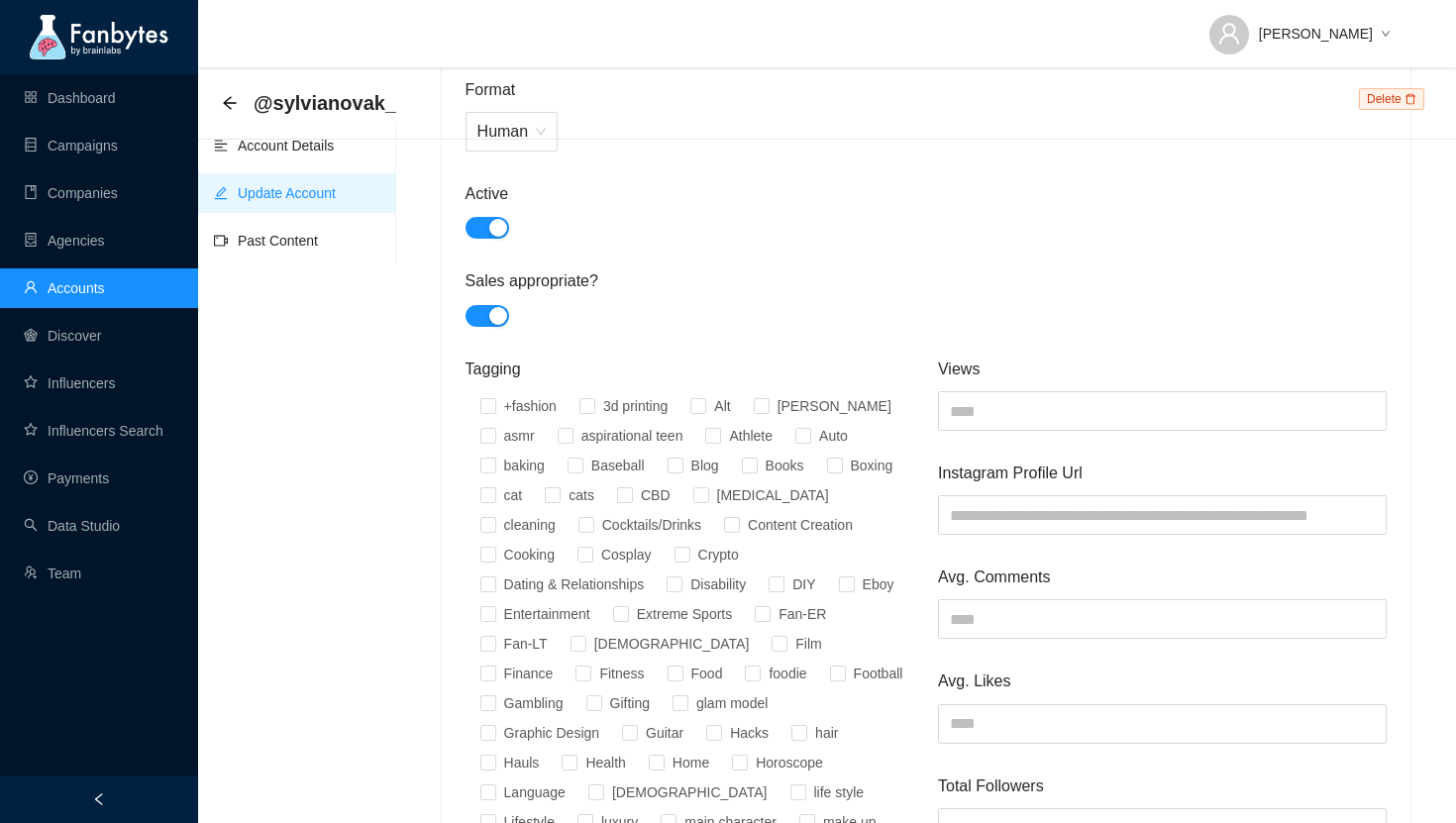 scroll, scrollTop: 787, scrollLeft: 0, axis: vertical 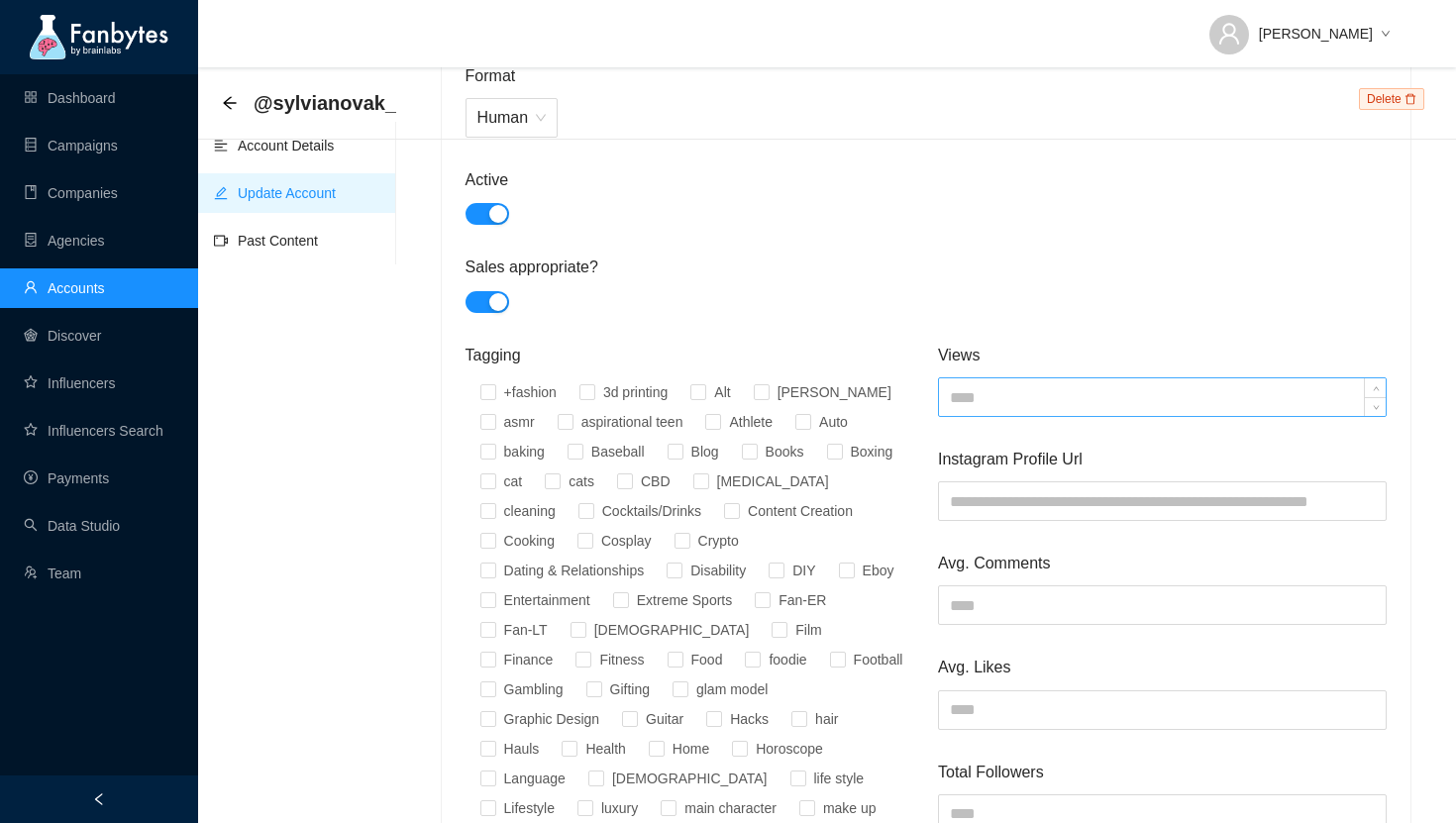 click at bounding box center (1162, 397) 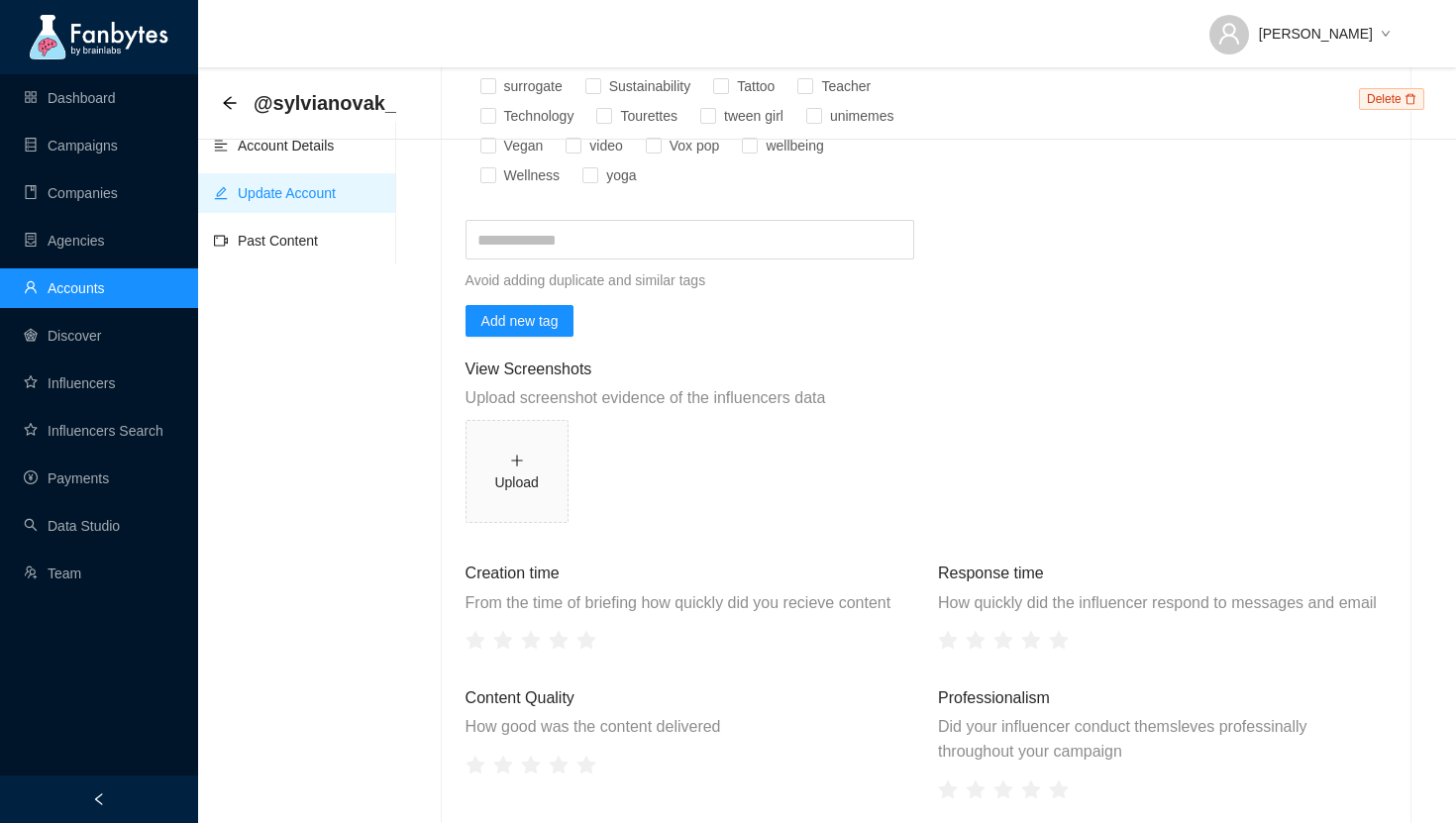 scroll, scrollTop: 2203, scrollLeft: 0, axis: vertical 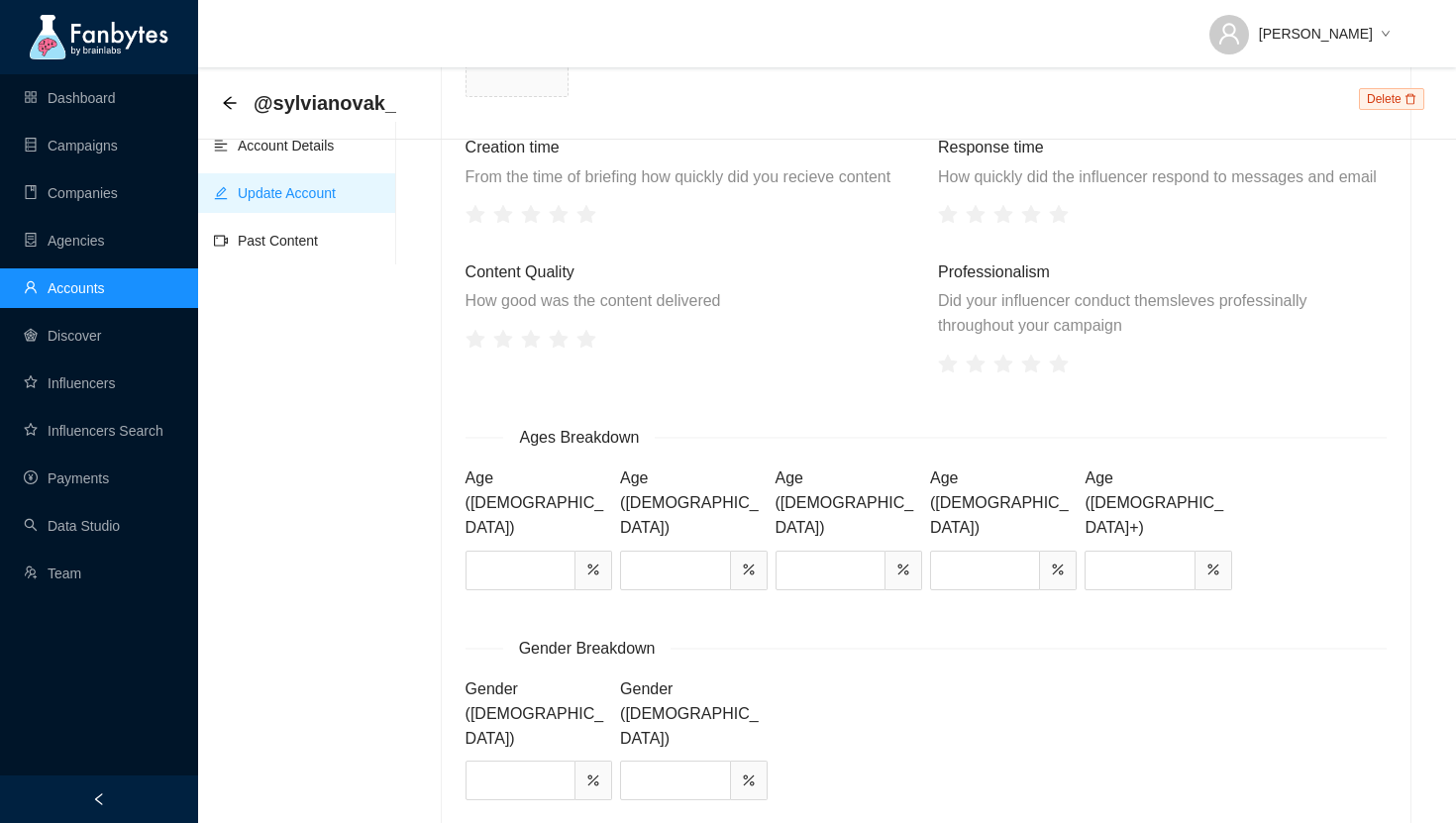 type on "****" 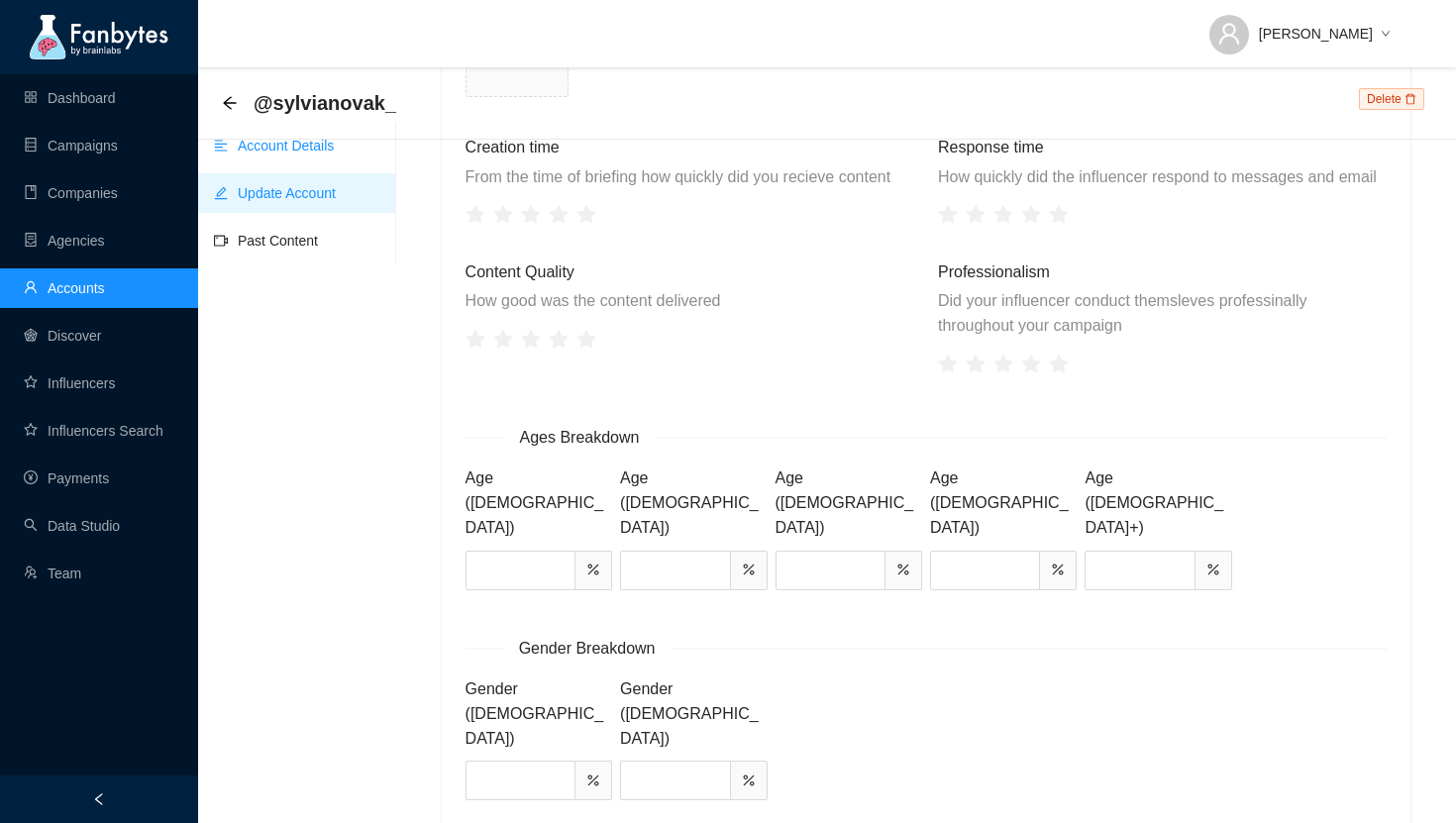 type on "***" 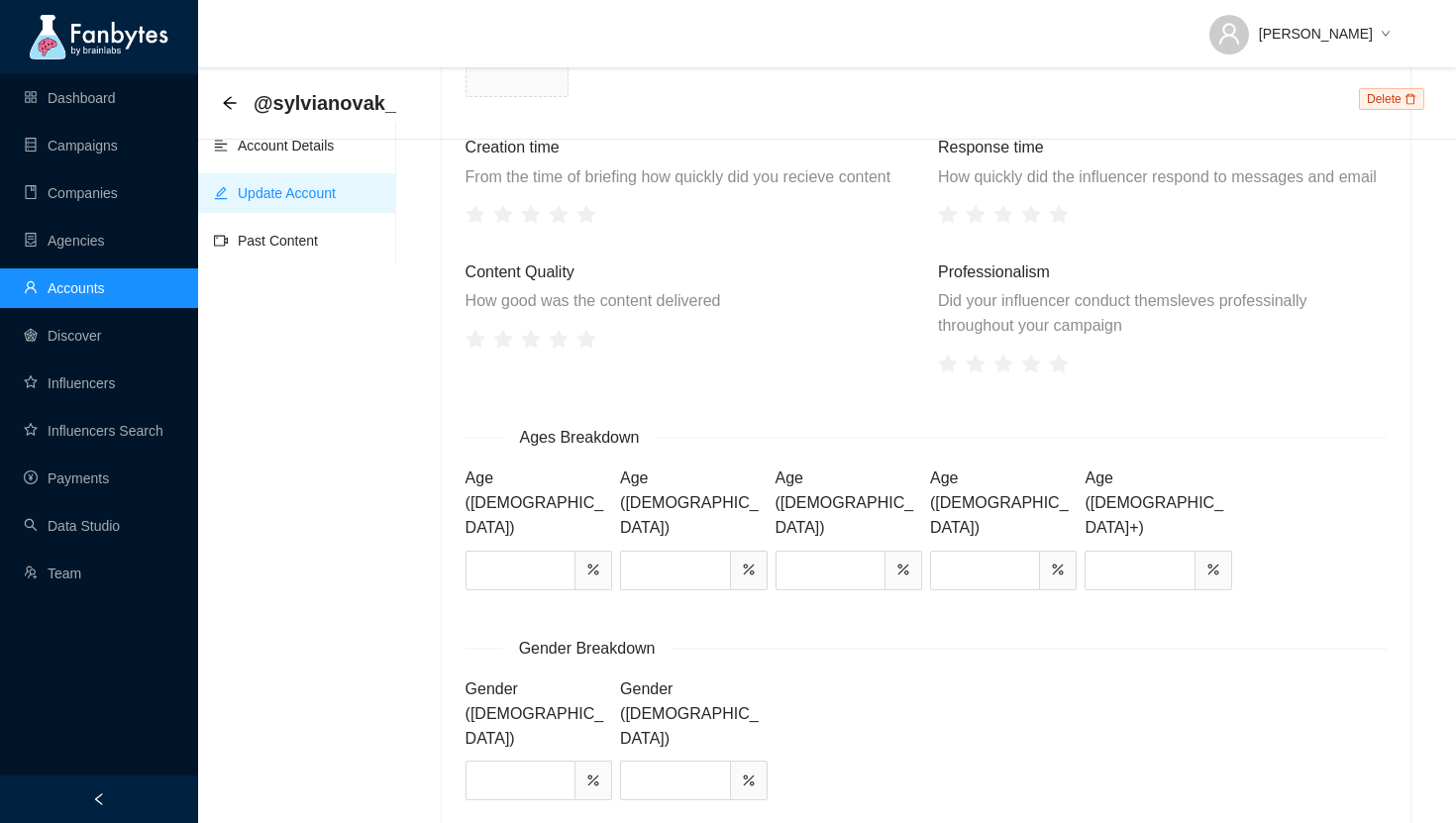 click on "Update" at bounding box center (507, 938) 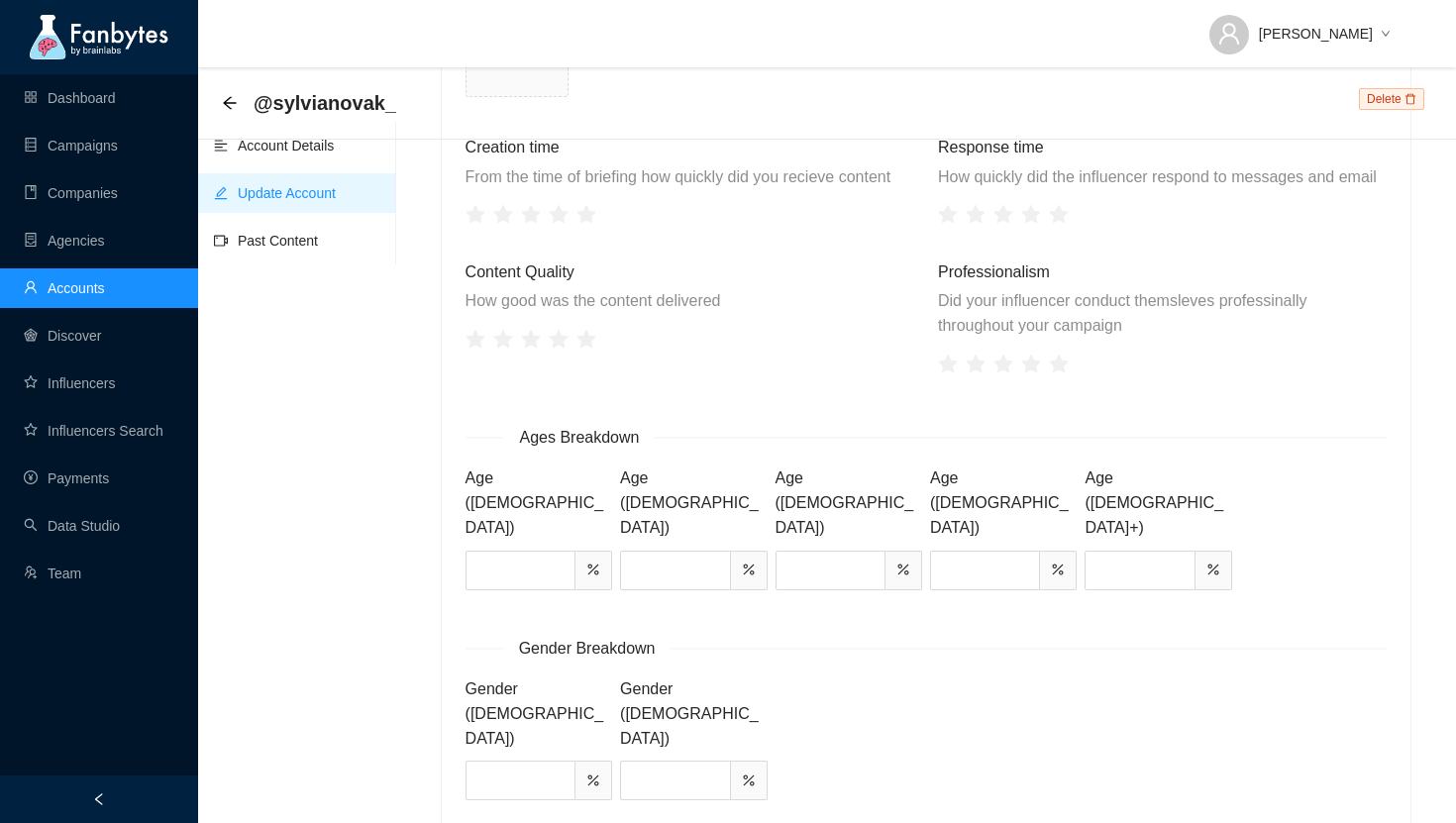 click on "Accounts" at bounding box center (64, 288) 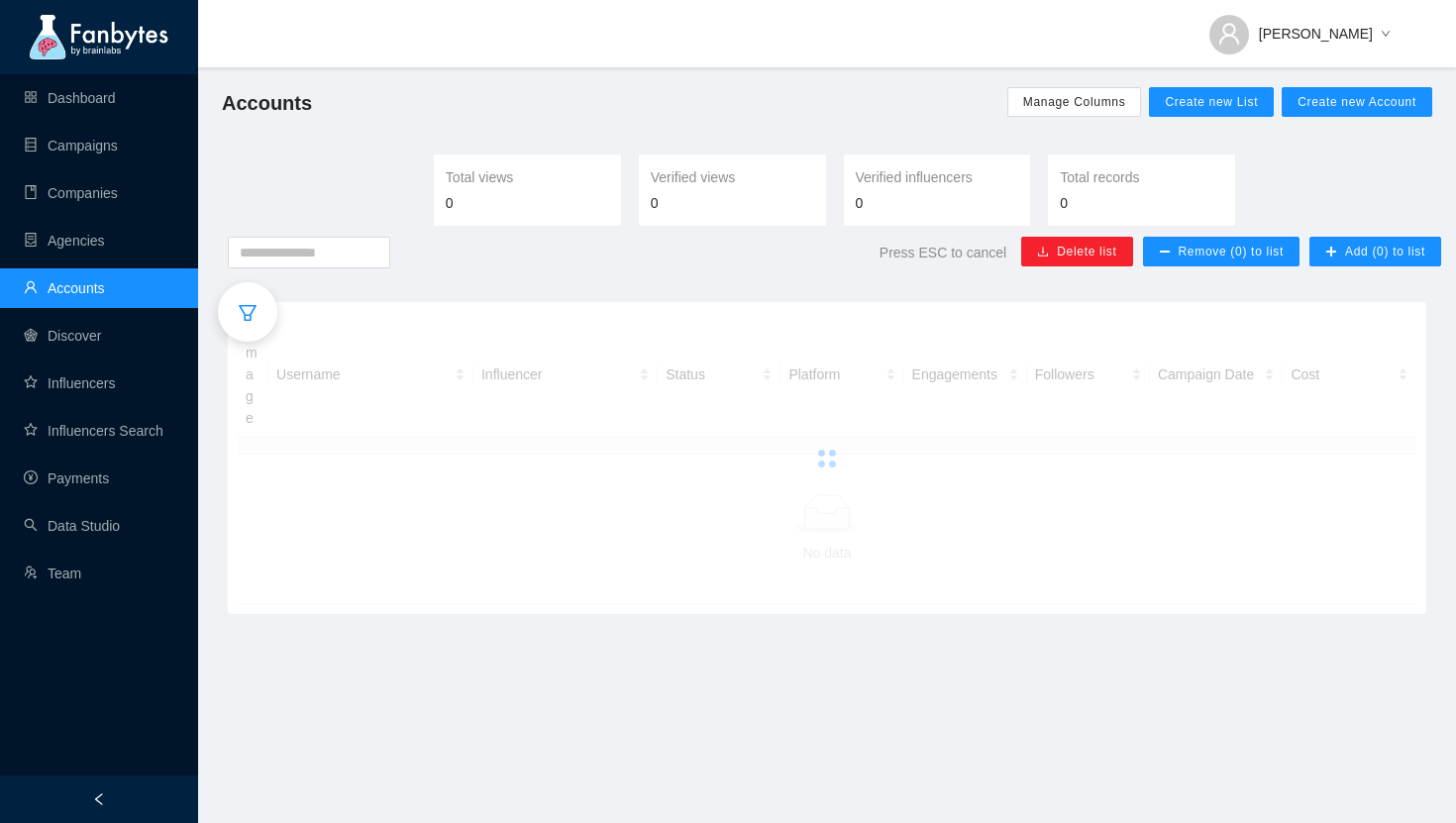 scroll, scrollTop: 0, scrollLeft: 0, axis: both 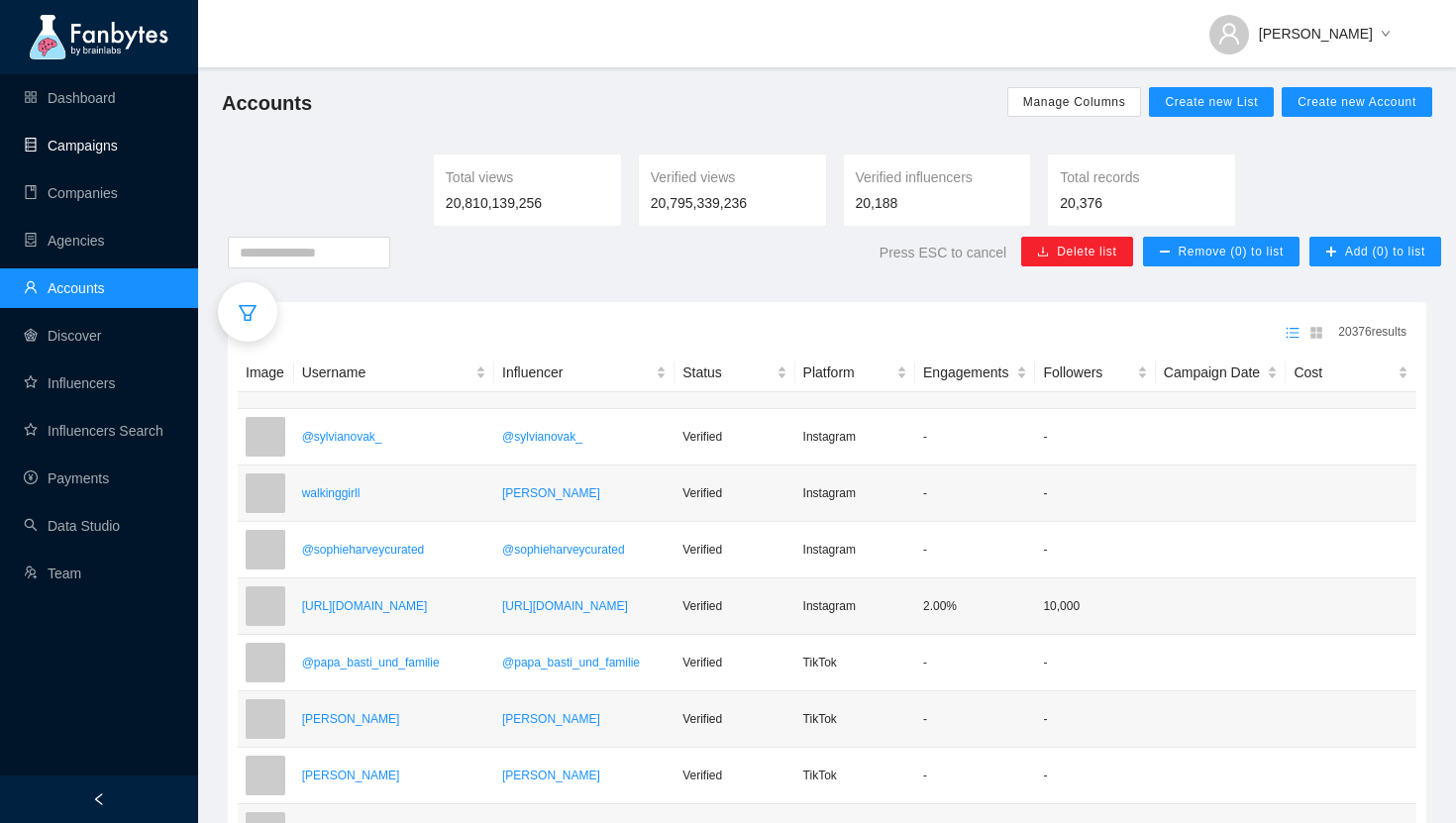 click on "Campaigns" at bounding box center [70, 146] 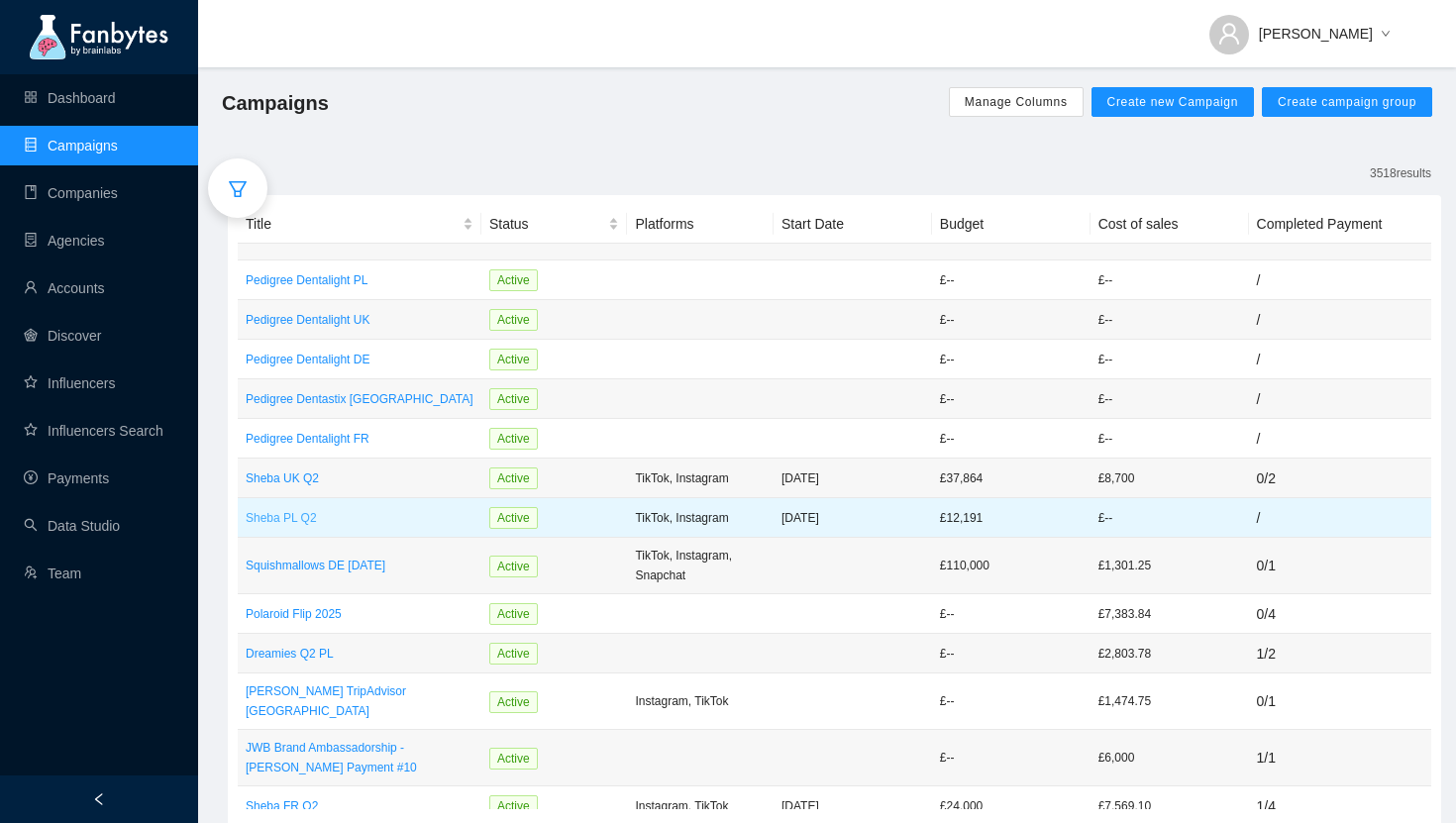 click on "Sheba PL Q2" at bounding box center (360, 518) 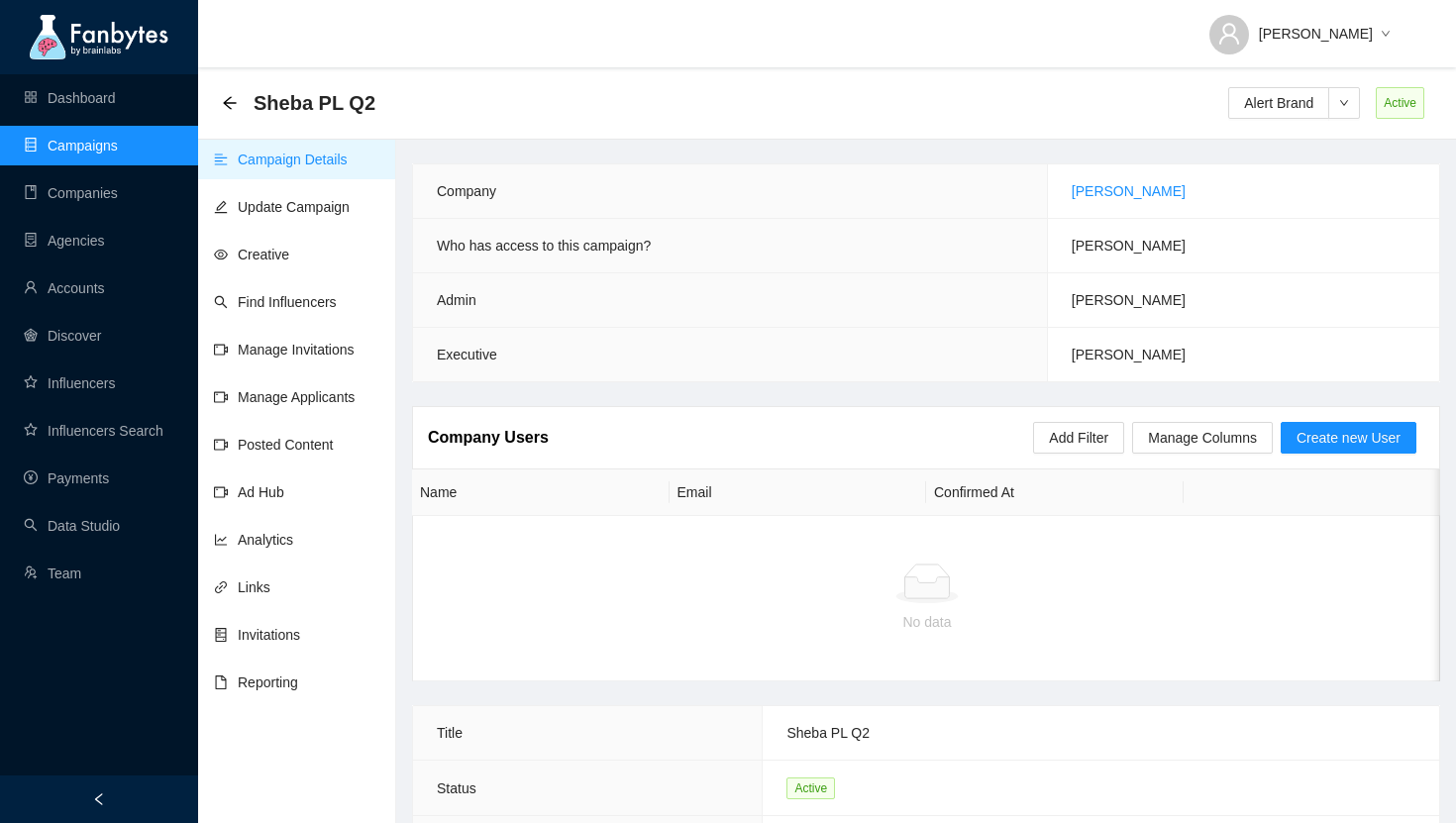 scroll, scrollTop: 1160, scrollLeft: 0, axis: vertical 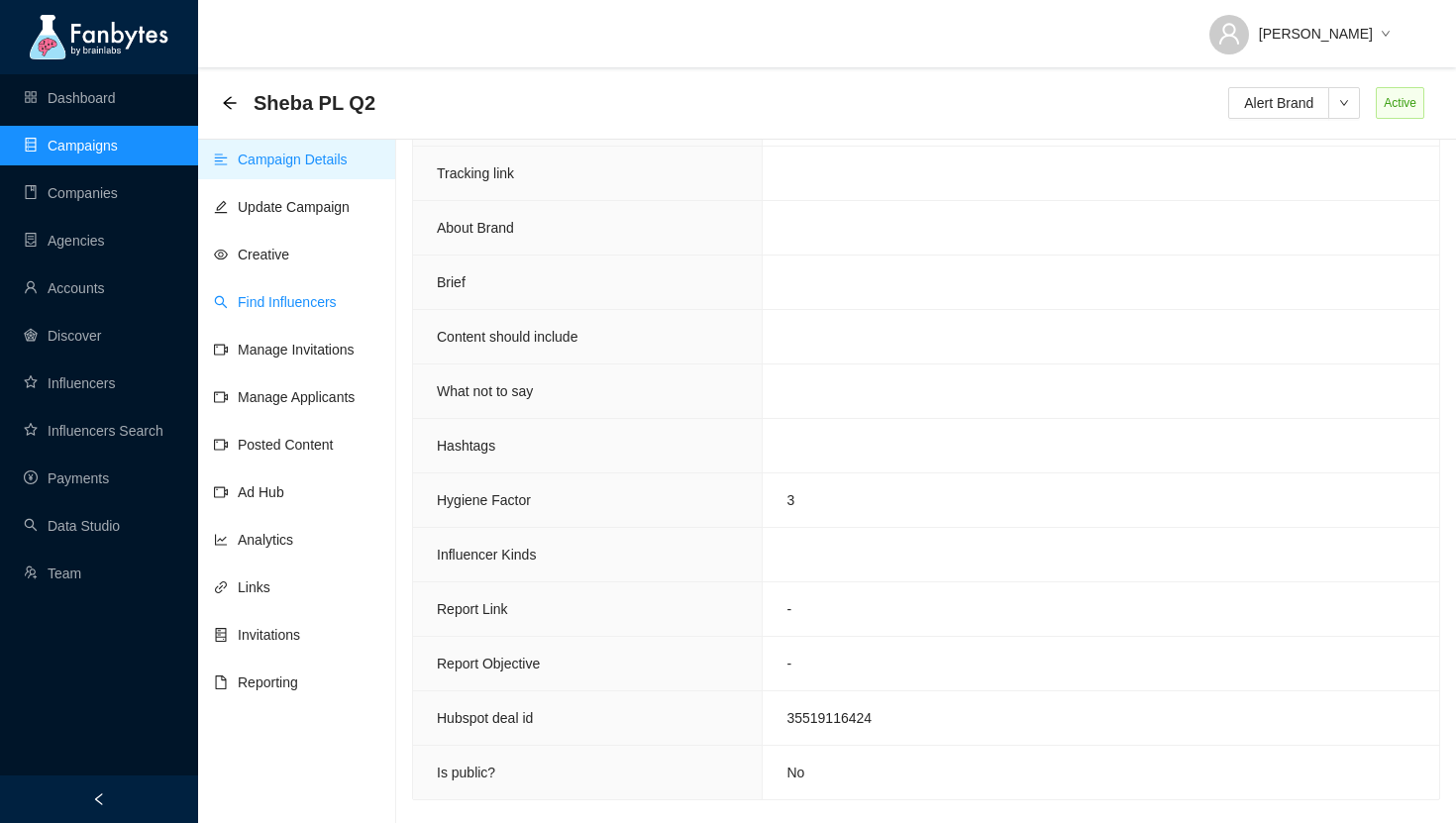 click on "Find Influencers" at bounding box center [275, 302] 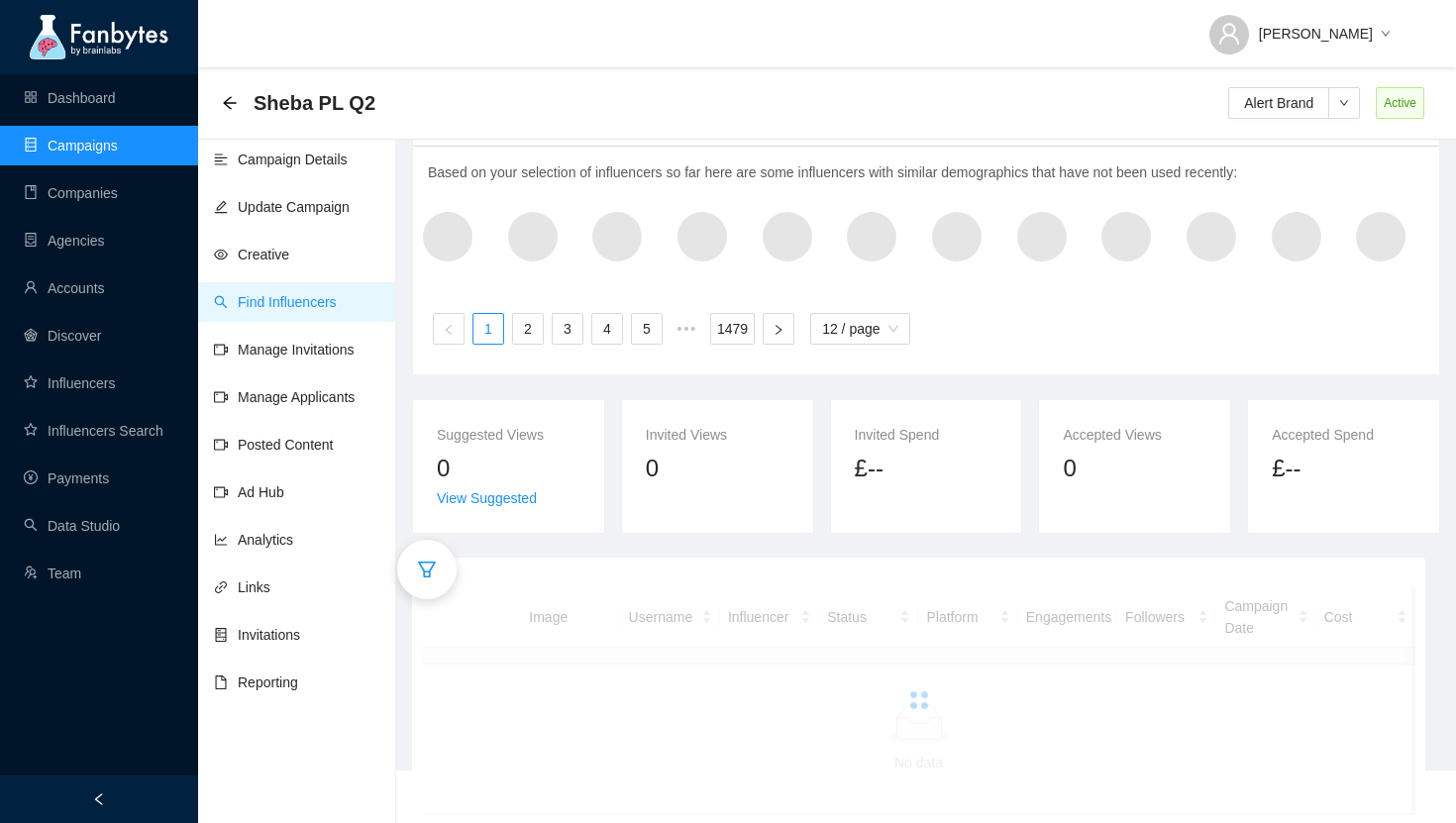 scroll, scrollTop: 560, scrollLeft: 0, axis: vertical 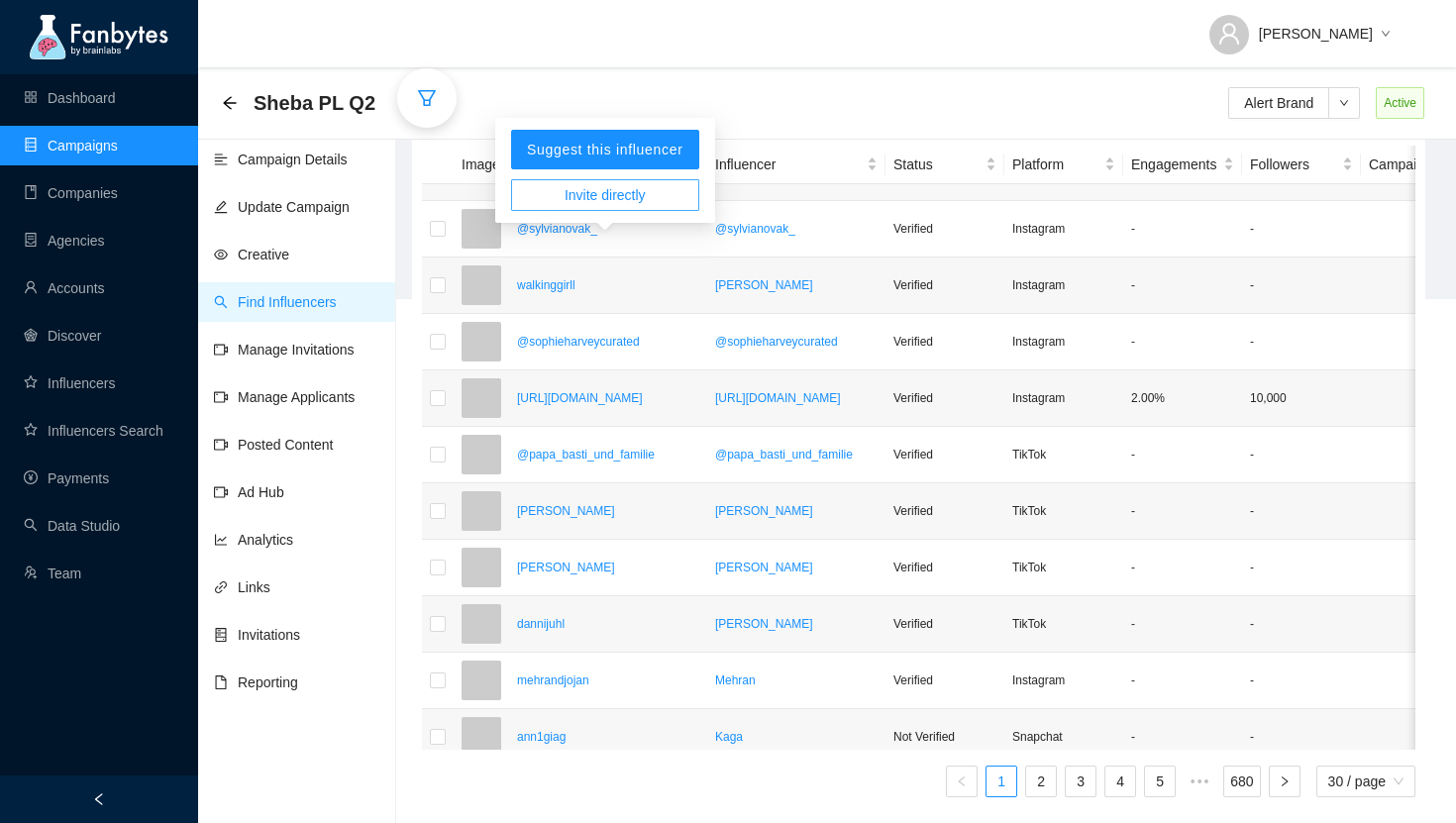 click on "Invite directly" at bounding box center [605, 195] 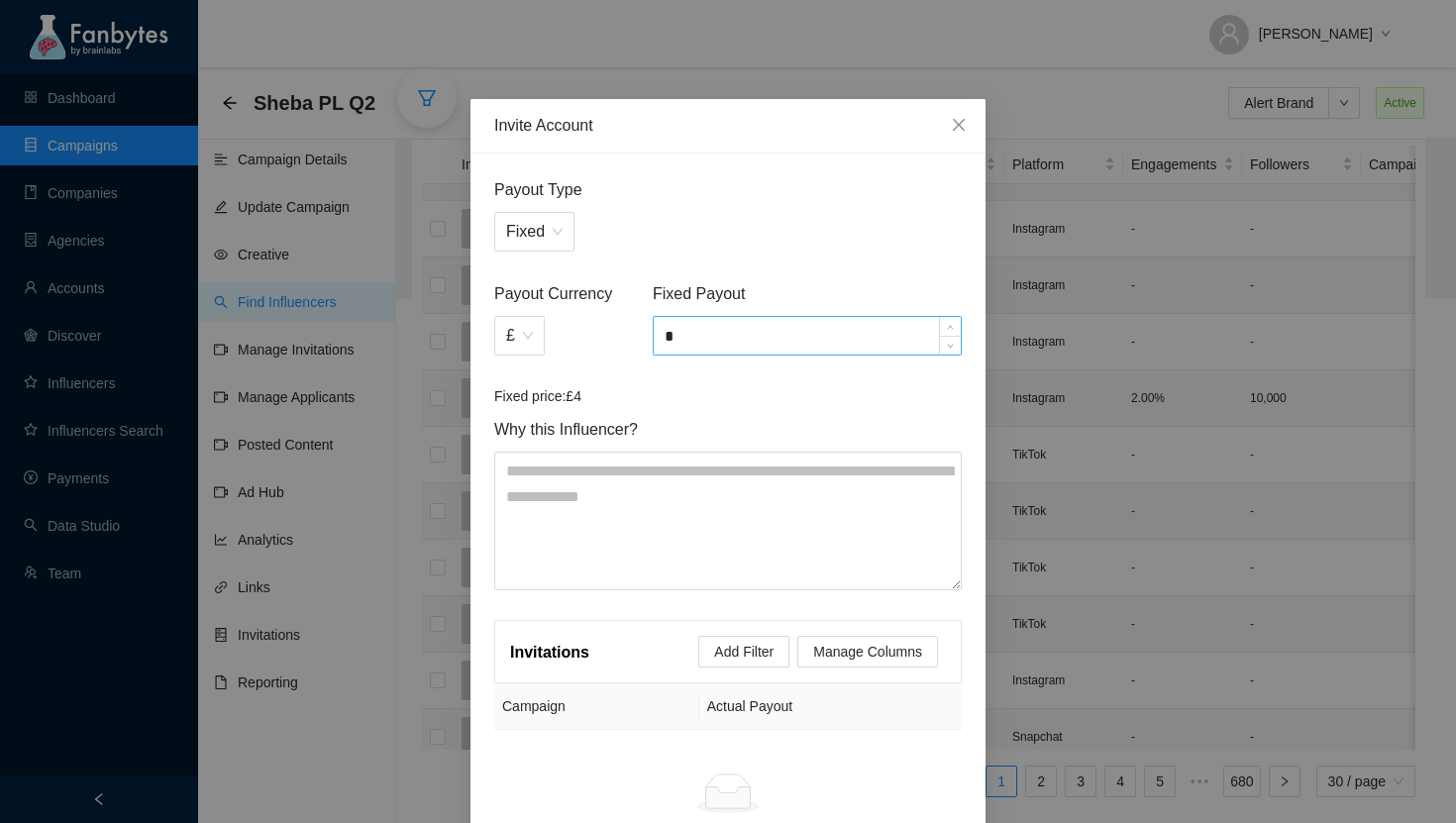 click on "*" at bounding box center (807, 336) 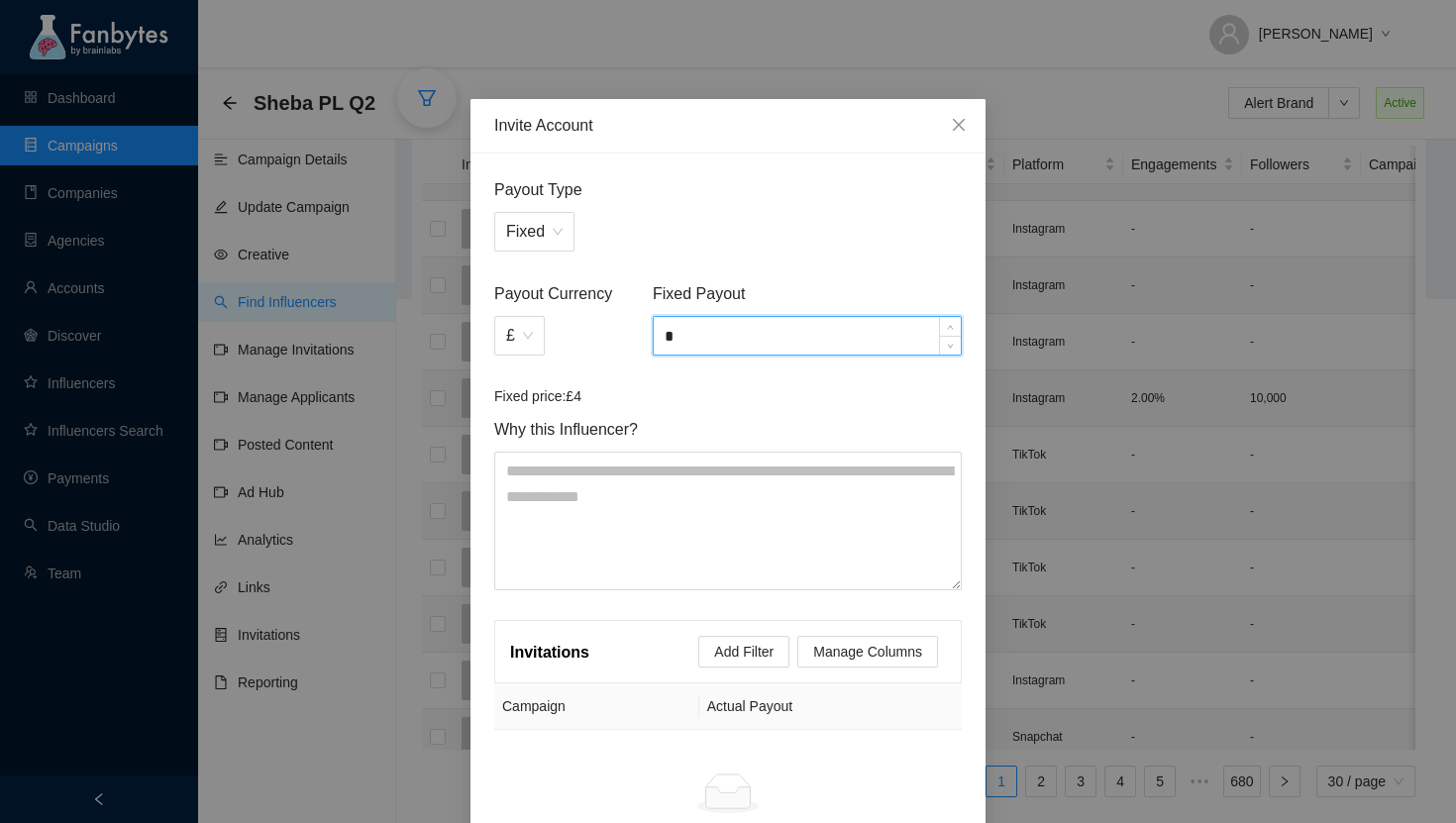 click on "*" at bounding box center [807, 336] 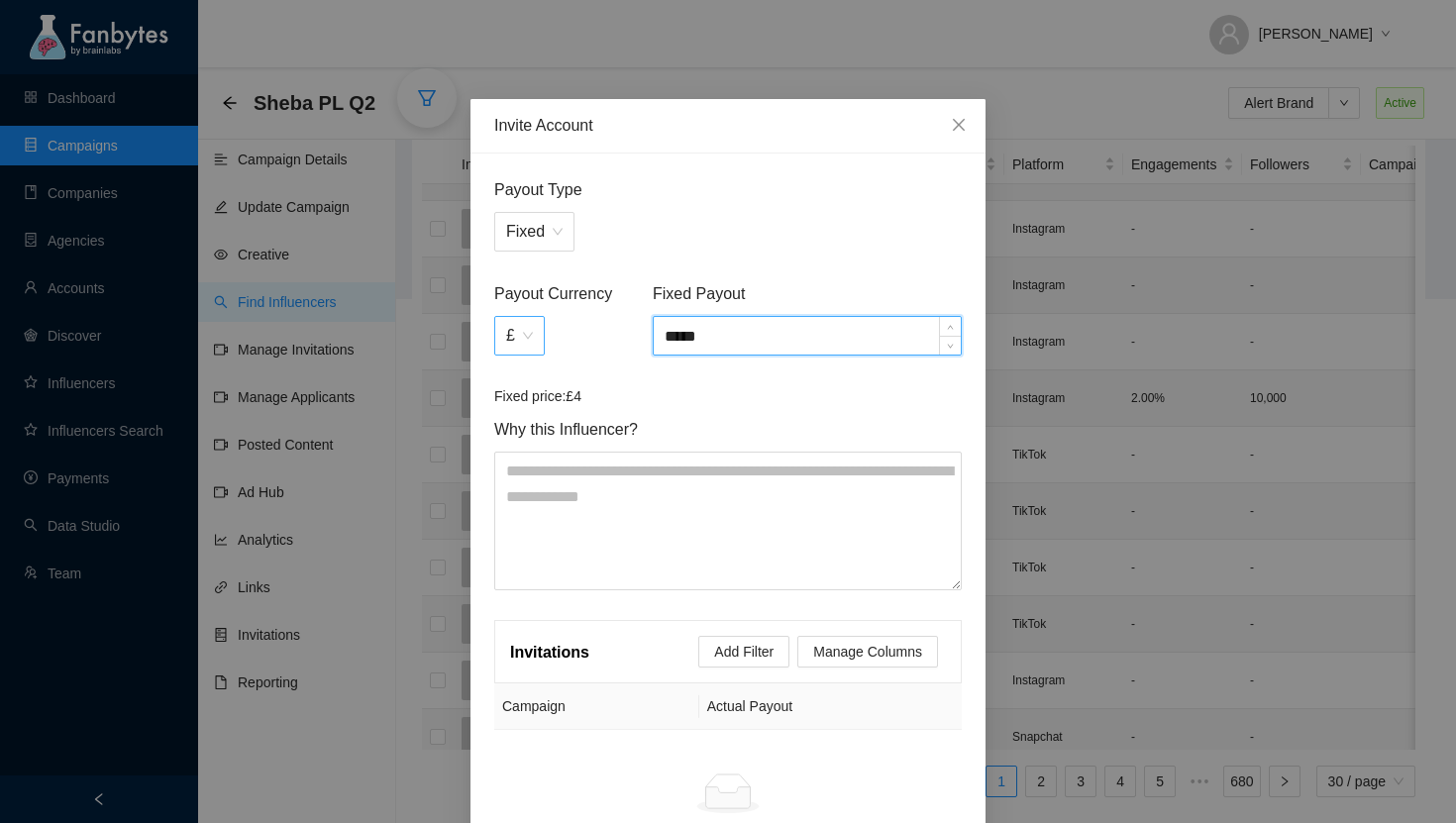 click on "£" at bounding box center [519, 336] 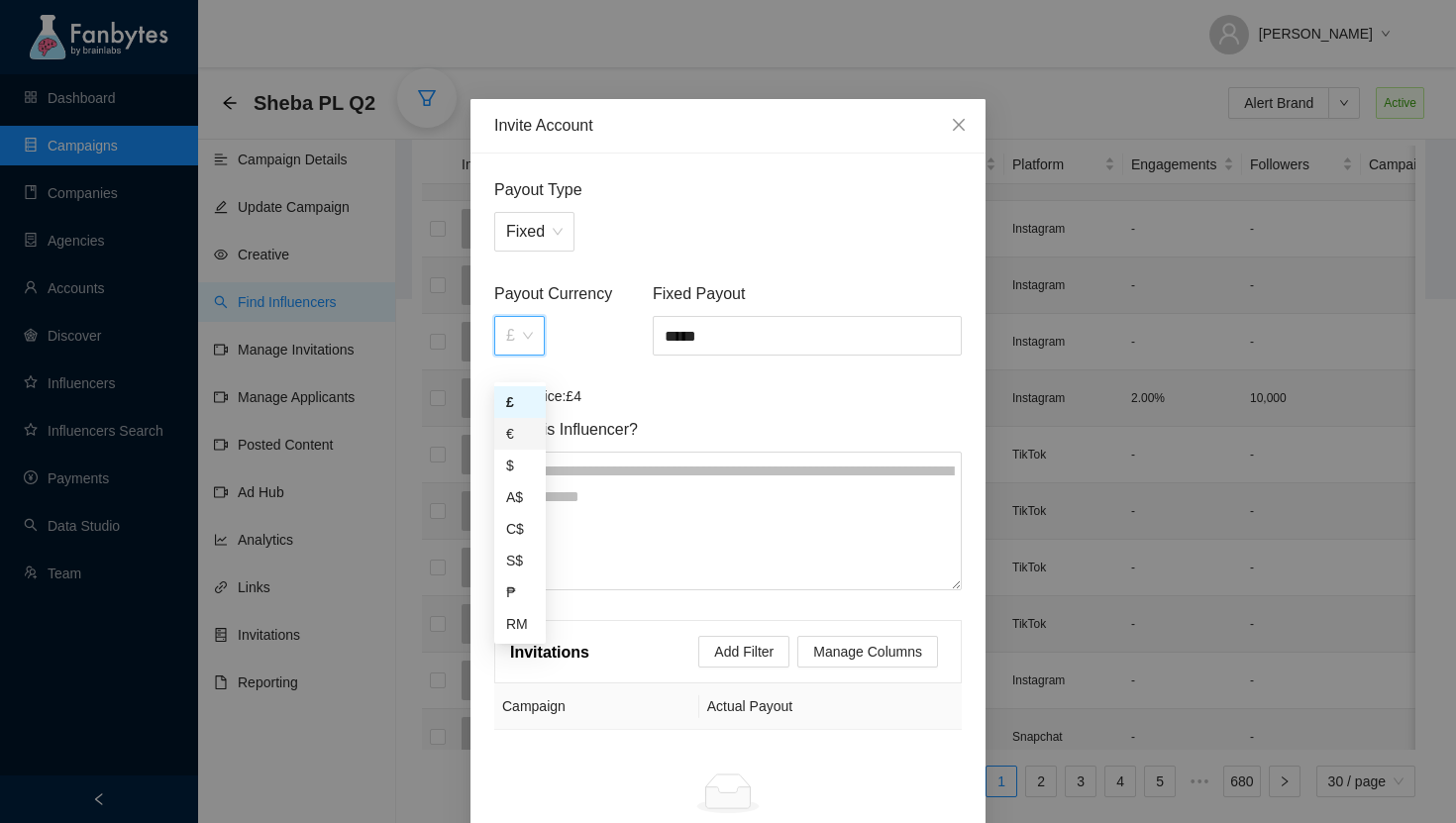 click on "€" at bounding box center (520, 434) 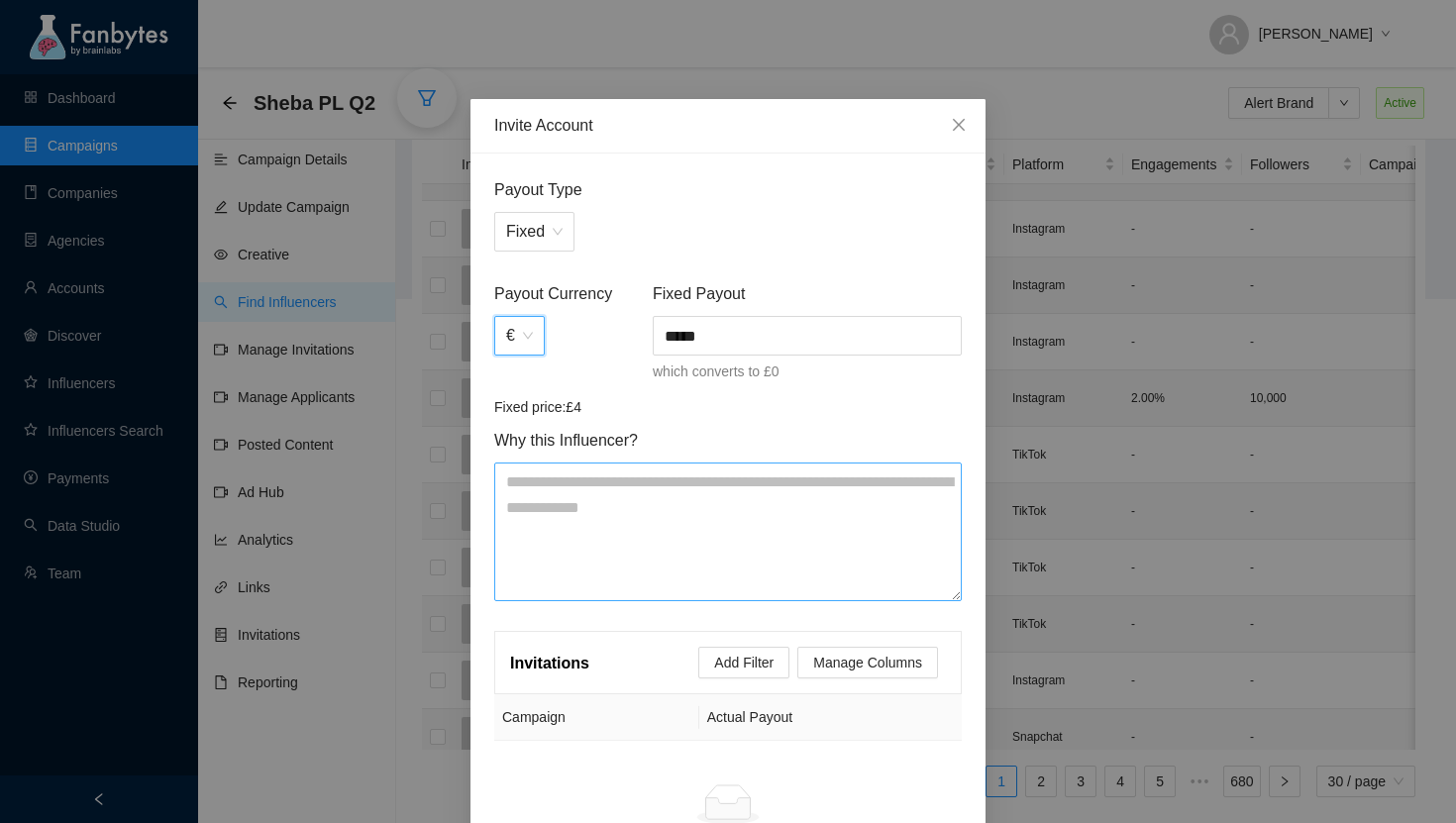 scroll, scrollTop: 175, scrollLeft: 0, axis: vertical 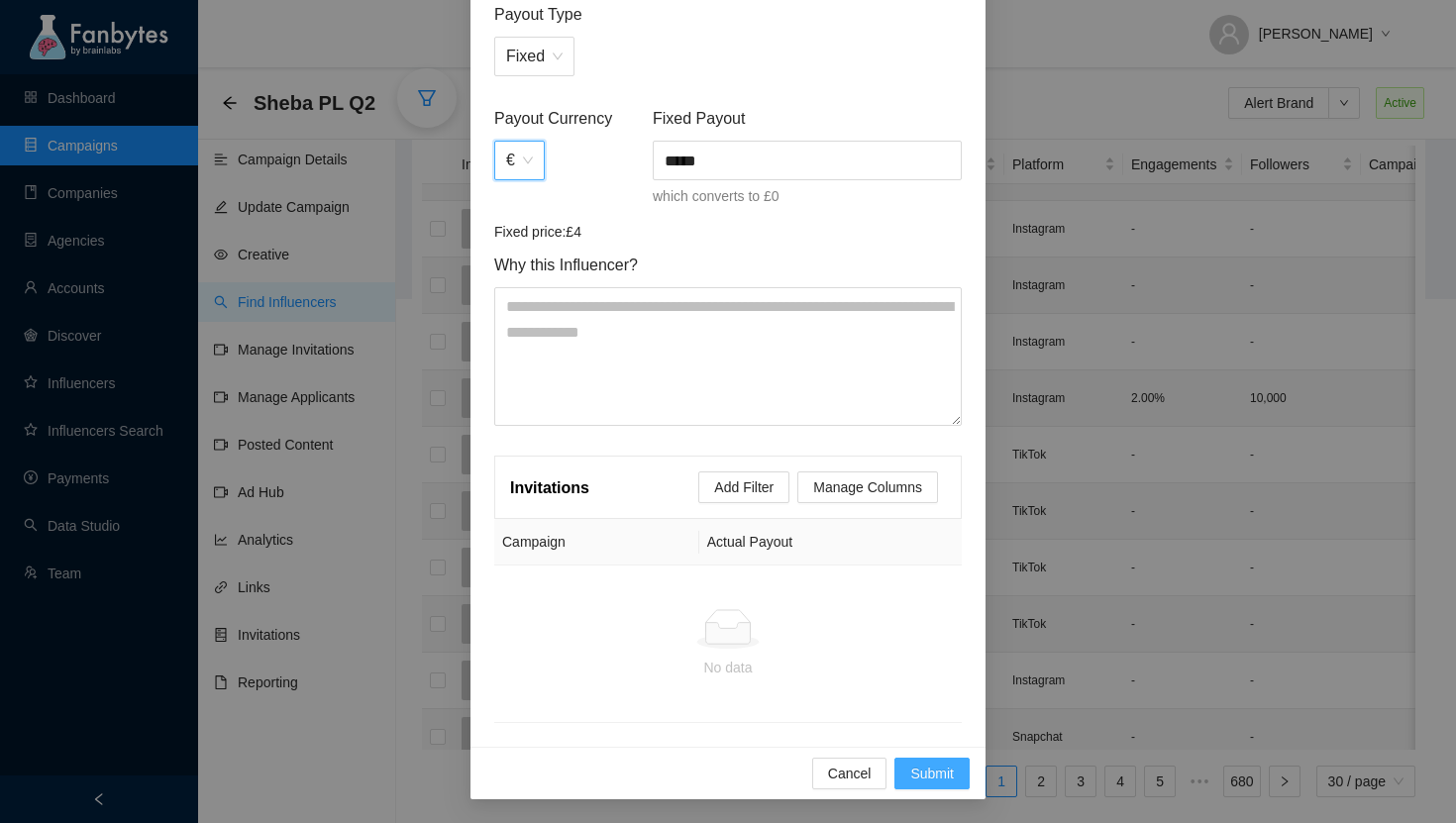 click on "Submit" at bounding box center (932, 773) 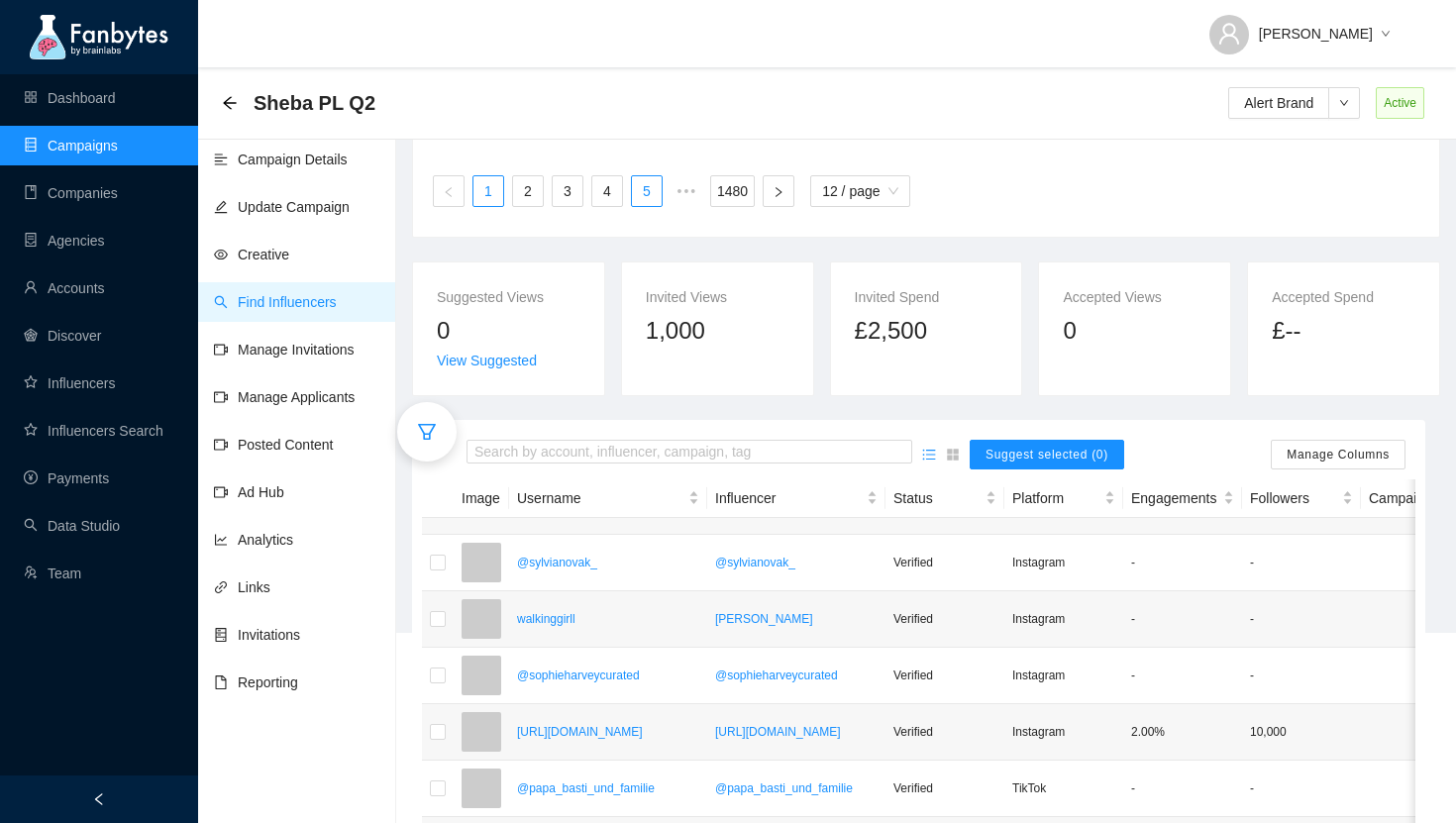 scroll, scrollTop: 212, scrollLeft: 0, axis: vertical 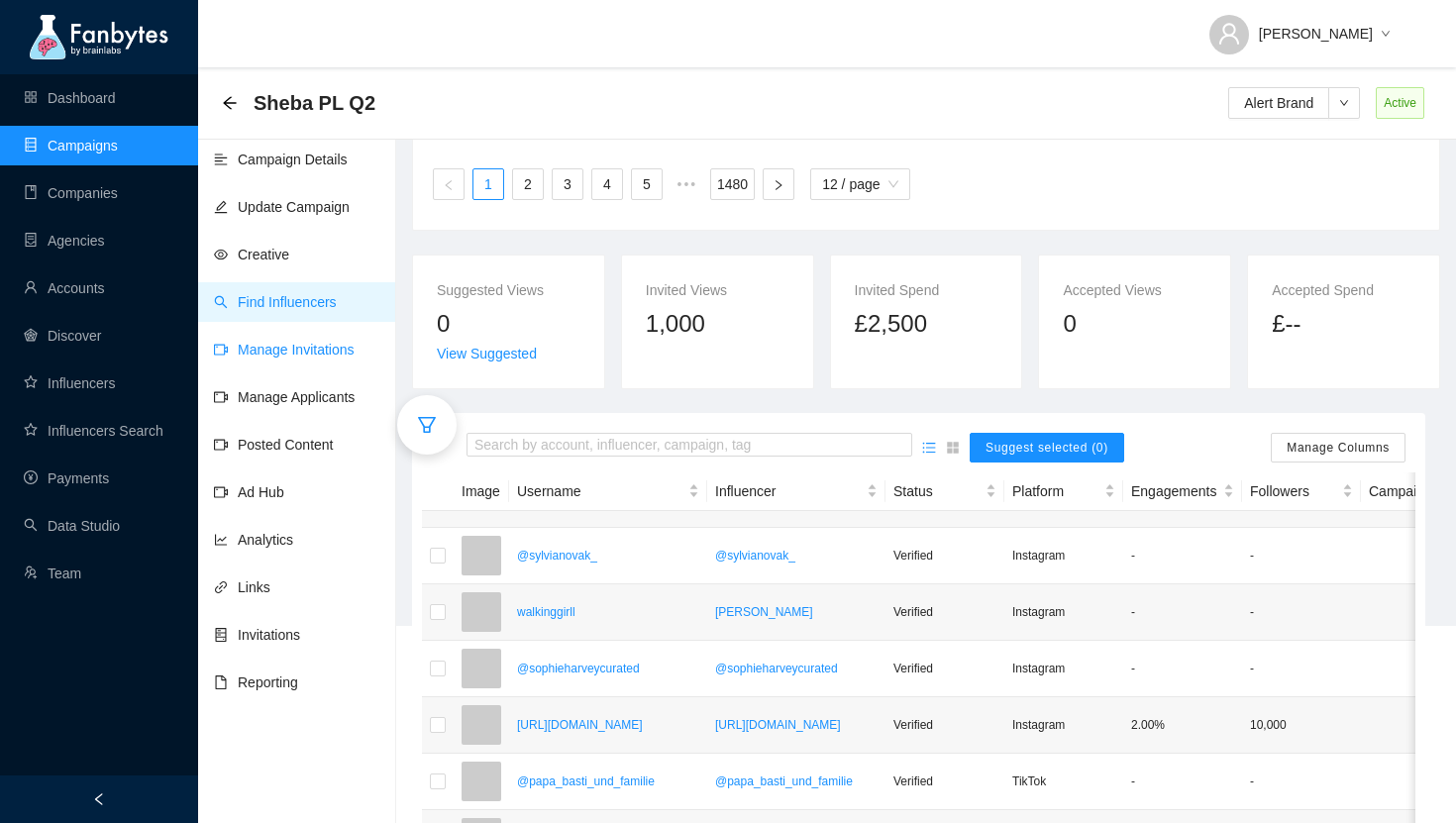 click on "Manage Invitations" at bounding box center (284, 350) 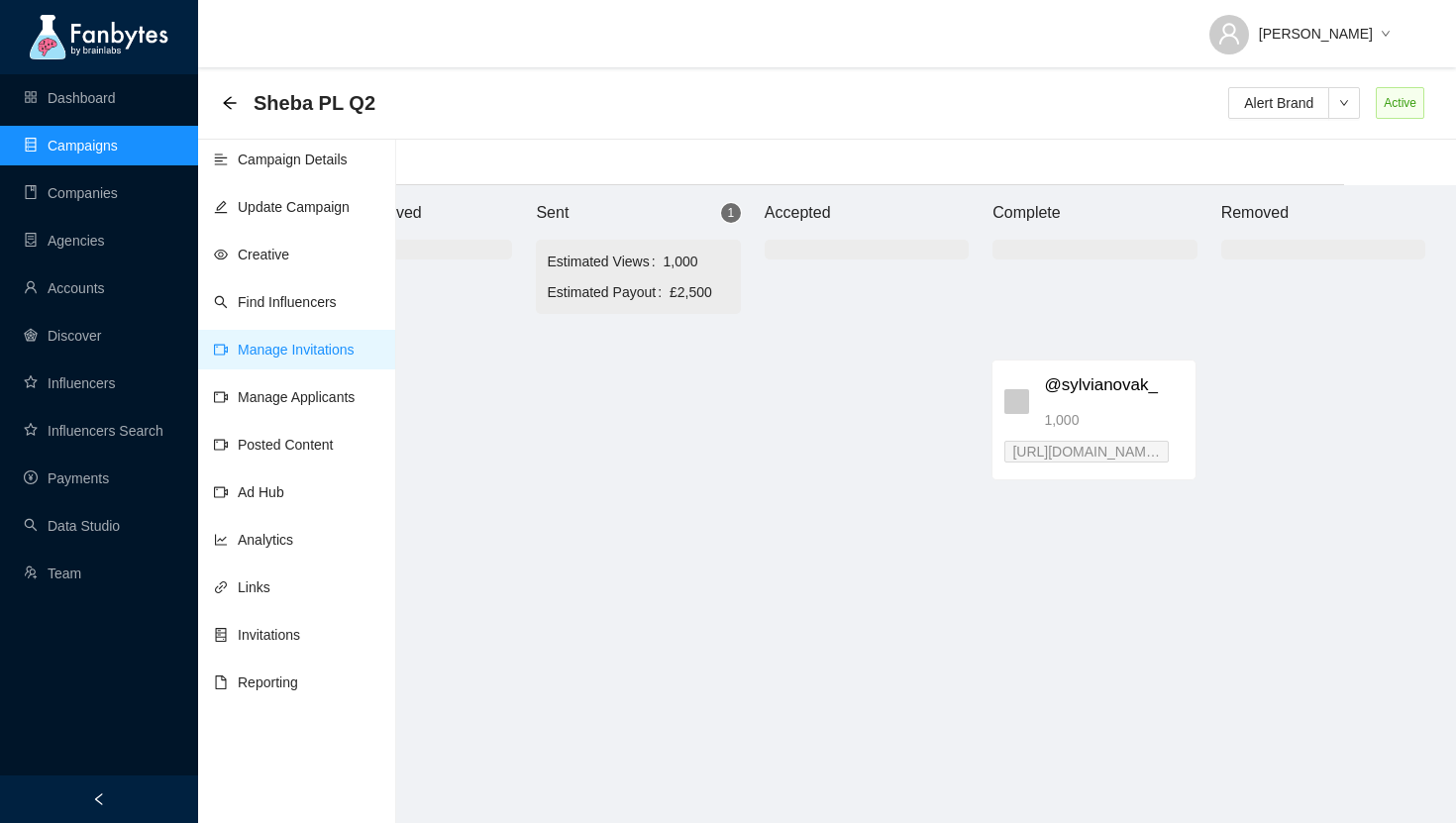 scroll, scrollTop: 20, scrollLeft: 117, axis: both 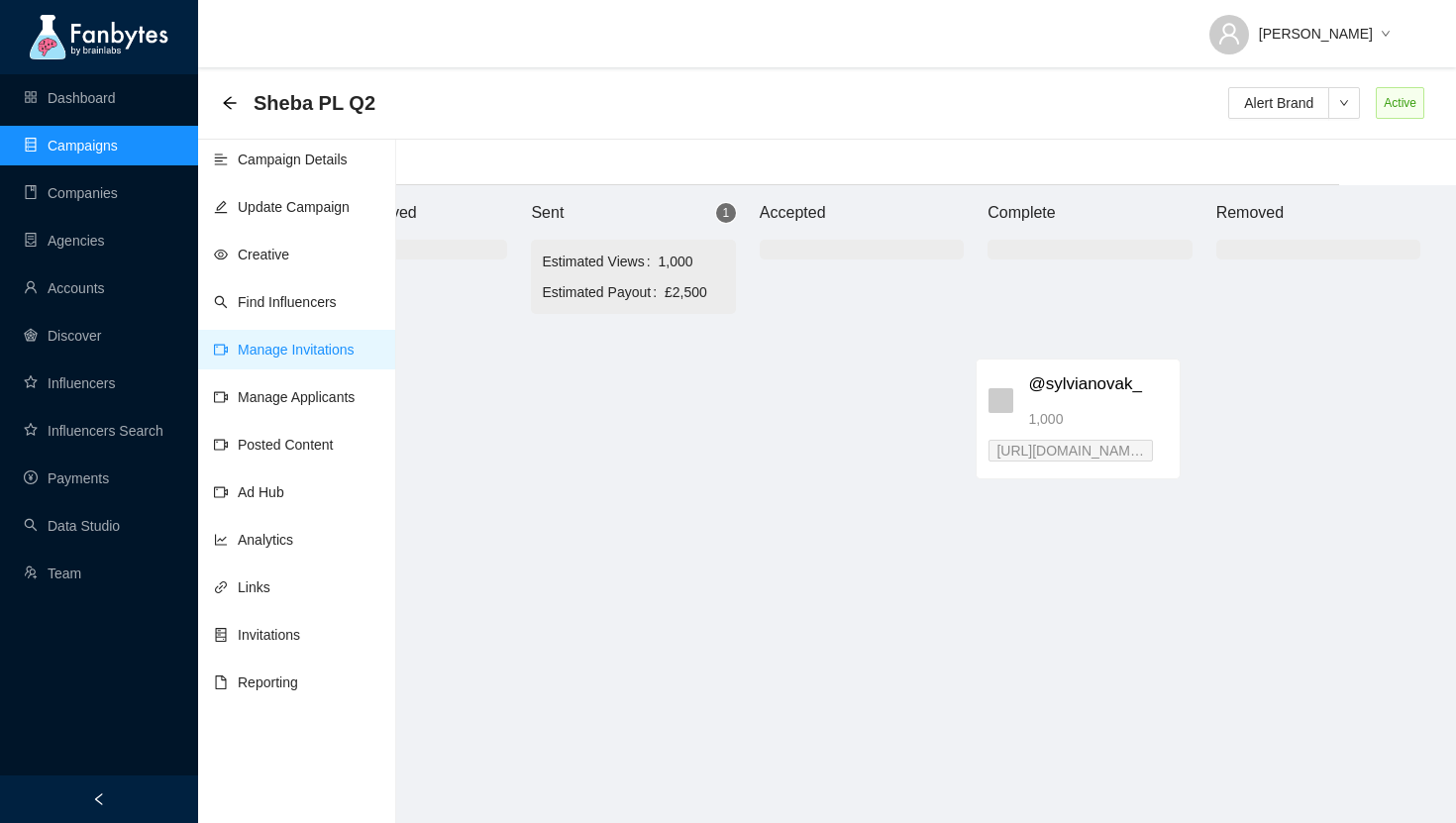 drag, startPoint x: 756, startPoint y: 369, endPoint x: 1102, endPoint y: 390, distance: 346.6367 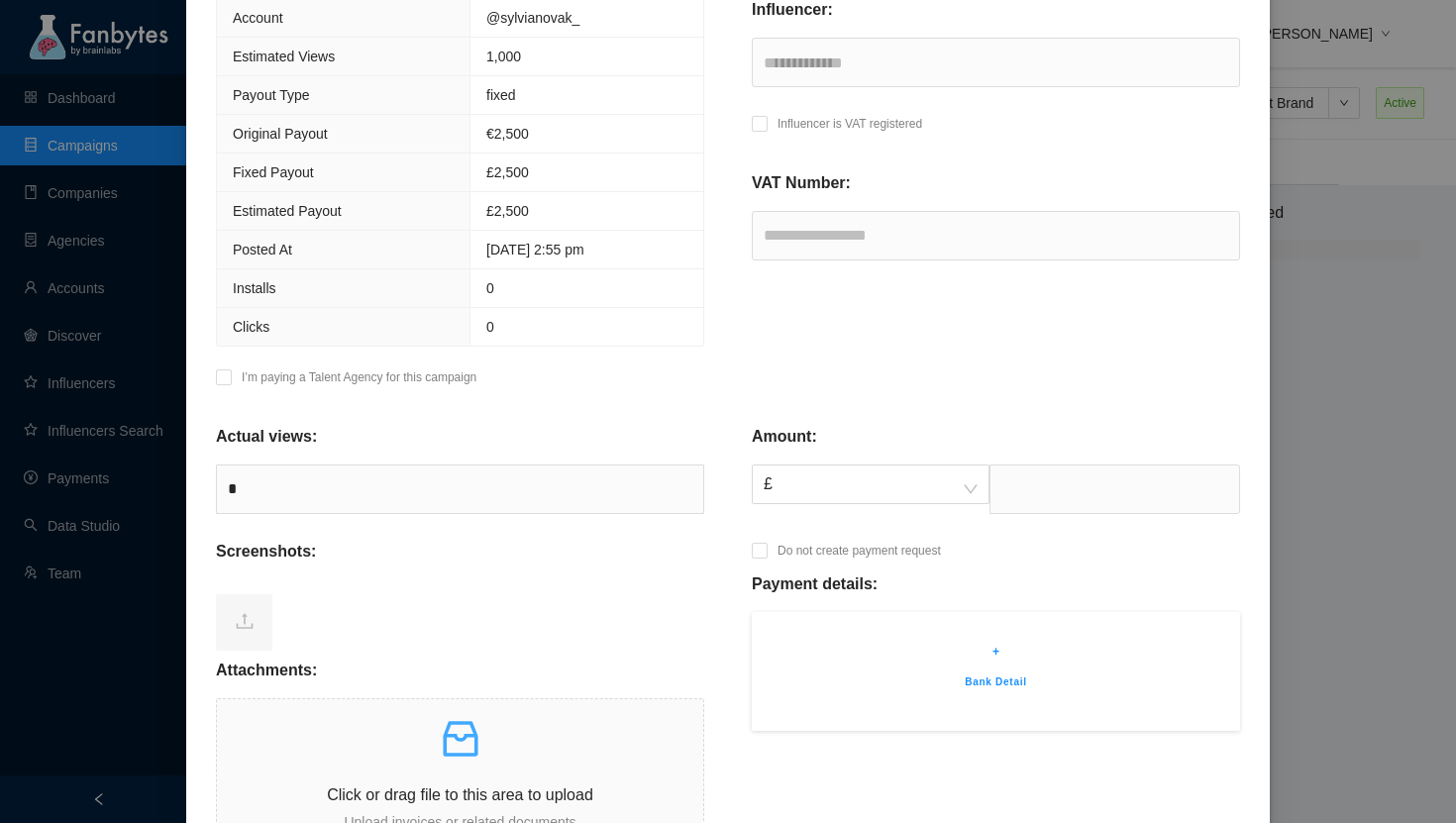 scroll, scrollTop: 275, scrollLeft: 0, axis: vertical 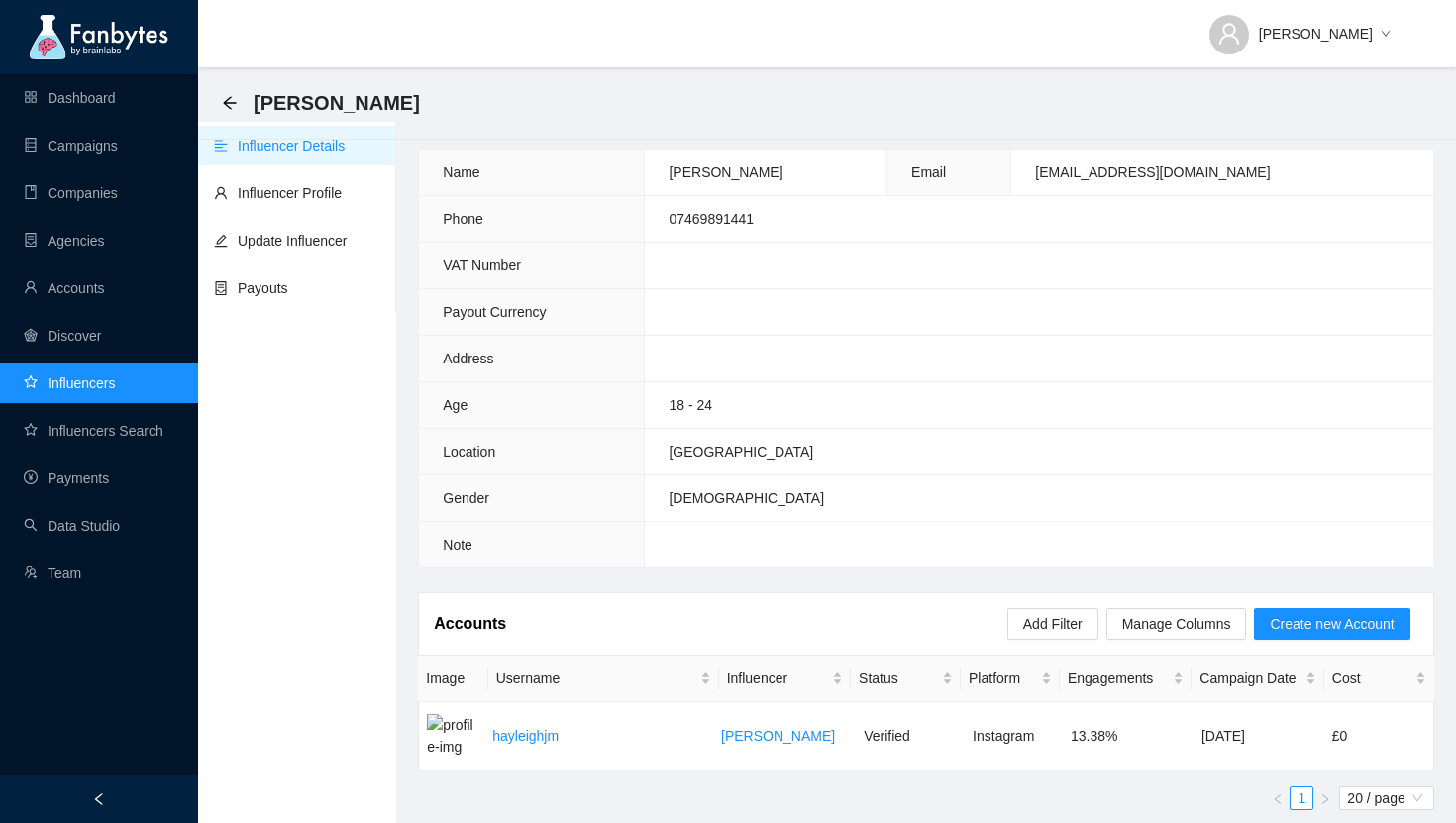 drag, startPoint x: 686, startPoint y: 172, endPoint x: 834, endPoint y: 172, distance: 148 